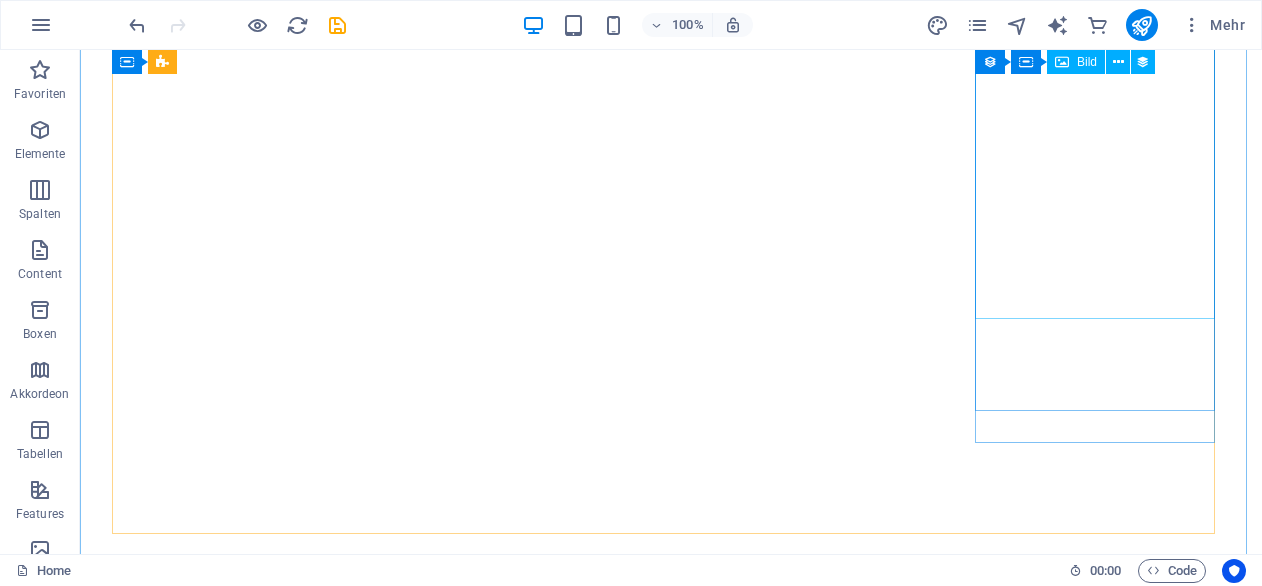 scroll, scrollTop: 0, scrollLeft: 0, axis: both 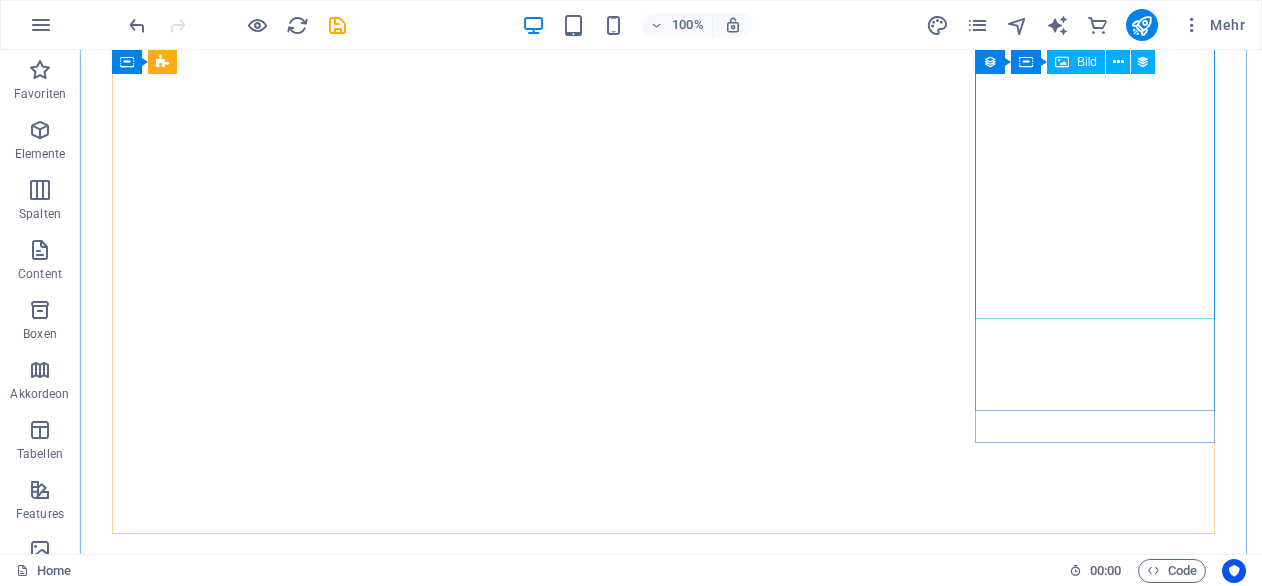 select 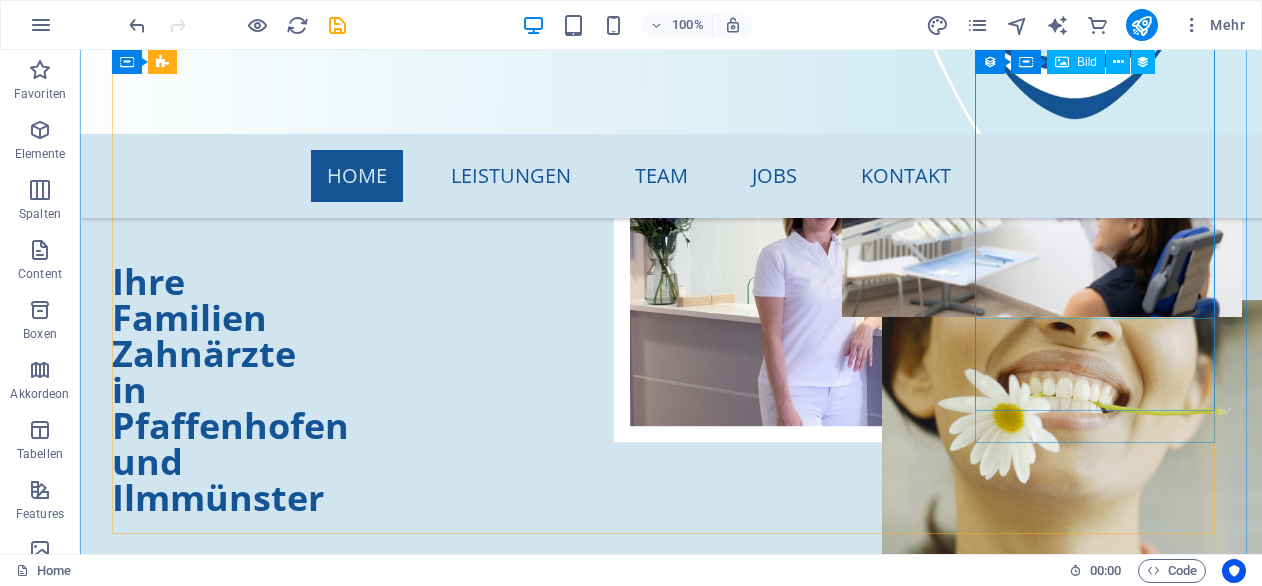 scroll, scrollTop: 0, scrollLeft: 0, axis: both 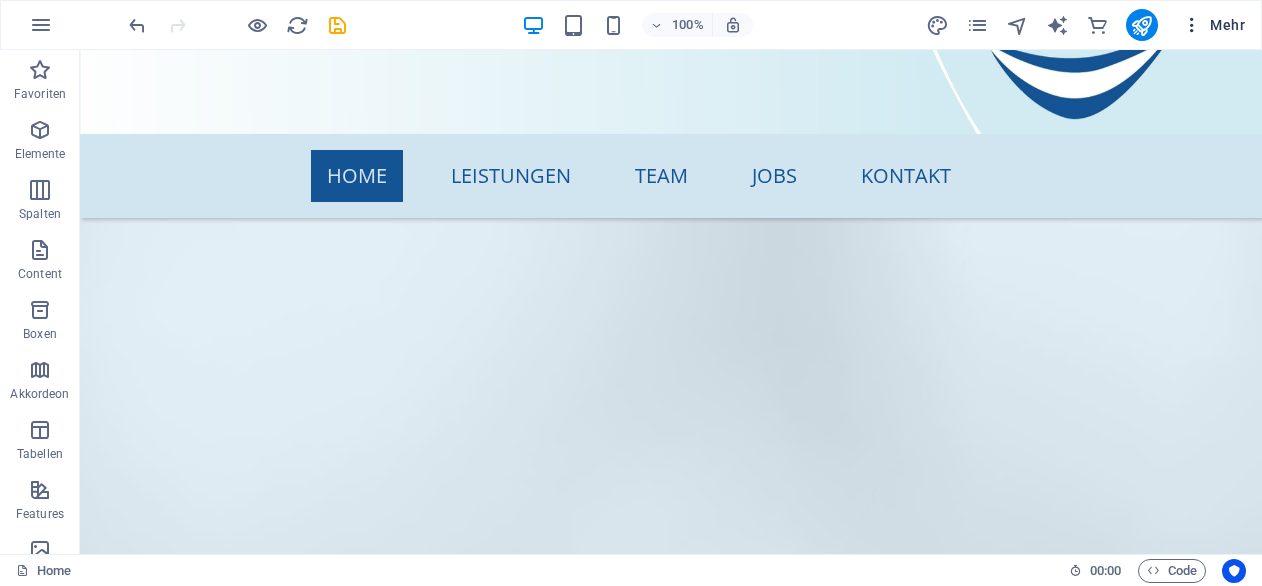 click on "Mehr" at bounding box center [1213, 25] 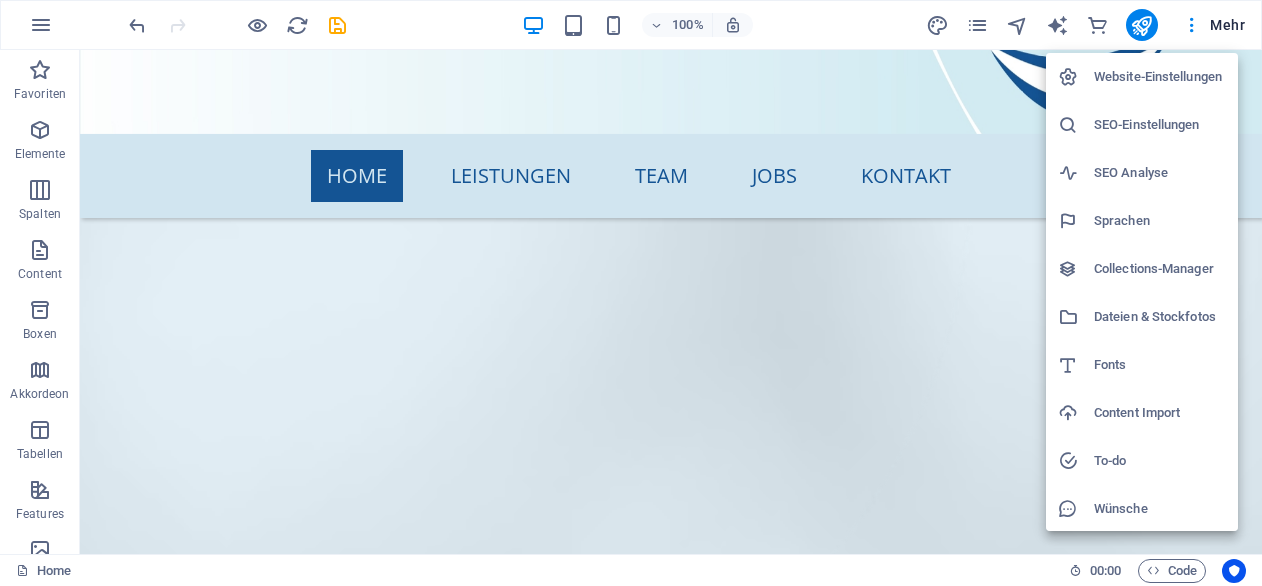 click on "Dateien & Stockfotos" at bounding box center (1160, 317) 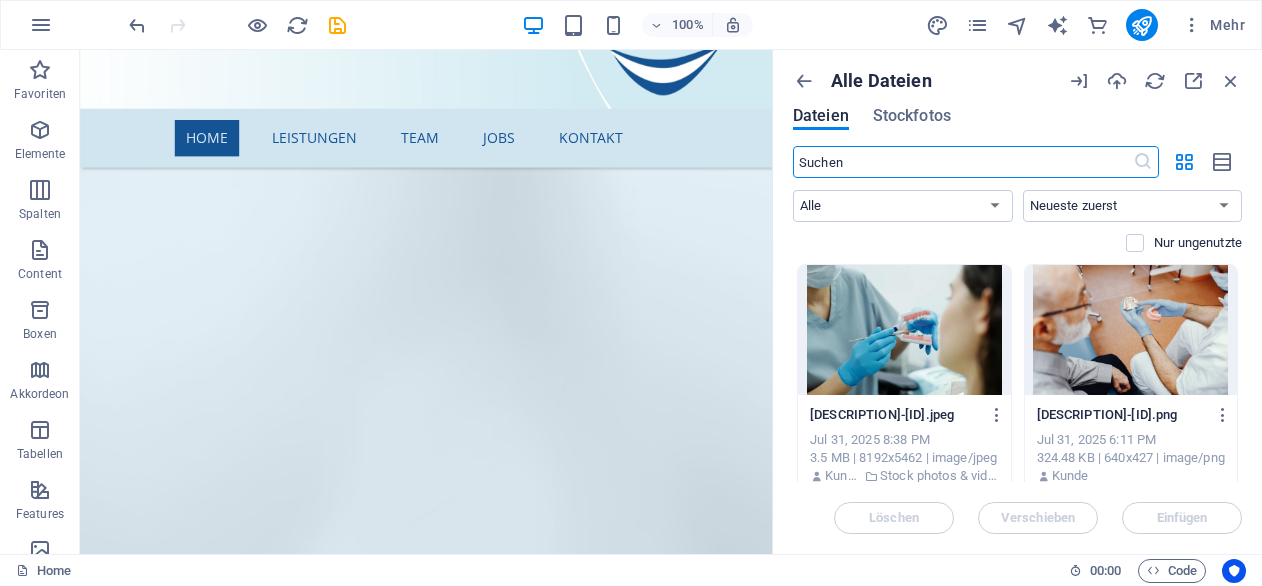 scroll, scrollTop: 5502, scrollLeft: 0, axis: vertical 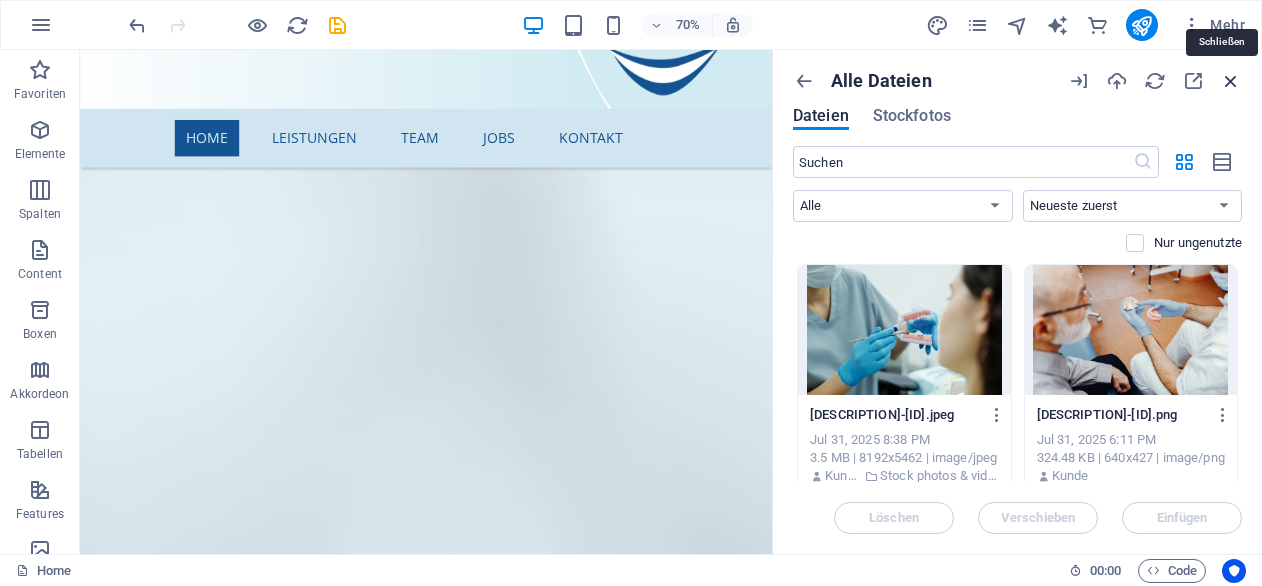 click at bounding box center [1231, 81] 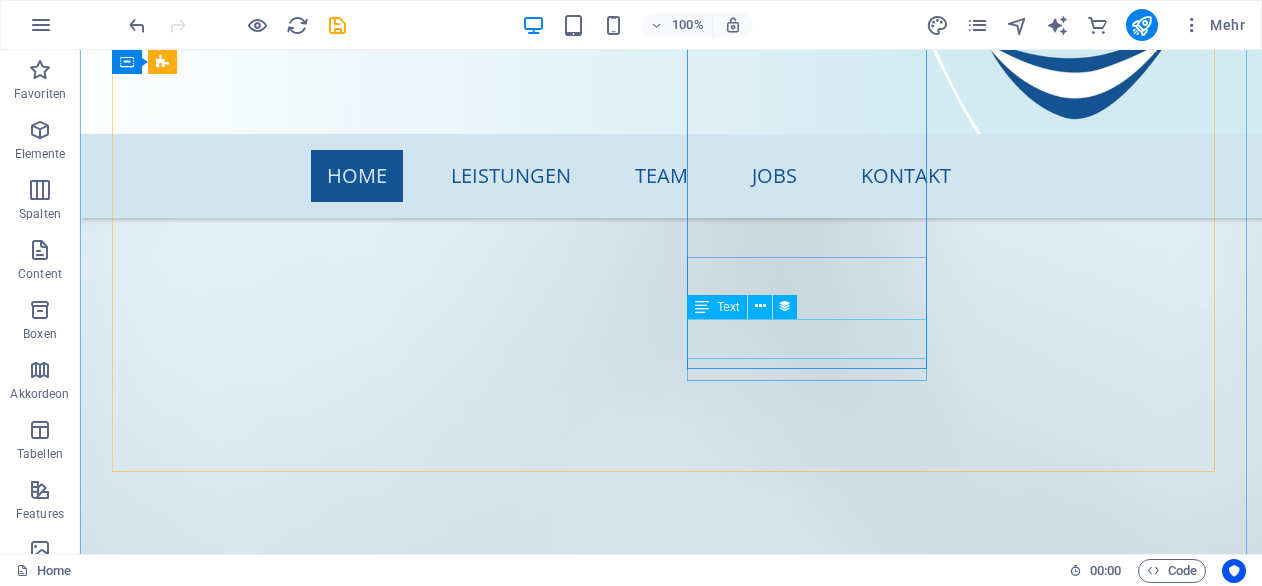 scroll, scrollTop: 5630, scrollLeft: 0, axis: vertical 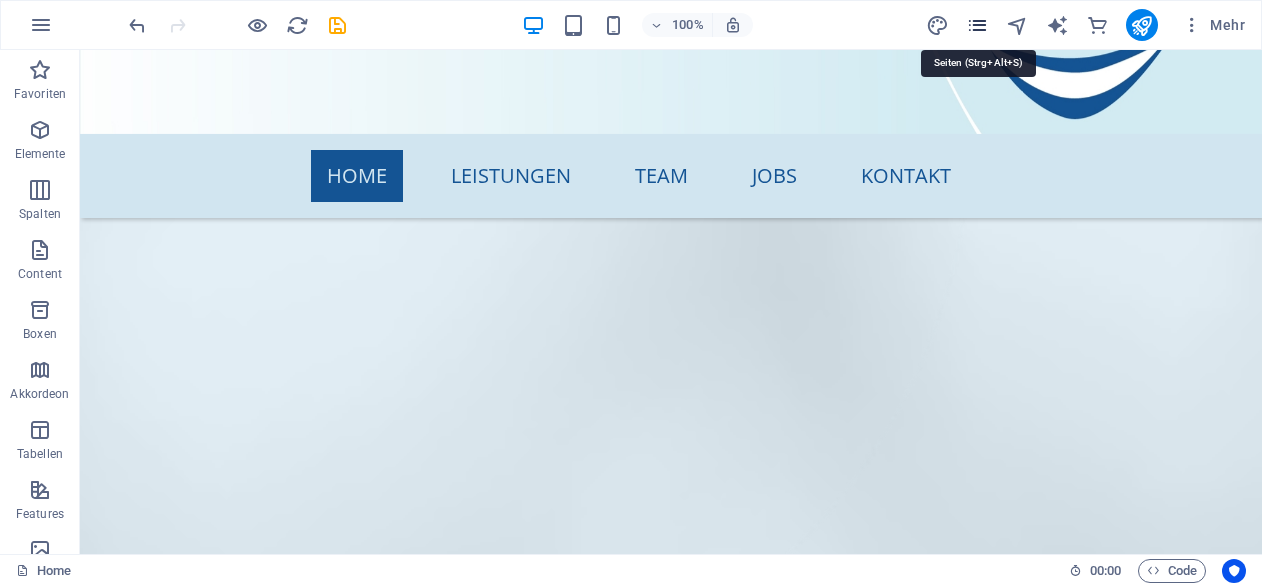click at bounding box center [977, 25] 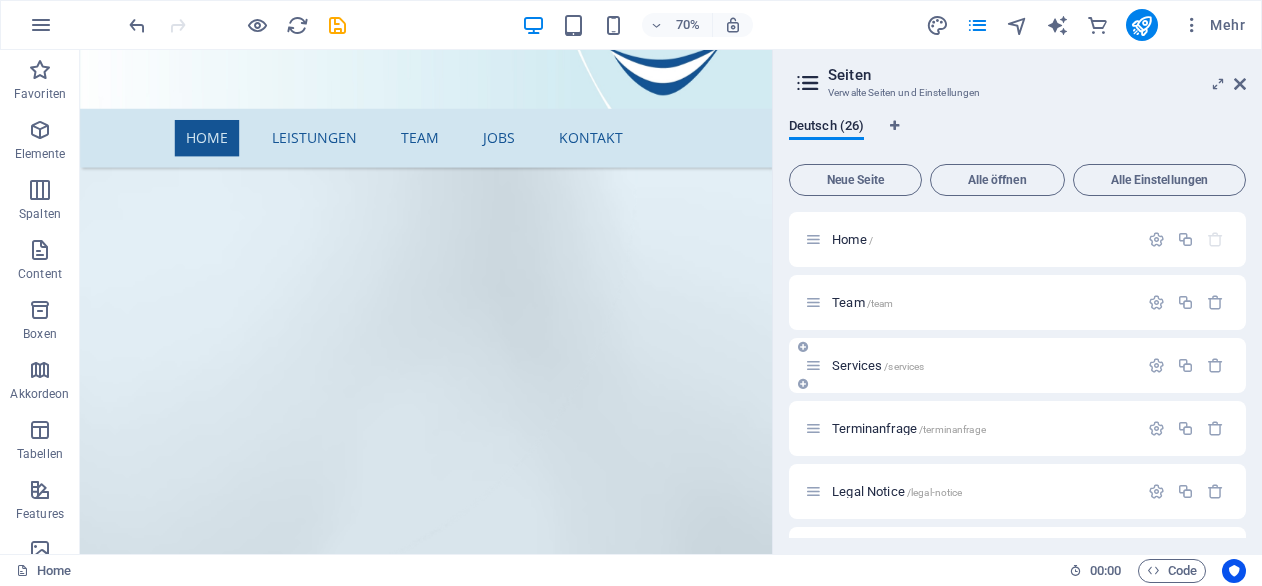scroll, scrollTop: 2, scrollLeft: 0, axis: vertical 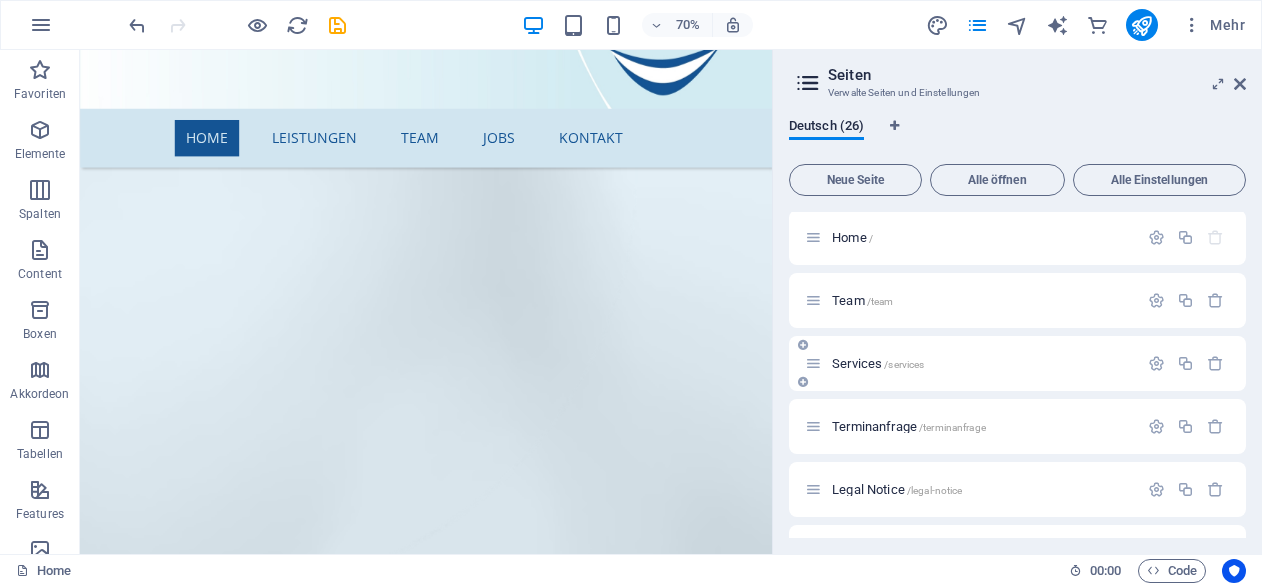 click on "Services /services" at bounding box center [878, 363] 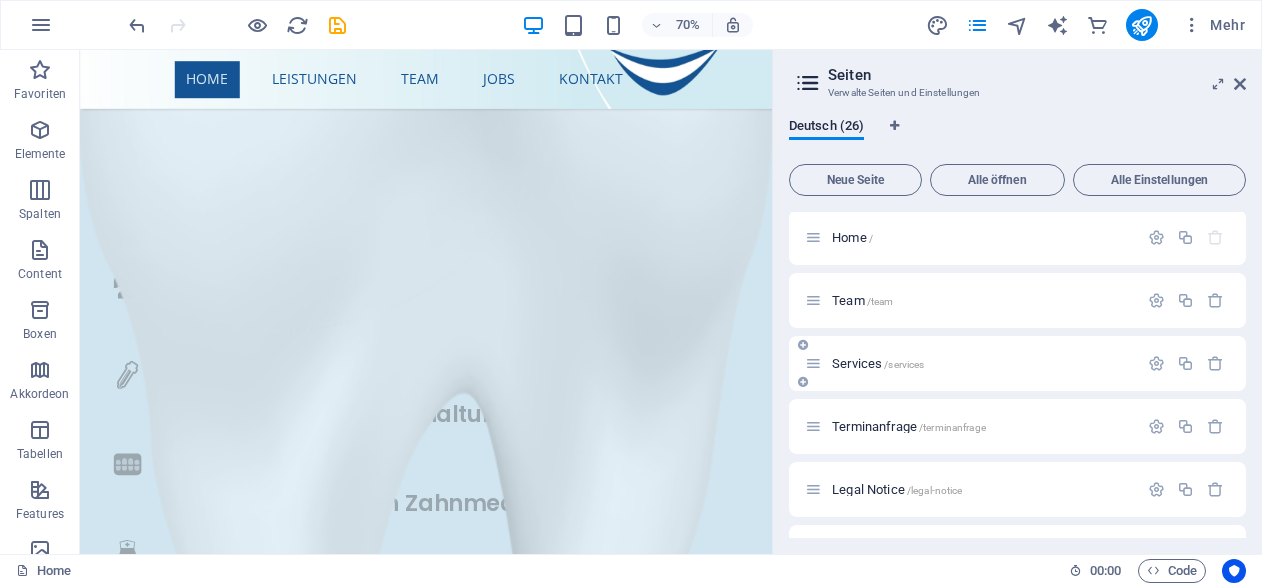scroll, scrollTop: 0, scrollLeft: 0, axis: both 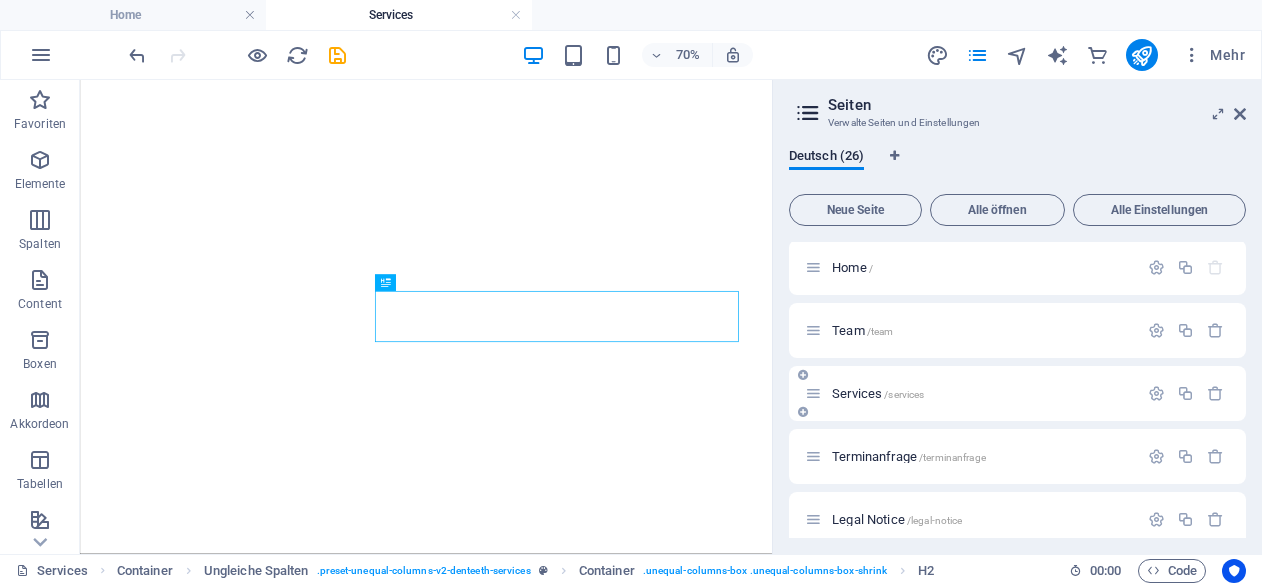select 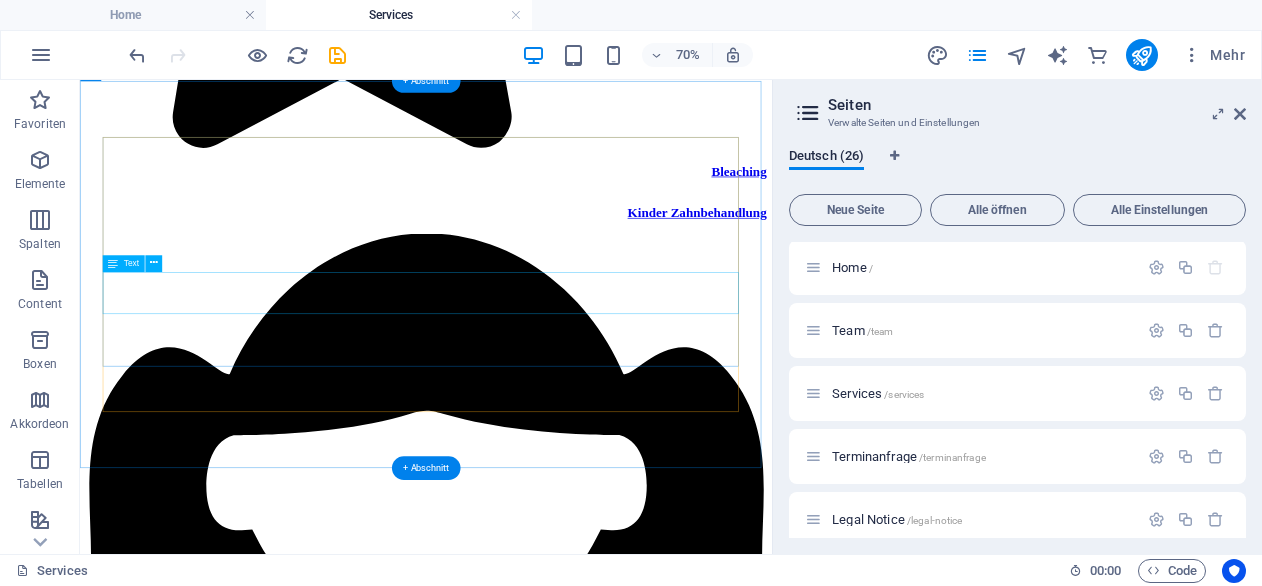 scroll, scrollTop: 3196, scrollLeft: 0, axis: vertical 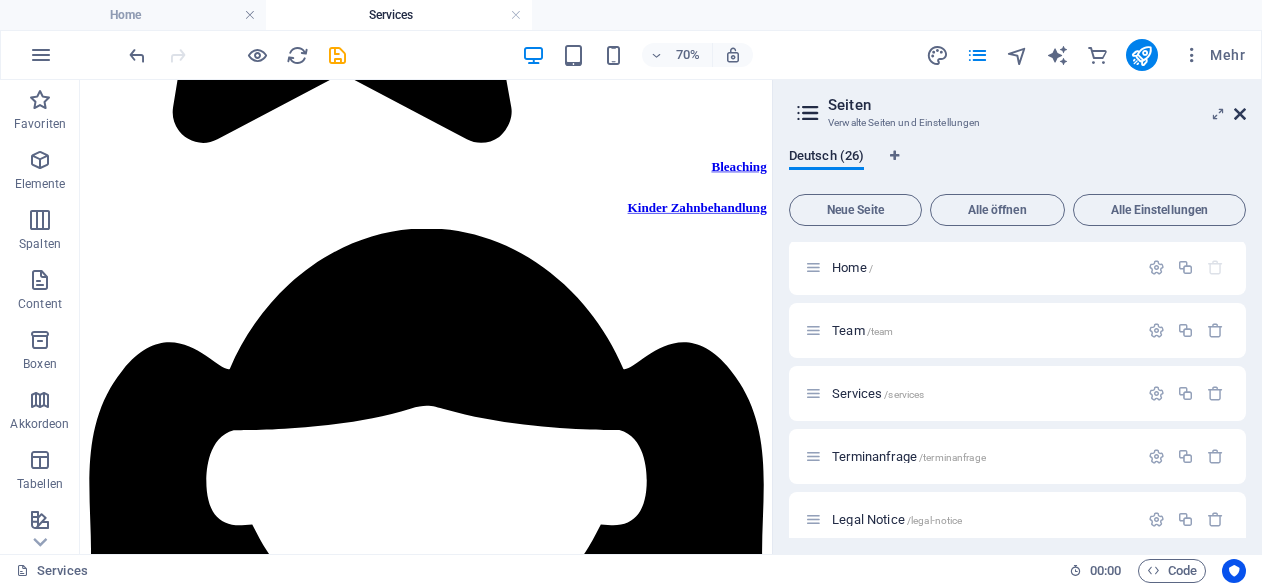 click at bounding box center (1240, 114) 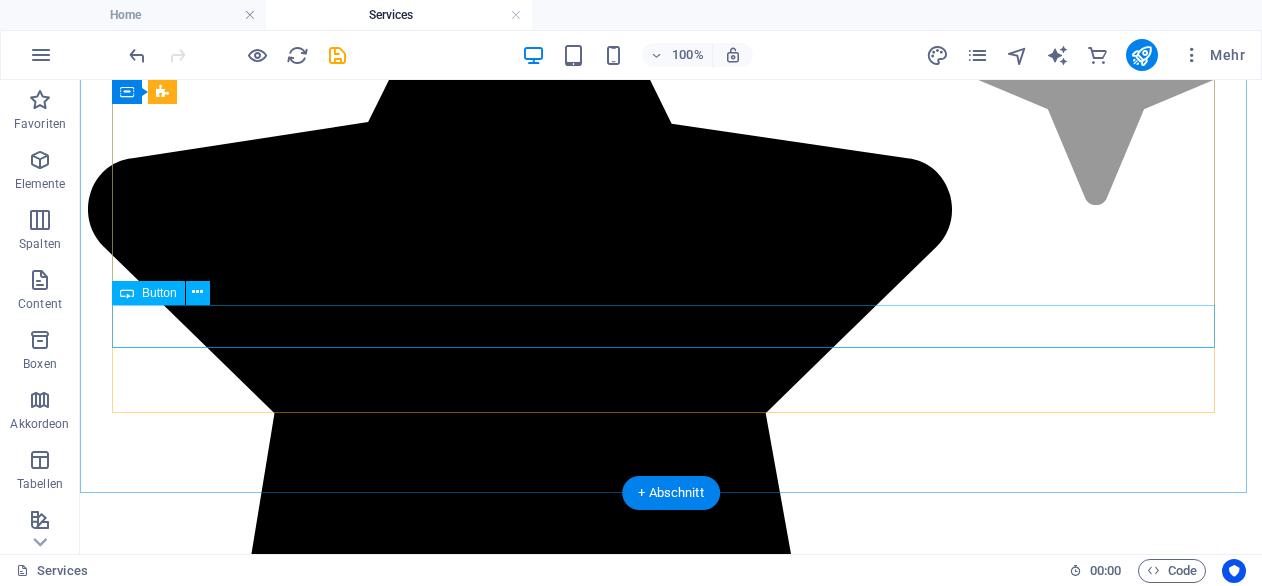 scroll, scrollTop: 3184, scrollLeft: 0, axis: vertical 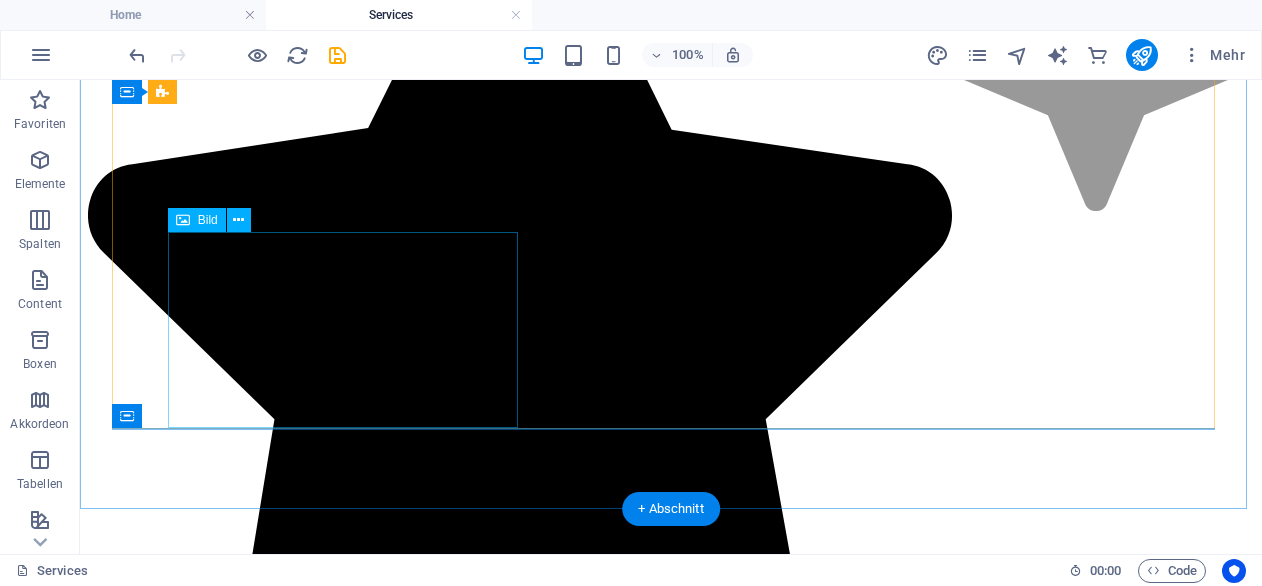 click at bounding box center (314, -2754) 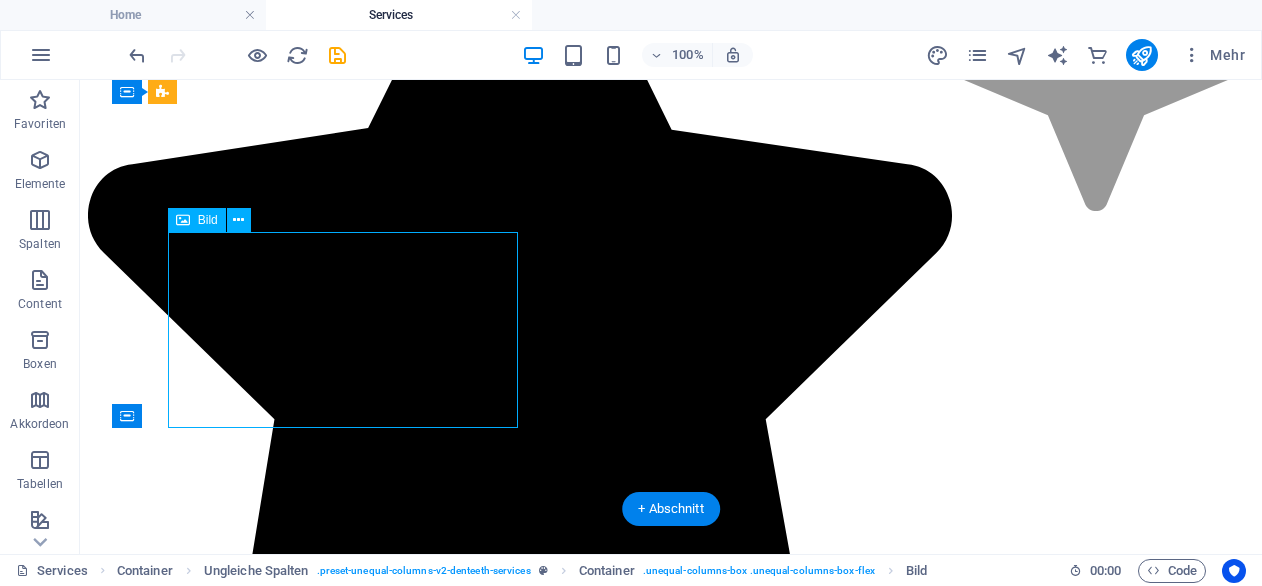 click at bounding box center (314, -2754) 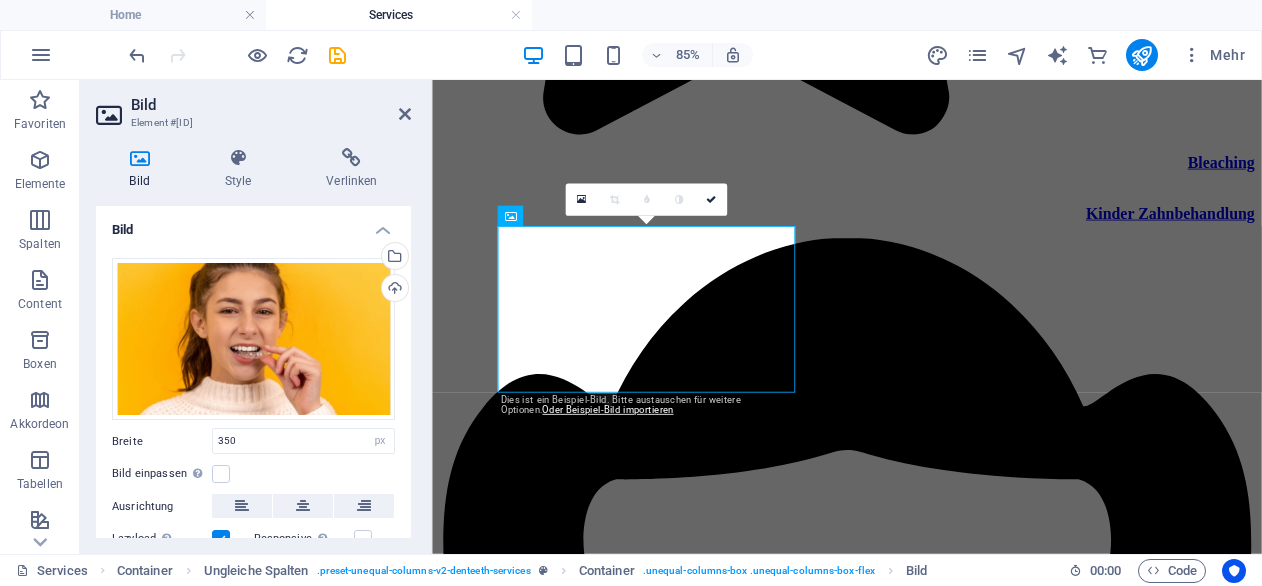 scroll, scrollTop: 3244, scrollLeft: 0, axis: vertical 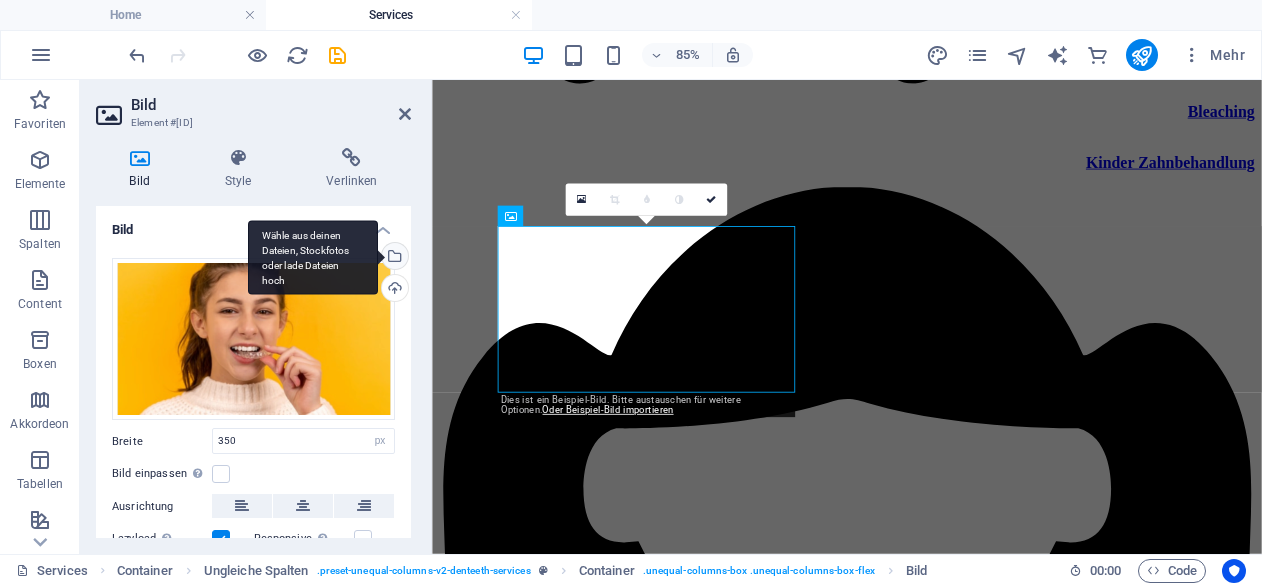 click on "Wähle aus deinen Dateien, Stockfotos oder lade Dateien hoch" at bounding box center (393, 258) 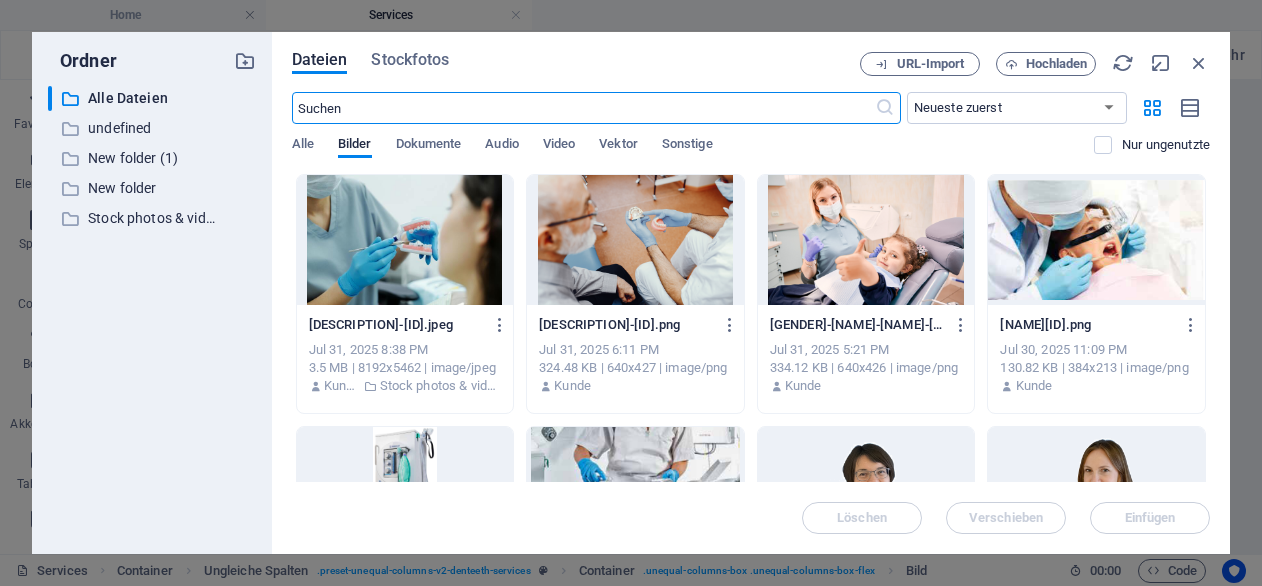 scroll, scrollTop: 3204, scrollLeft: 0, axis: vertical 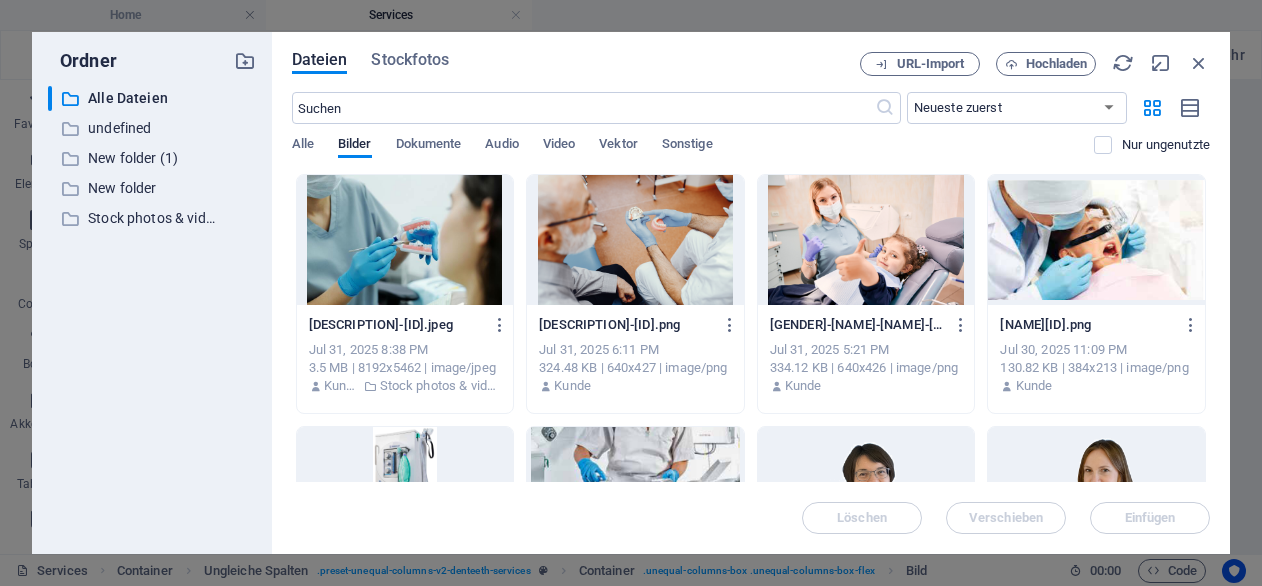 click at bounding box center [866, 240] 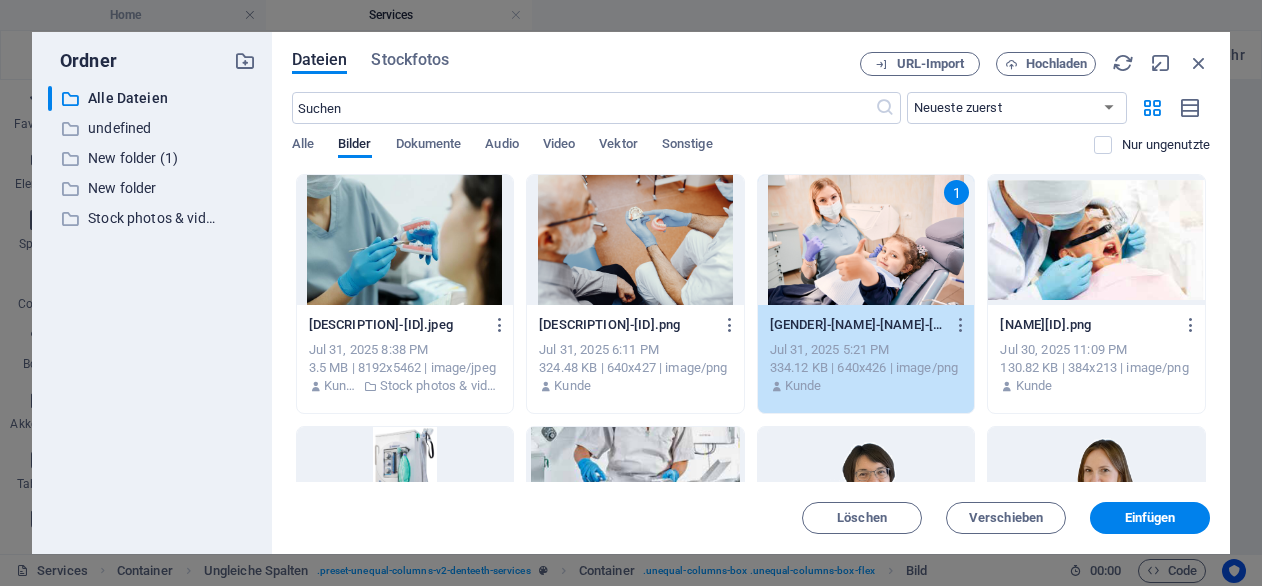 click on "1" at bounding box center (866, 240) 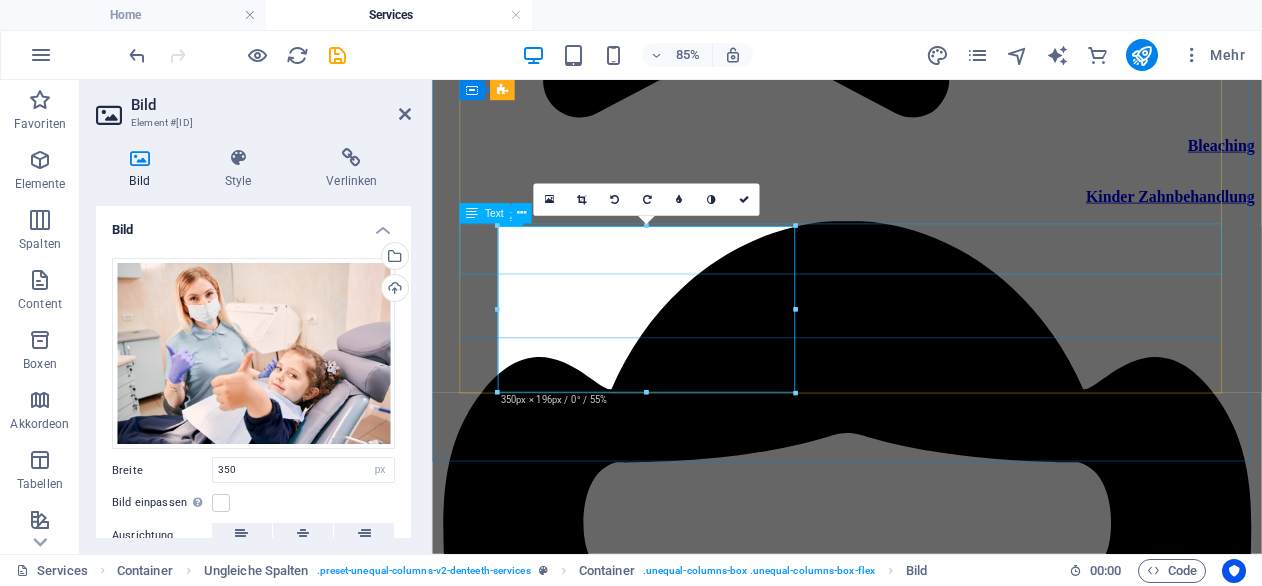 scroll, scrollTop: 3244, scrollLeft: 0, axis: vertical 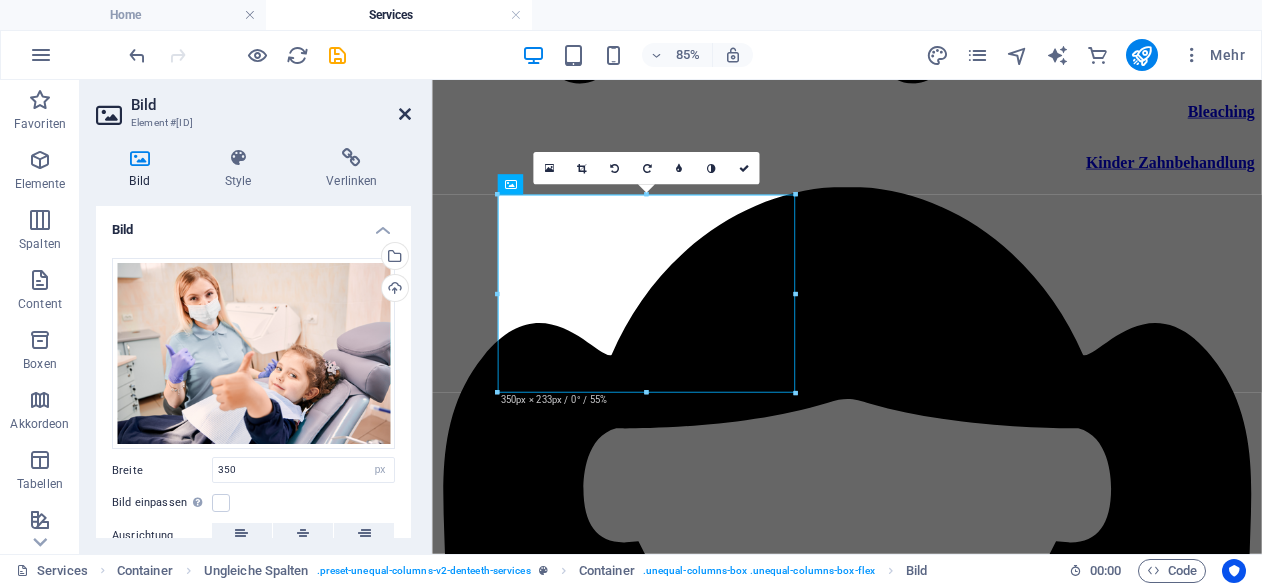 click at bounding box center [405, 114] 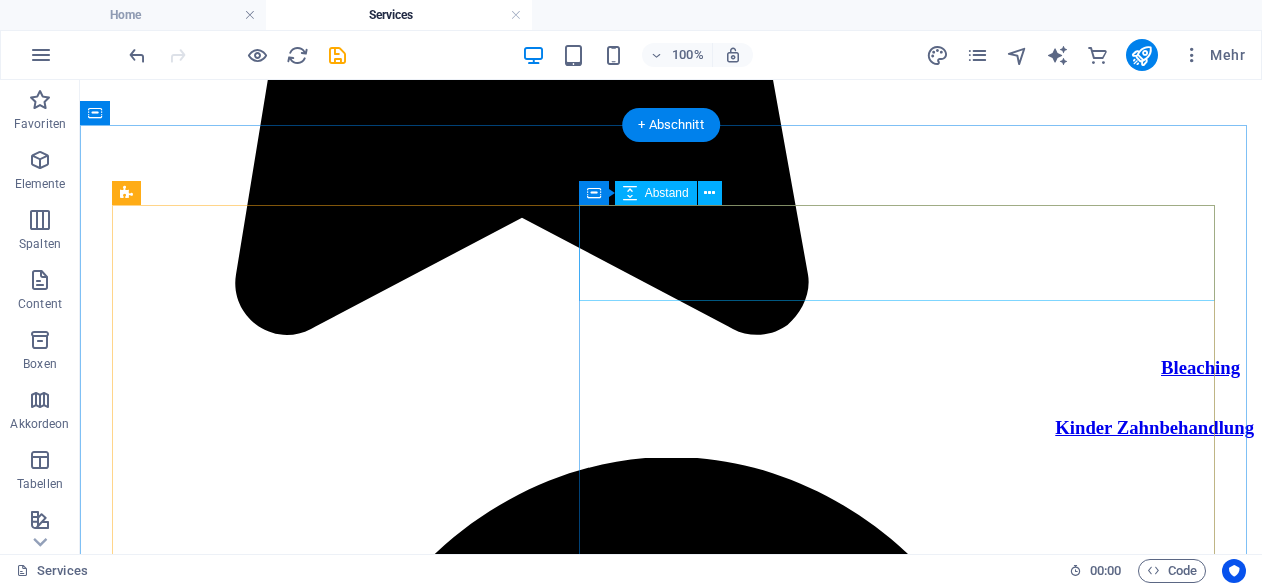 scroll, scrollTop: 3562, scrollLeft: 0, axis: vertical 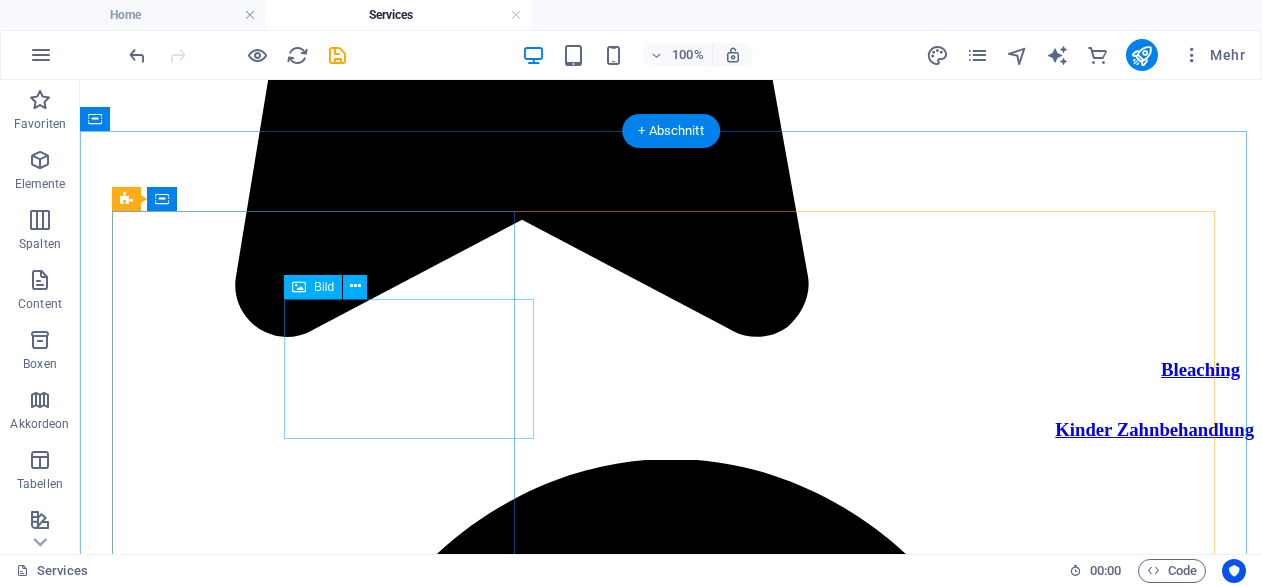 click at bounding box center (1196, -3315) 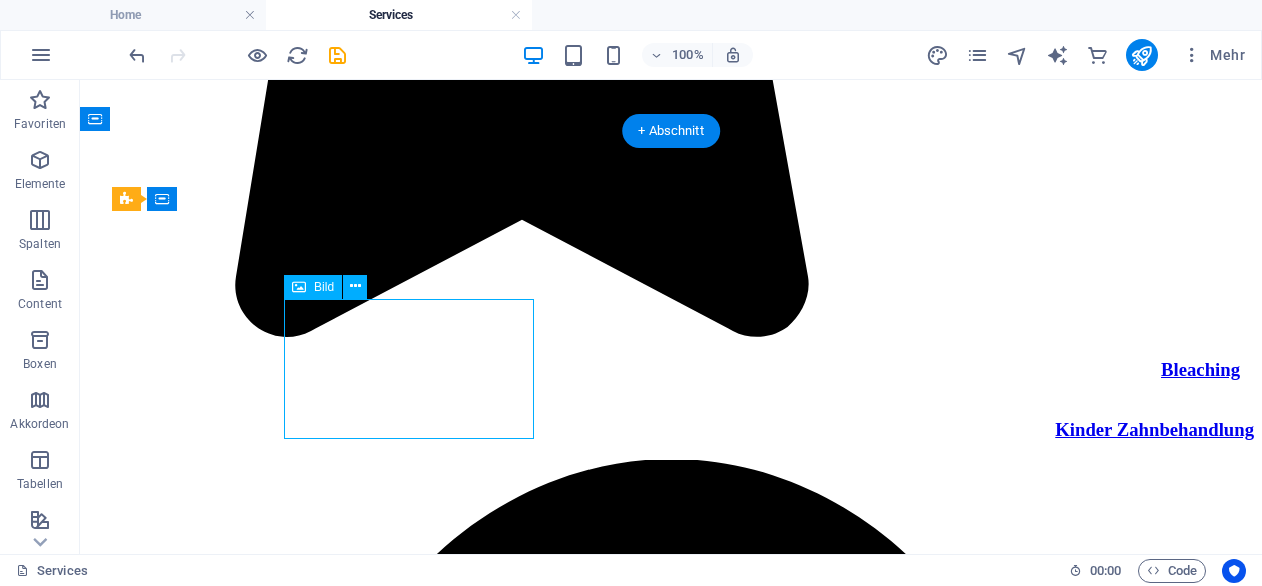 click at bounding box center (1196, -3315) 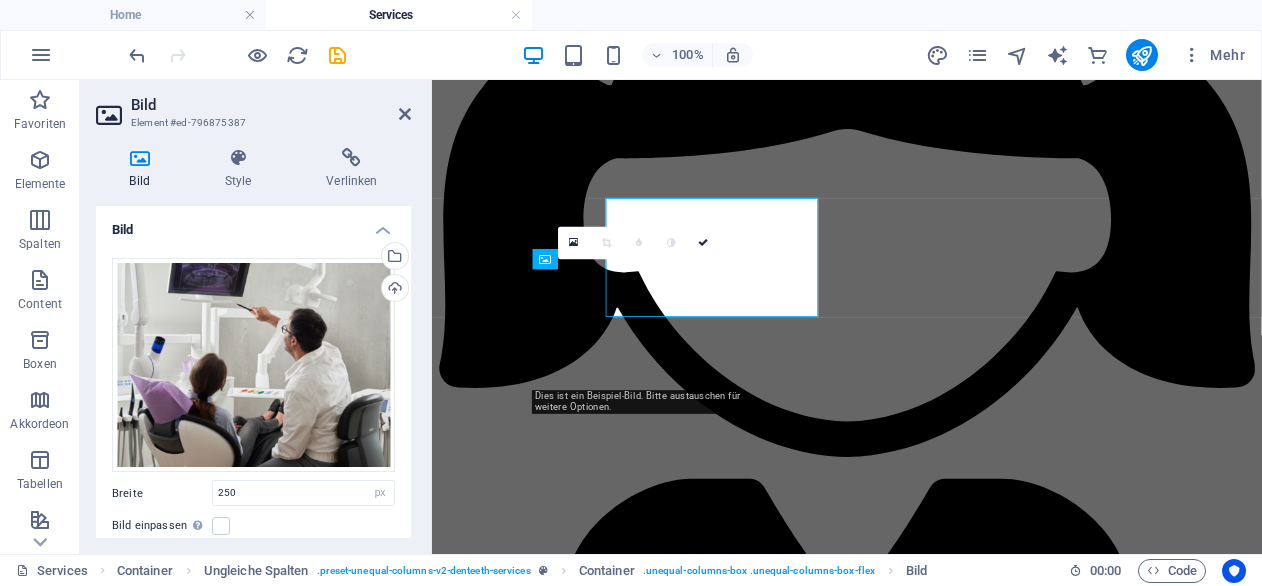 scroll, scrollTop: 3642, scrollLeft: 0, axis: vertical 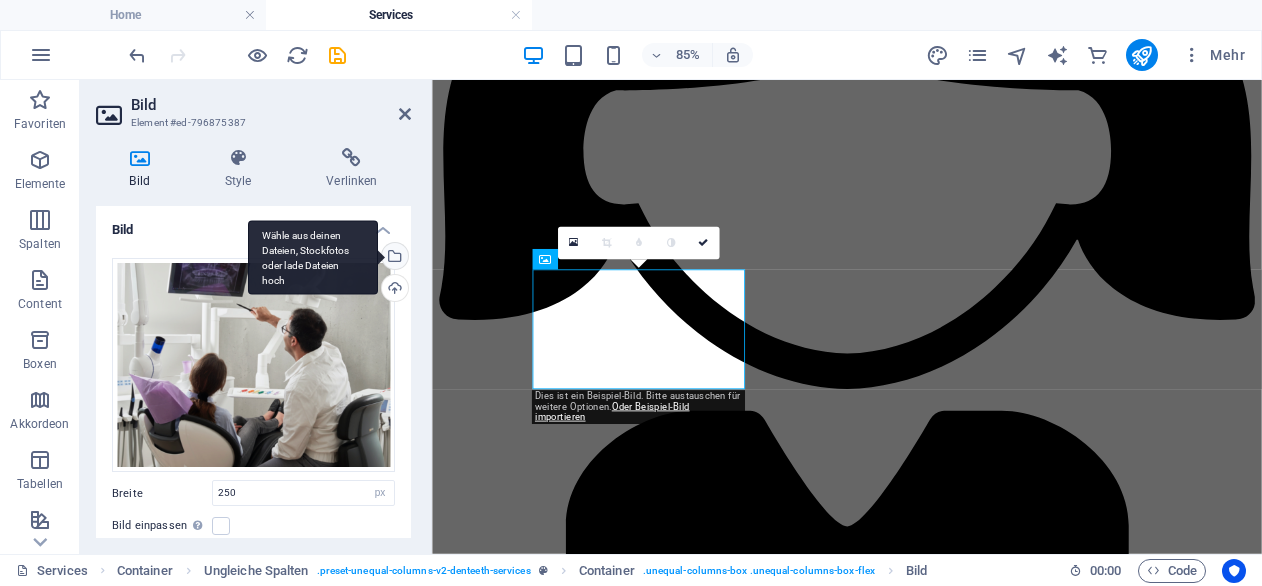 click on "Wähle aus deinen Dateien, Stockfotos oder lade Dateien hoch" at bounding box center [393, 258] 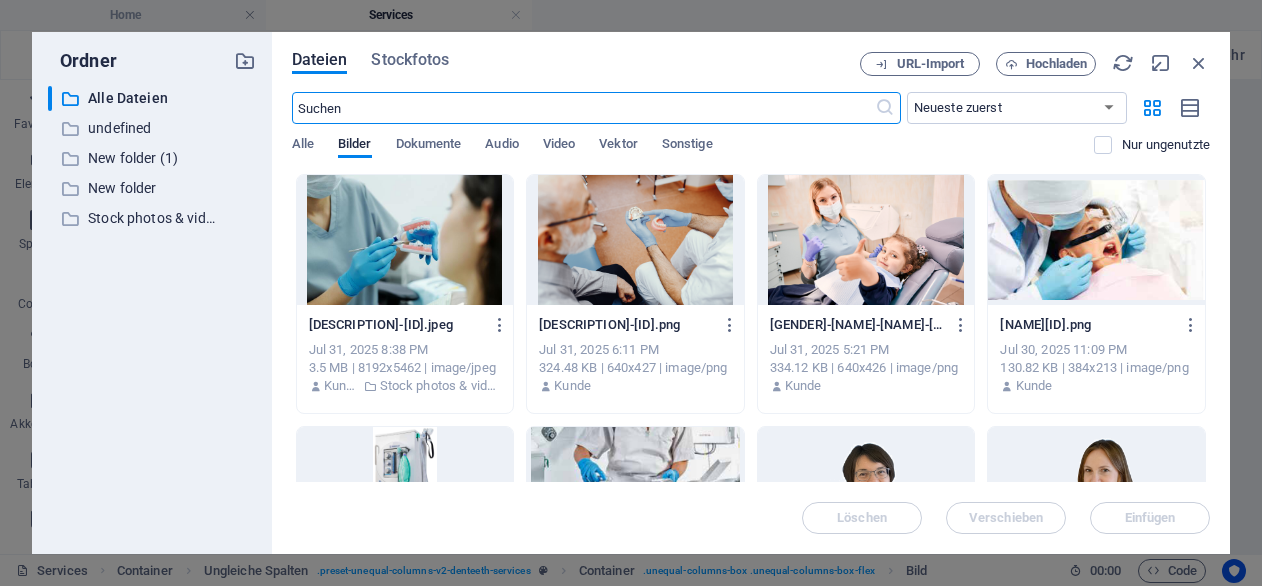 scroll, scrollTop: 3582, scrollLeft: 0, axis: vertical 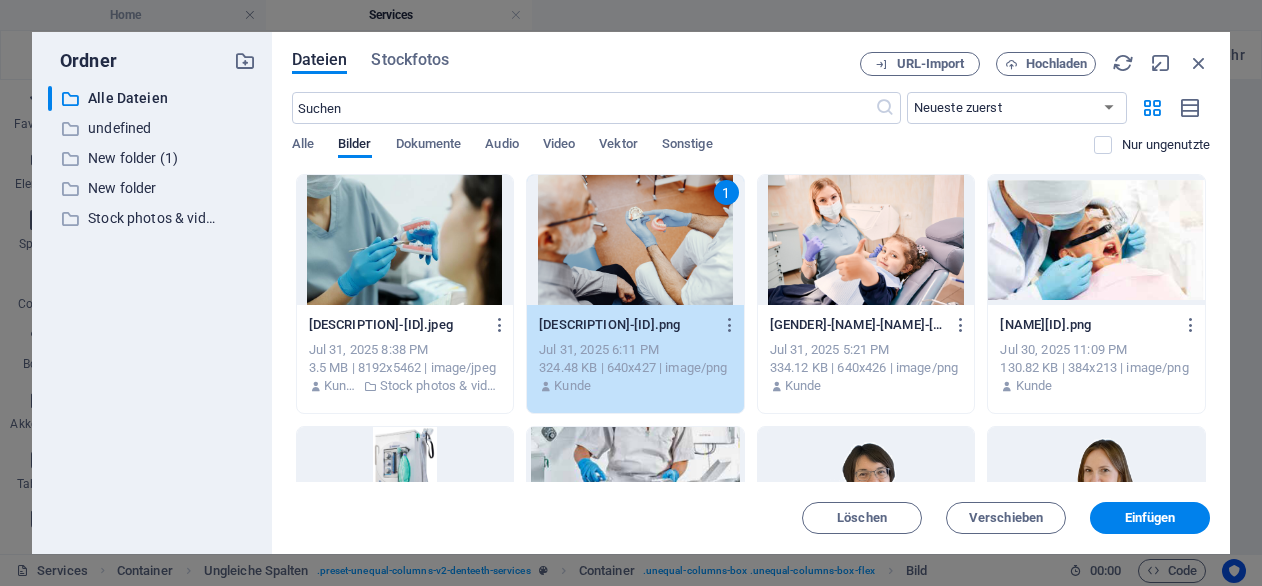 click on "1" at bounding box center (635, 240) 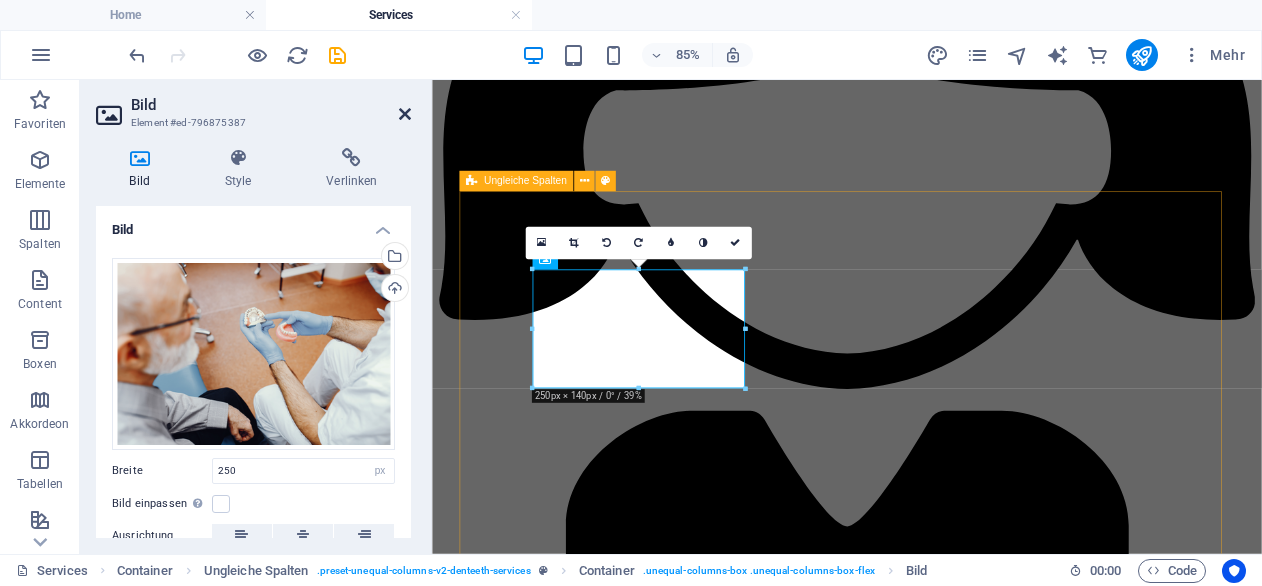 click at bounding box center [405, 114] 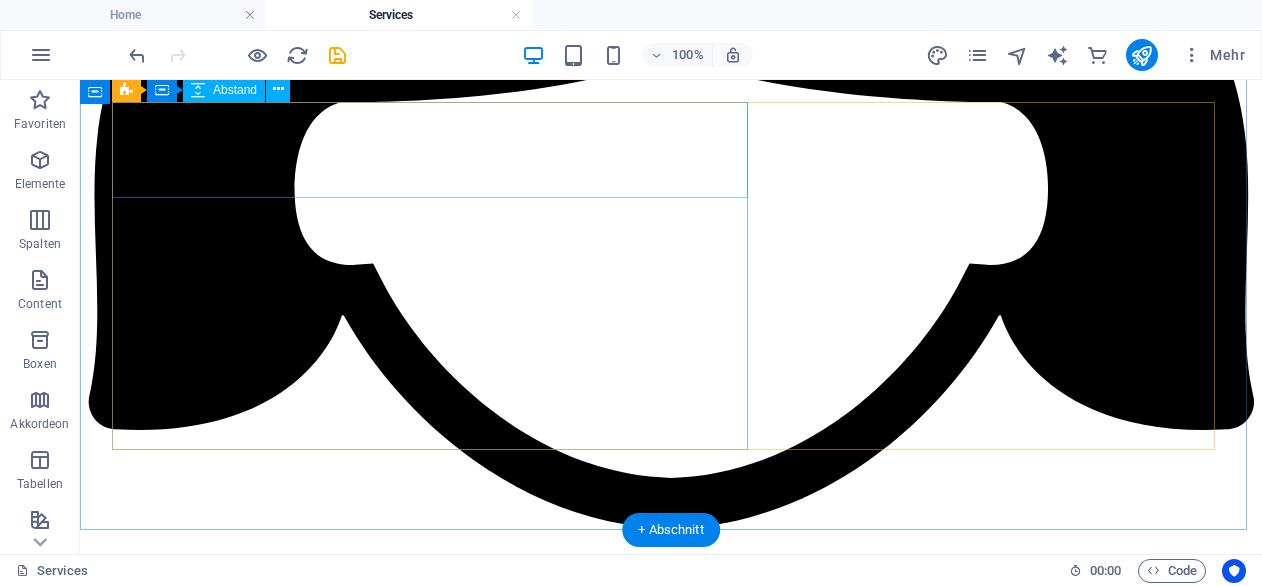 scroll, scrollTop: 4272, scrollLeft: 0, axis: vertical 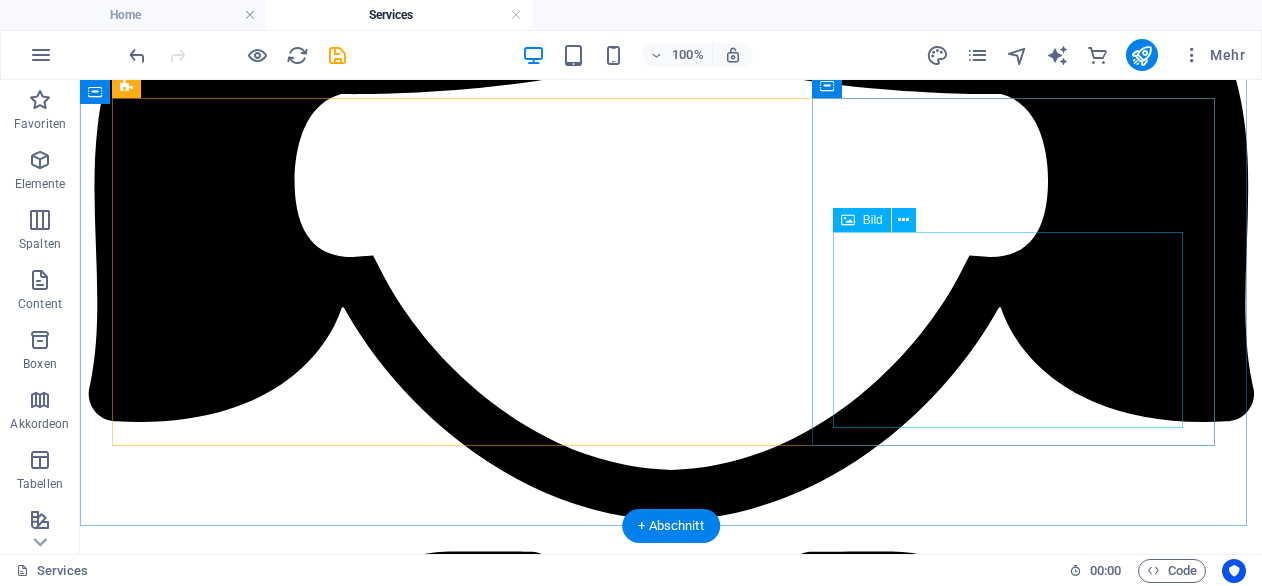 click at bounding box center (314, -3842) 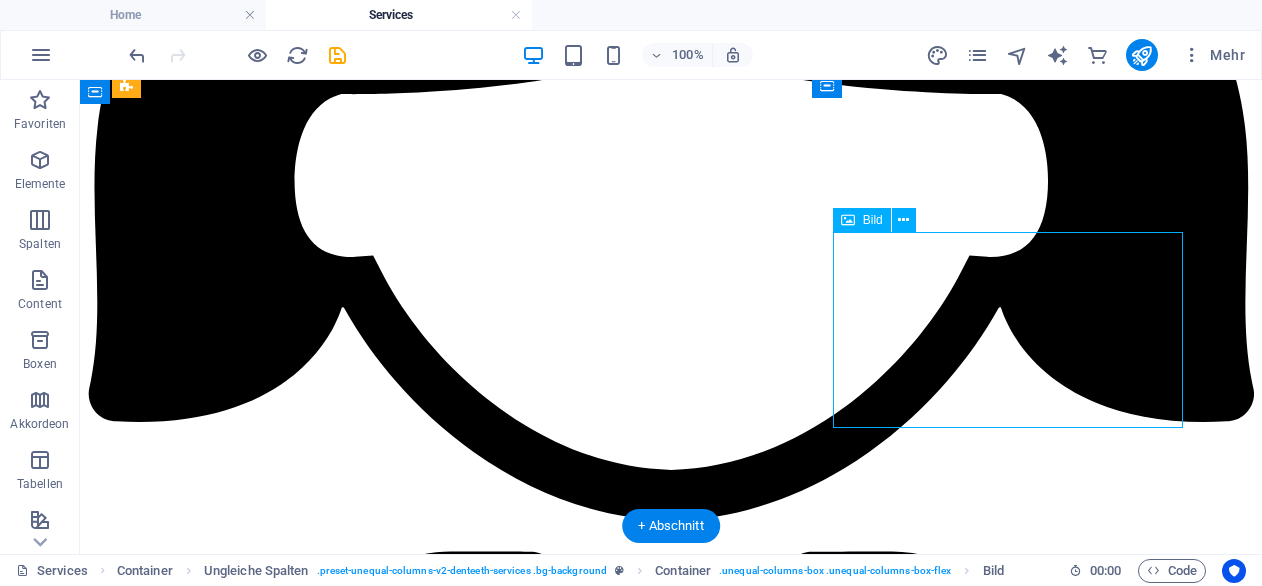 click at bounding box center (314, -3842) 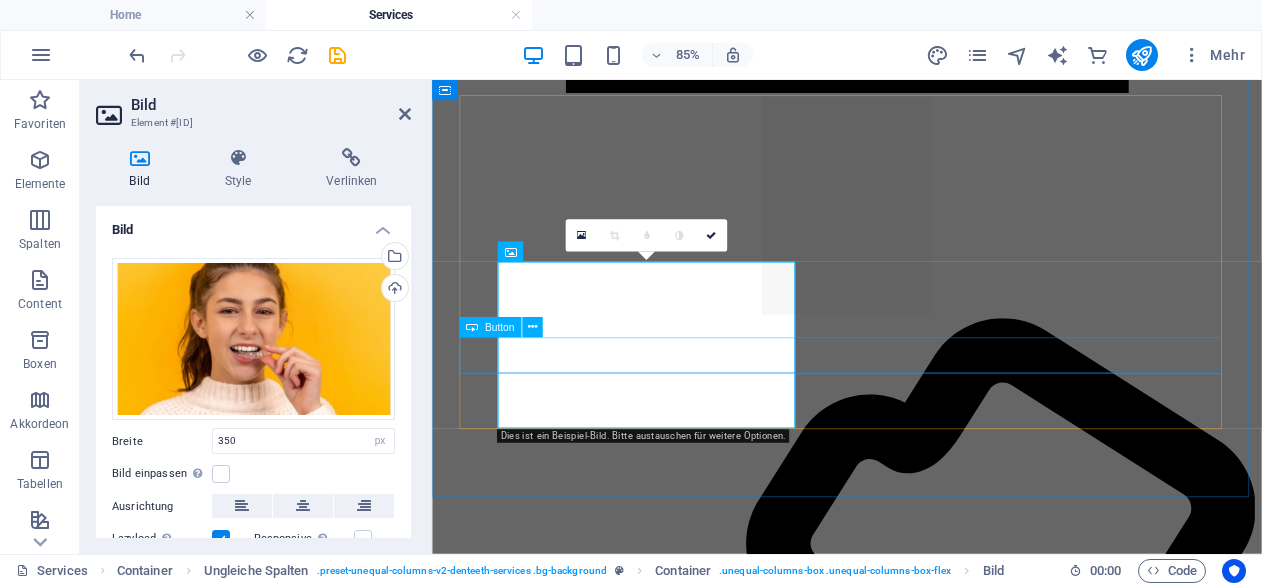 scroll, scrollTop: 4374, scrollLeft: 0, axis: vertical 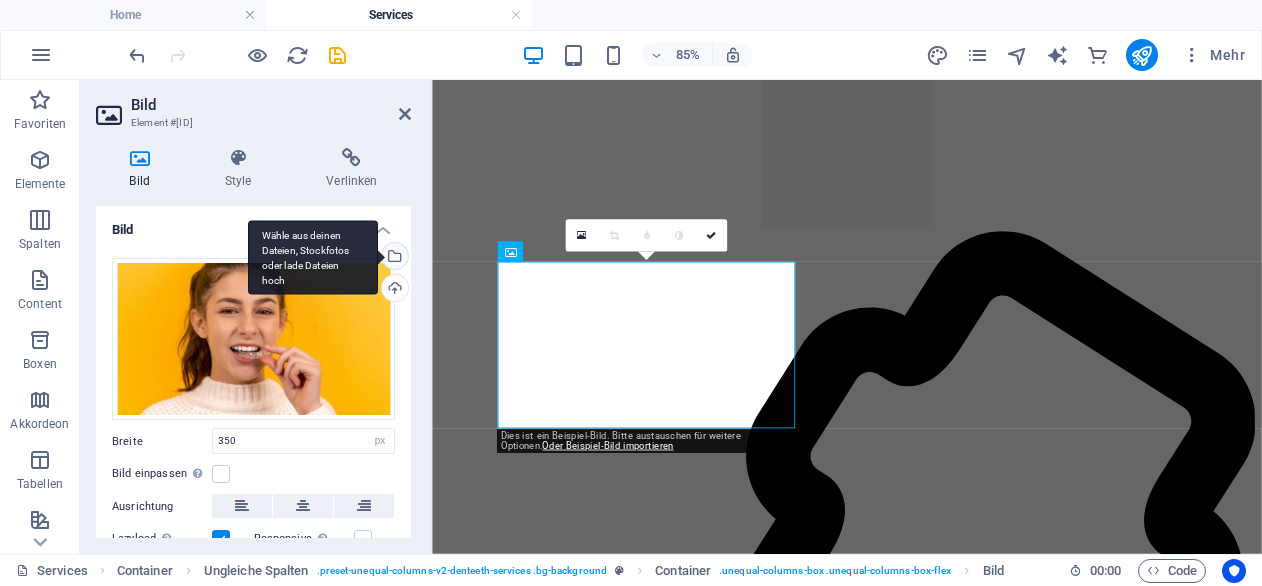 click on "Wähle aus deinen Dateien, Stockfotos oder lade Dateien hoch" at bounding box center [313, 257] 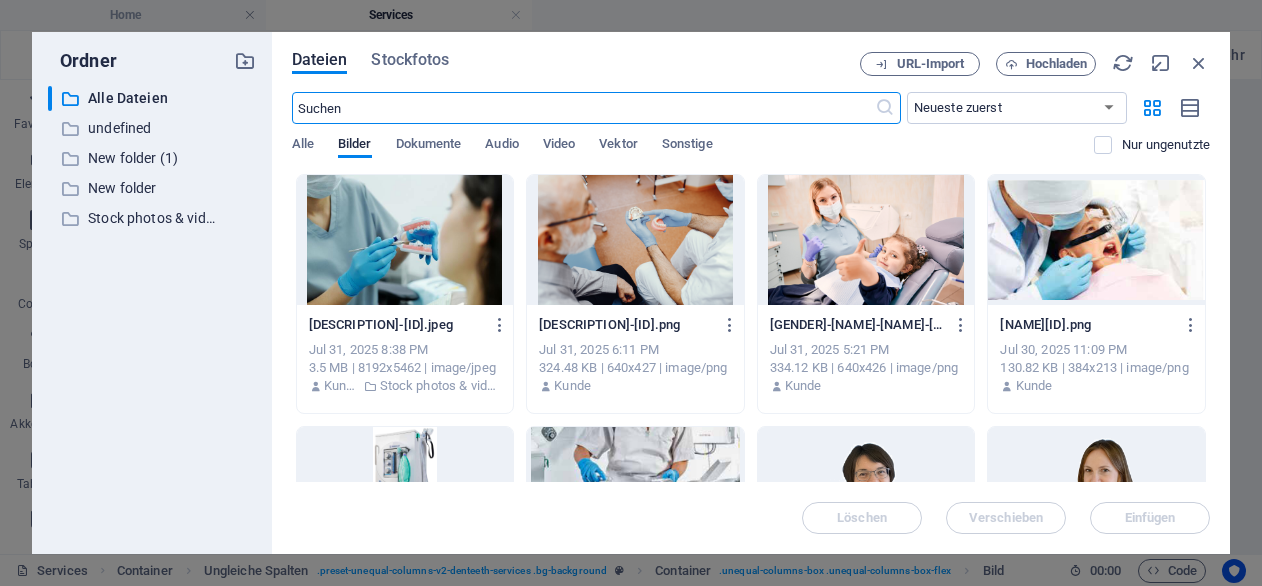 scroll, scrollTop: 4292, scrollLeft: 0, axis: vertical 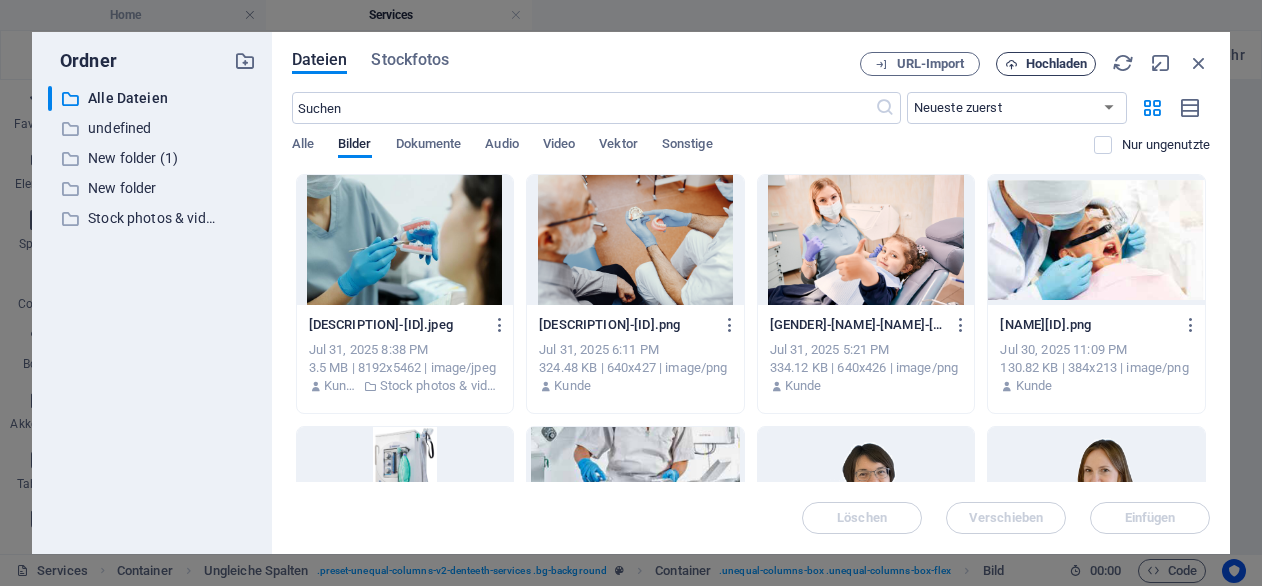 click on "Hochladen" at bounding box center [1057, 64] 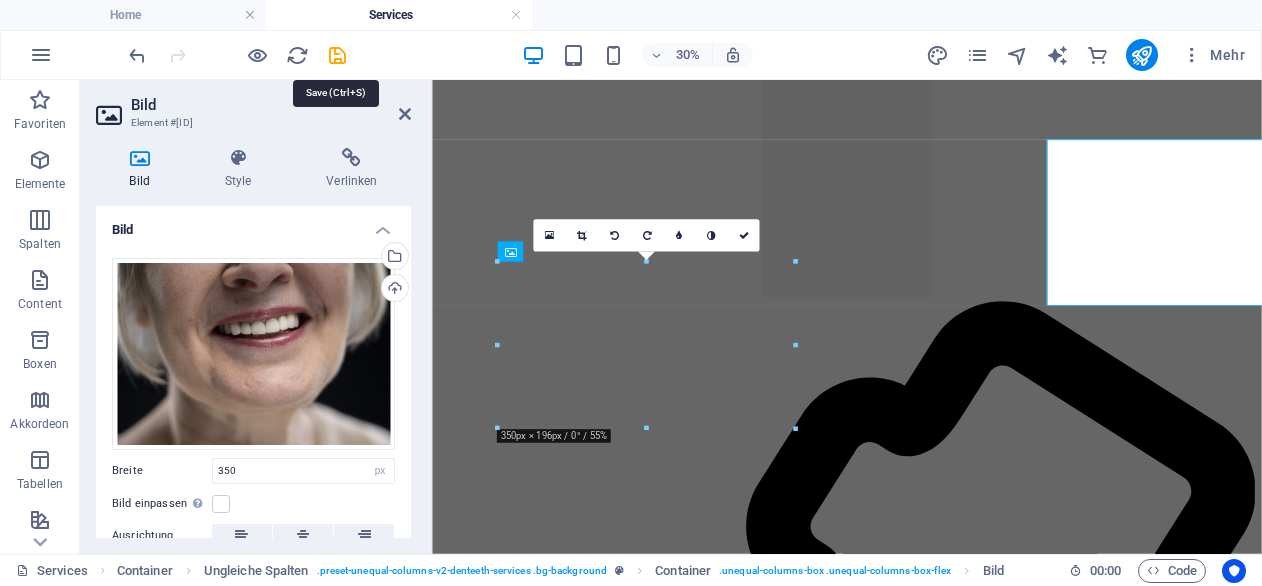 scroll, scrollTop: 4374, scrollLeft: 0, axis: vertical 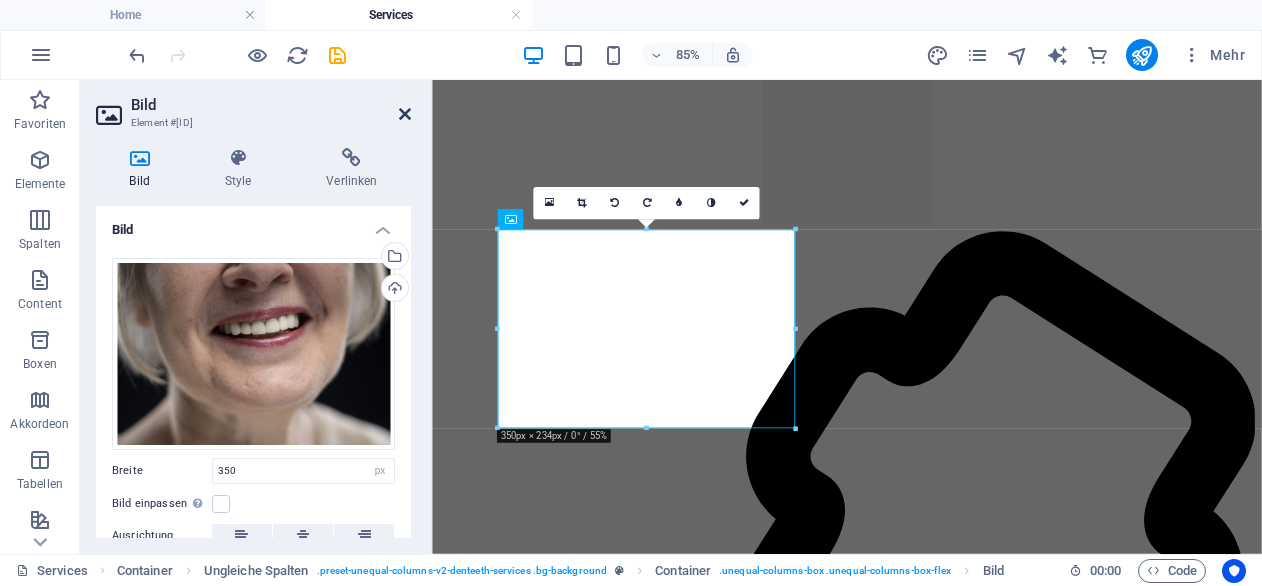 click at bounding box center (405, 114) 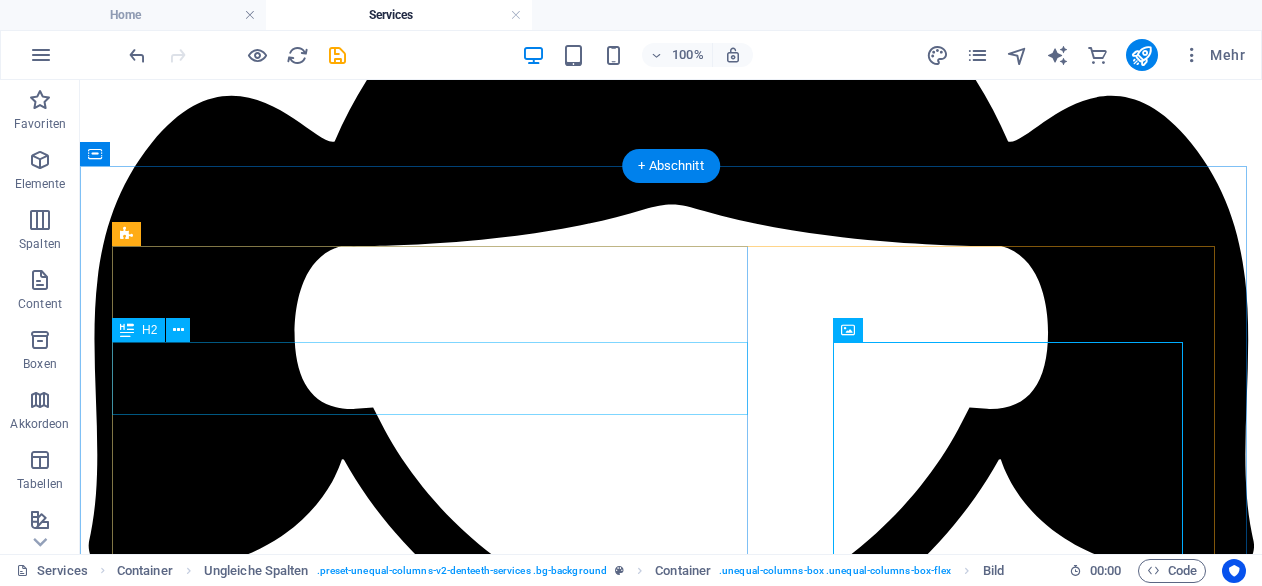 scroll, scrollTop: 4118, scrollLeft: 0, axis: vertical 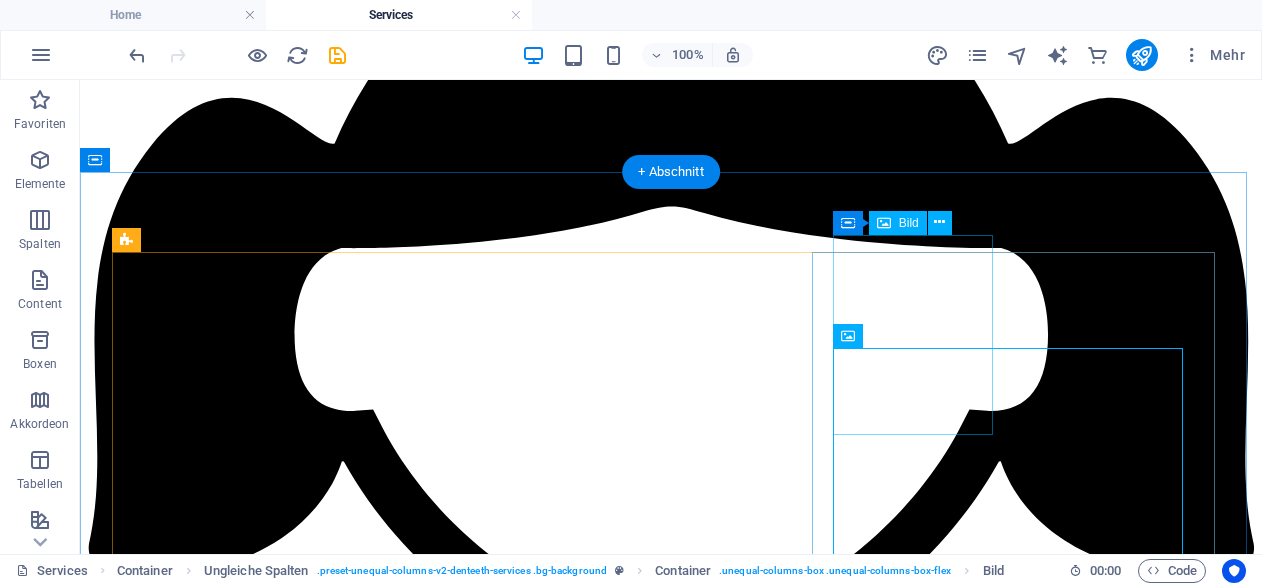 click at bounding box center [219, -3960] 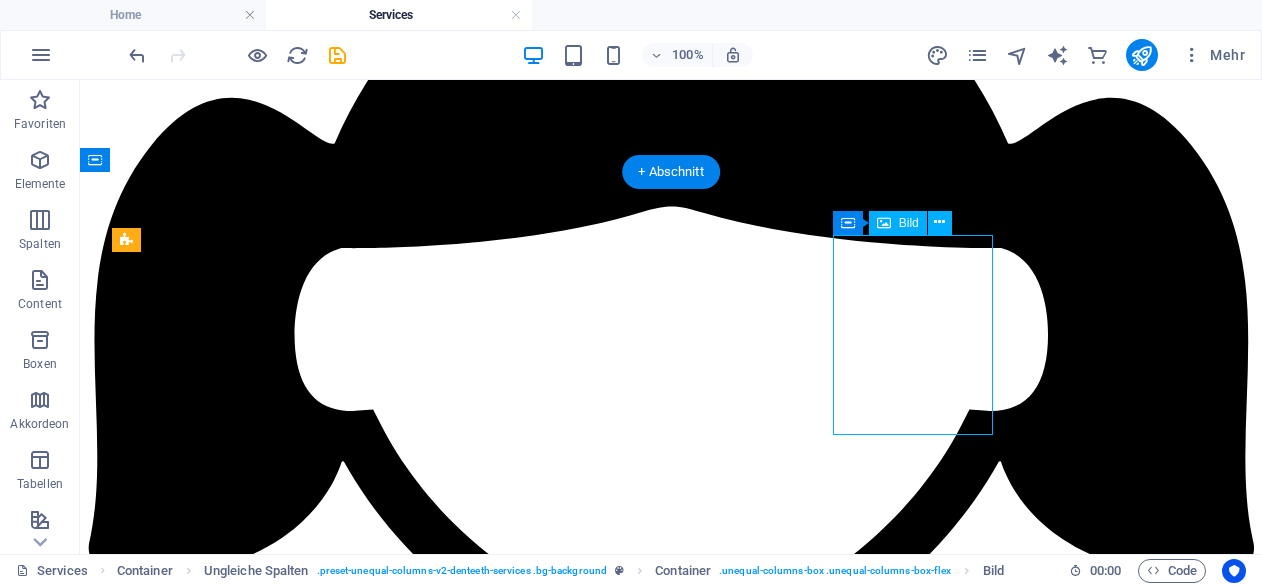 click at bounding box center [219, -3960] 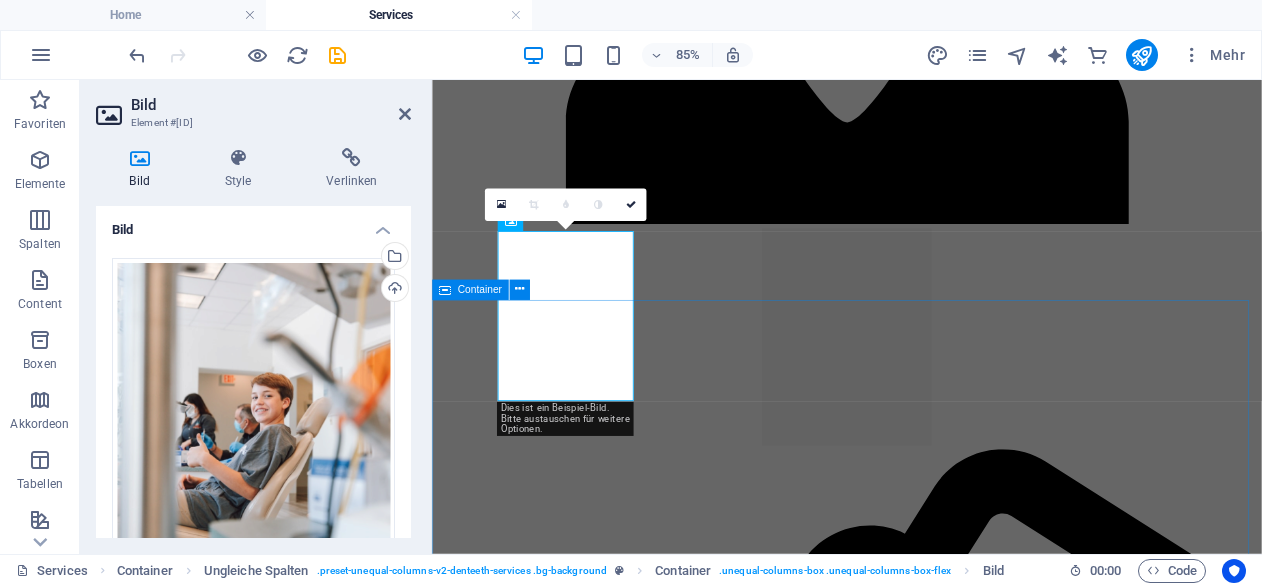 scroll, scrollTop: 4606, scrollLeft: 0, axis: vertical 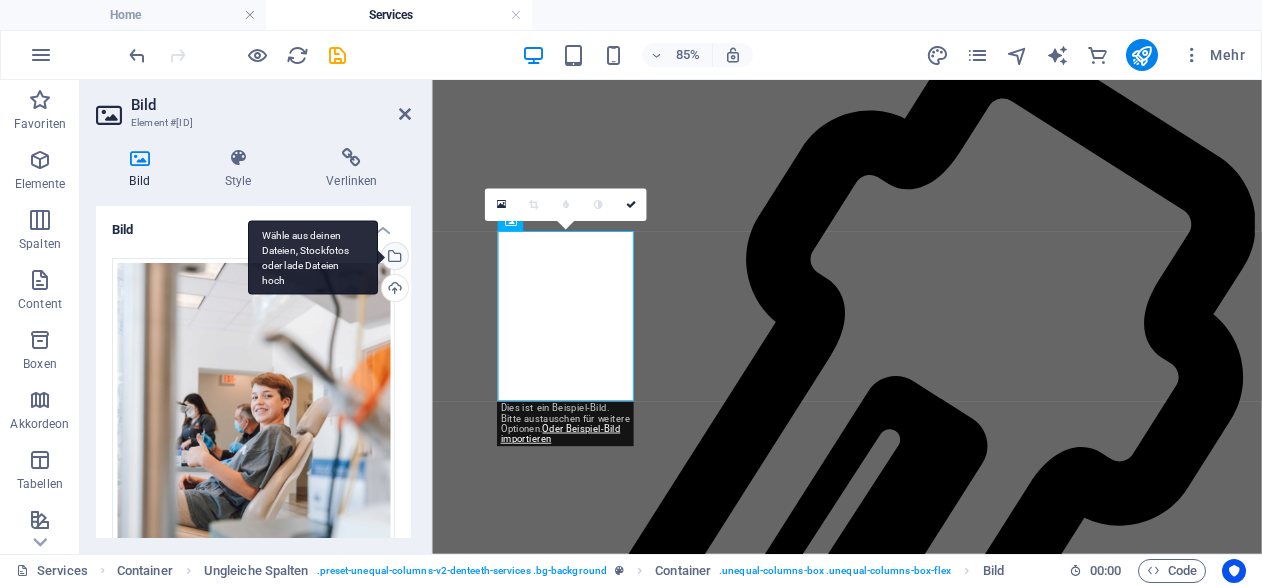 click on "Wähle aus deinen Dateien, Stockfotos oder lade Dateien hoch" at bounding box center [393, 258] 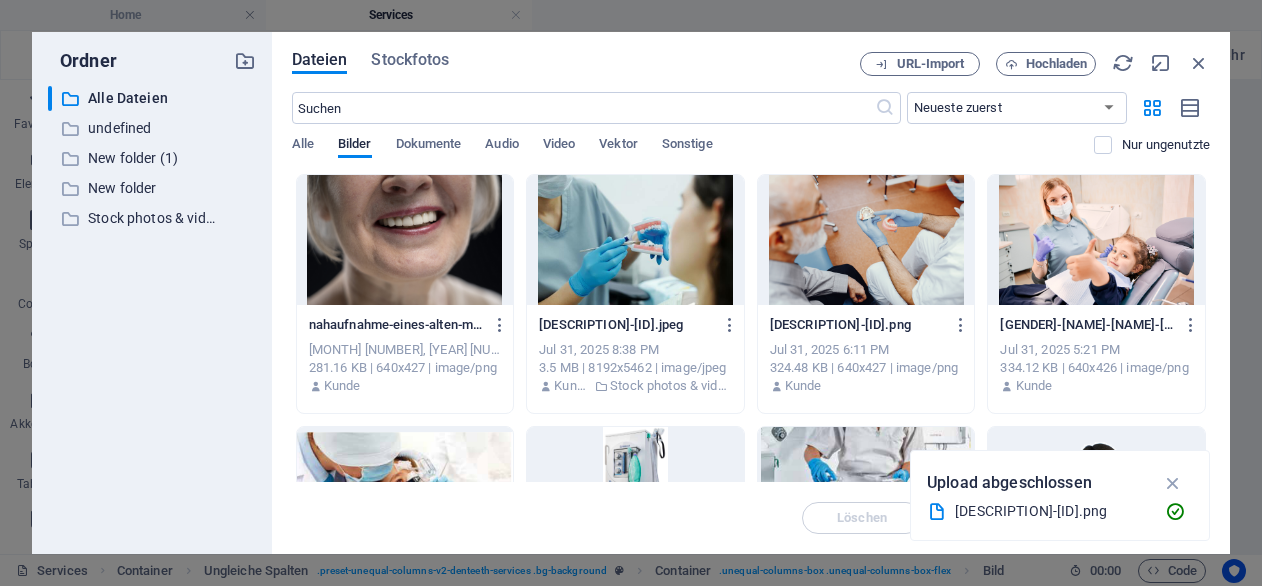 click at bounding box center [866, 240] 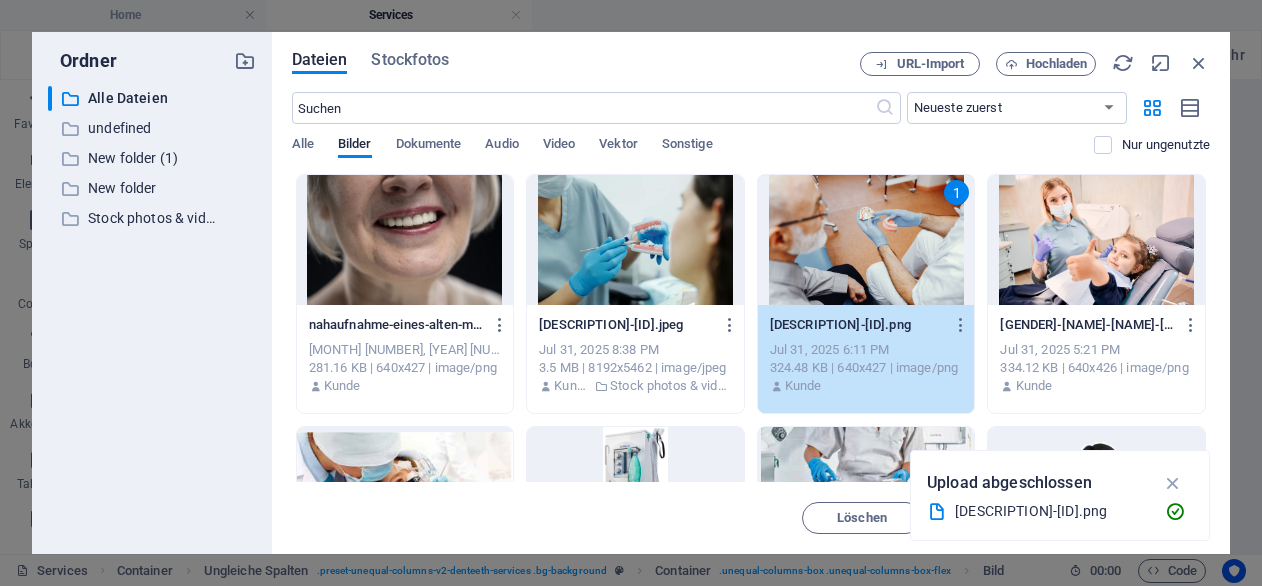 click on "1" at bounding box center [866, 240] 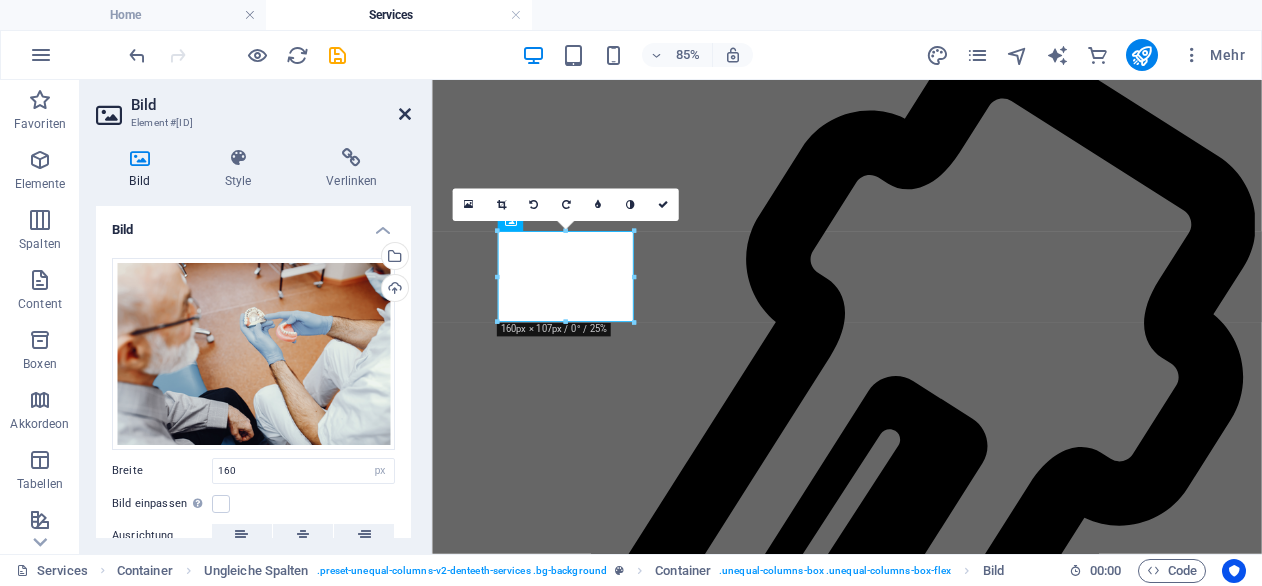 click at bounding box center [405, 114] 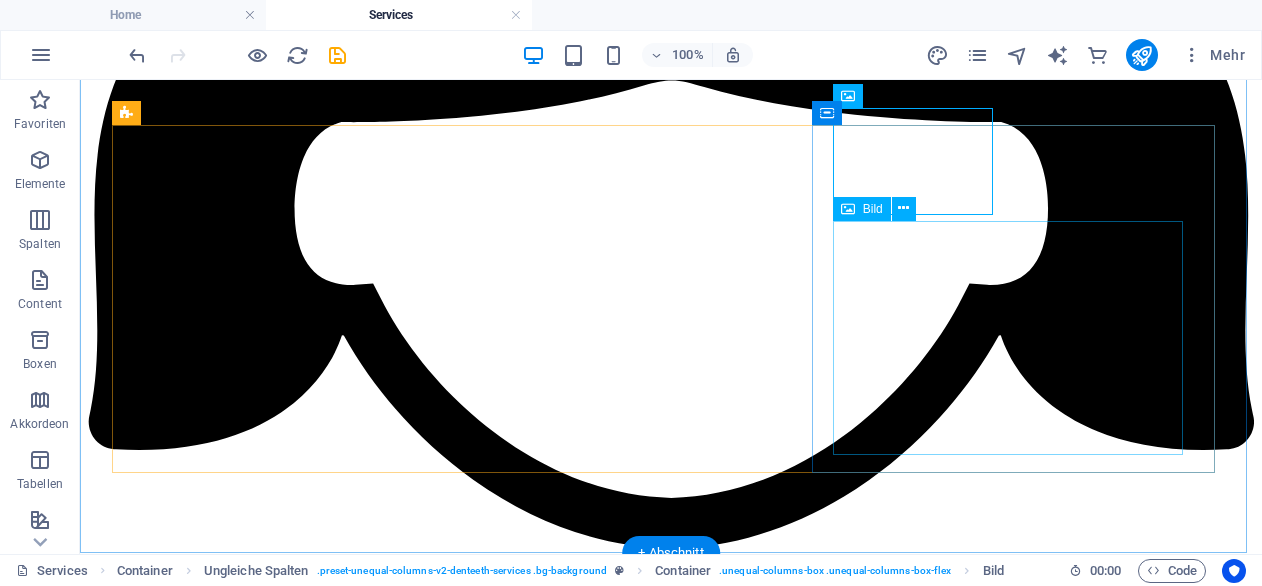 scroll, scrollTop: 4245, scrollLeft: 0, axis: vertical 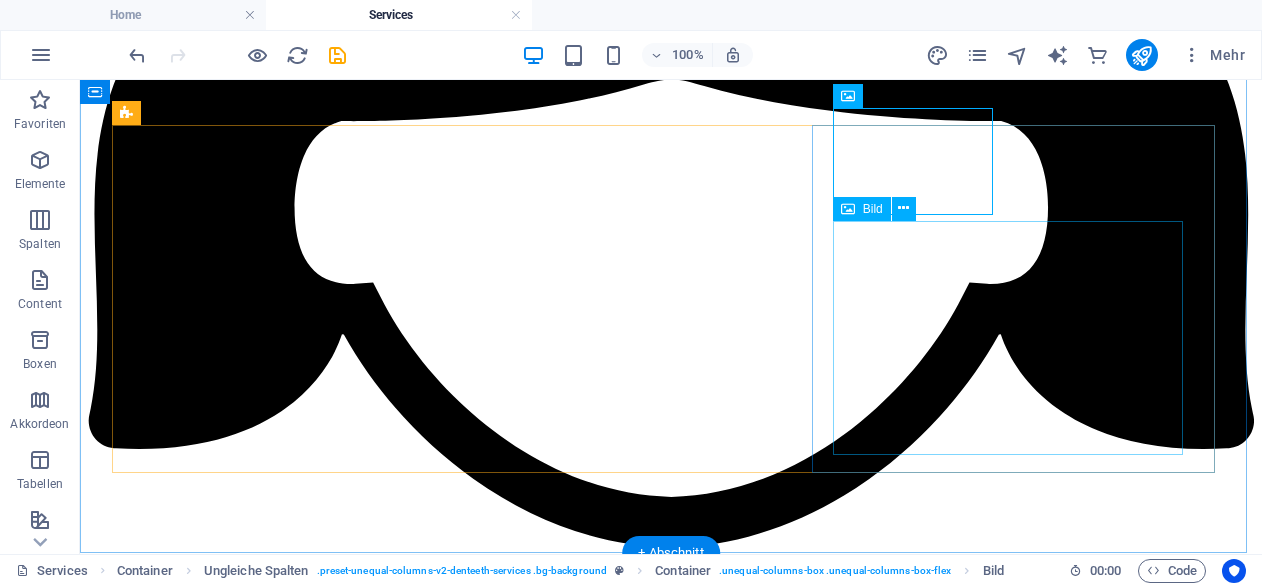 click at bounding box center (314, -3834) 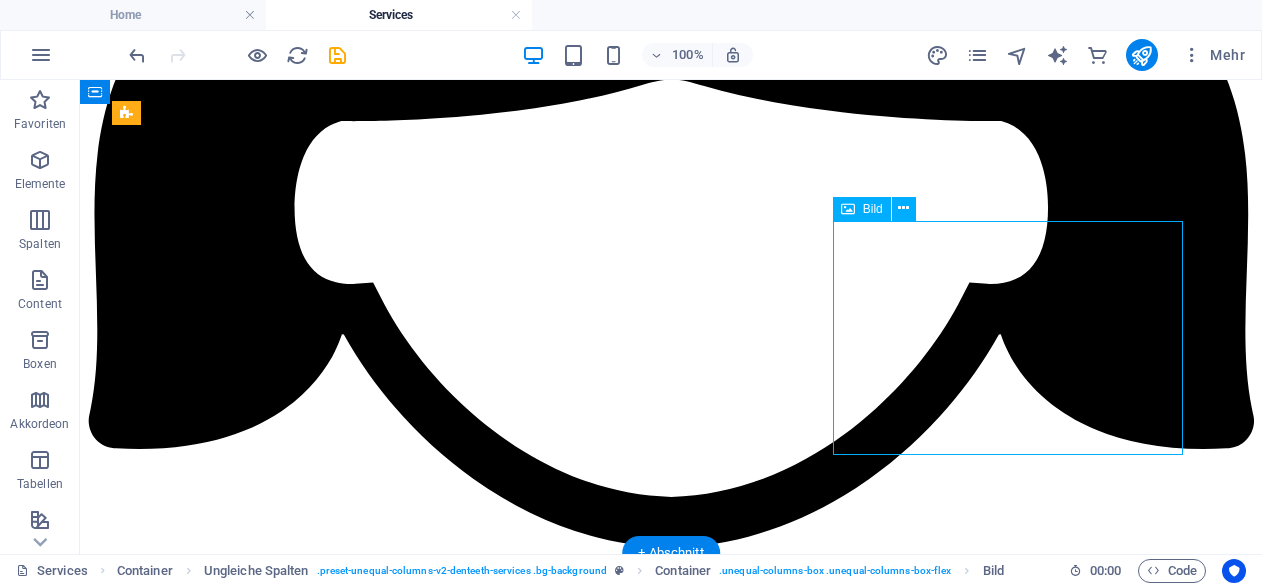 click at bounding box center (314, -3834) 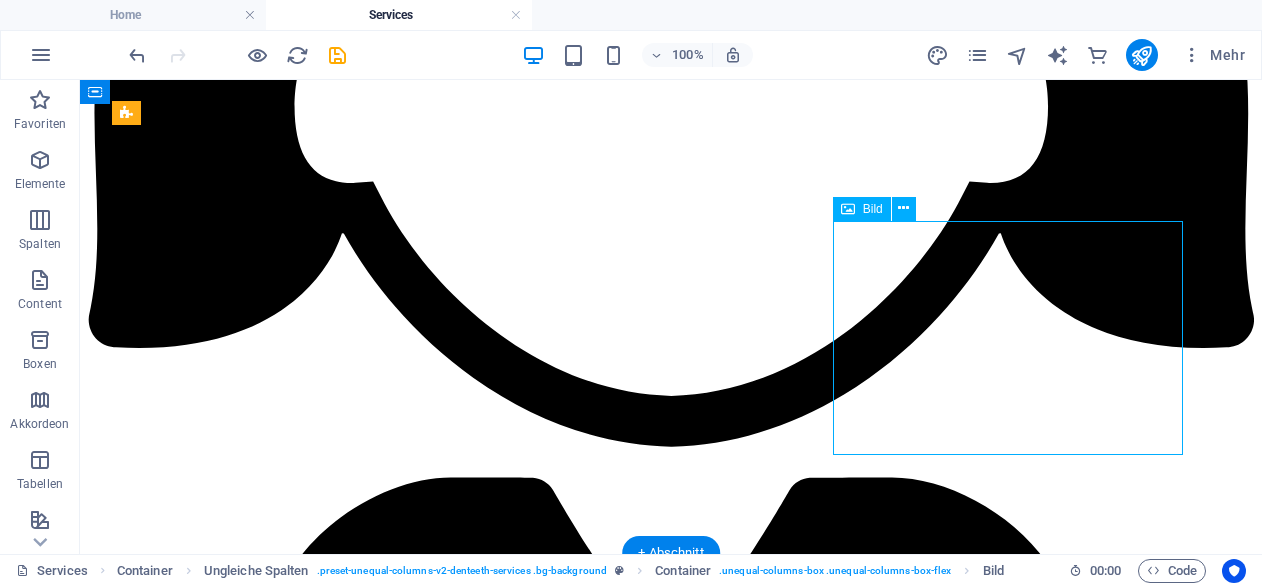 select on "px" 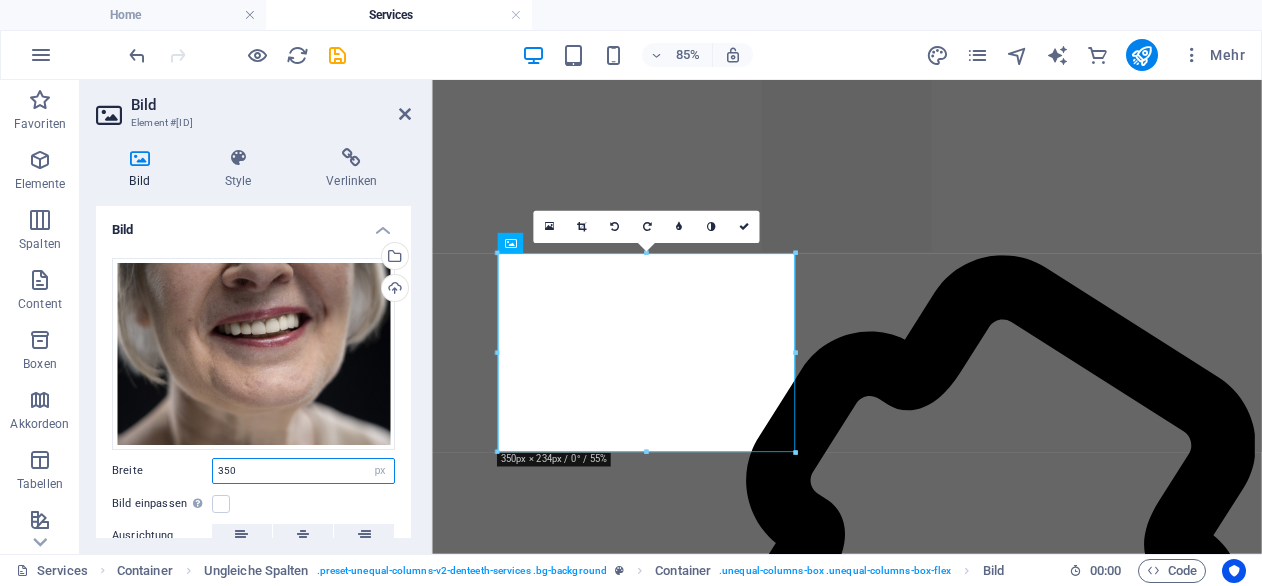 click on "350" at bounding box center (303, 471) 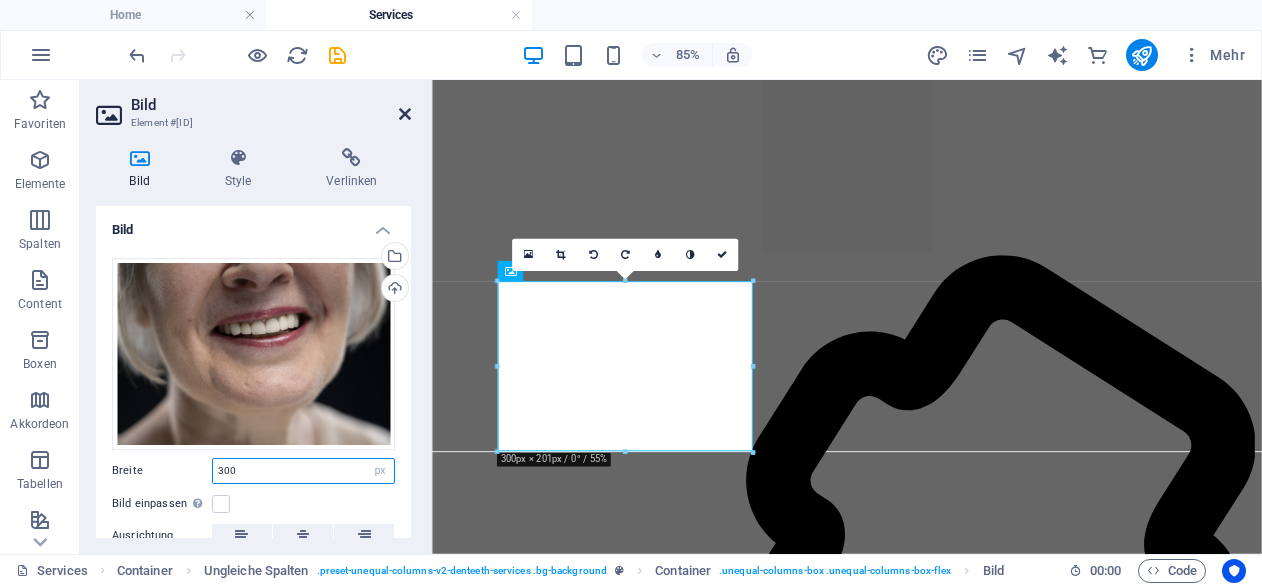 type on "300" 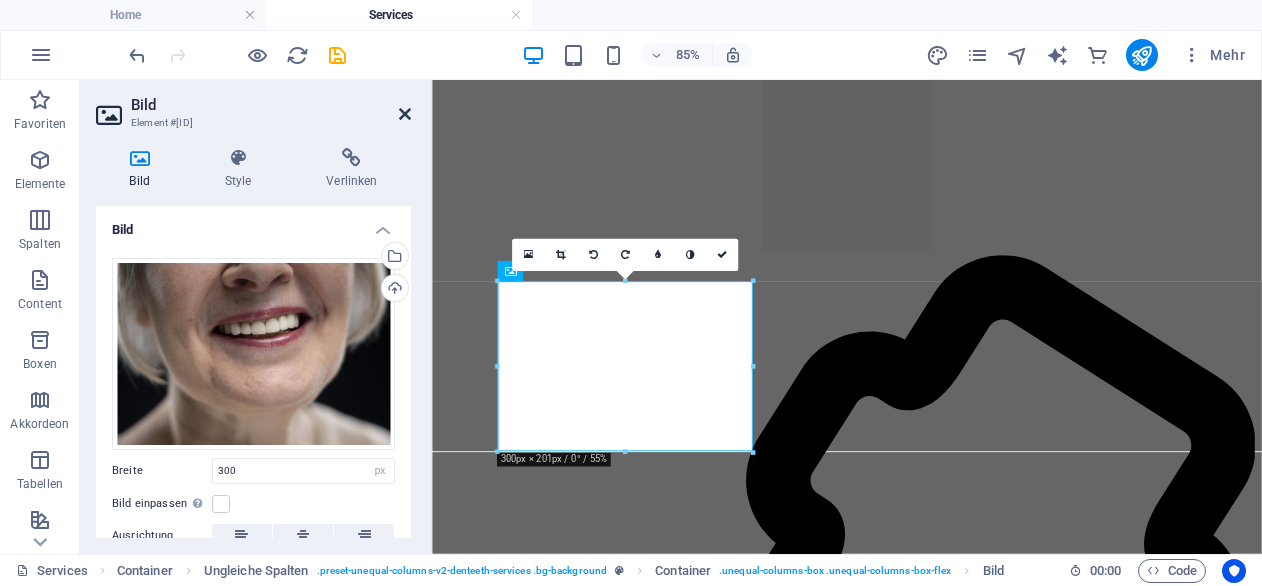 click at bounding box center (405, 114) 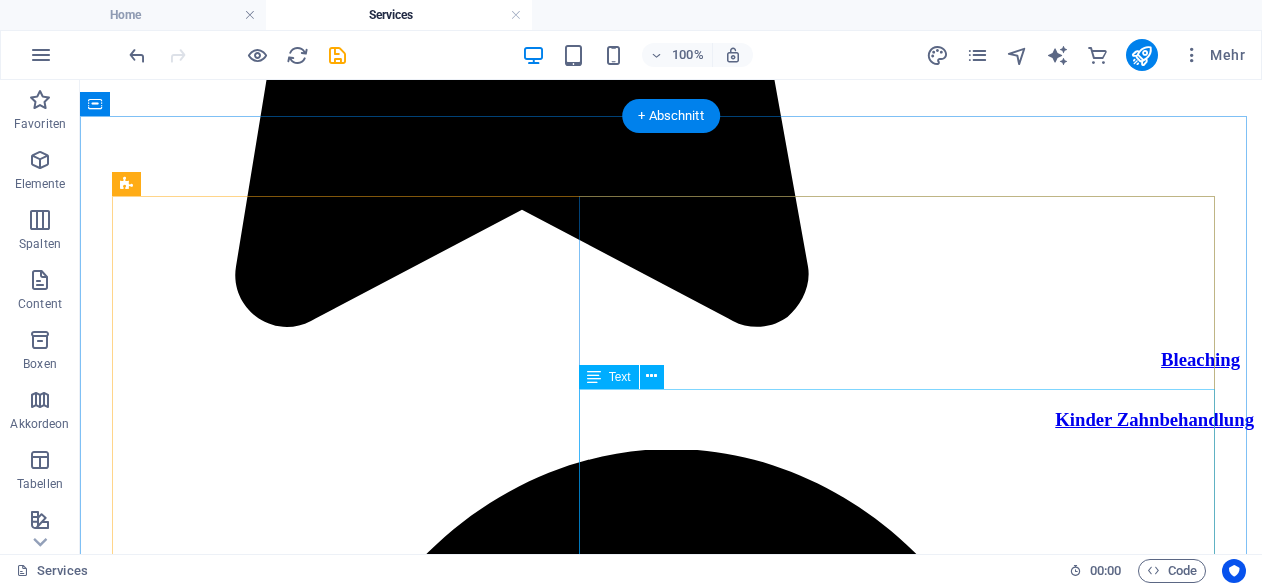 scroll, scrollTop: 3568, scrollLeft: 0, axis: vertical 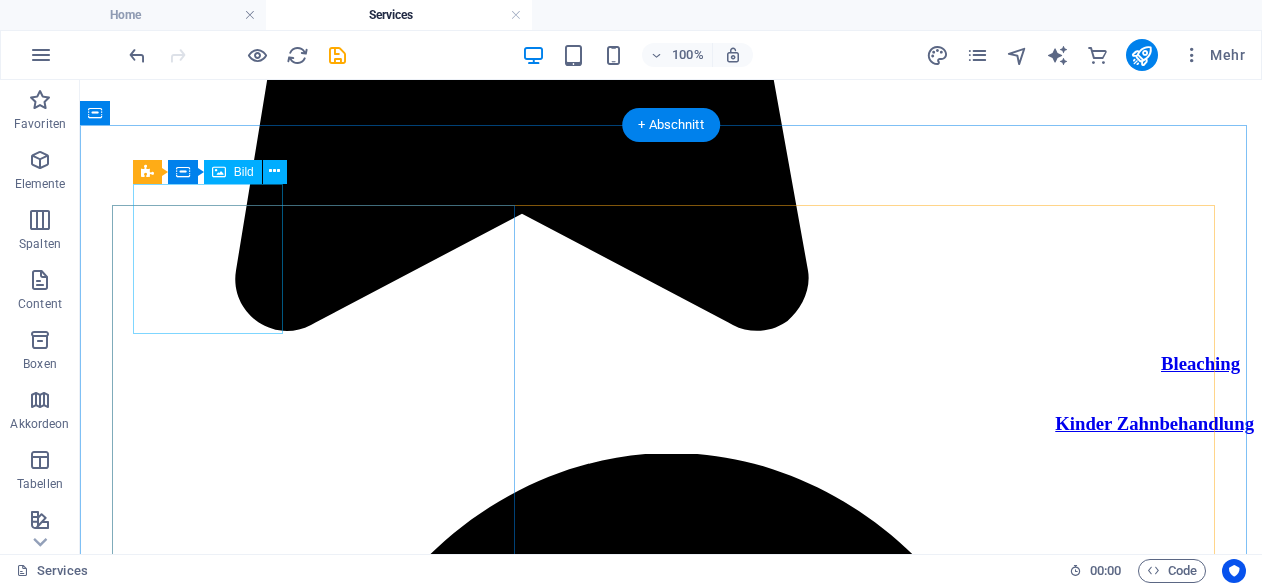 click at bounding box center [214, -3435] 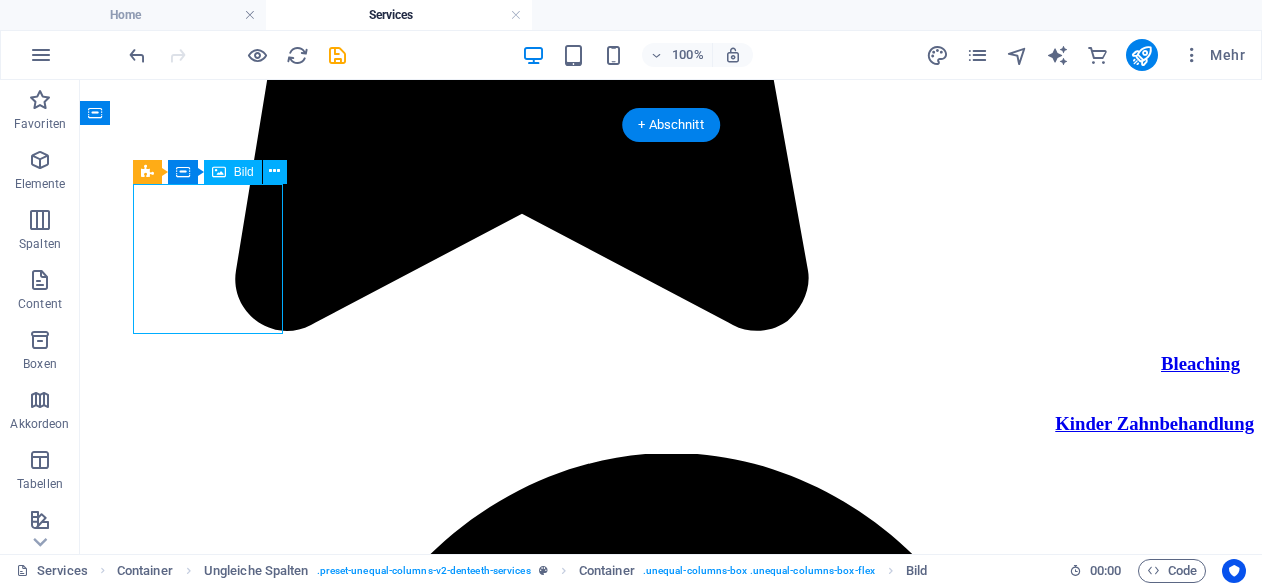 click at bounding box center [214, -3435] 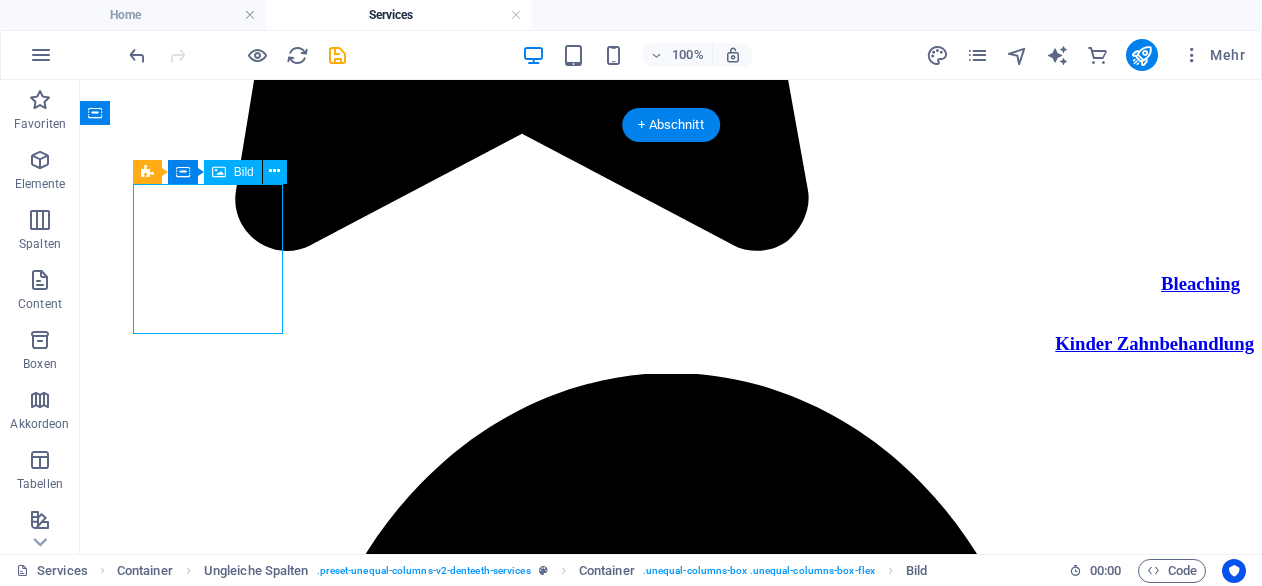 select on "px" 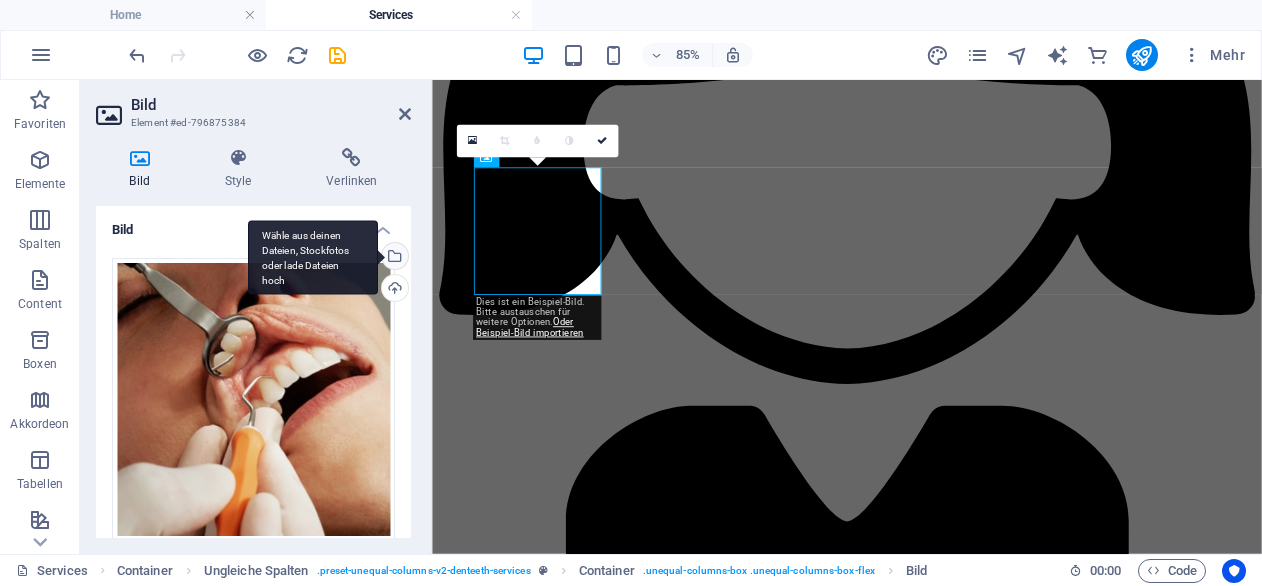 click on "Wähle aus deinen Dateien, Stockfotos oder lade Dateien hoch" at bounding box center (393, 258) 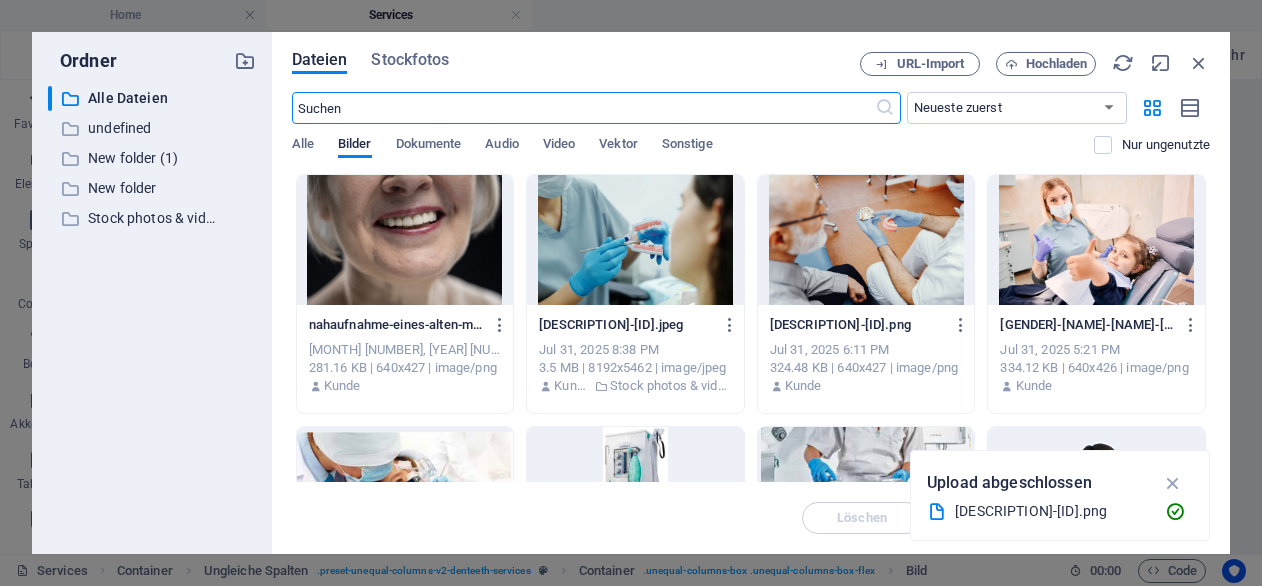 scroll, scrollTop: 3588, scrollLeft: 0, axis: vertical 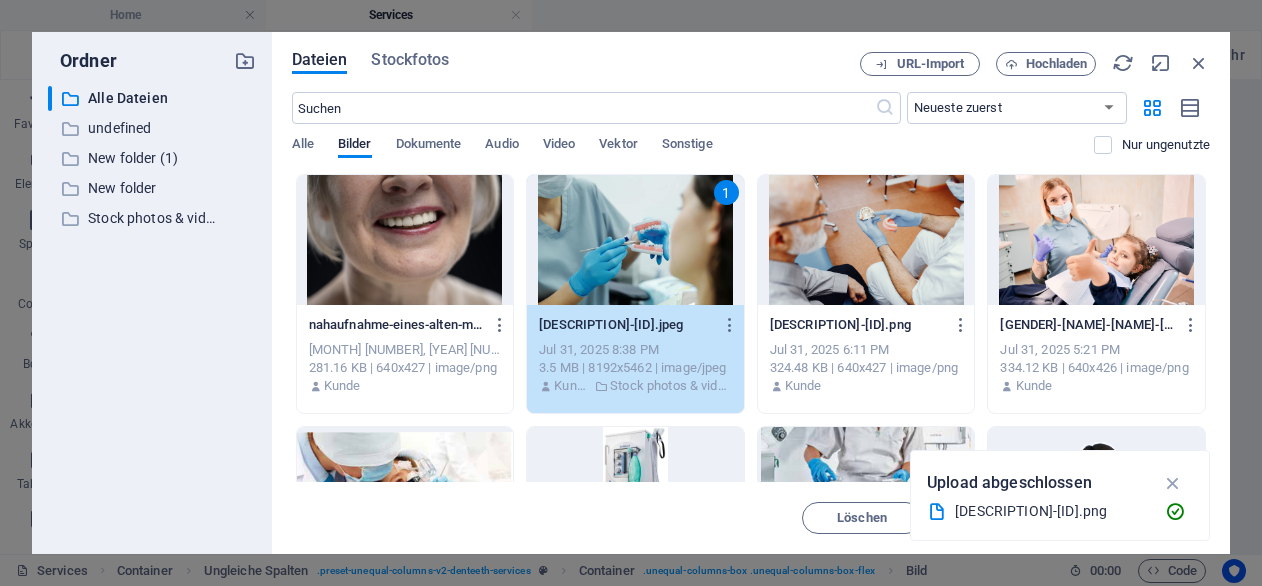 click on "1" at bounding box center [635, 240] 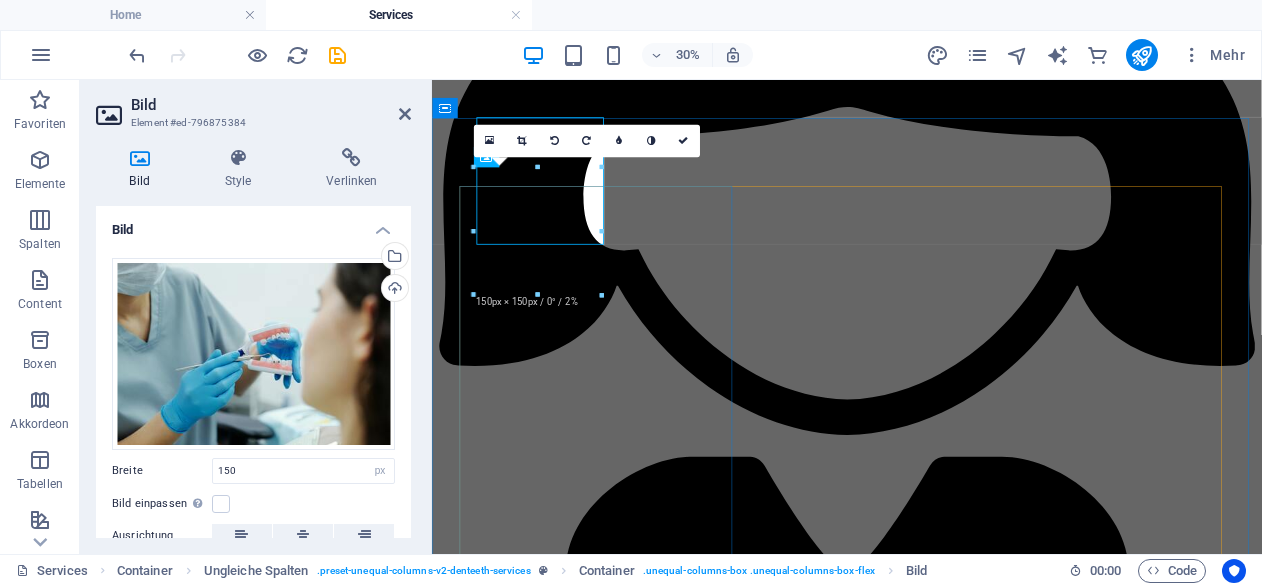 scroll, scrollTop: 3648, scrollLeft: 0, axis: vertical 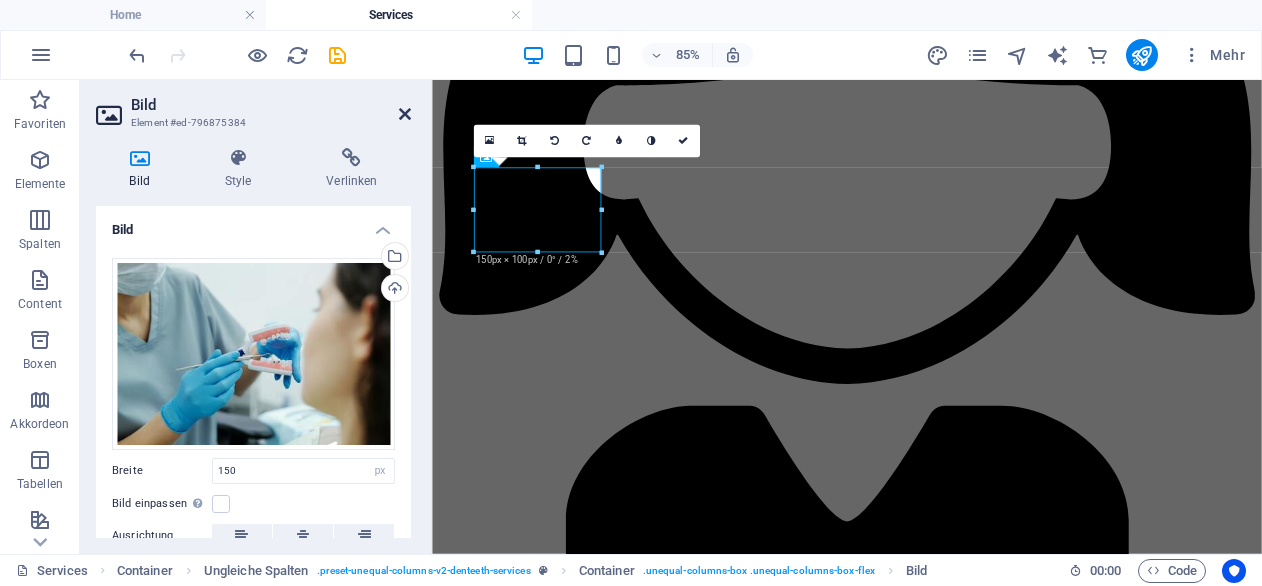 click at bounding box center (405, 114) 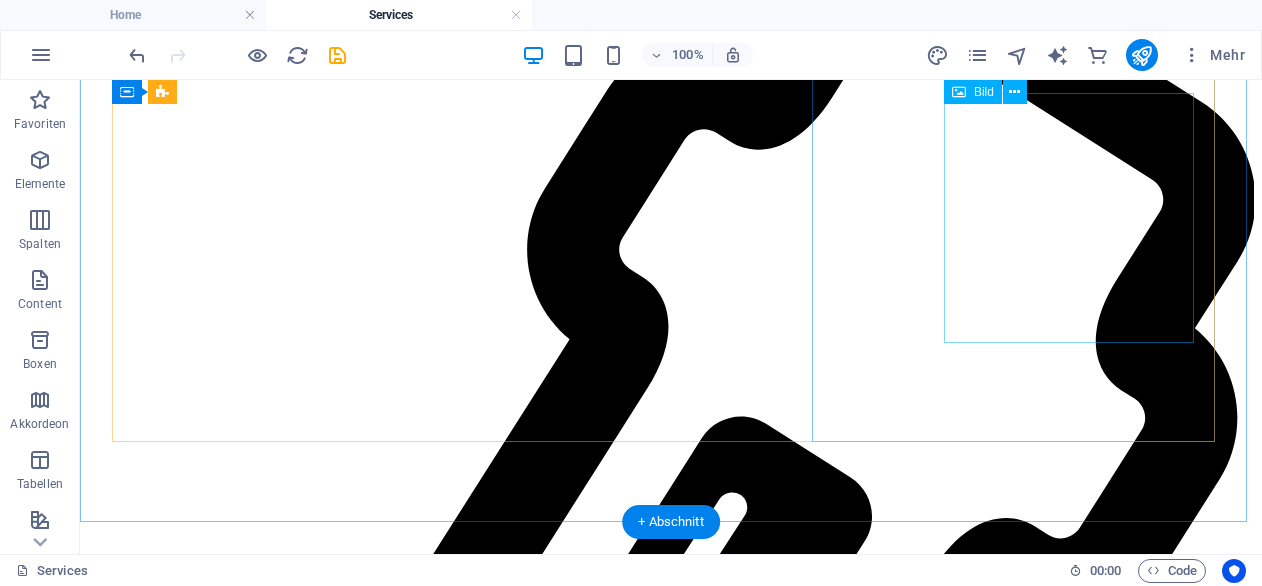 scroll, scrollTop: 5470, scrollLeft: 0, axis: vertical 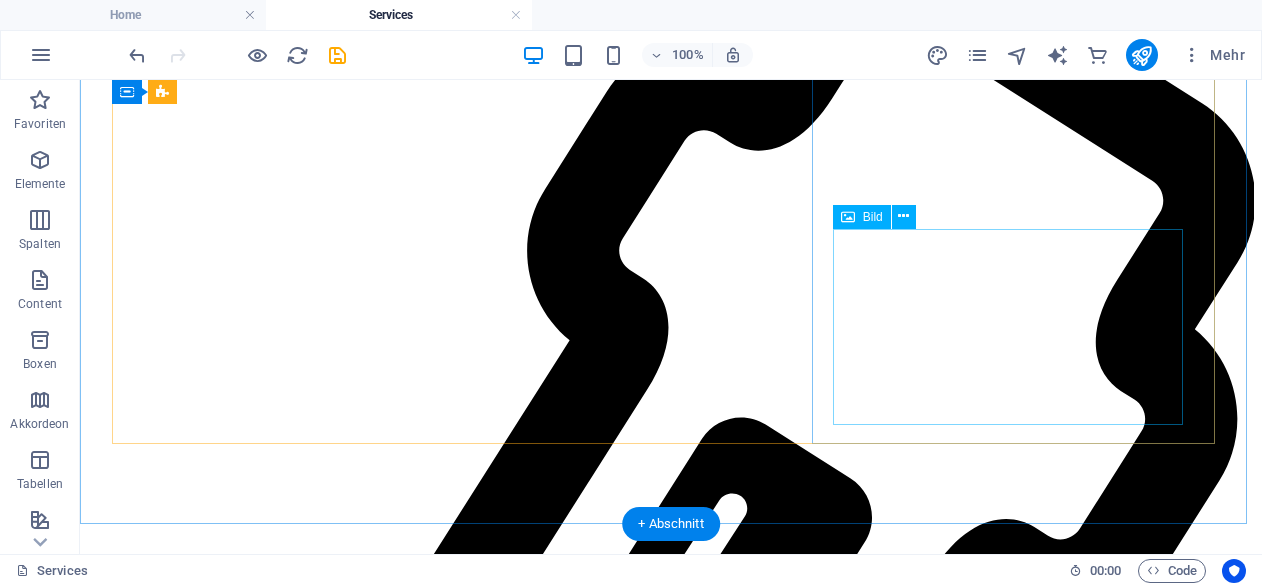 click at bounding box center [314, -5040] 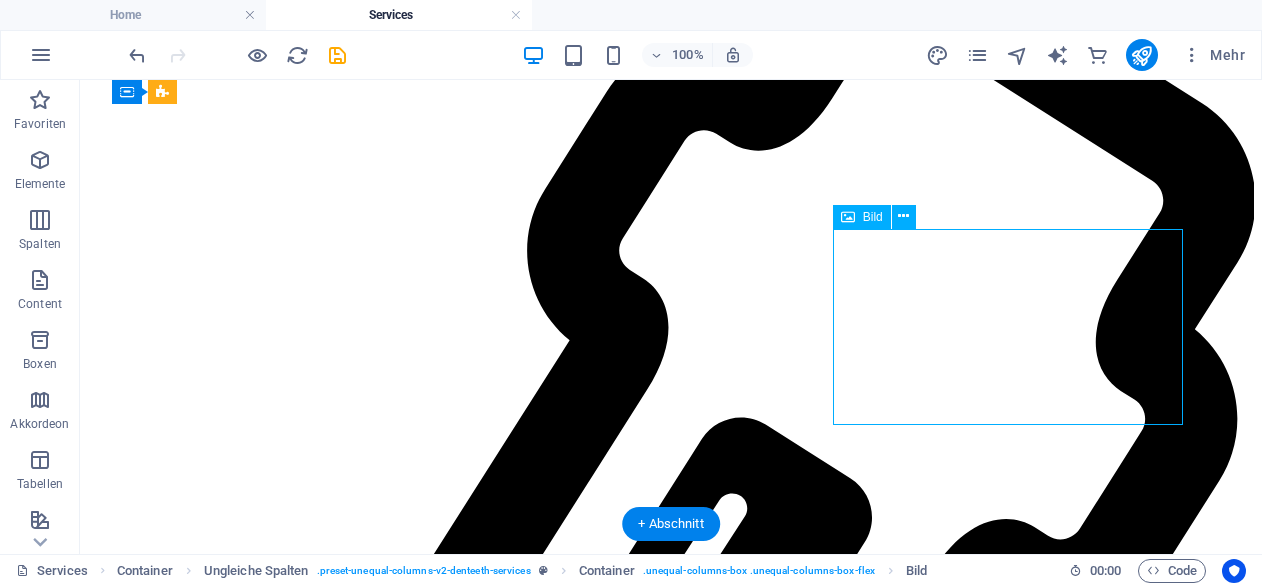 click at bounding box center (314, -5040) 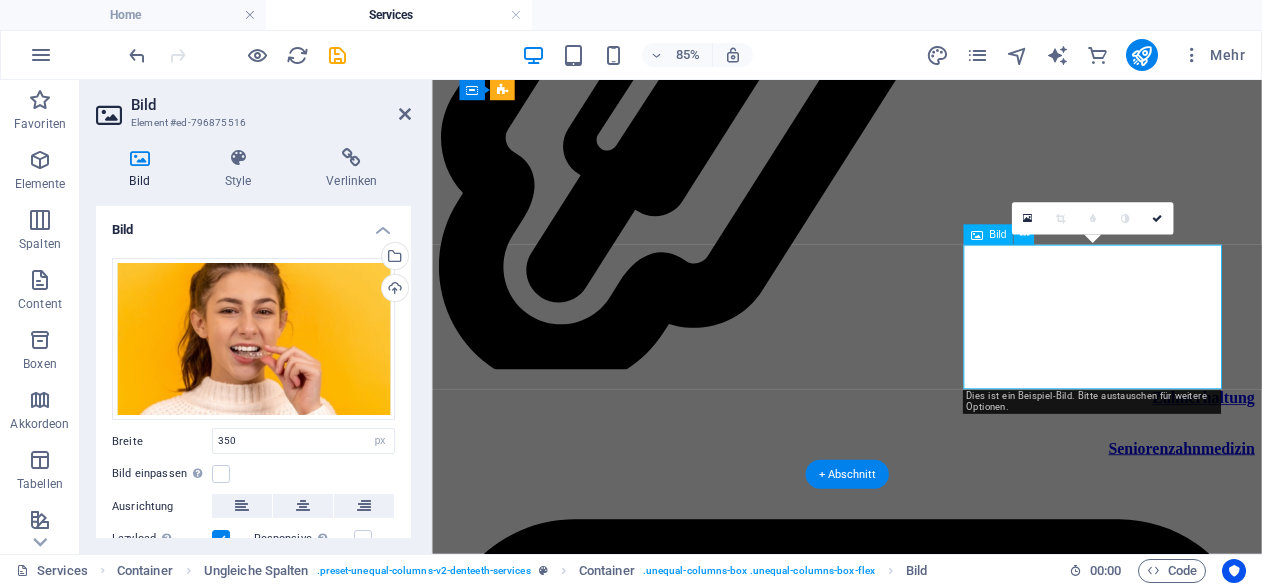 scroll, scrollTop: 5676, scrollLeft: 0, axis: vertical 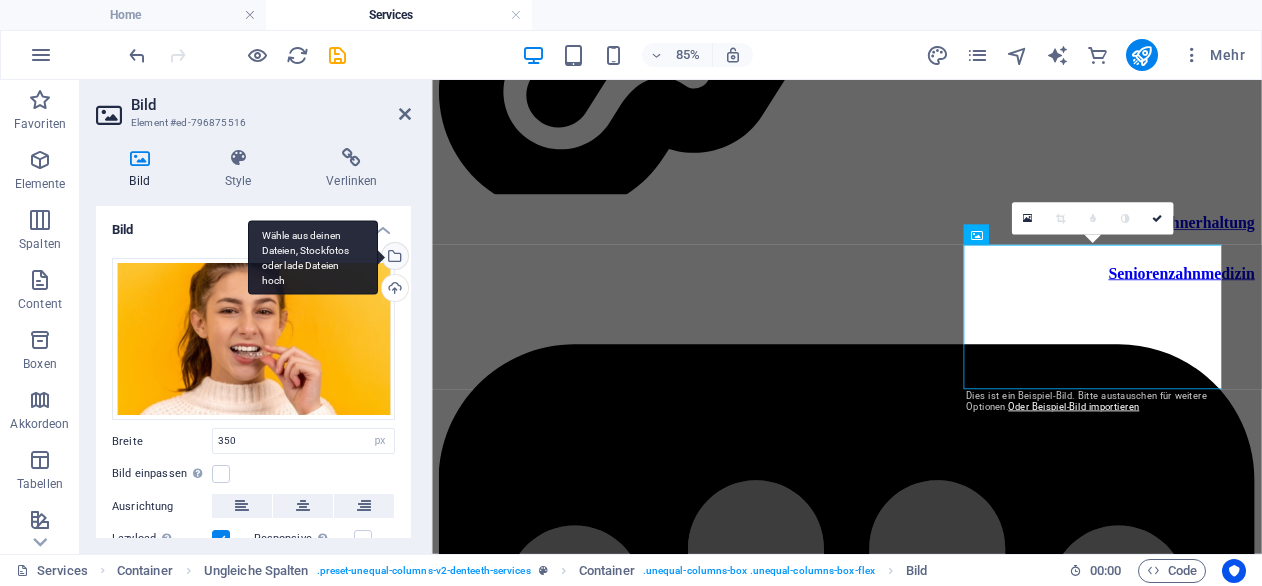 click on "Wähle aus deinen Dateien, Stockfotos oder lade Dateien hoch" at bounding box center (313, 257) 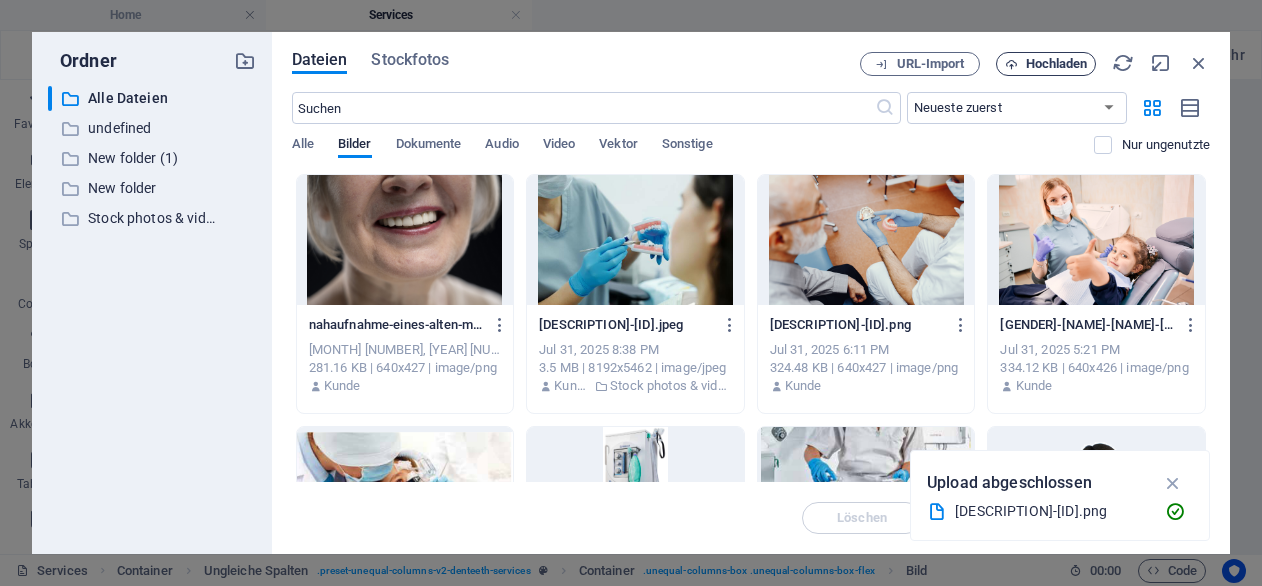 click on "Hochladen" at bounding box center [1057, 64] 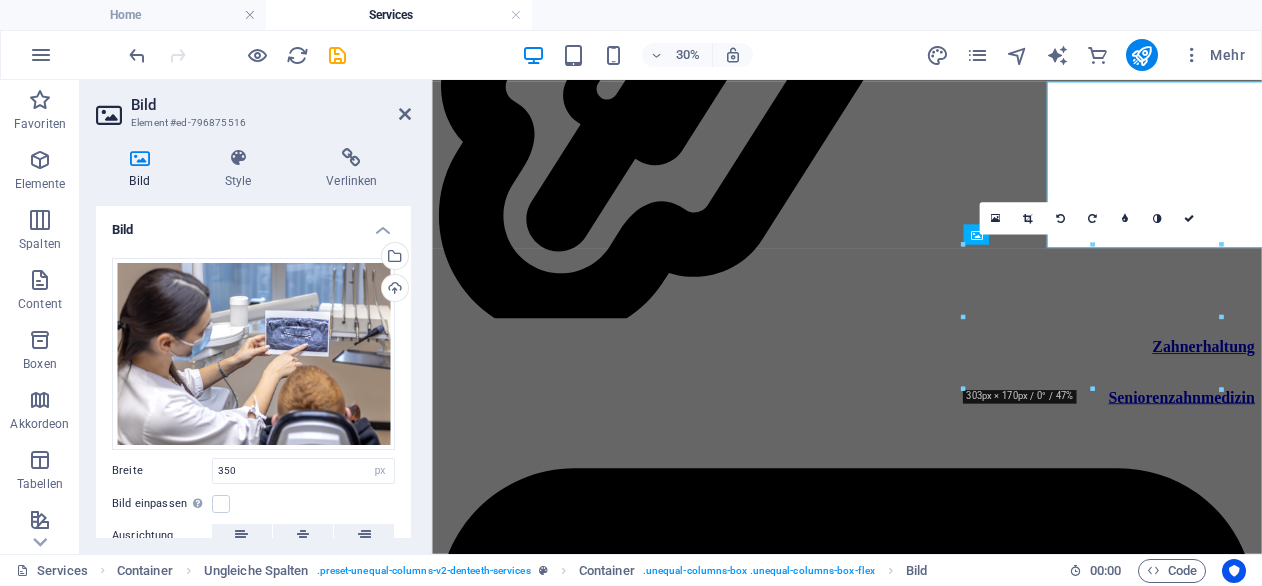 scroll, scrollTop: 5676, scrollLeft: 0, axis: vertical 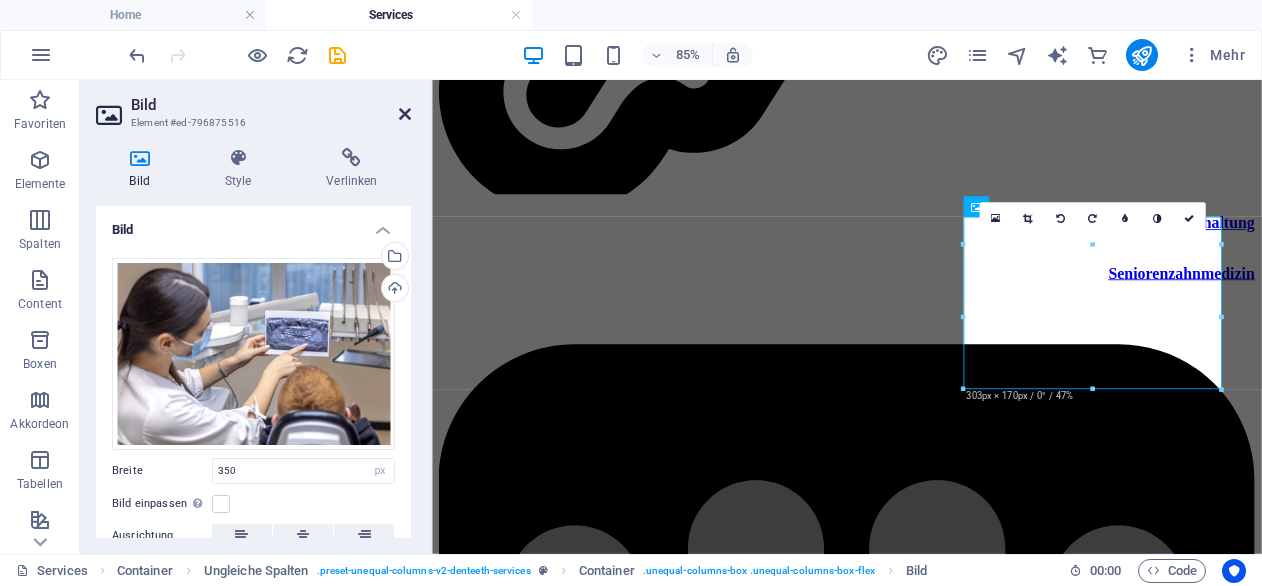 click at bounding box center (405, 114) 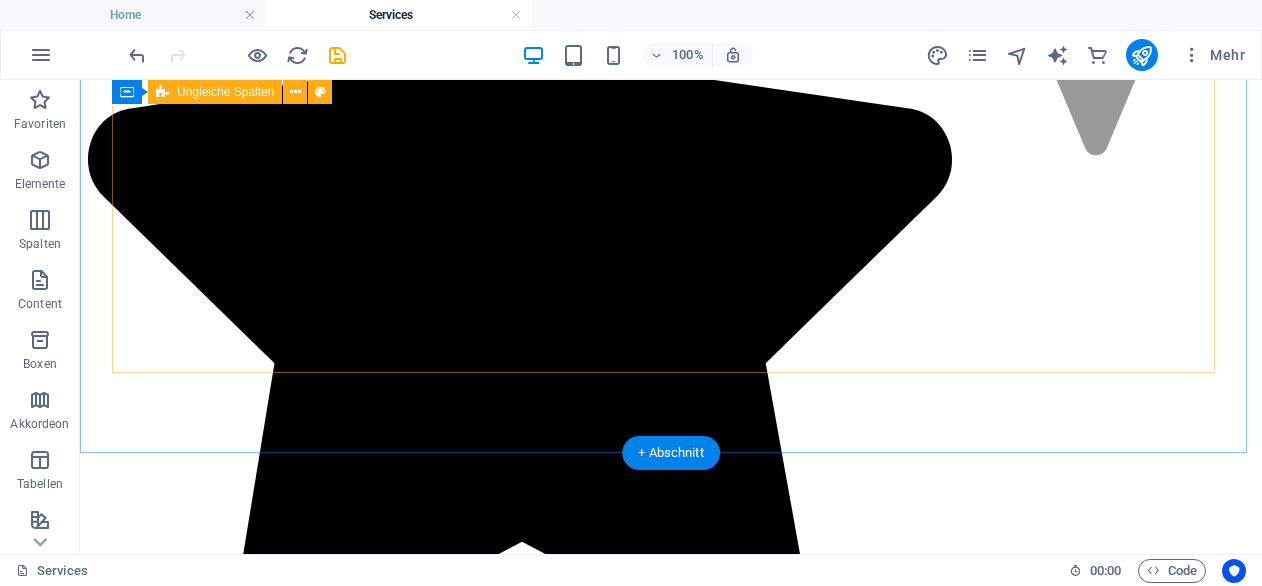 scroll, scrollTop: 3241, scrollLeft: 0, axis: vertical 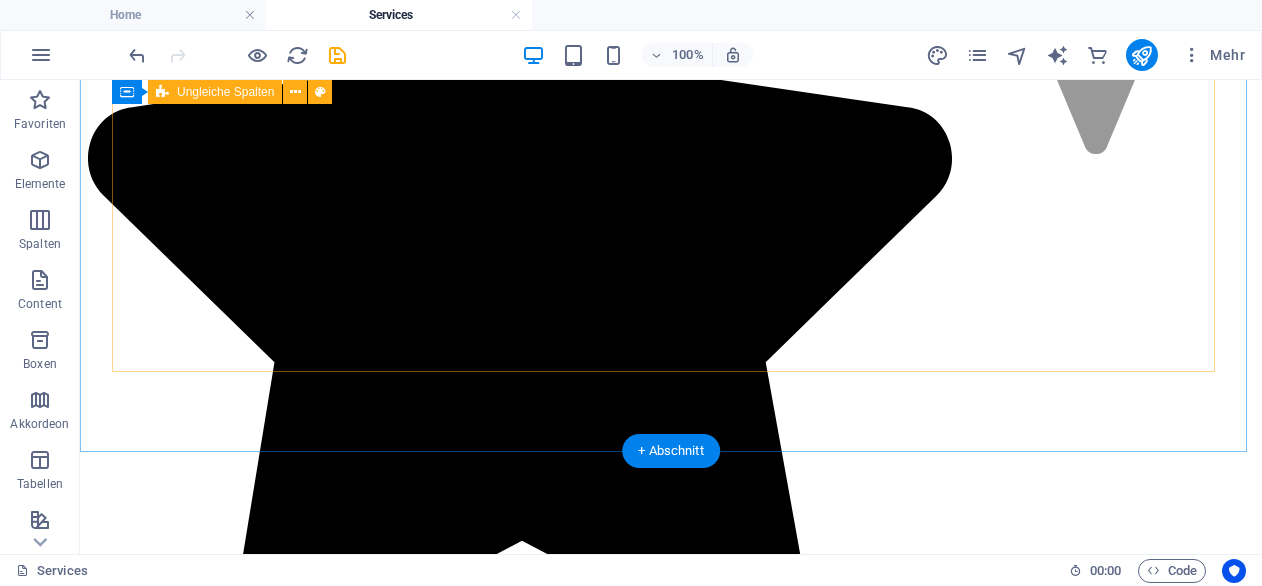 click on "Kinderzahnbehandlung Schon ab dem ersten Zahn bringen Sie ihr Kind bitte zu uns in die Praxis. Somit können Sie gewährleisten, dass ihr Kind immer Vertrauen zu uns hat und es bestmöglich versorgt werden kann. mehr erfahren..." at bounding box center (671, 18700) 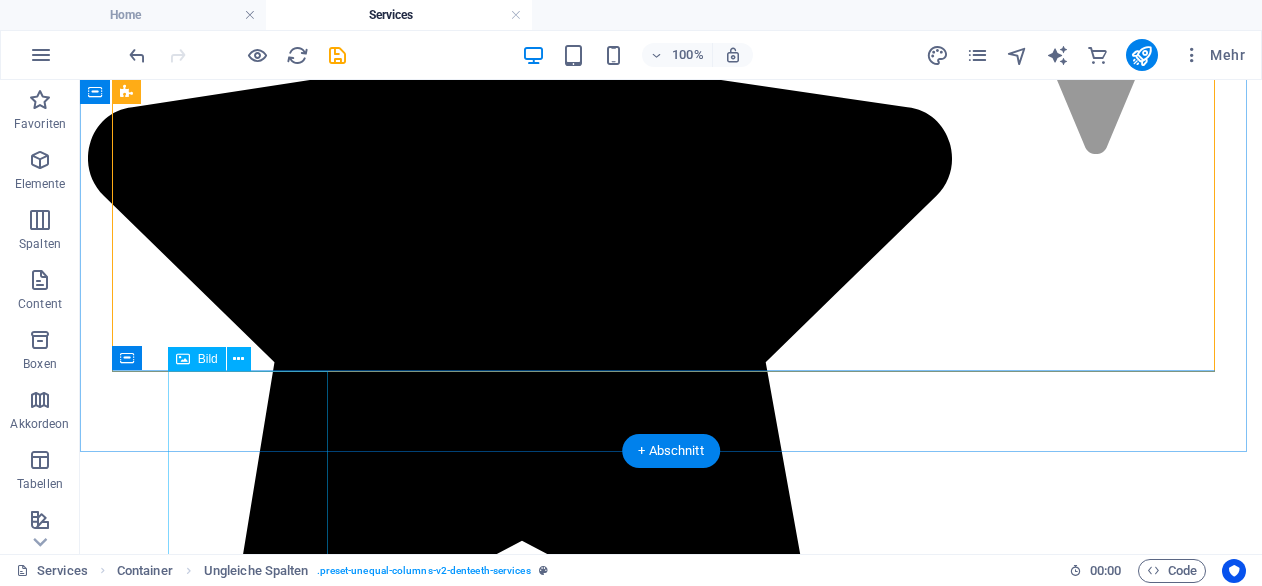 click at bounding box center [219, -3083] 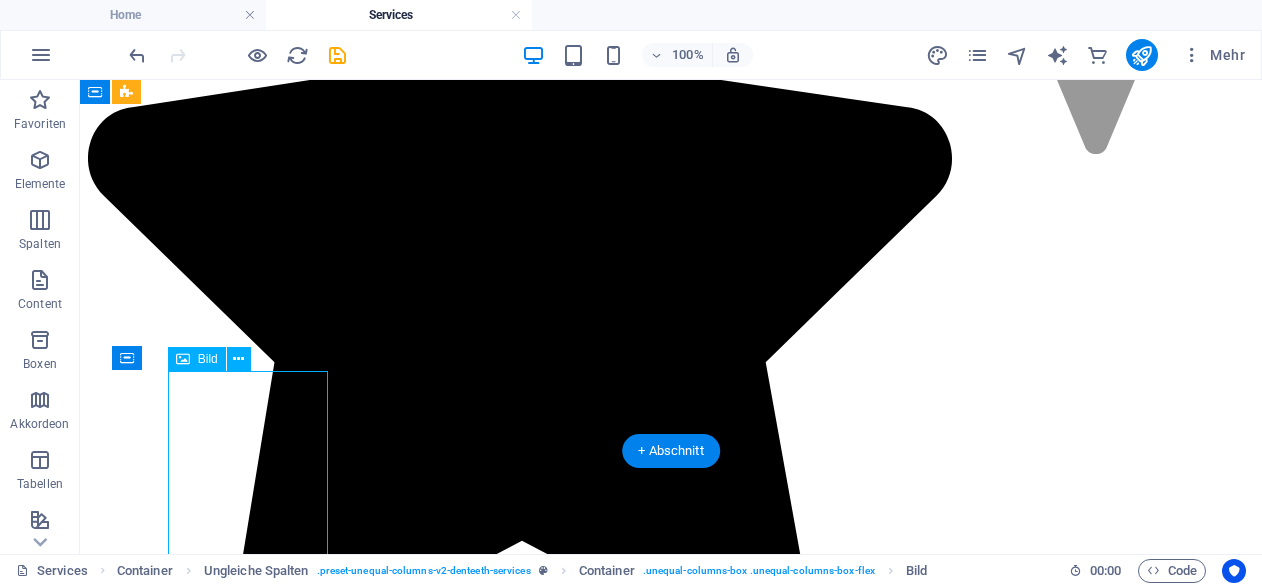 click at bounding box center (219, -3083) 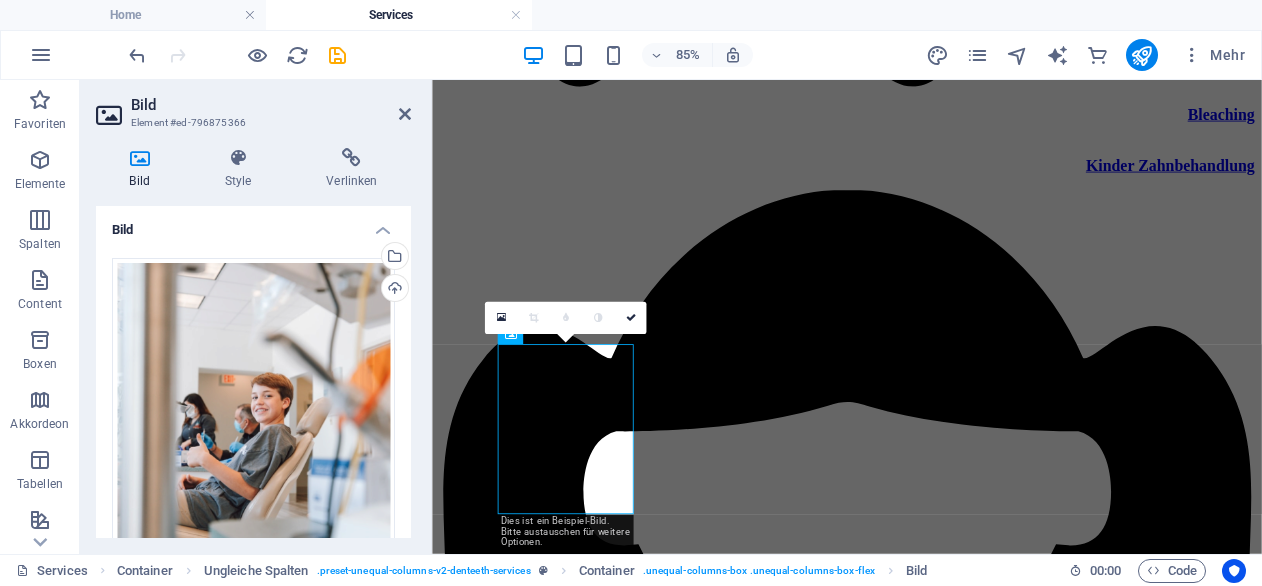 scroll, scrollTop: 3301, scrollLeft: 0, axis: vertical 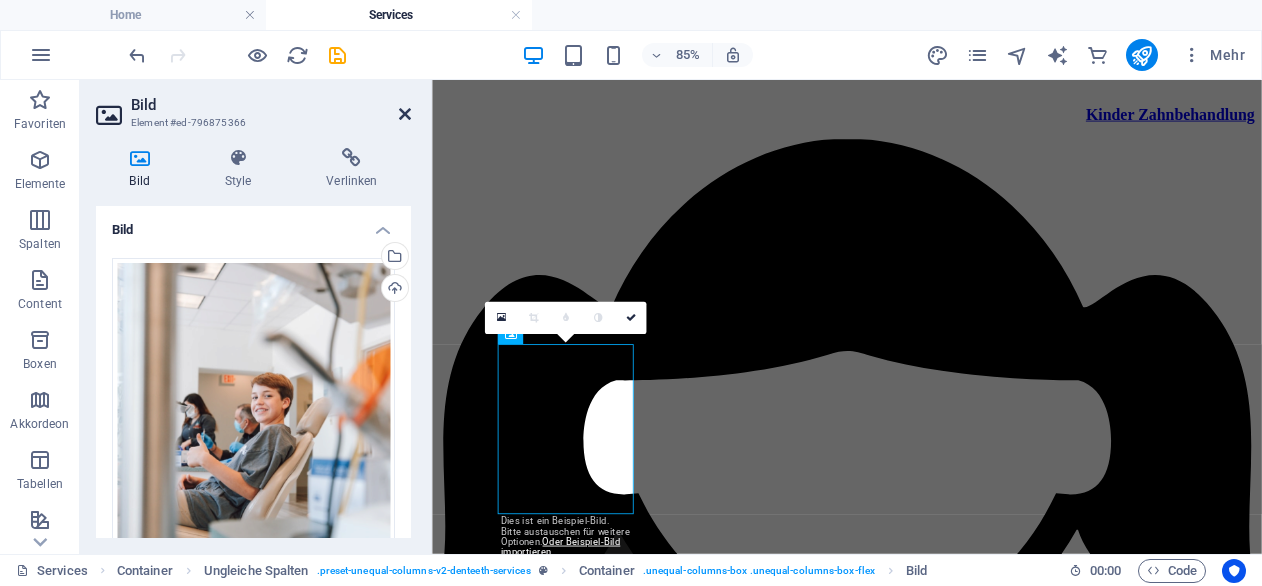 click at bounding box center [405, 114] 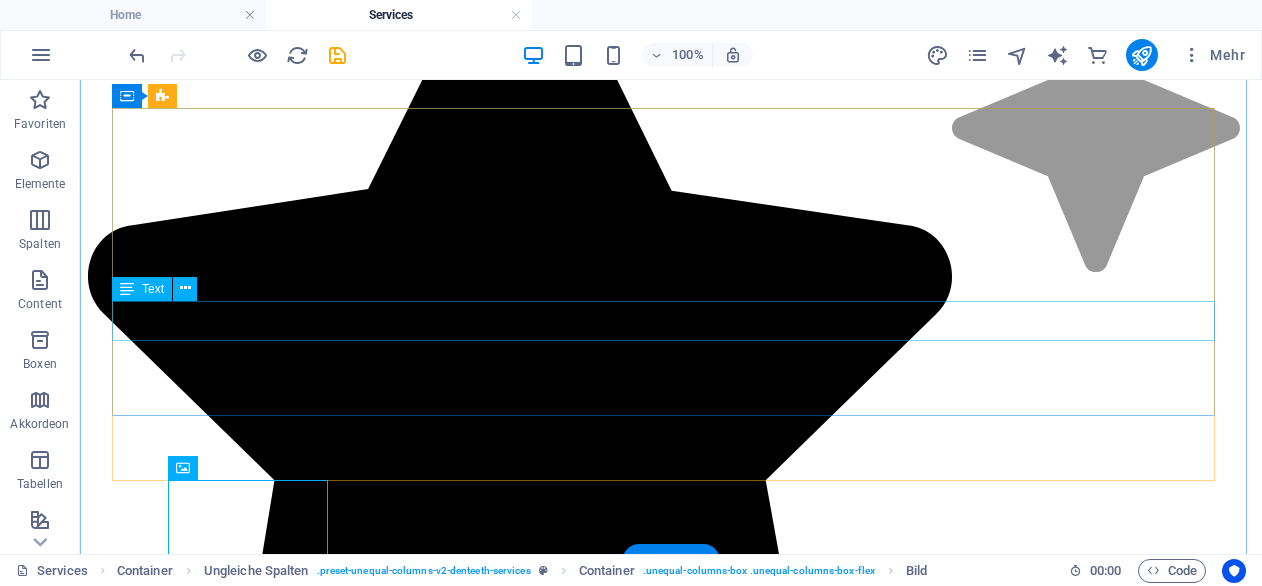 scroll, scrollTop: 3121, scrollLeft: 0, axis: vertical 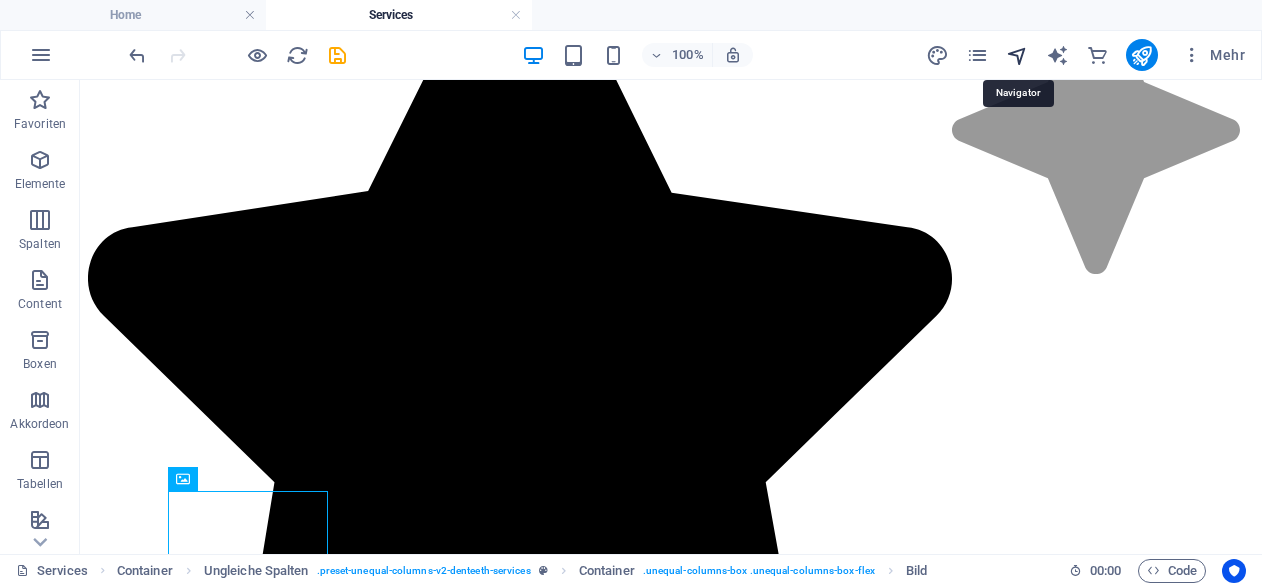 click at bounding box center [1017, 55] 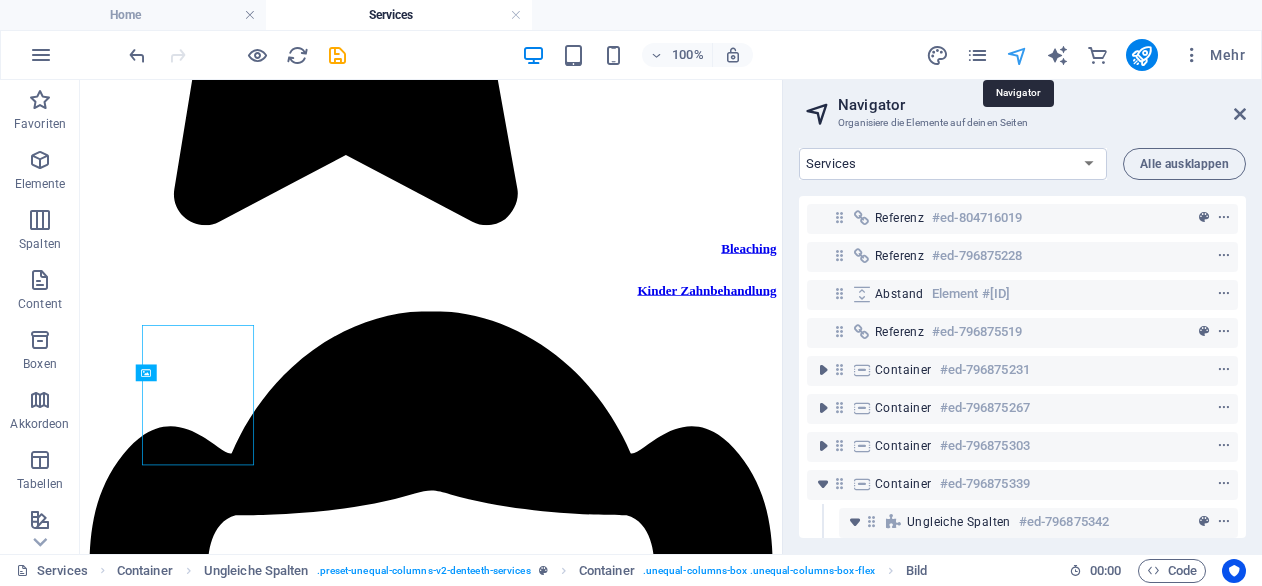 scroll, scrollTop: 3181, scrollLeft: 0, axis: vertical 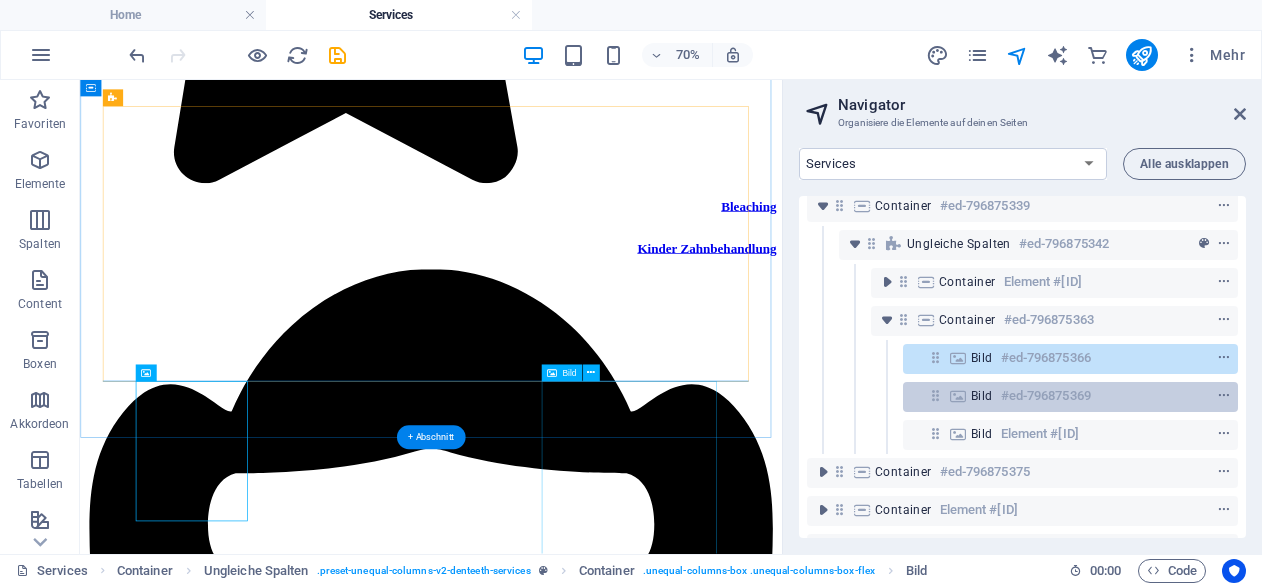 click on "#ed-796875369" at bounding box center [1046, 396] 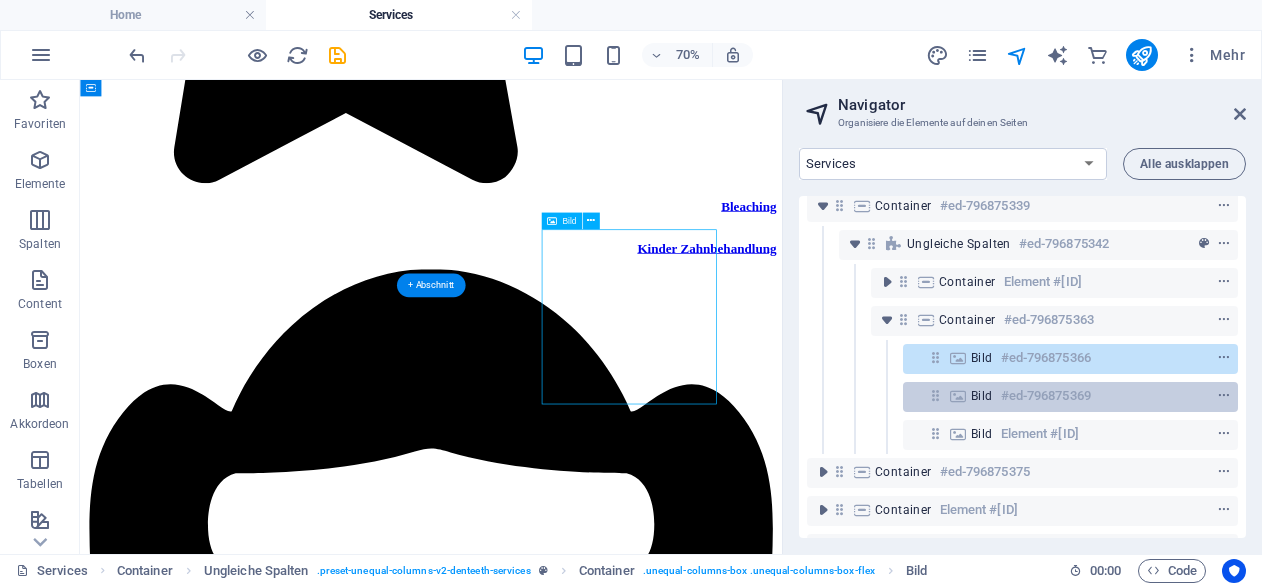 scroll, scrollTop: 3398, scrollLeft: 0, axis: vertical 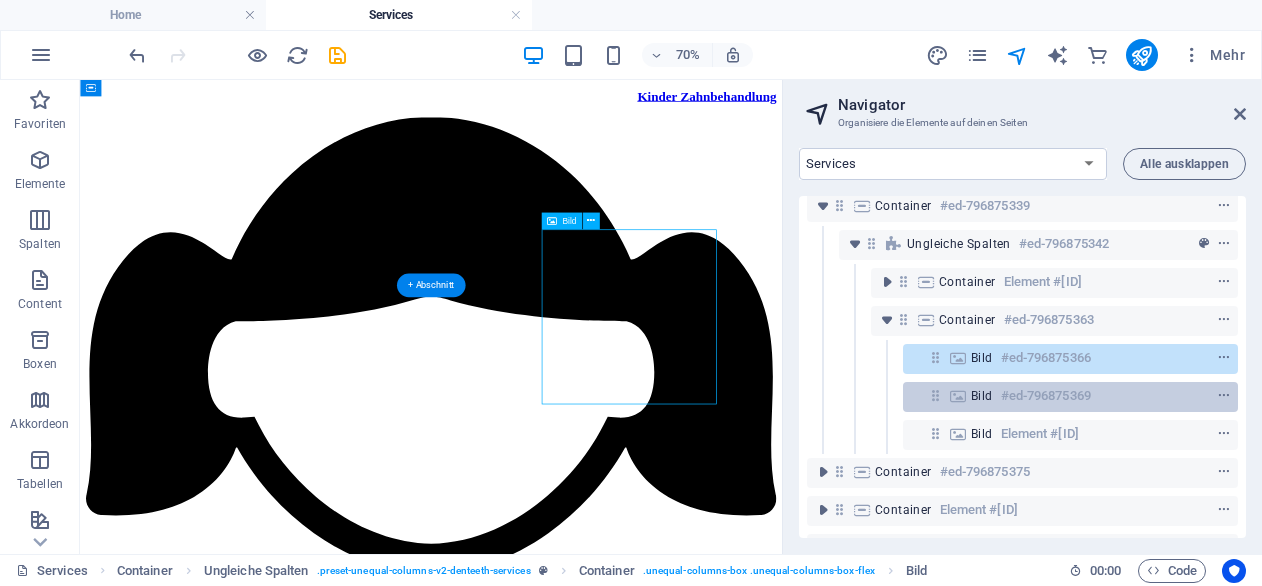 click on "#ed-796875369" at bounding box center [1046, 396] 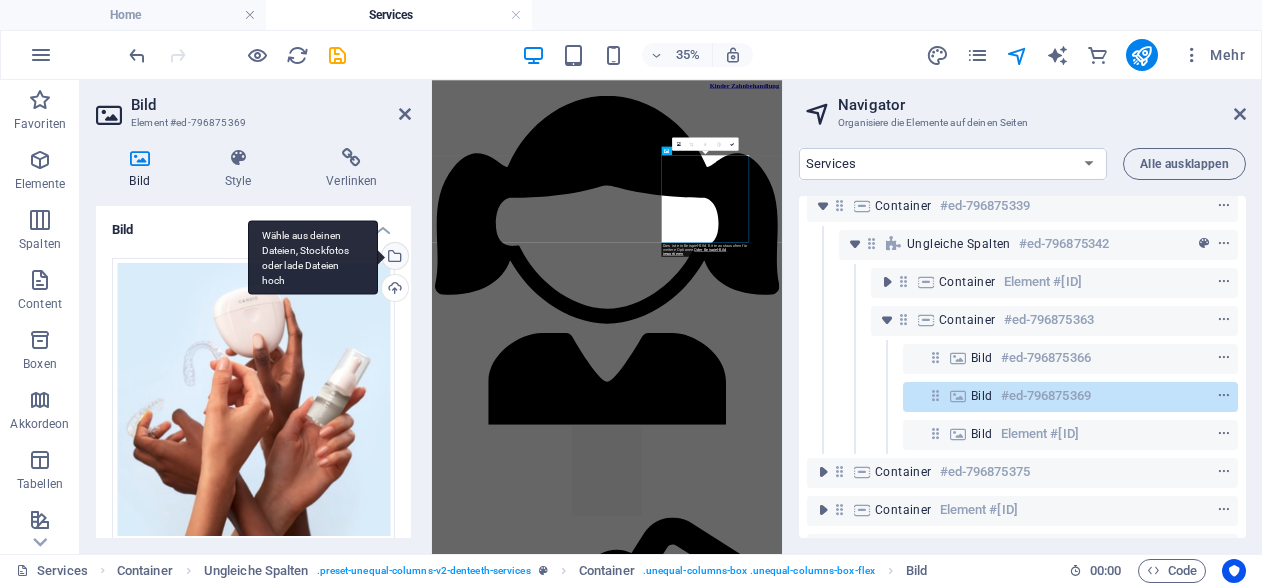 click on "Wähle aus deinen Dateien, Stockfotos oder lade Dateien hoch" at bounding box center [313, 257] 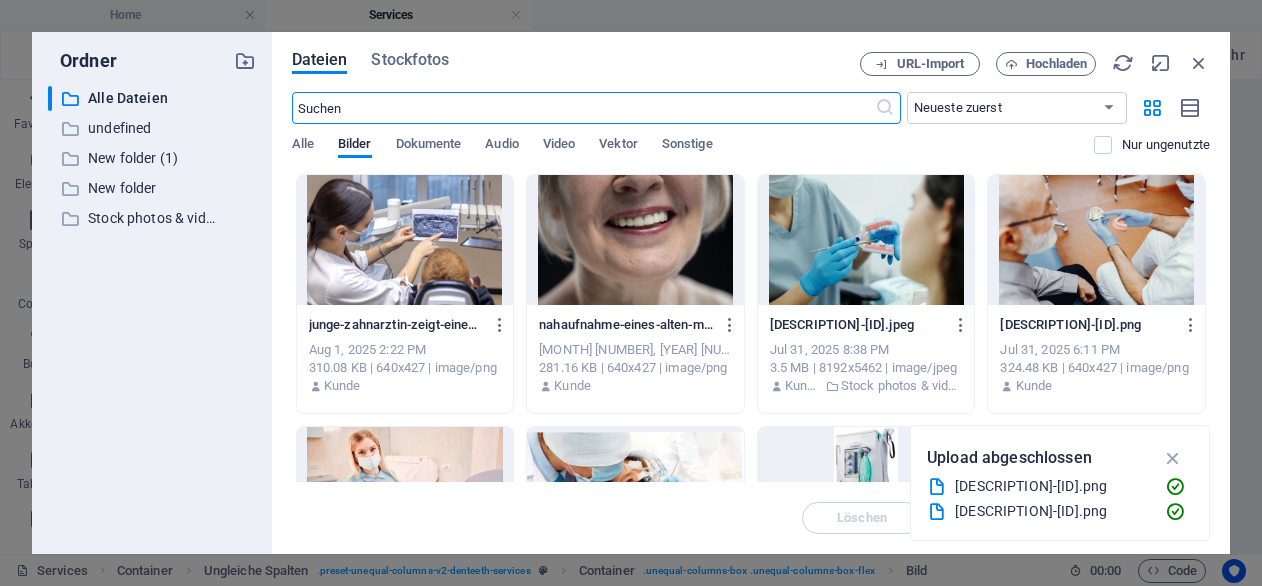 scroll, scrollTop: 6430, scrollLeft: 0, axis: vertical 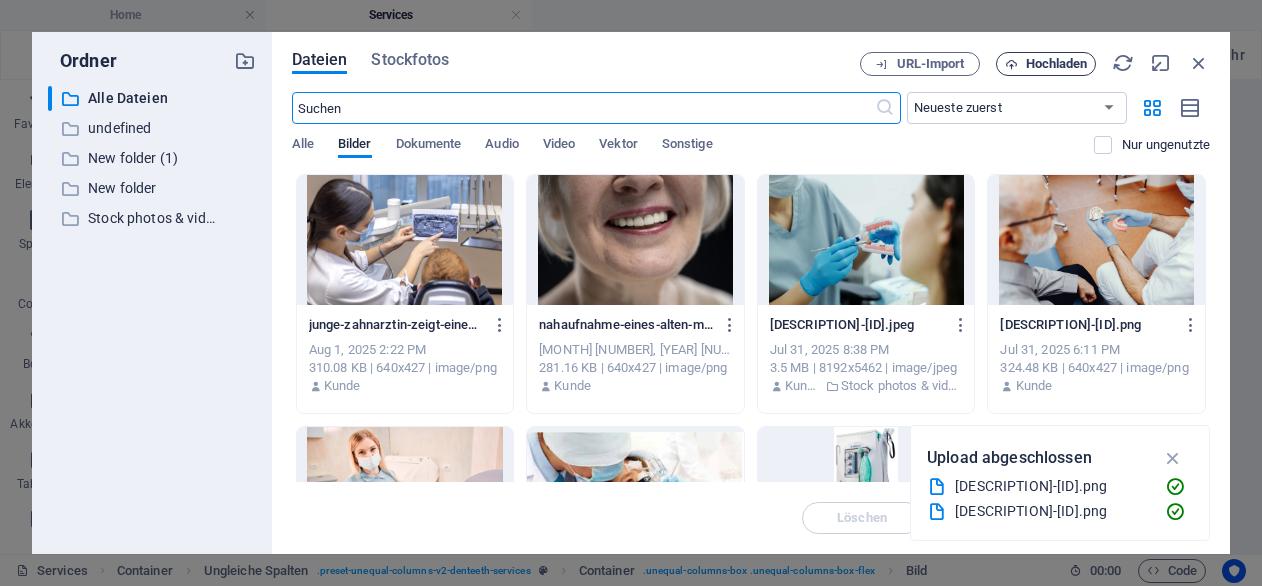 click on "Hochladen" at bounding box center [1057, 64] 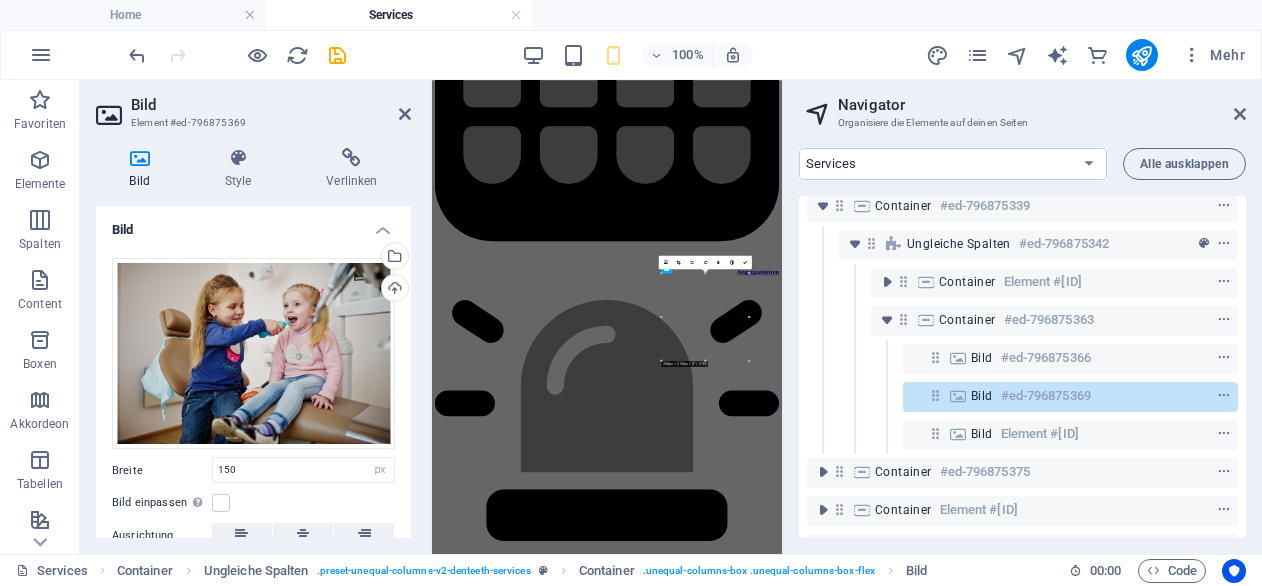 type on "250" 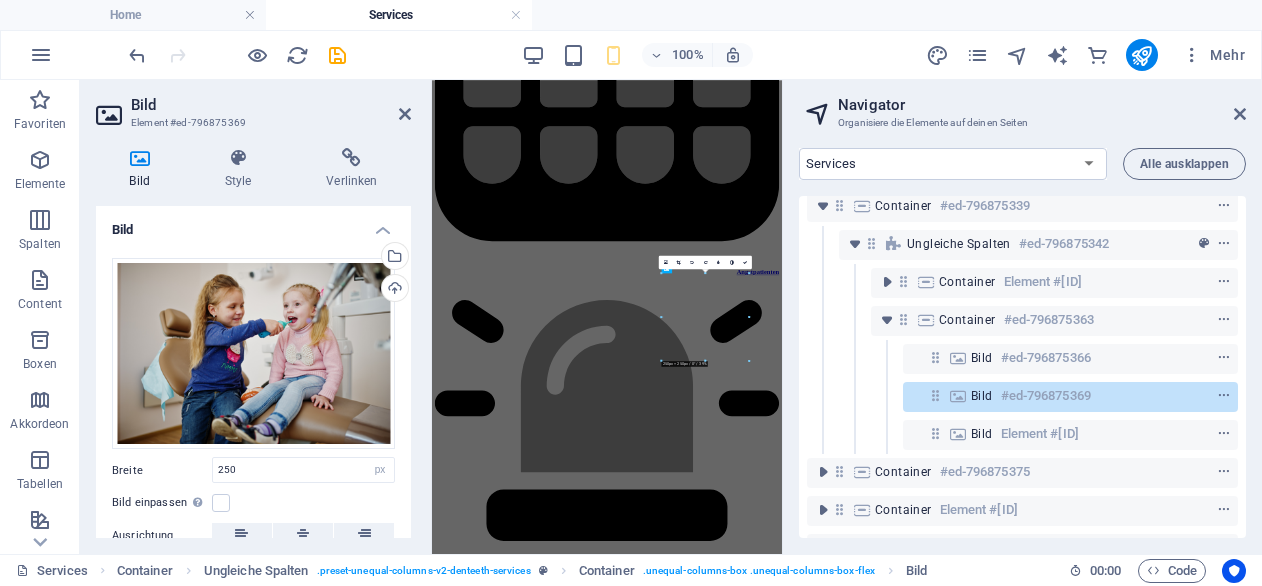 scroll, scrollTop: 3060, scrollLeft: 0, axis: vertical 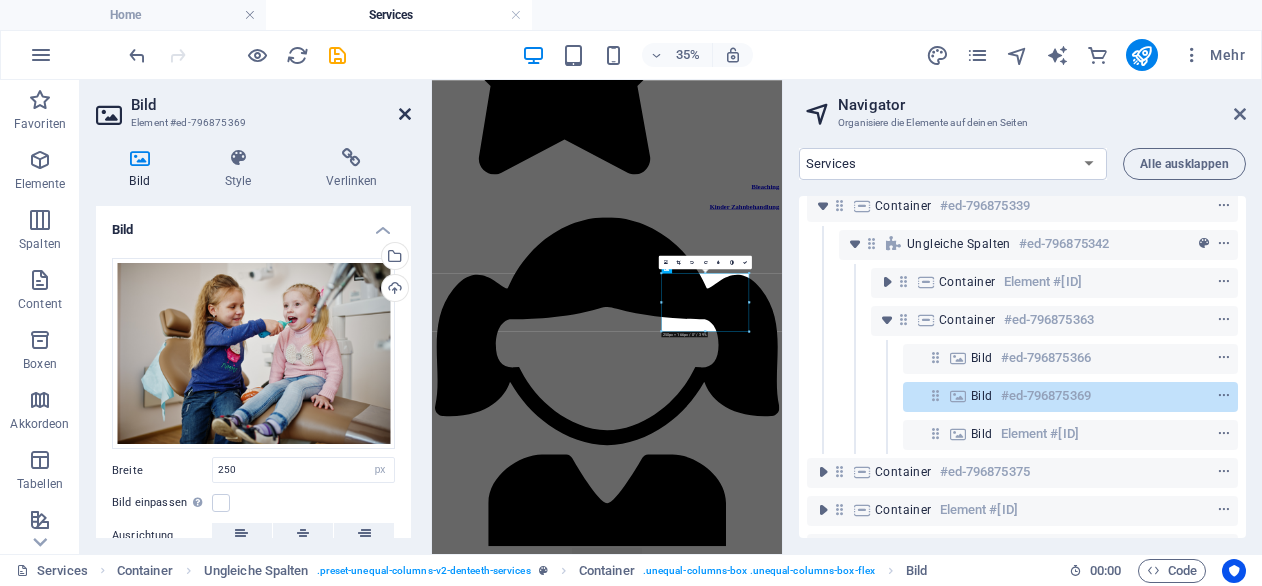 click at bounding box center (405, 114) 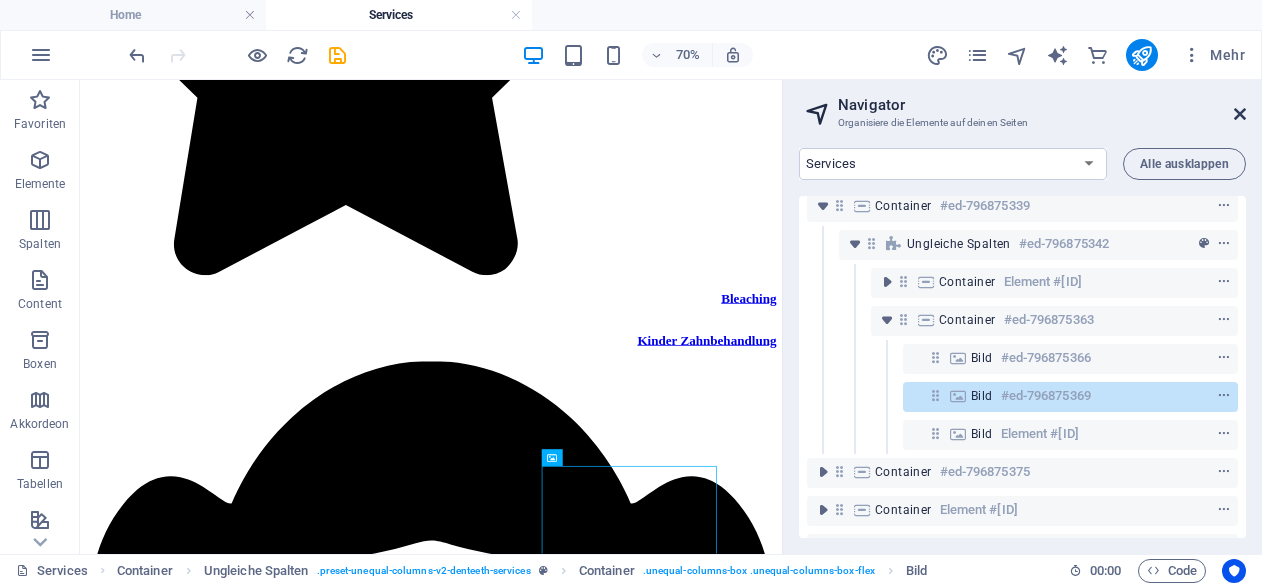 click at bounding box center (1240, 114) 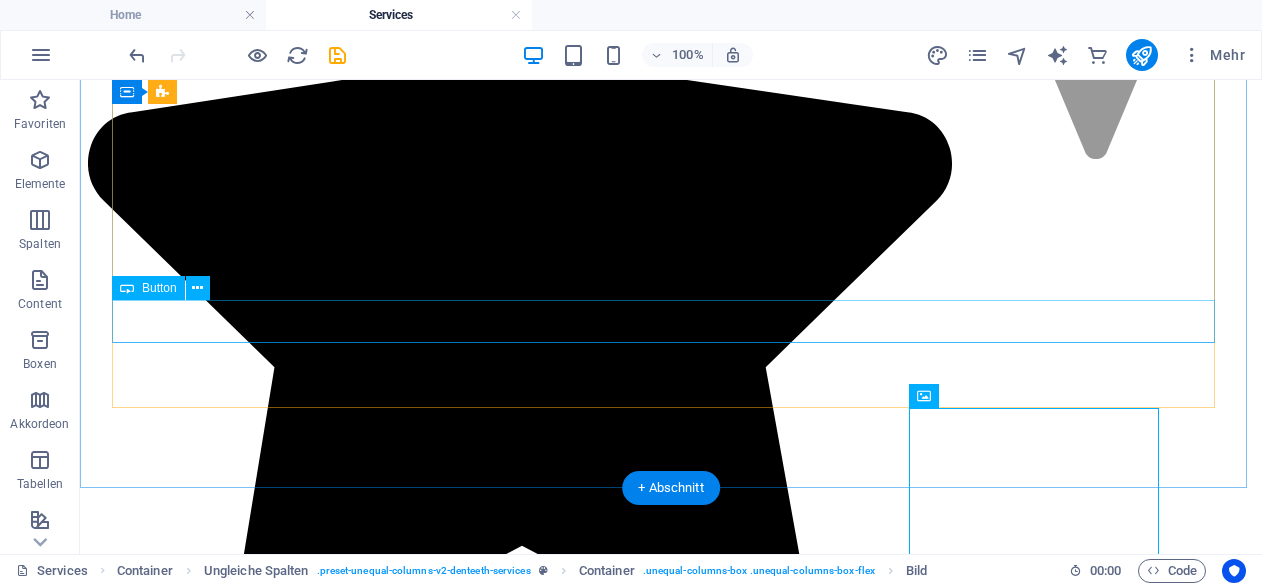 scroll, scrollTop: 3202, scrollLeft: 0, axis: vertical 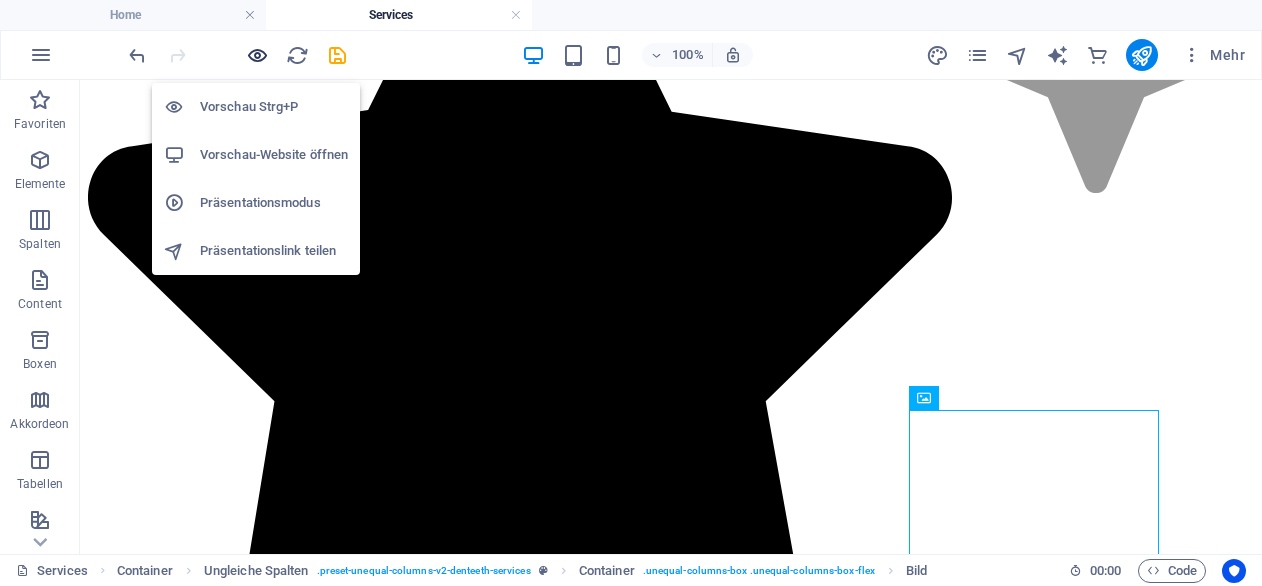 click at bounding box center [257, 55] 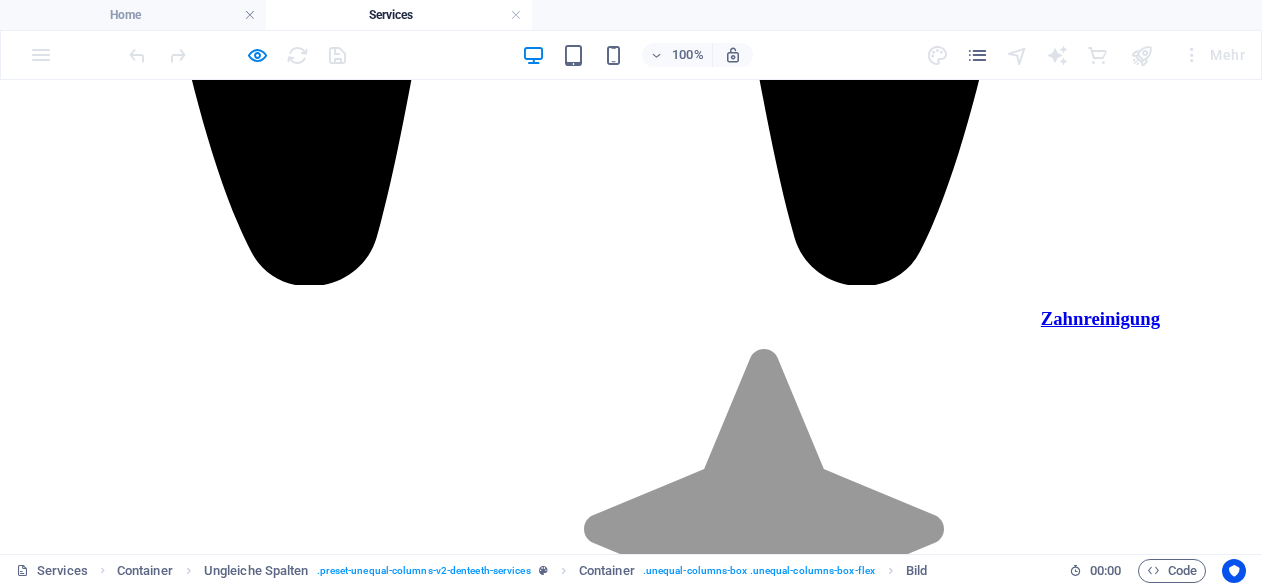 scroll, scrollTop: 2418, scrollLeft: 0, axis: vertical 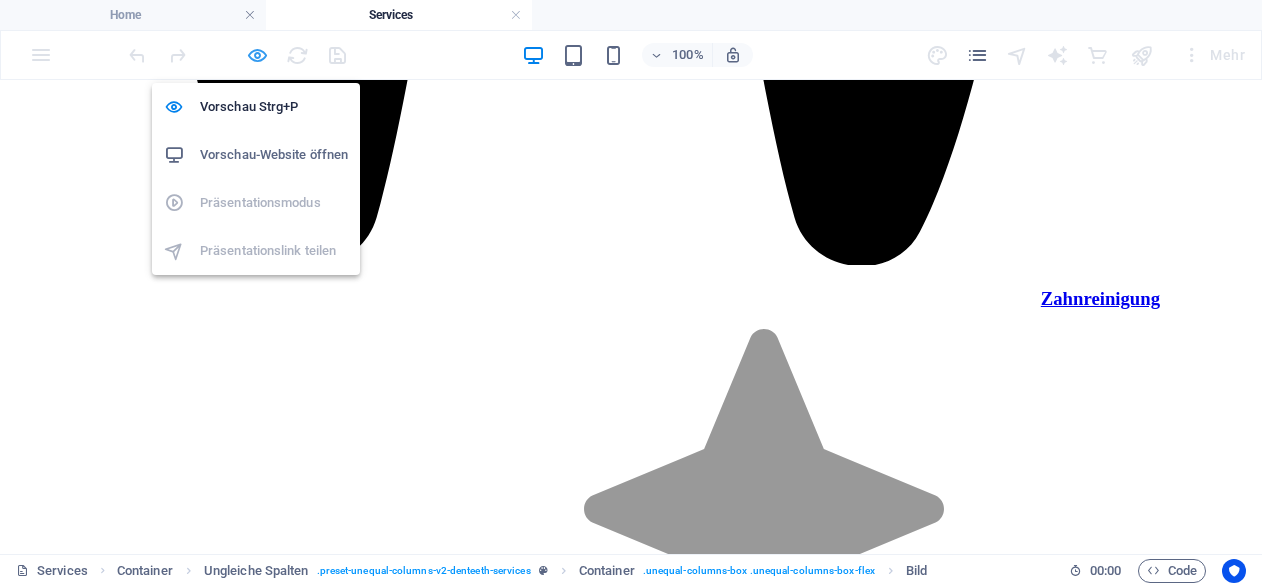 click at bounding box center (257, 55) 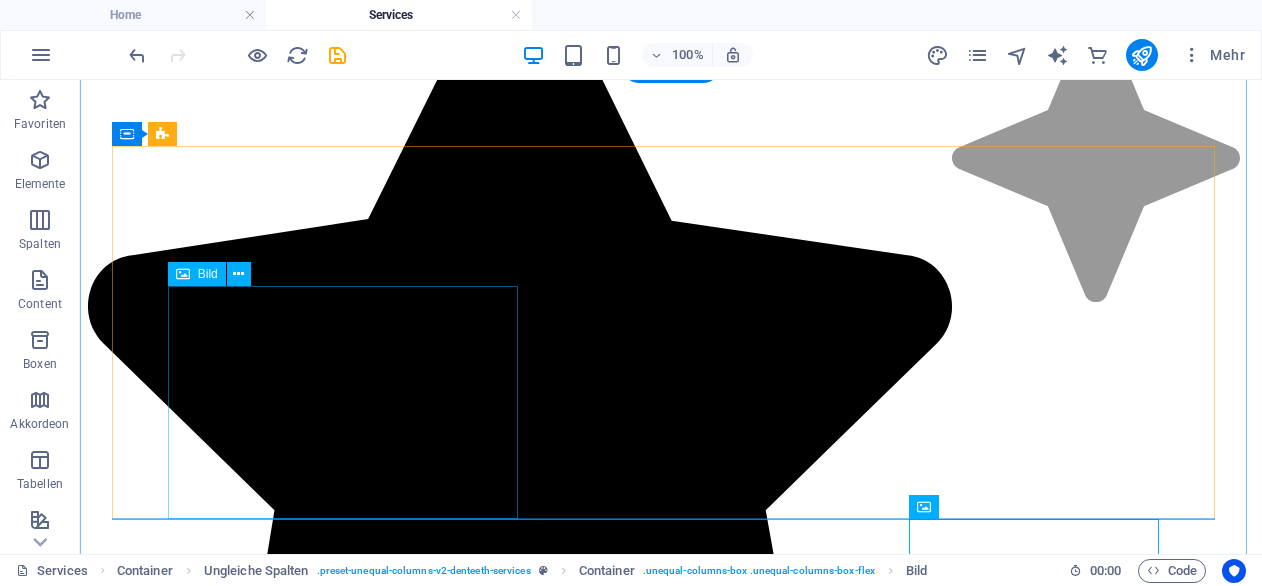 click at bounding box center (314, -2682) 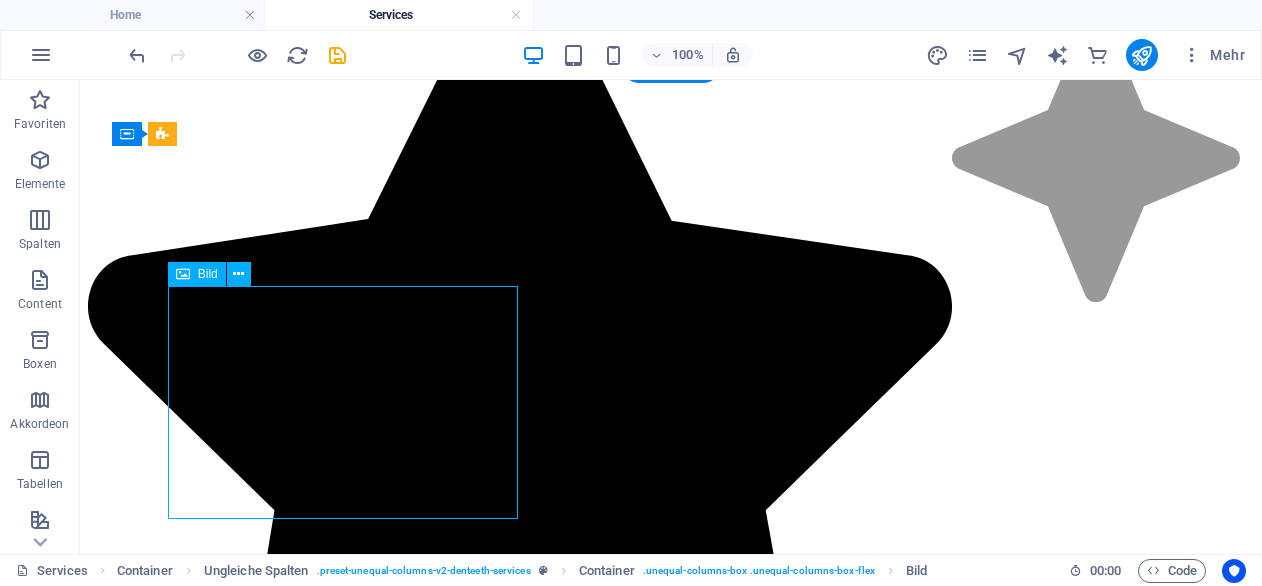 click at bounding box center (314, -2682) 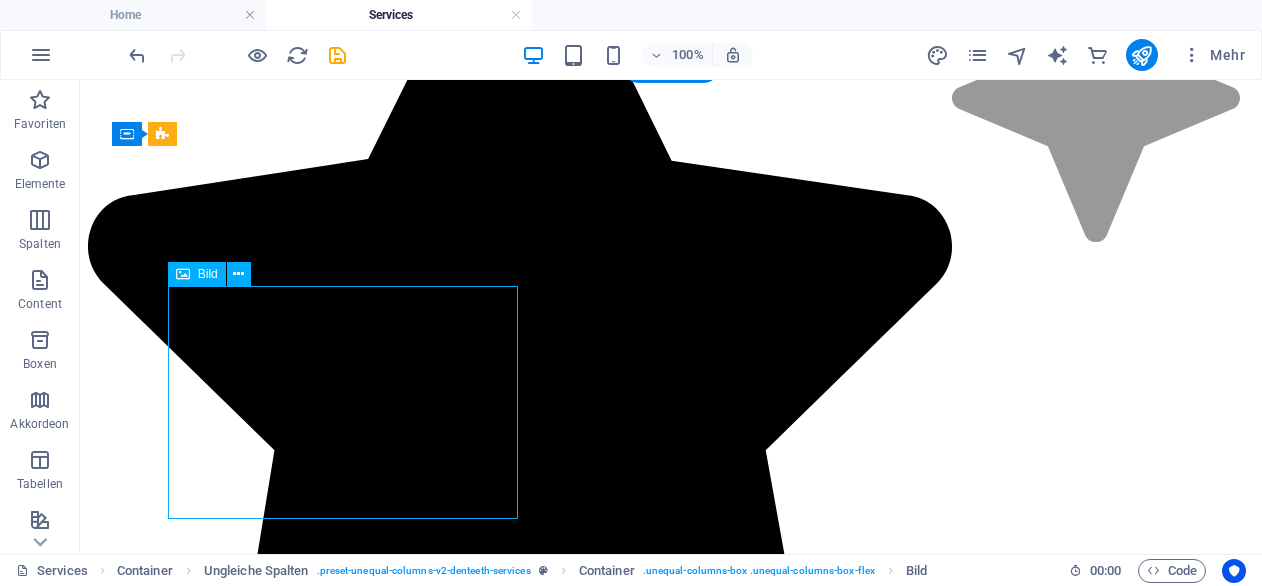 select on "px" 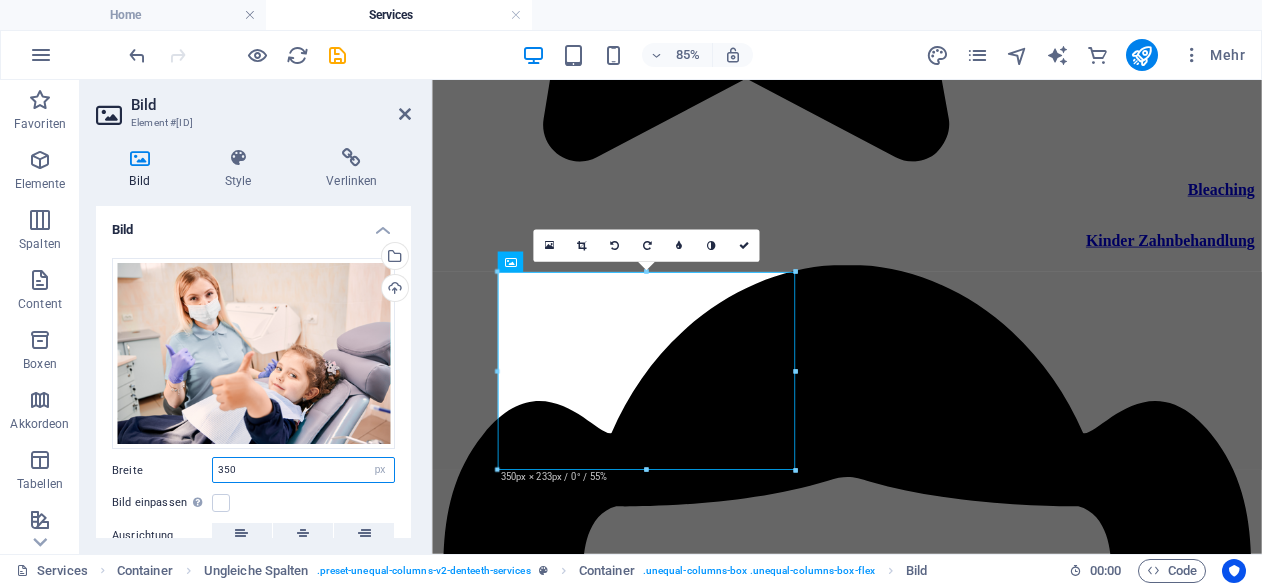 click on "350" at bounding box center (303, 470) 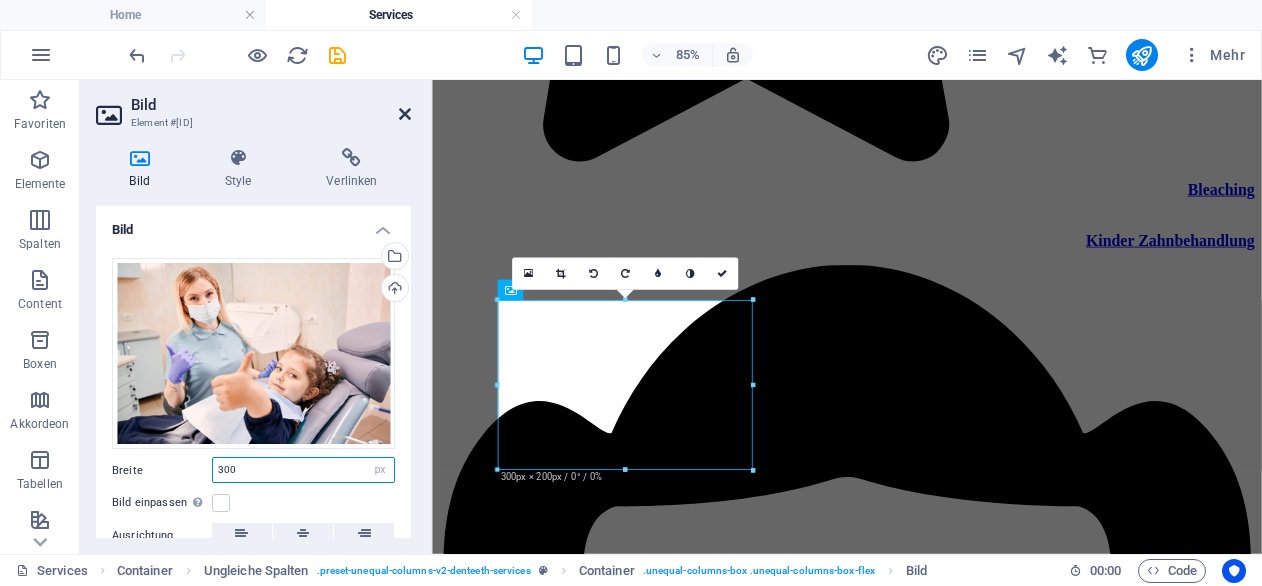 type on "300" 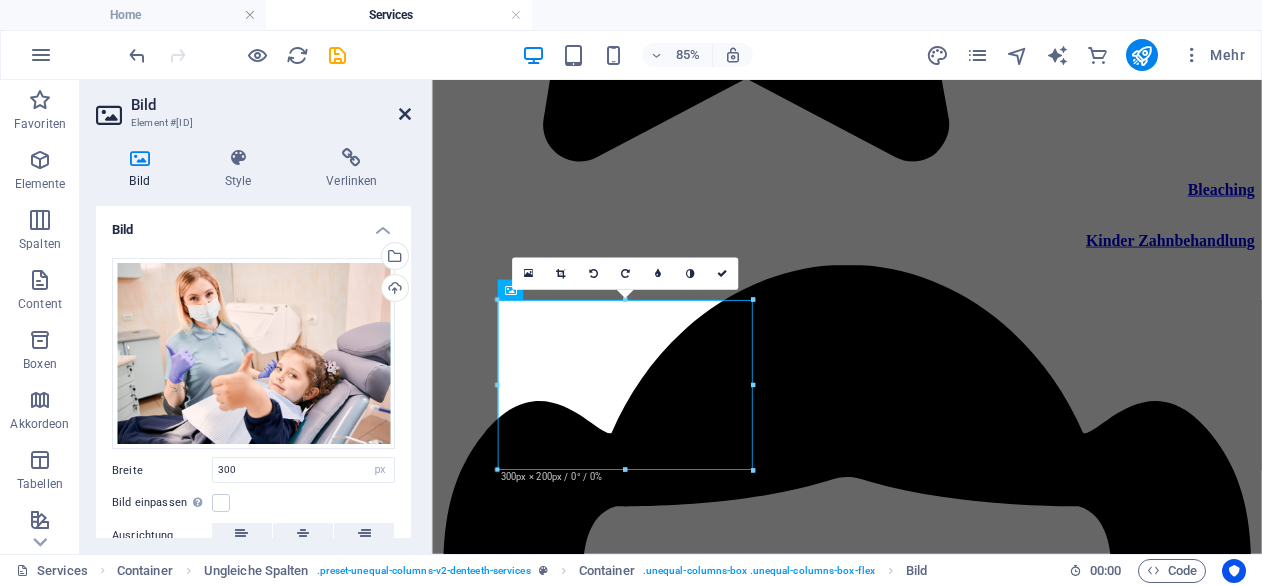 click at bounding box center [405, 114] 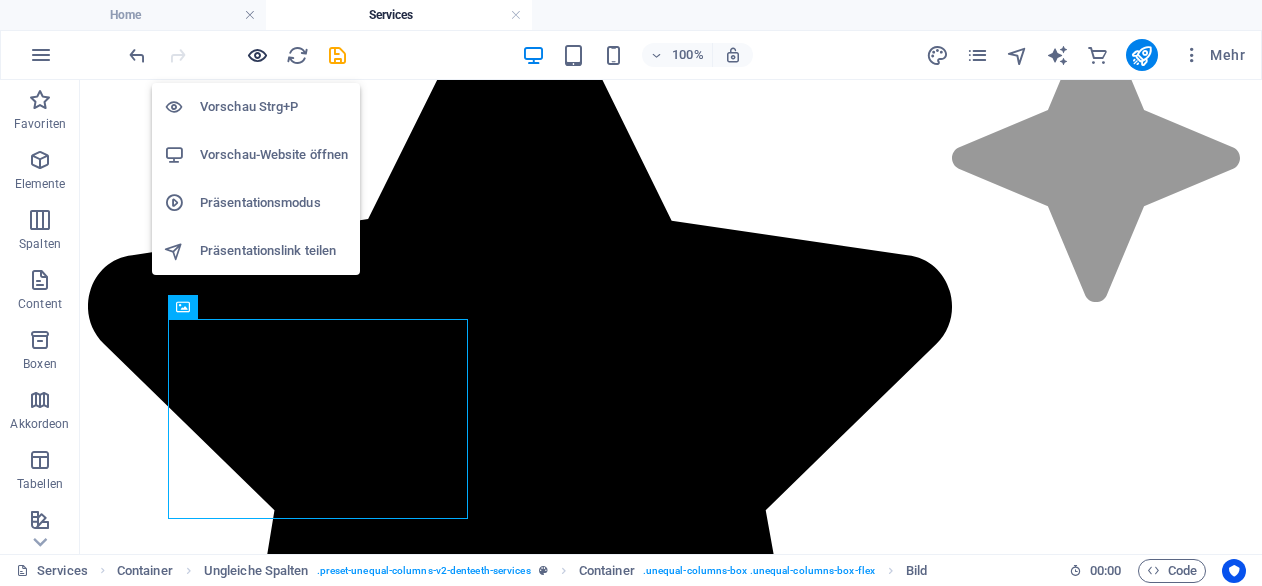 click at bounding box center (257, 55) 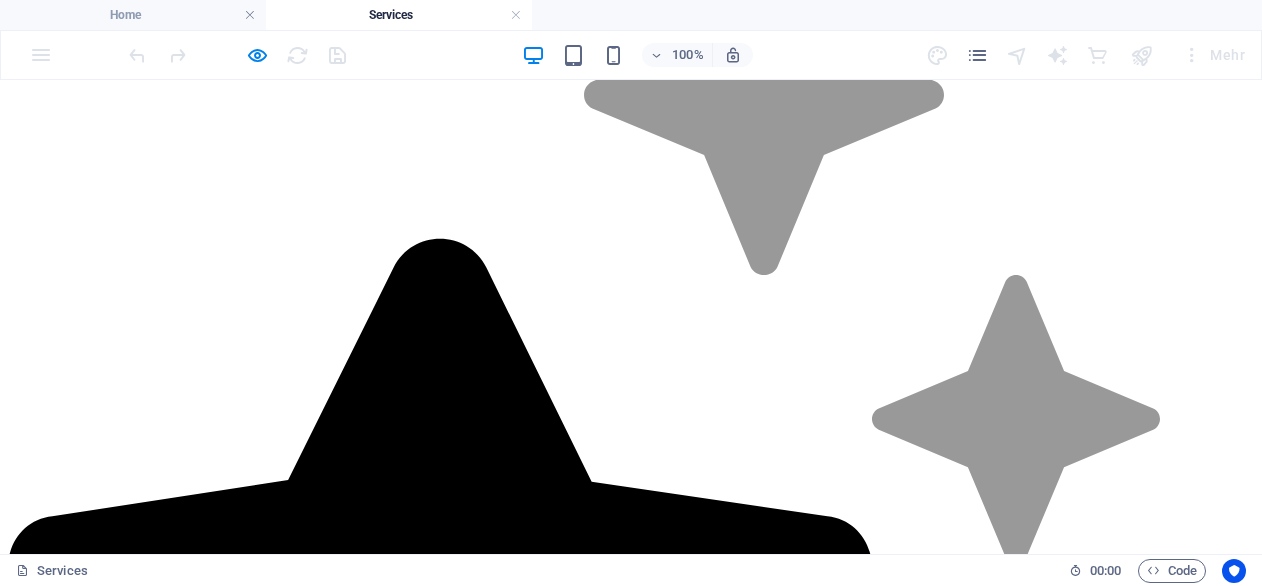 scroll, scrollTop: 2826, scrollLeft: 0, axis: vertical 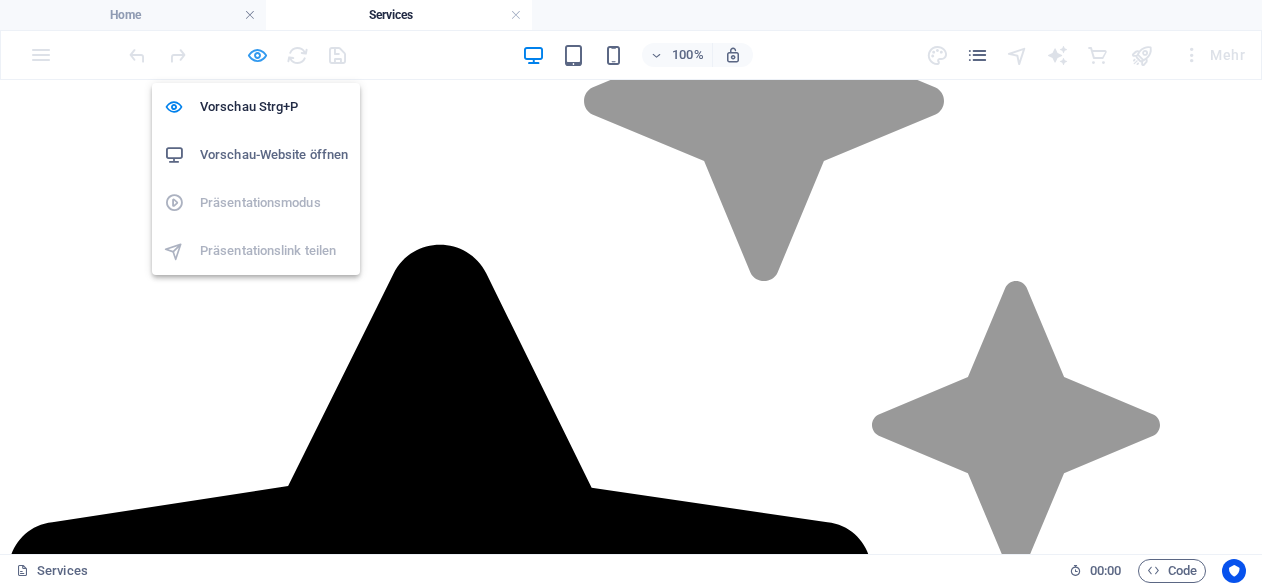 click at bounding box center [257, 55] 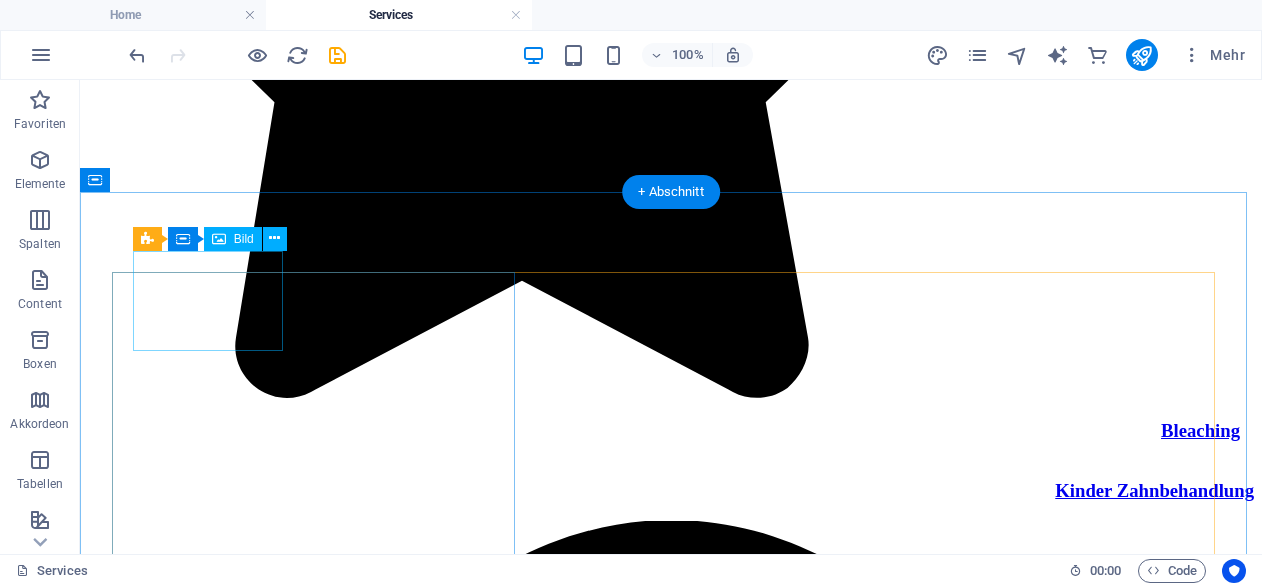 click at bounding box center (214, -3393) 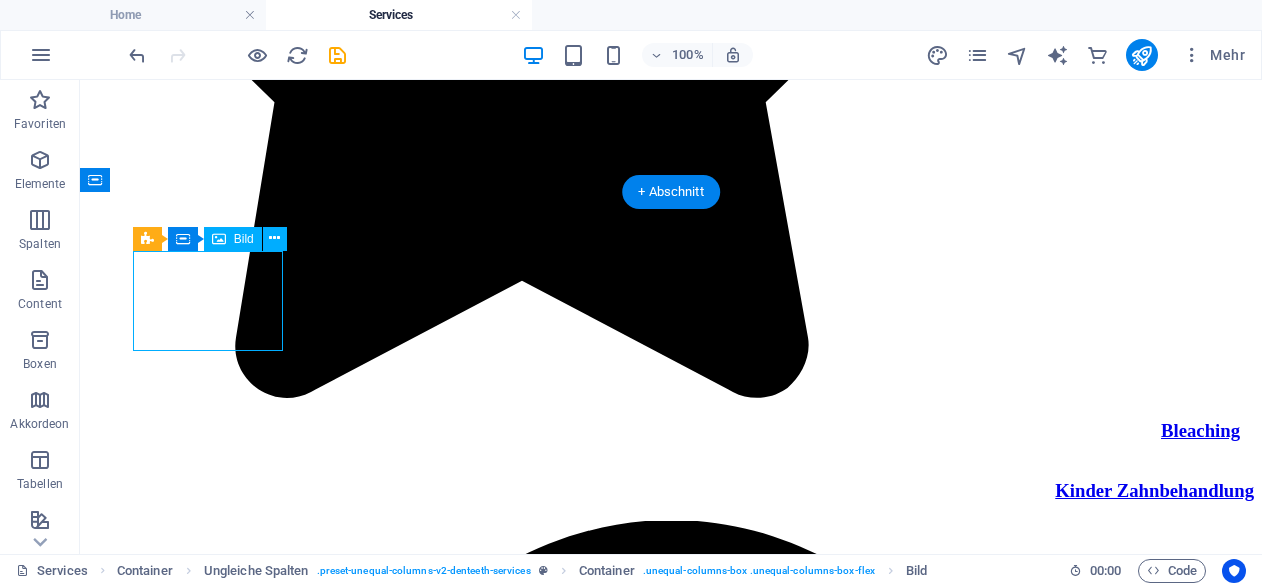 click at bounding box center [214, -3393] 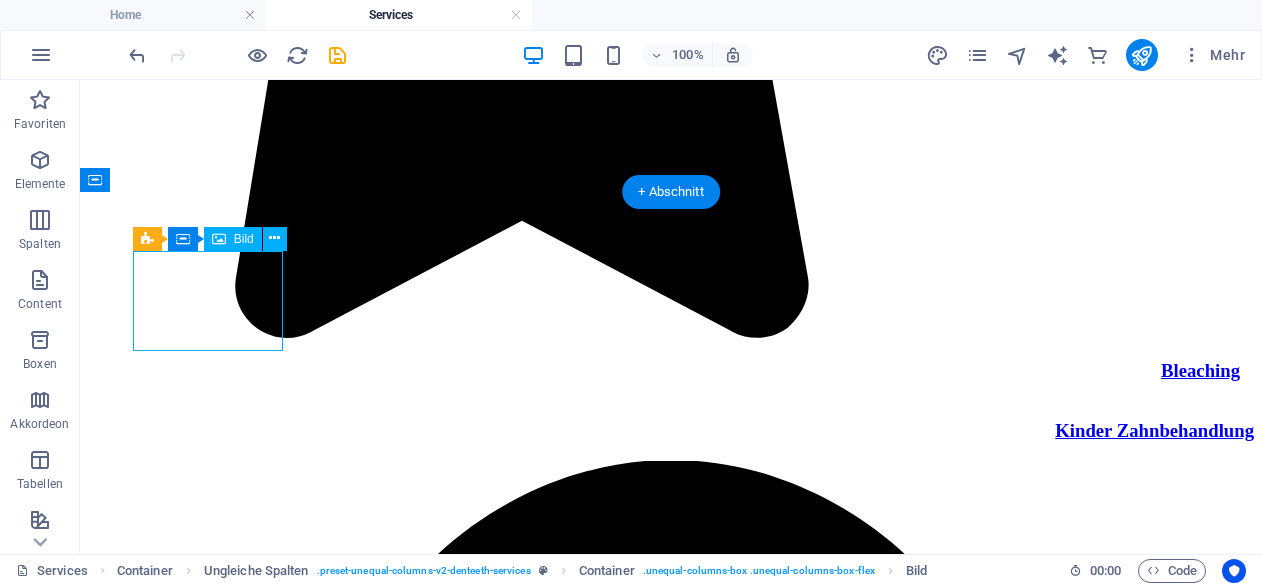 select on "px" 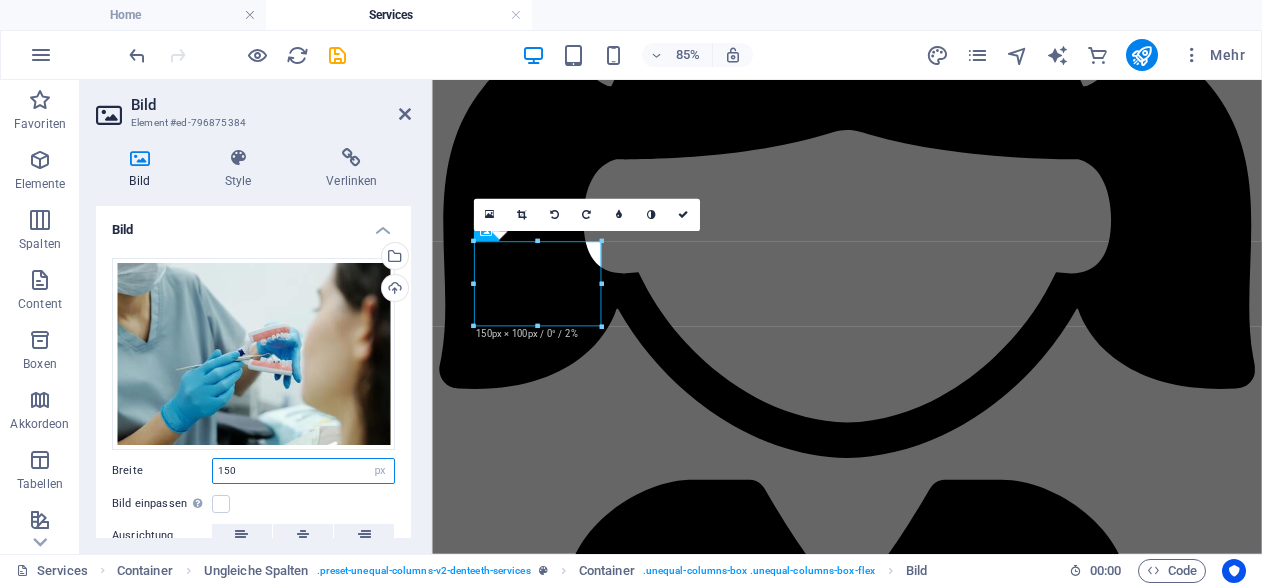 click on "150" at bounding box center (303, 471) 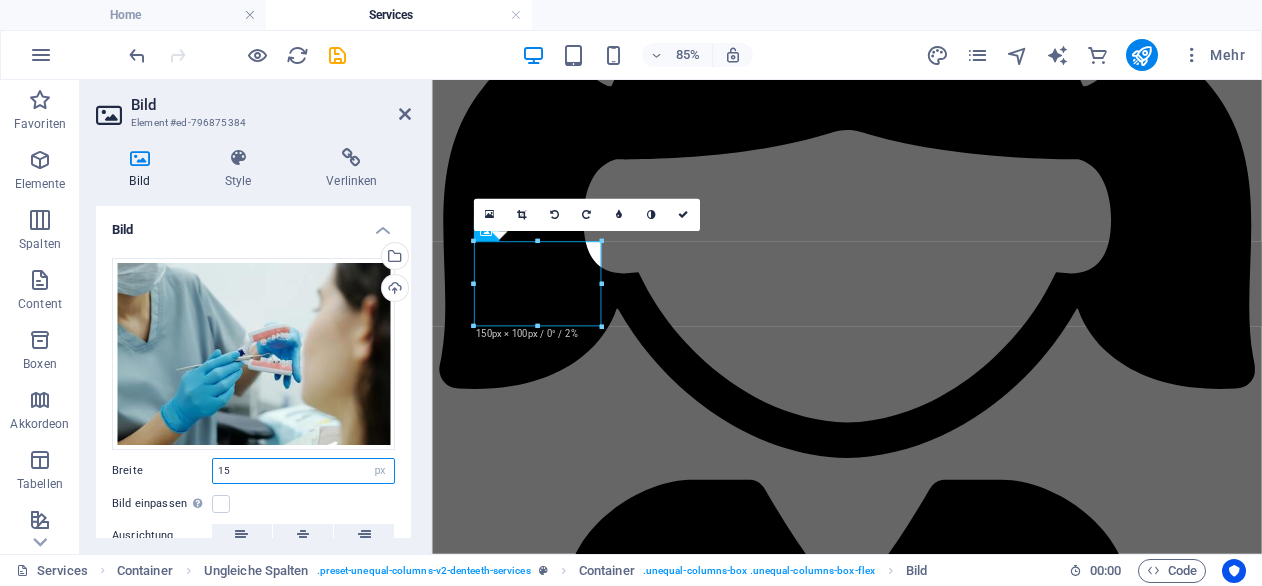 type on "1" 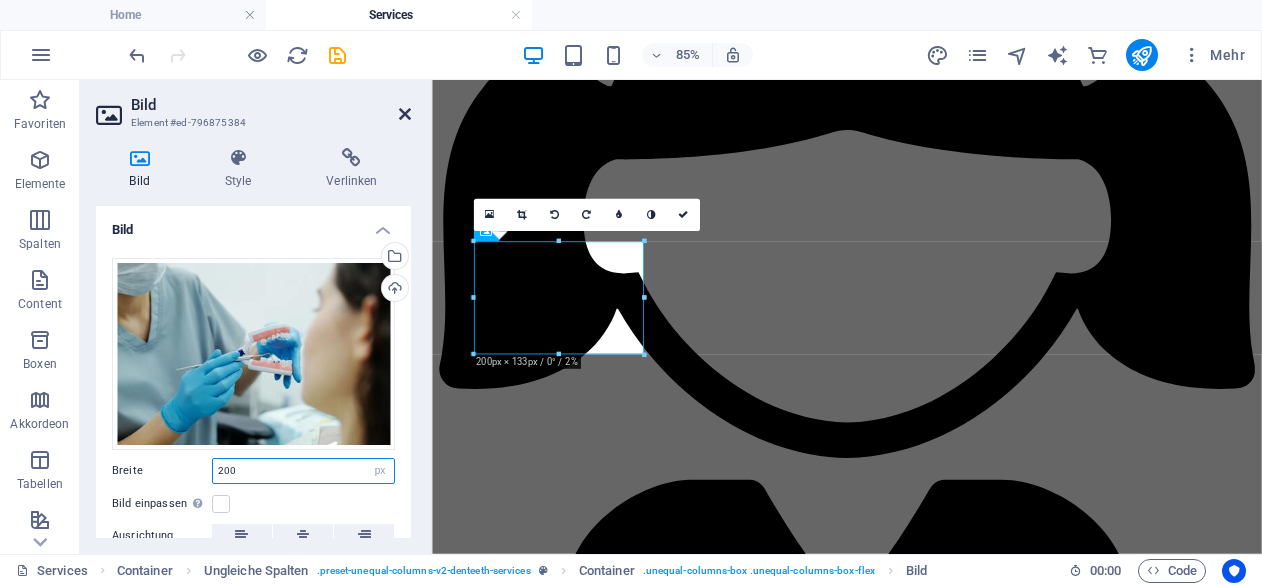 type on "200" 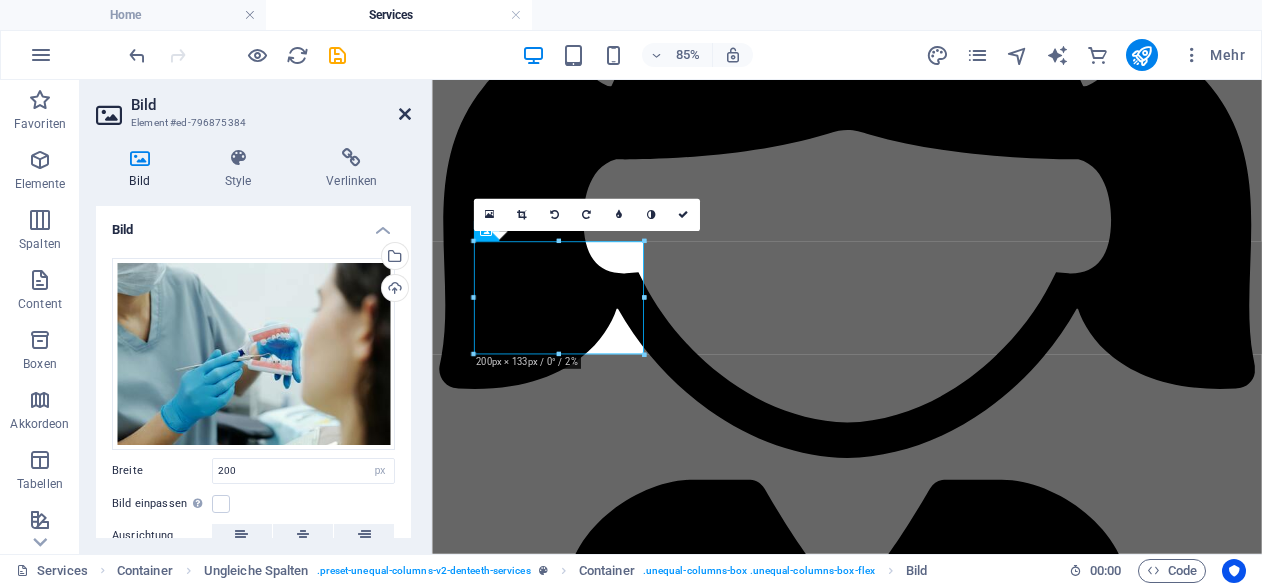 click at bounding box center [405, 114] 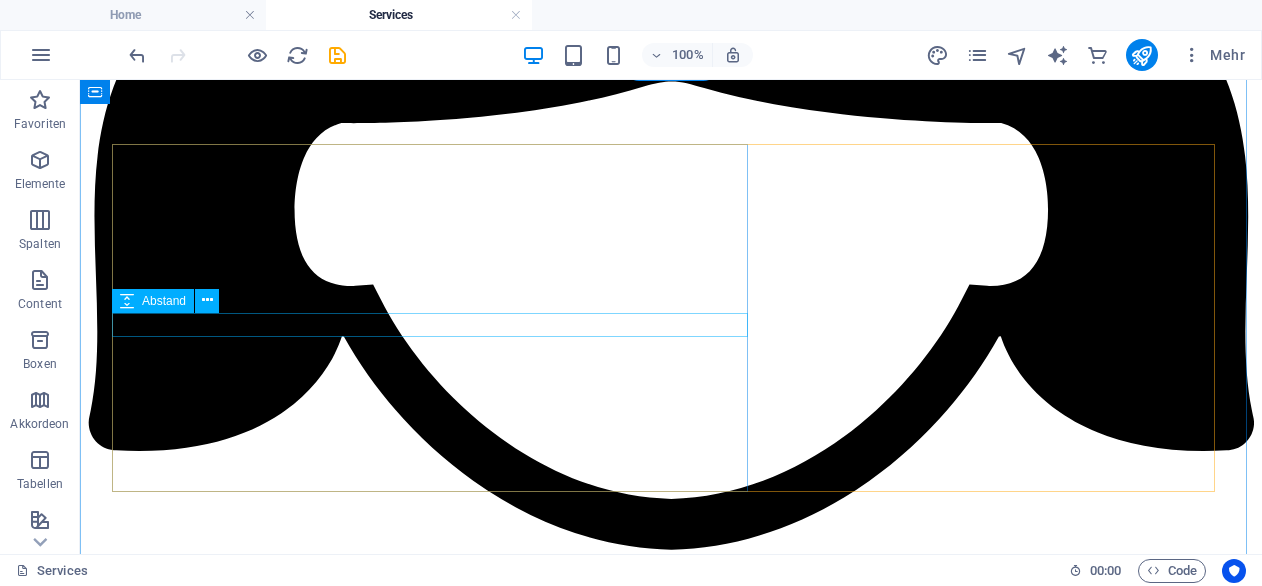 scroll, scrollTop: 4253, scrollLeft: 0, axis: vertical 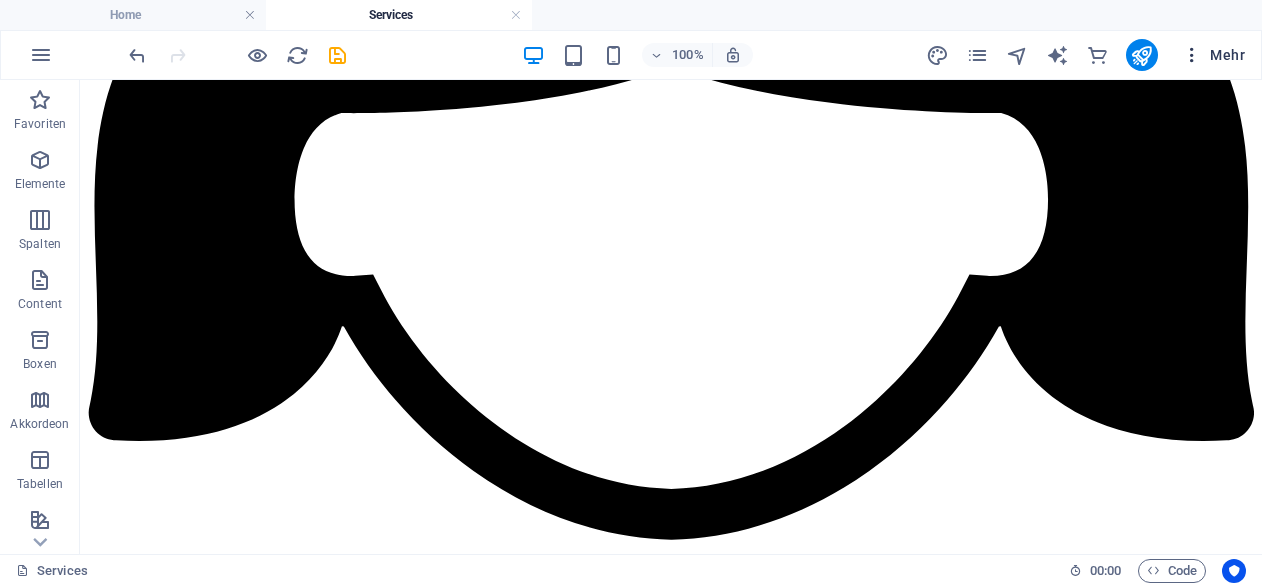 click on "Mehr" at bounding box center (1213, 55) 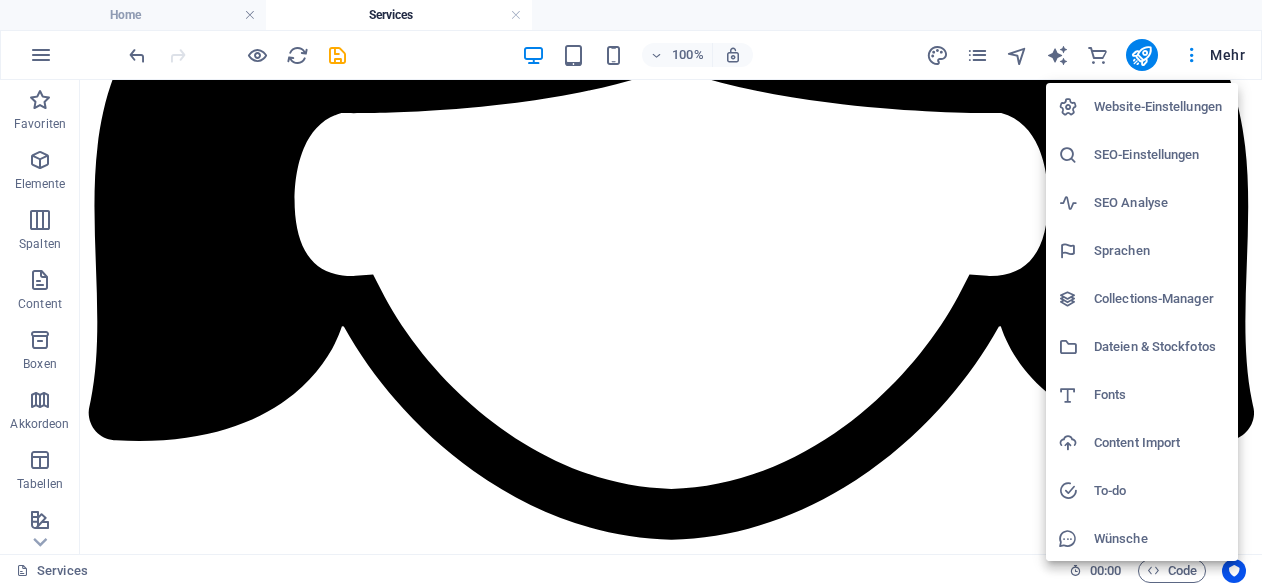 click on "Dateien & Stockfotos" at bounding box center (1160, 347) 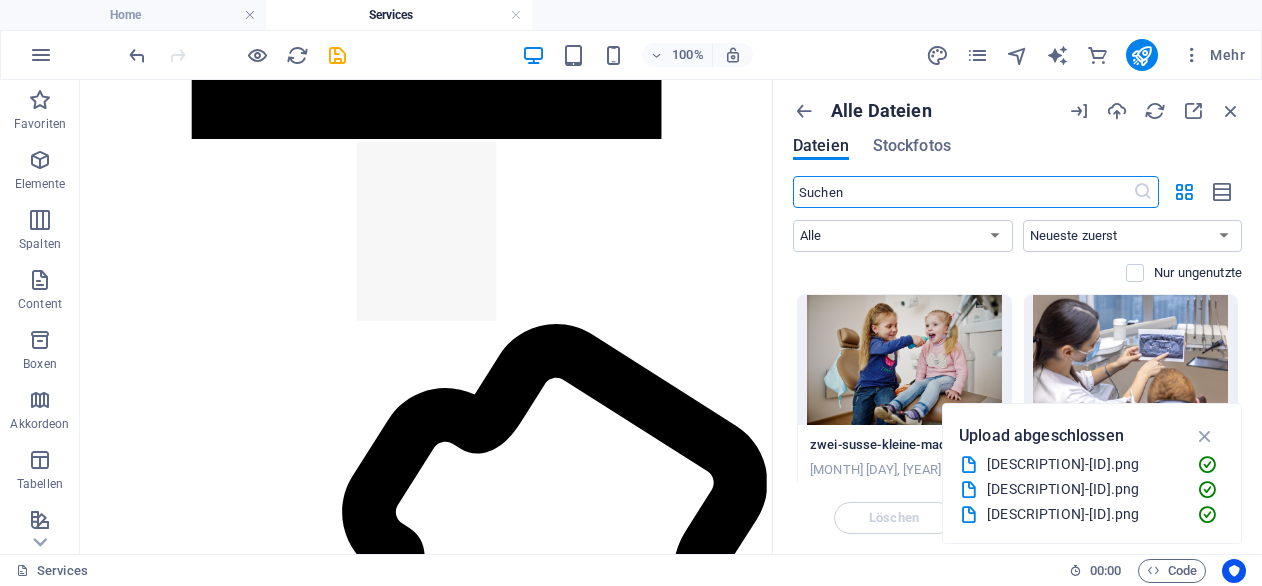 scroll, scrollTop: 4354, scrollLeft: 0, axis: vertical 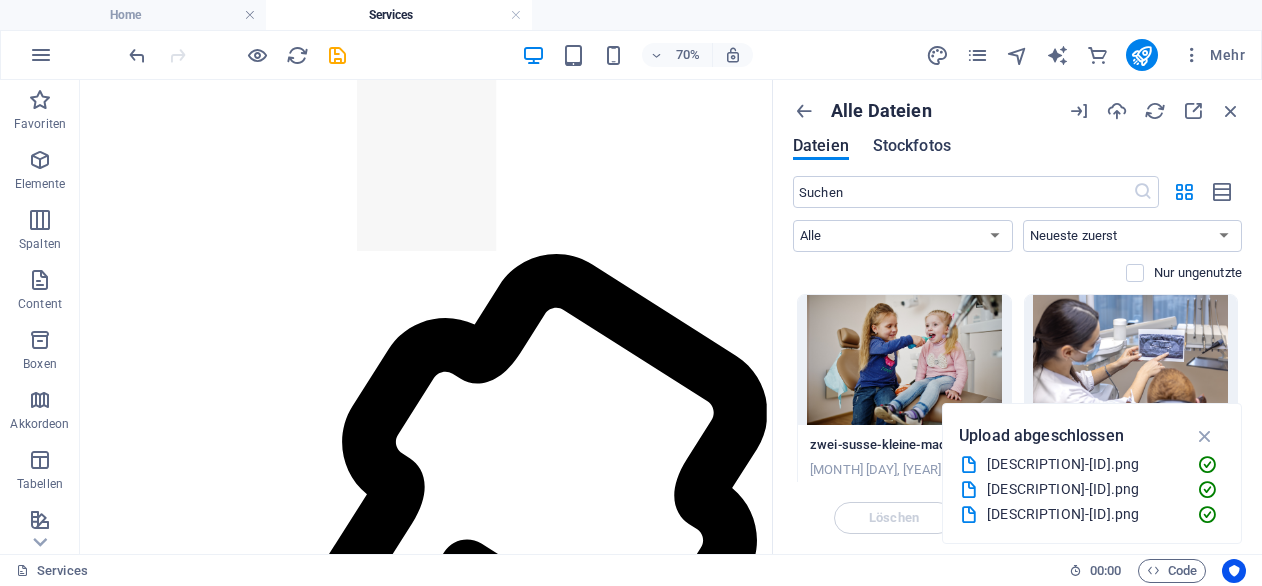 click on "Stockfotos" at bounding box center (912, 146) 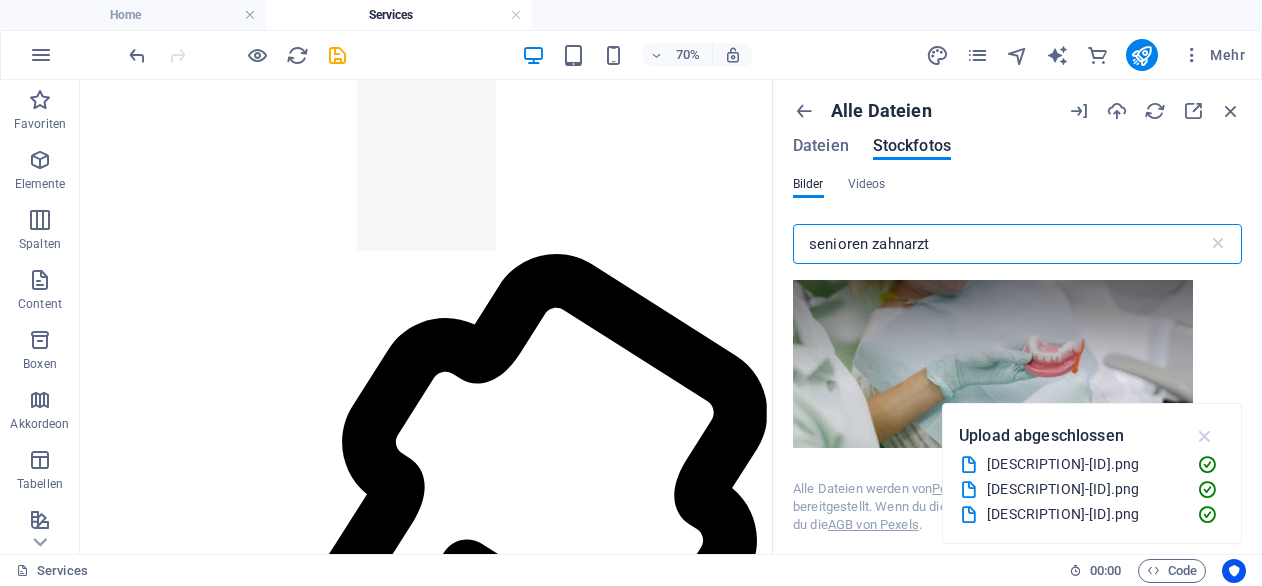 type on "senioren zahnarzt" 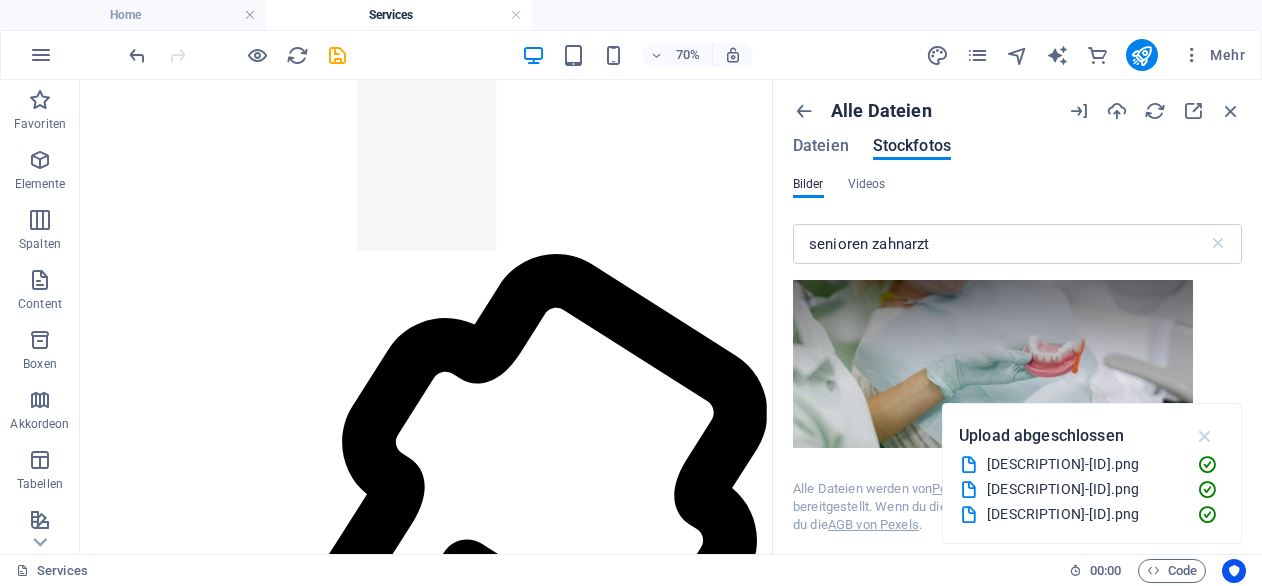 click at bounding box center (1205, 436) 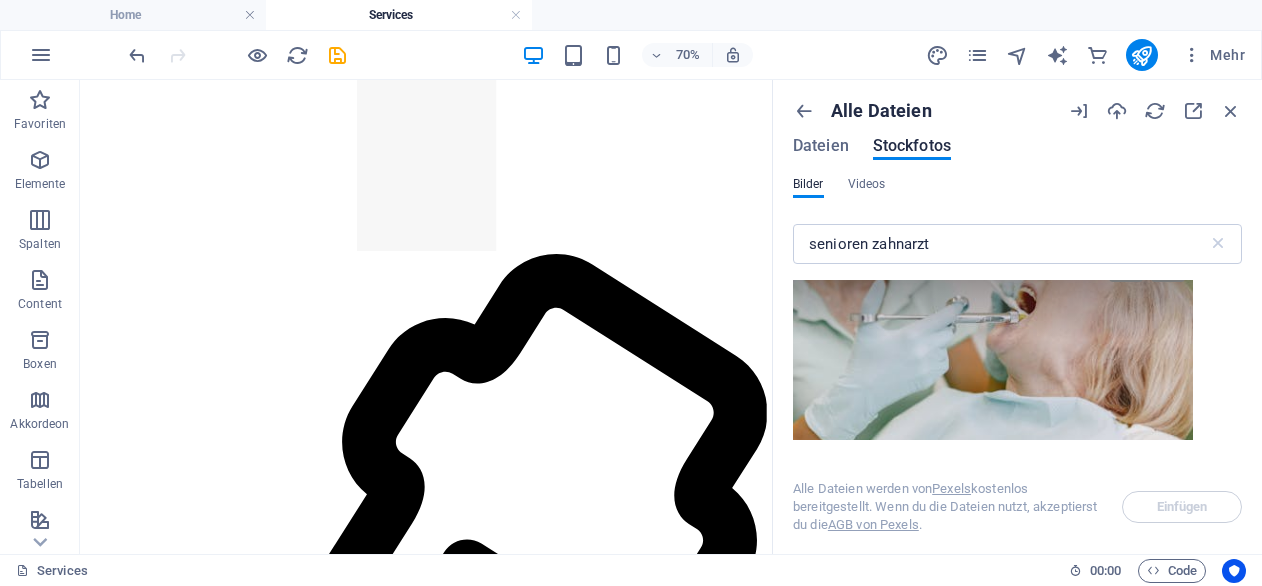 scroll, scrollTop: 2282, scrollLeft: 0, axis: vertical 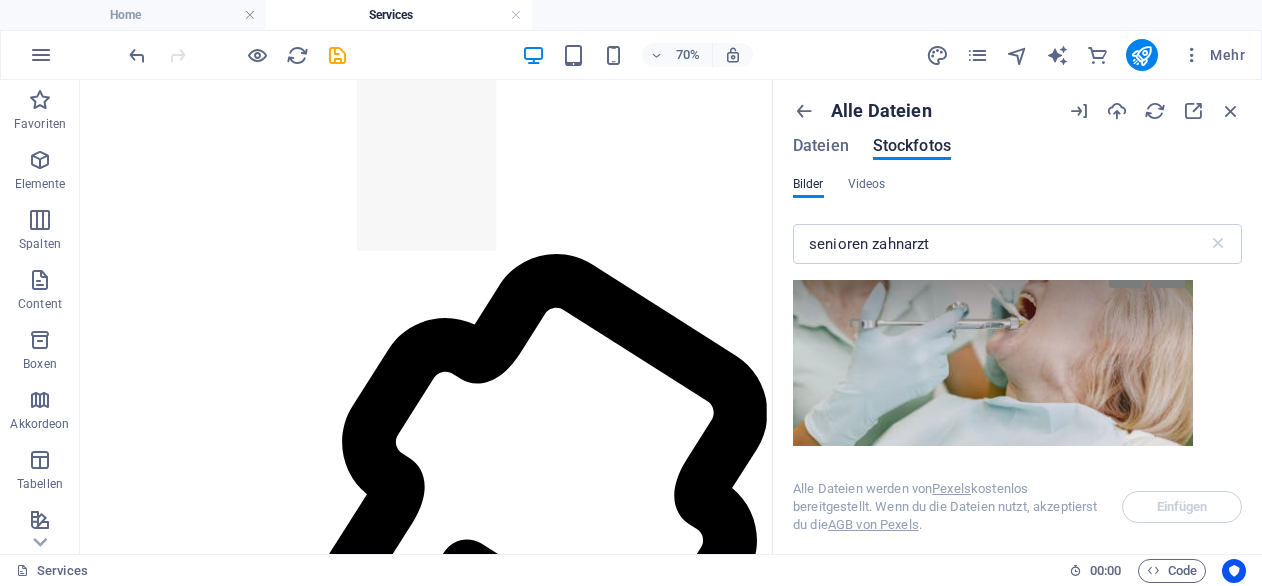 click at bounding box center [993, 296] 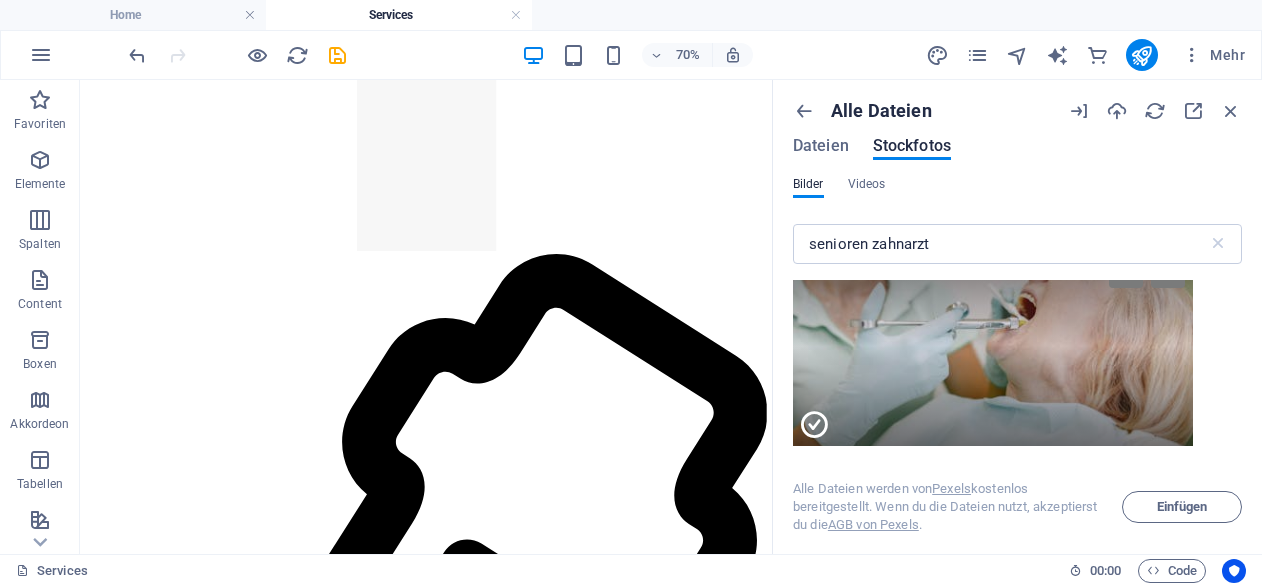 click at bounding box center [993, 296] 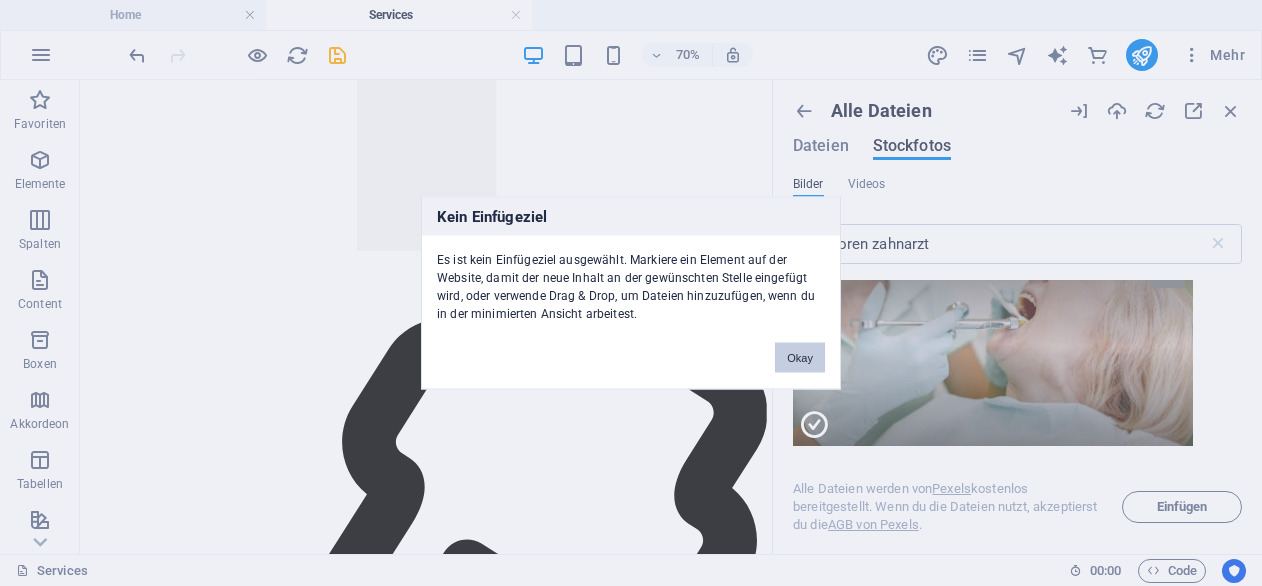 click on "Okay" at bounding box center (800, 358) 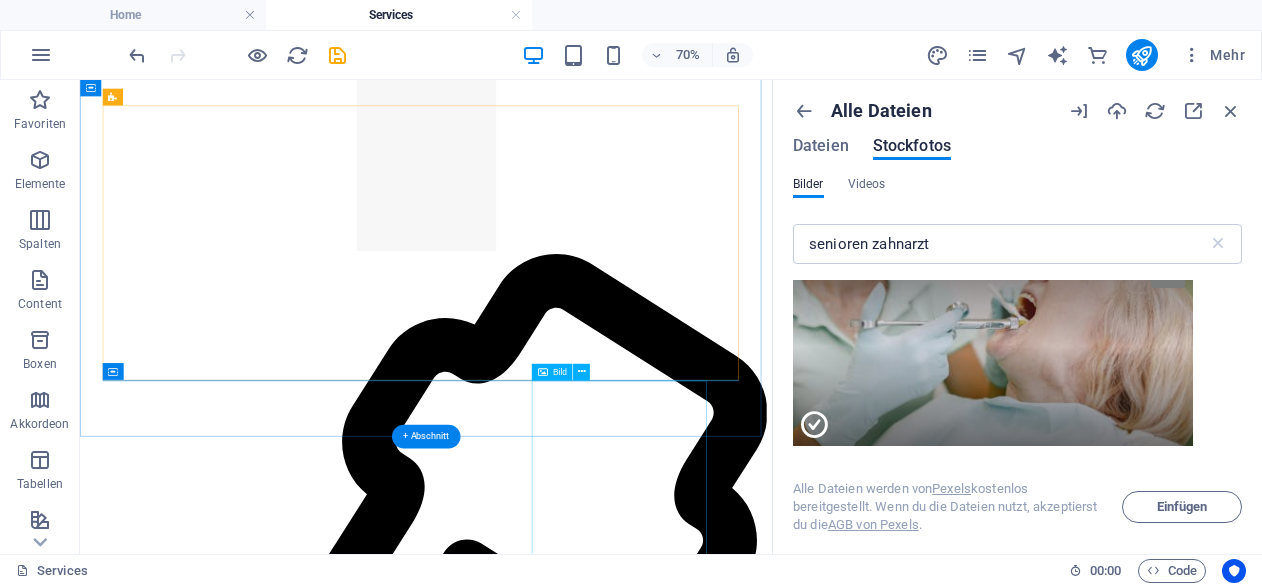 click at bounding box center (895, -4113) 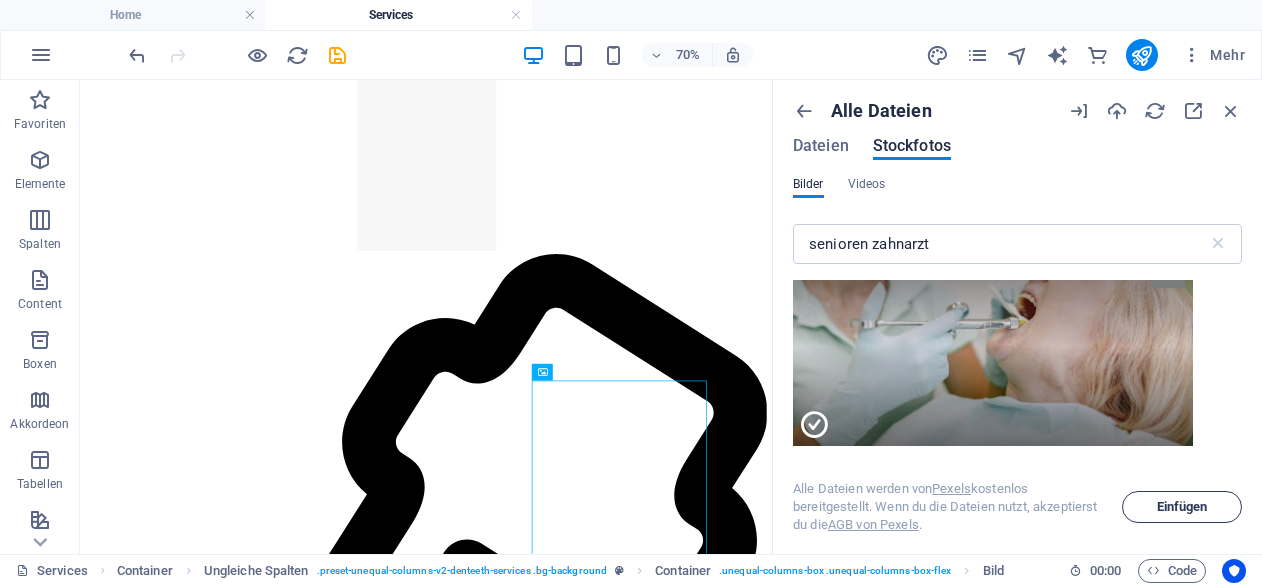 click on "Einfügen" at bounding box center (1182, 507) 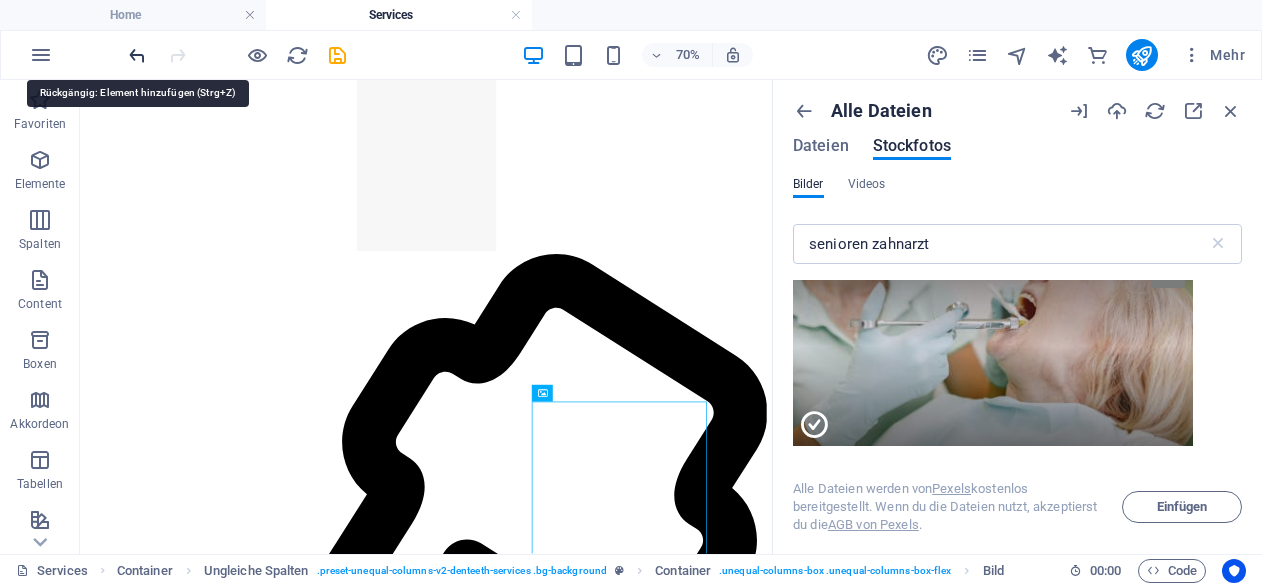 click at bounding box center (137, 55) 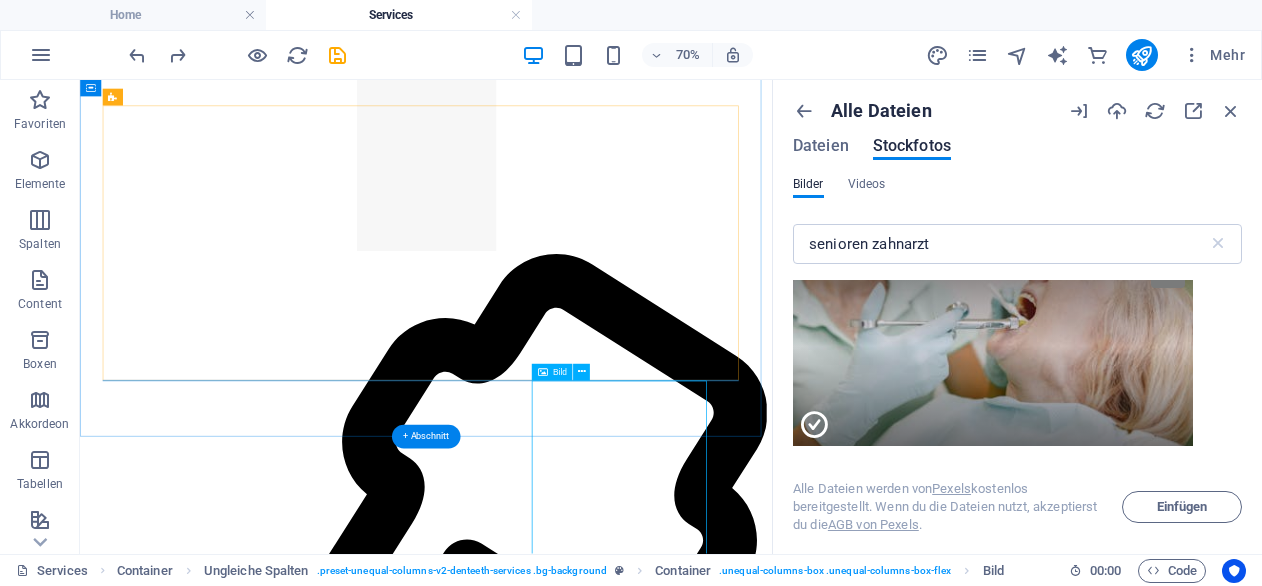 click at bounding box center (895, -4113) 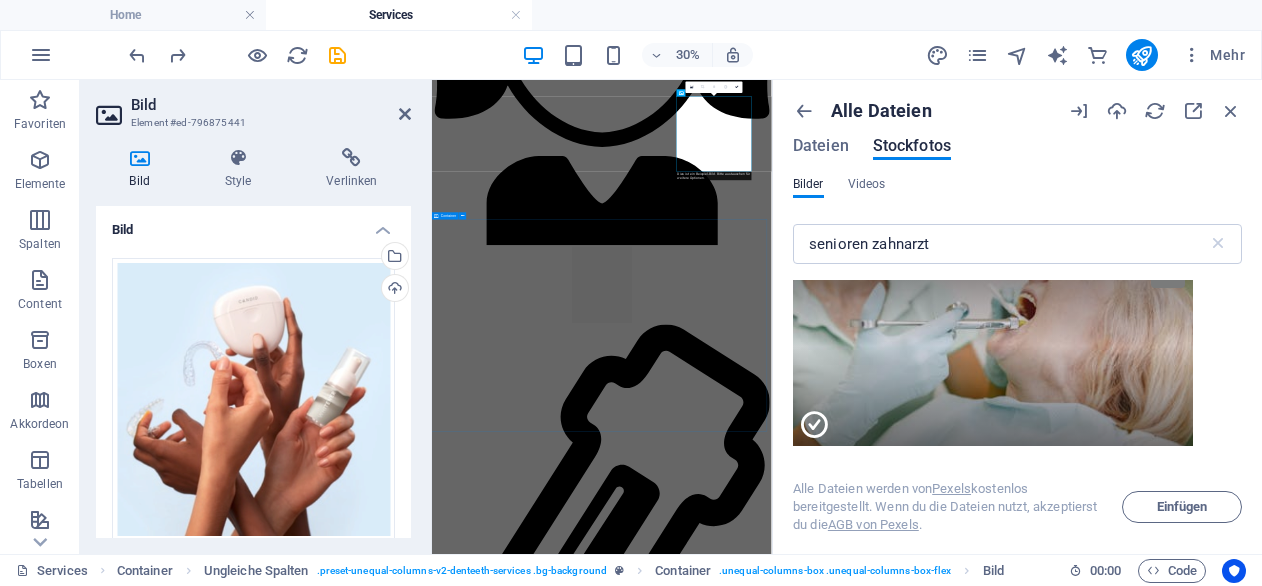 scroll, scrollTop: 4273, scrollLeft: 0, axis: vertical 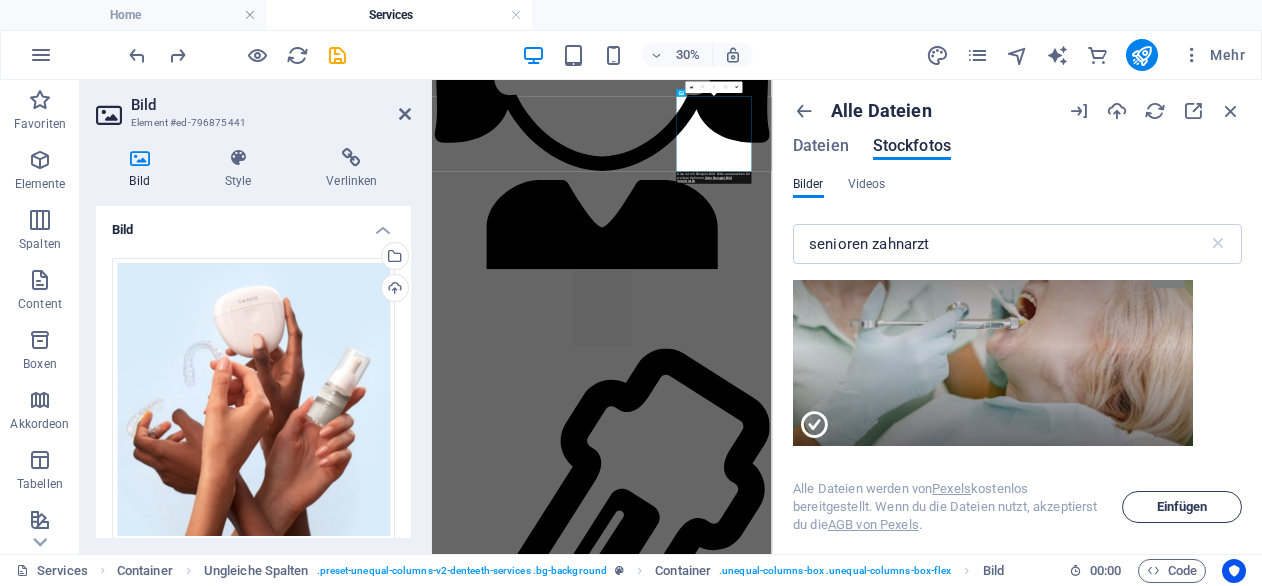 click on "Einfügen" at bounding box center [1182, 507] 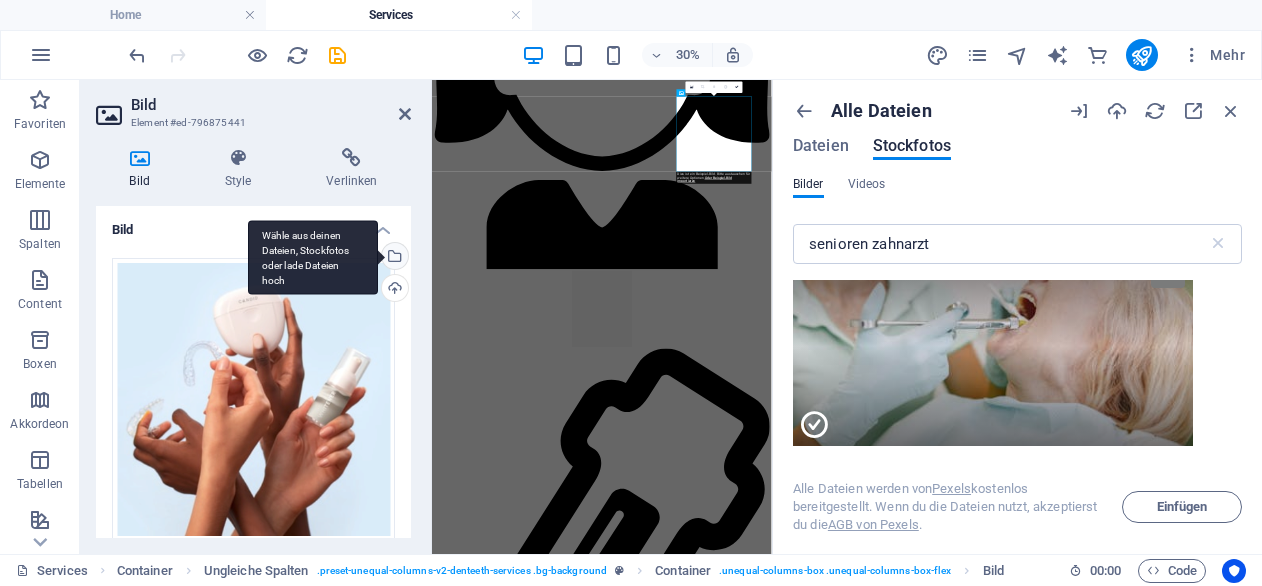 click on "Wähle aus deinen Dateien, Stockfotos oder lade Dateien hoch" at bounding box center [393, 258] 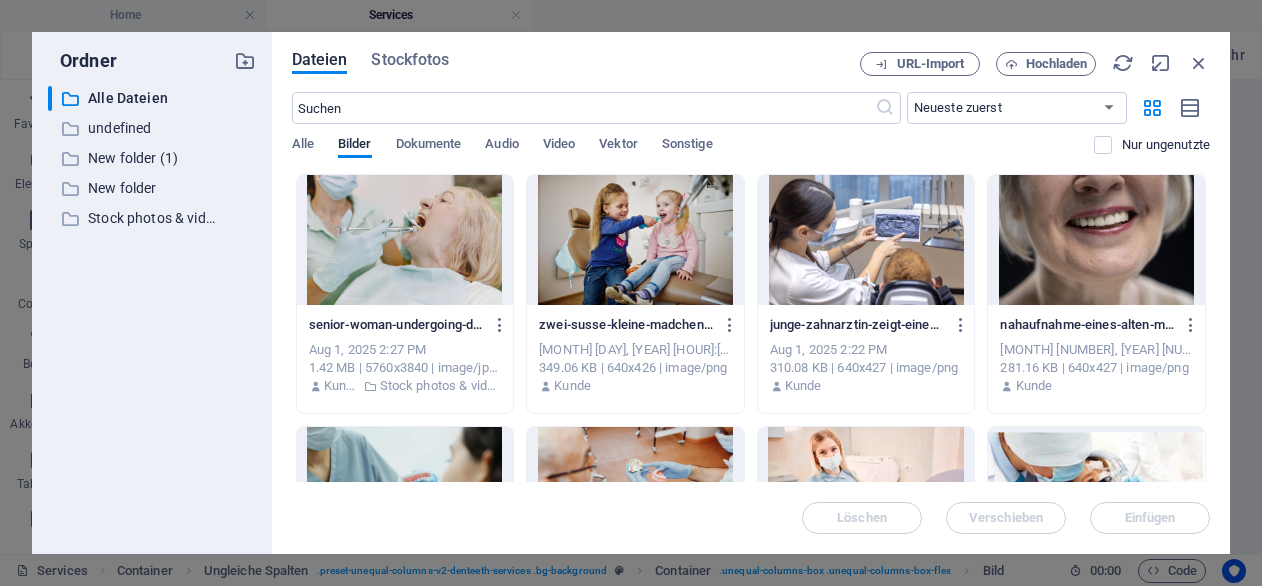 click at bounding box center (405, 240) 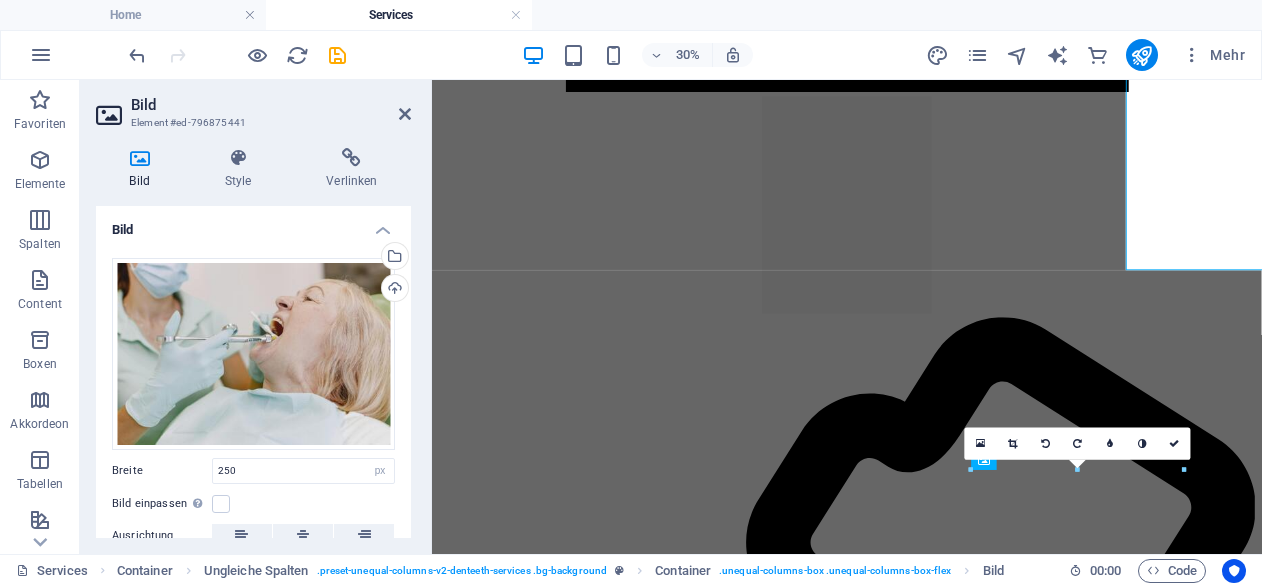 scroll, scrollTop: 4354, scrollLeft: 0, axis: vertical 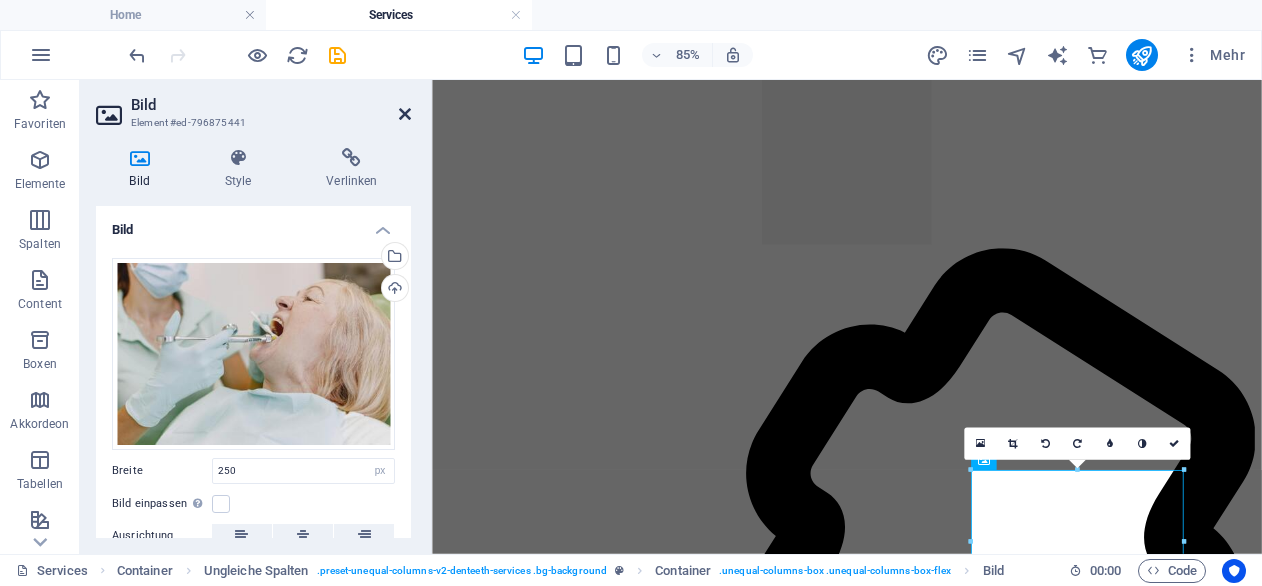 click at bounding box center (405, 114) 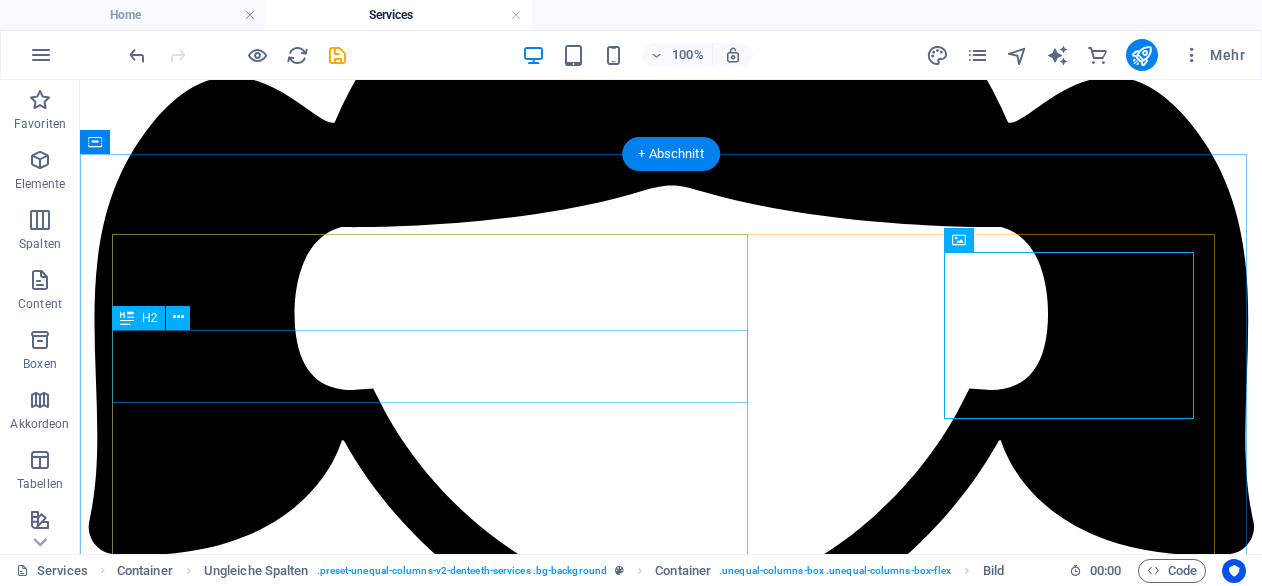 scroll, scrollTop: 4135, scrollLeft: 0, axis: vertical 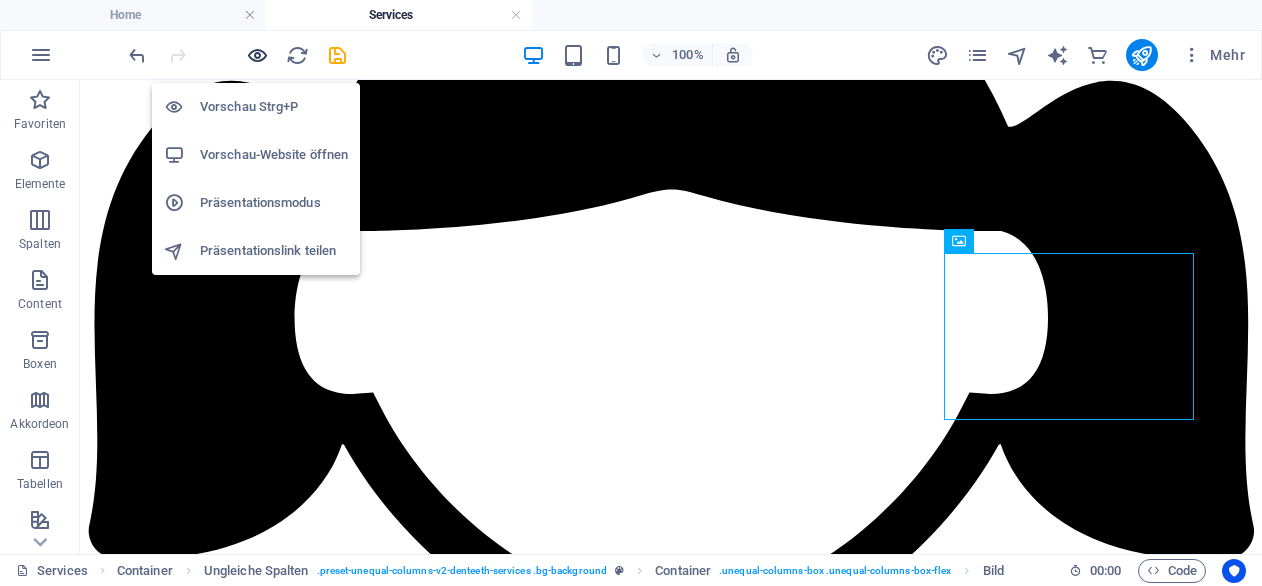 click at bounding box center [257, 55] 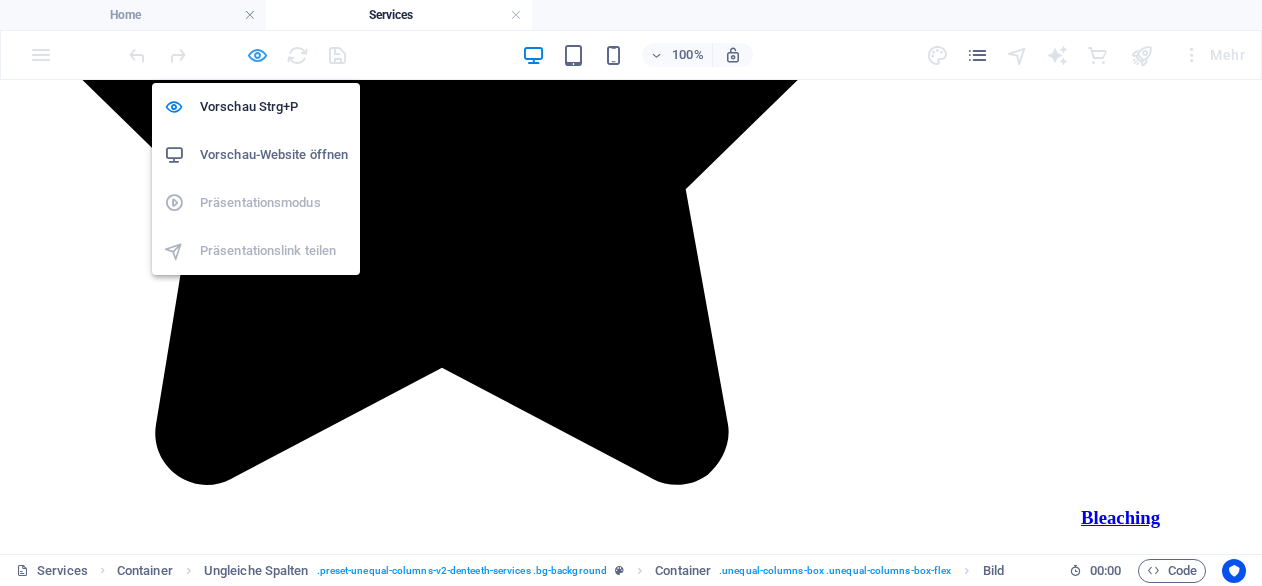 click at bounding box center (257, 55) 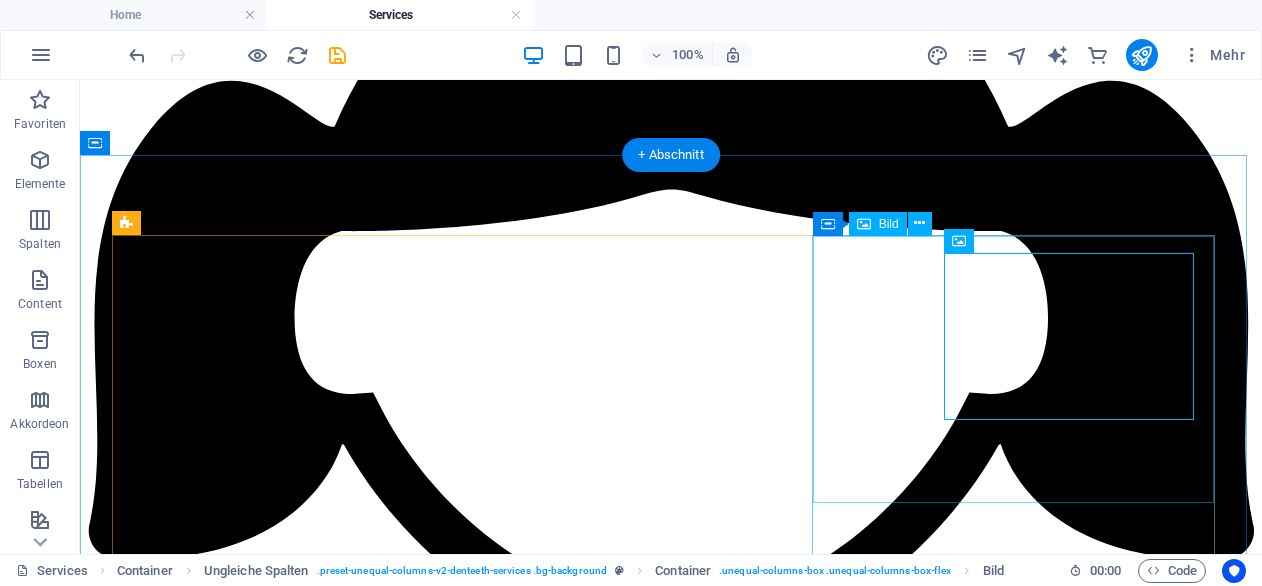 click at bounding box center [671, 19040] 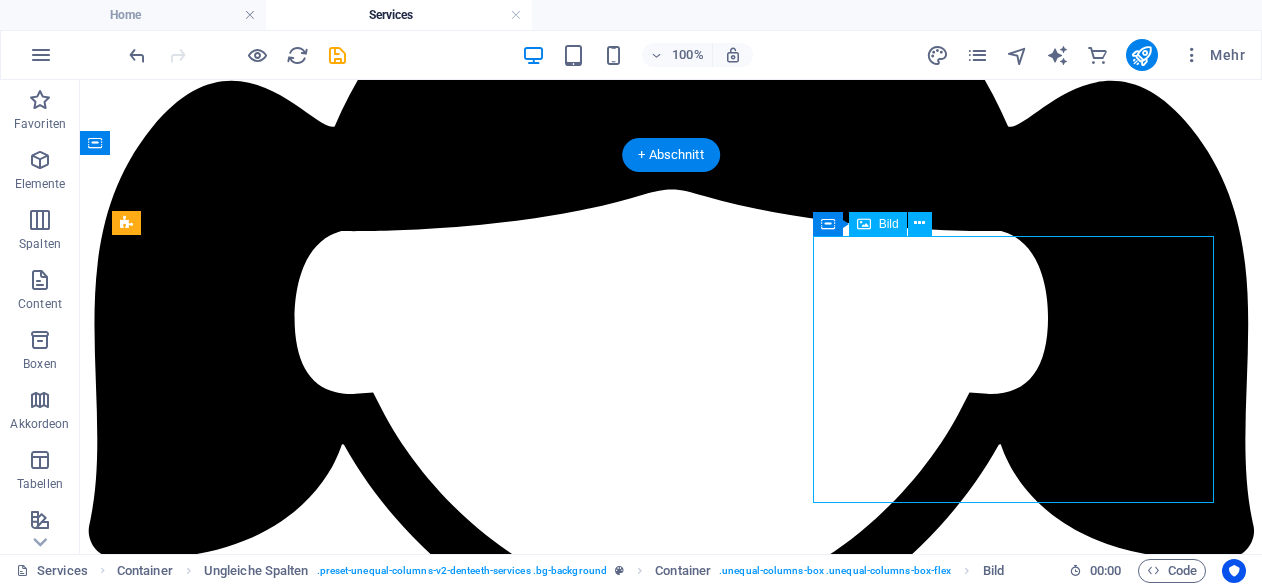 click at bounding box center [671, 19040] 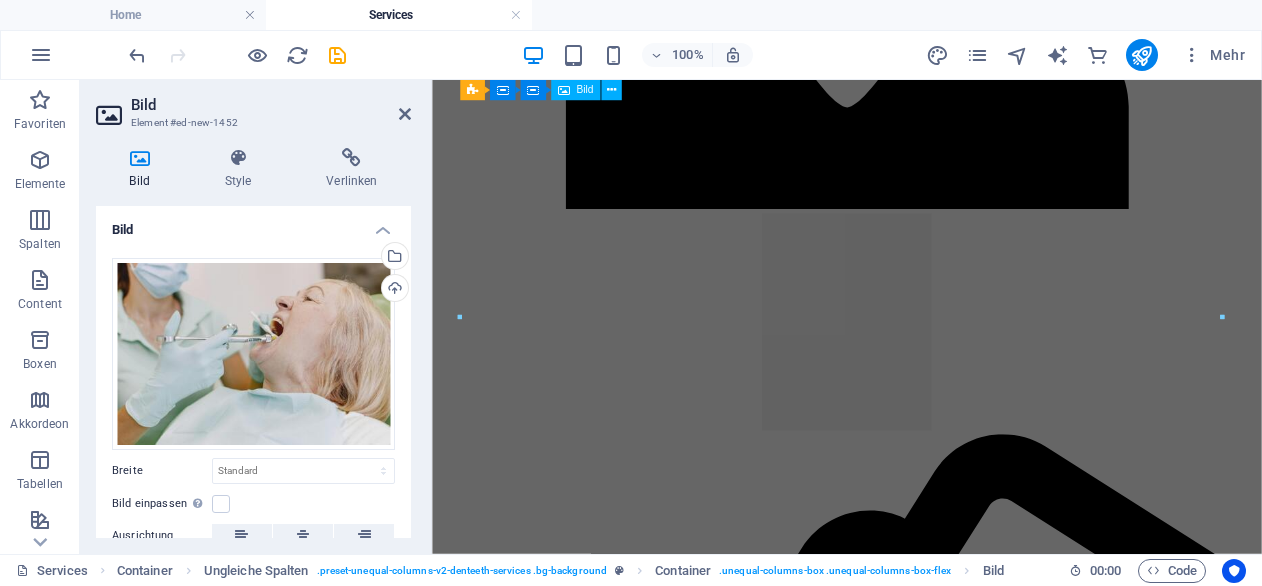 scroll, scrollTop: 4804, scrollLeft: 0, axis: vertical 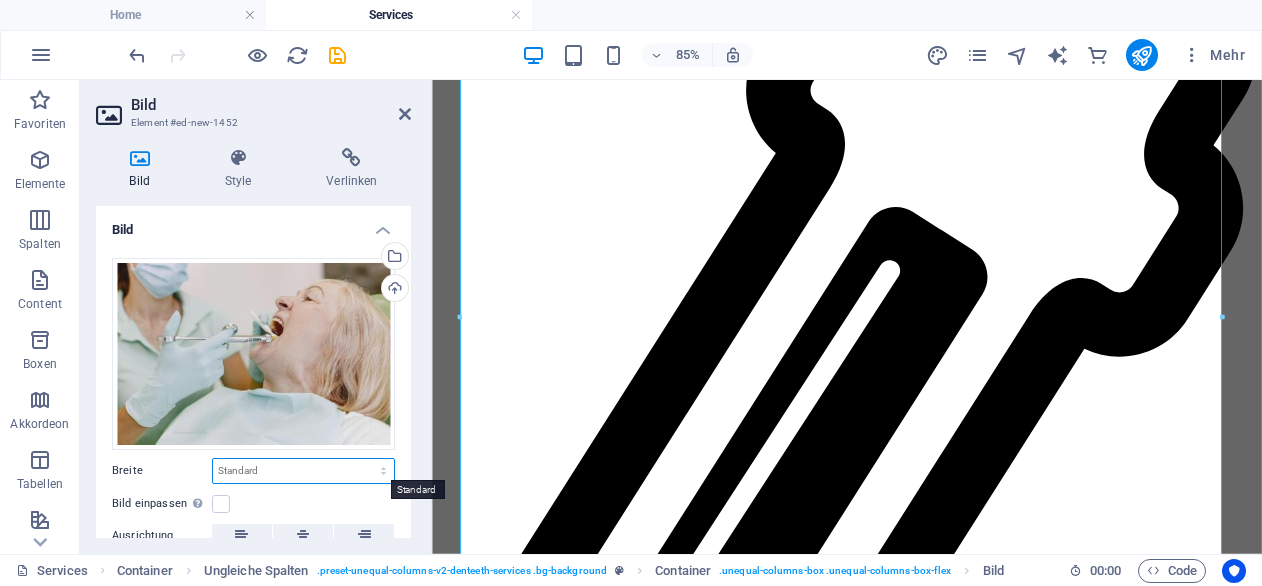click on "Standard auto px rem % em vh vw" at bounding box center [303, 471] 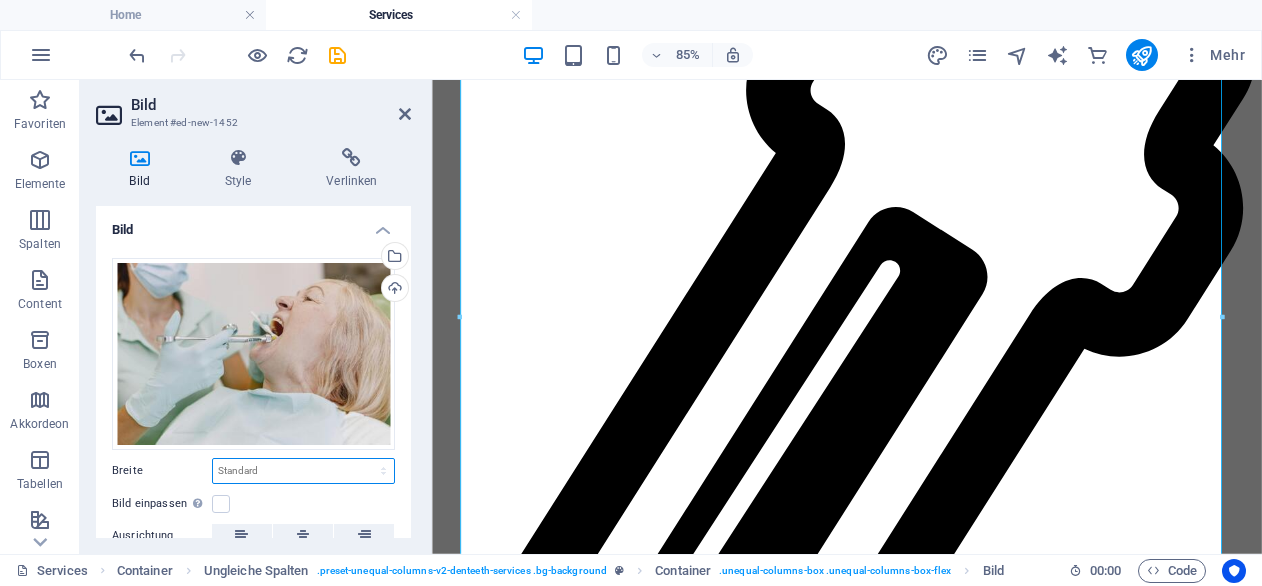 select on "px" 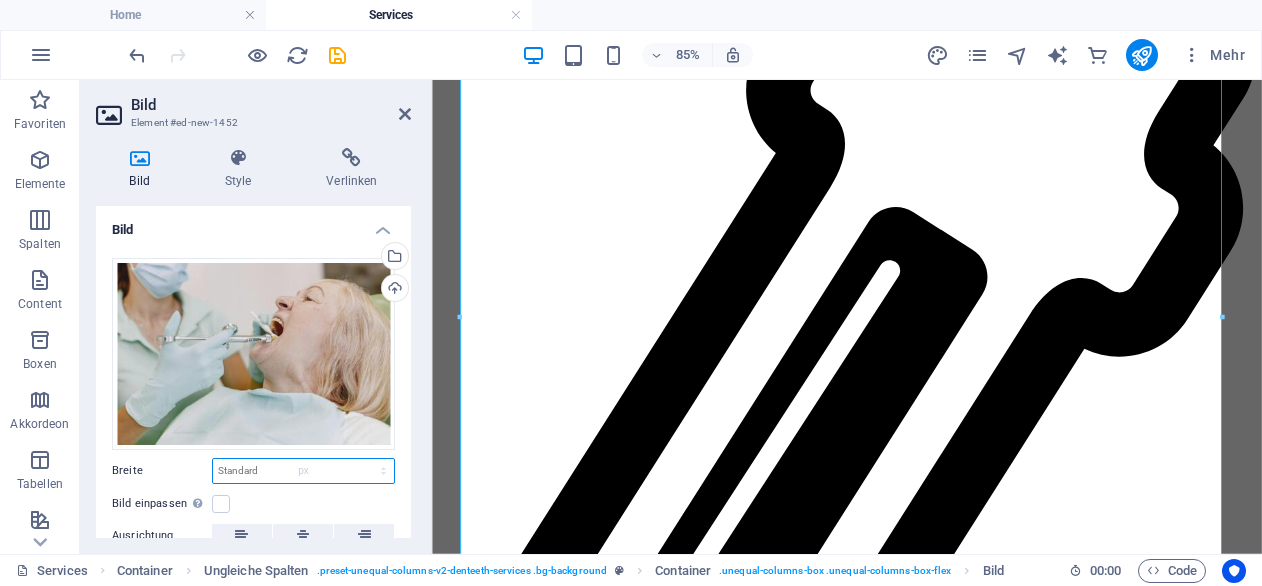 click on "Standard auto px rem % em vh vw" at bounding box center [303, 471] 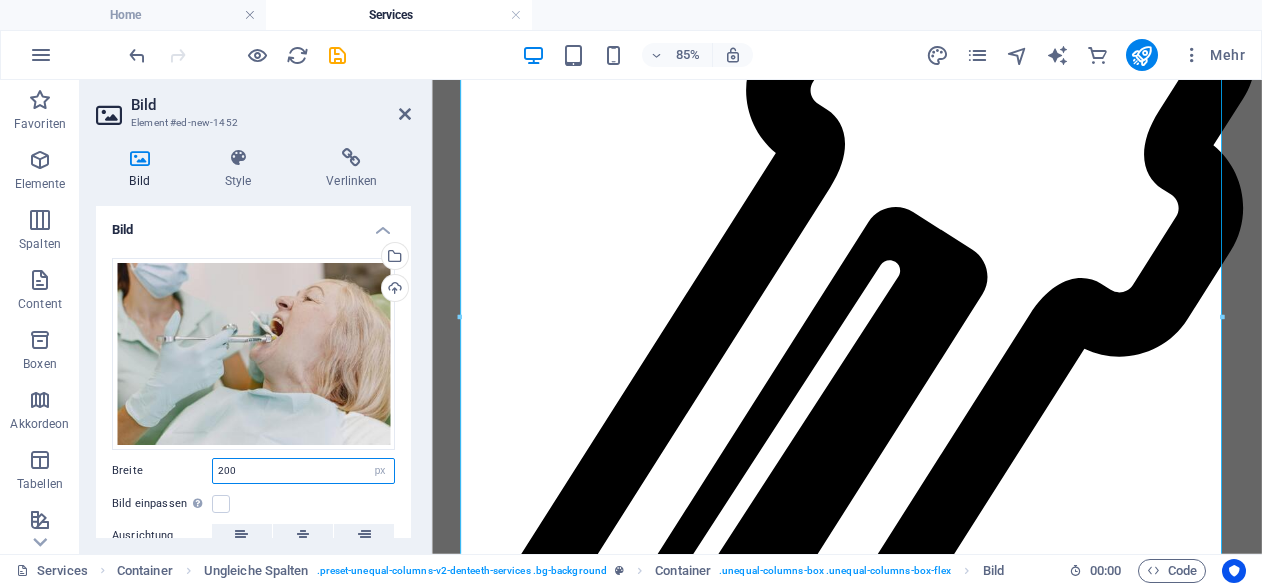 scroll, scrollTop: 4827, scrollLeft: 0, axis: vertical 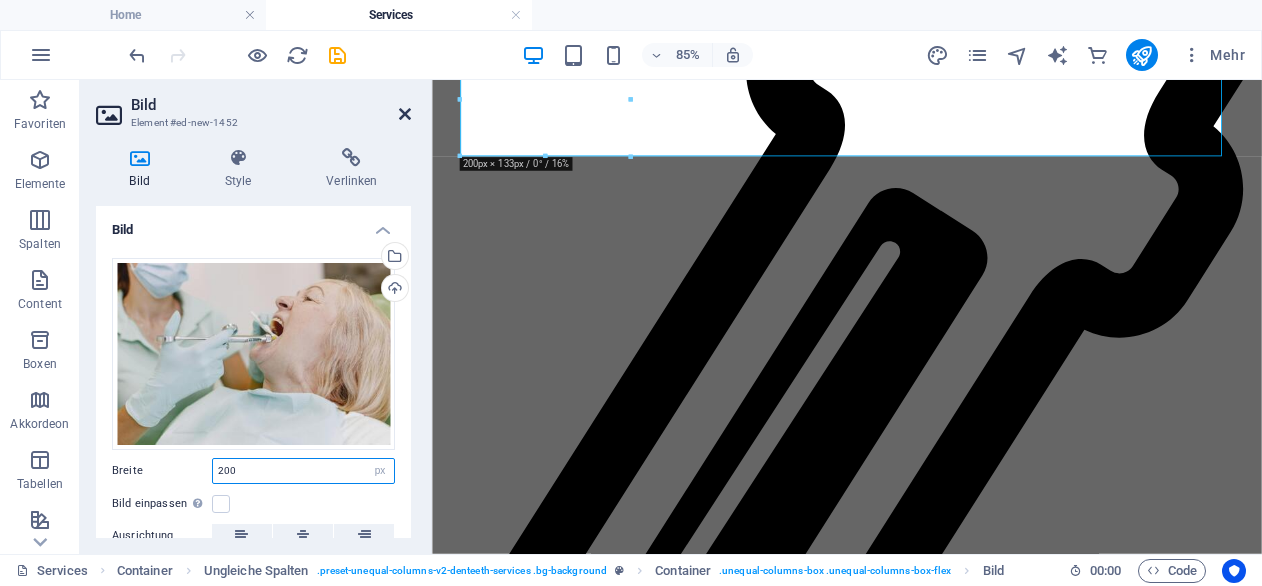 type on "200" 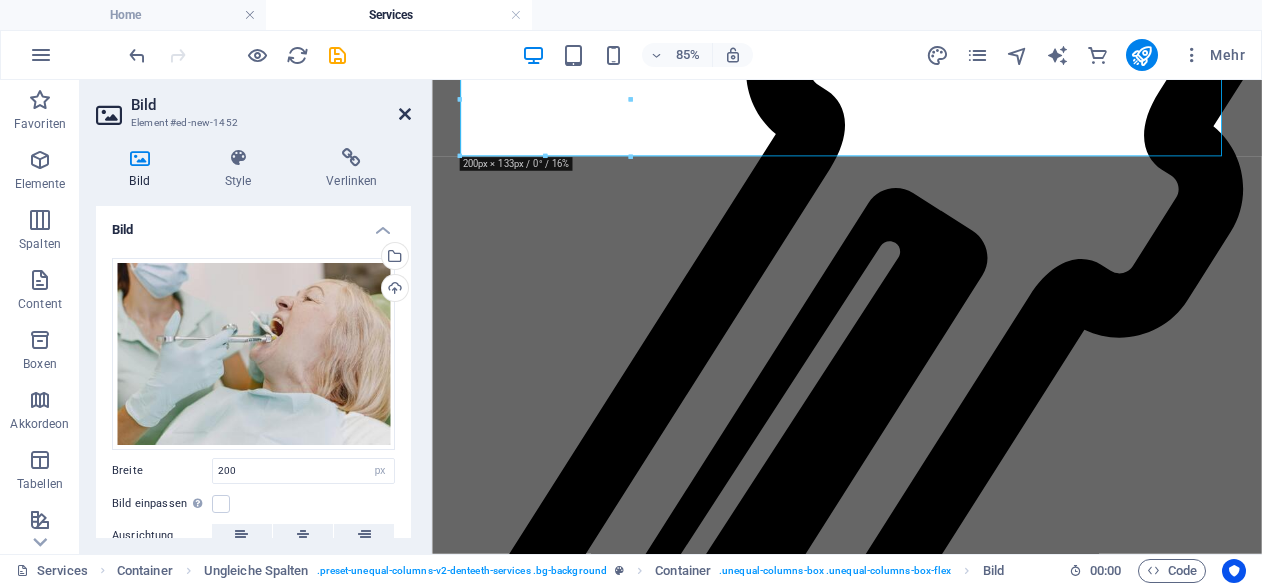 click at bounding box center (405, 114) 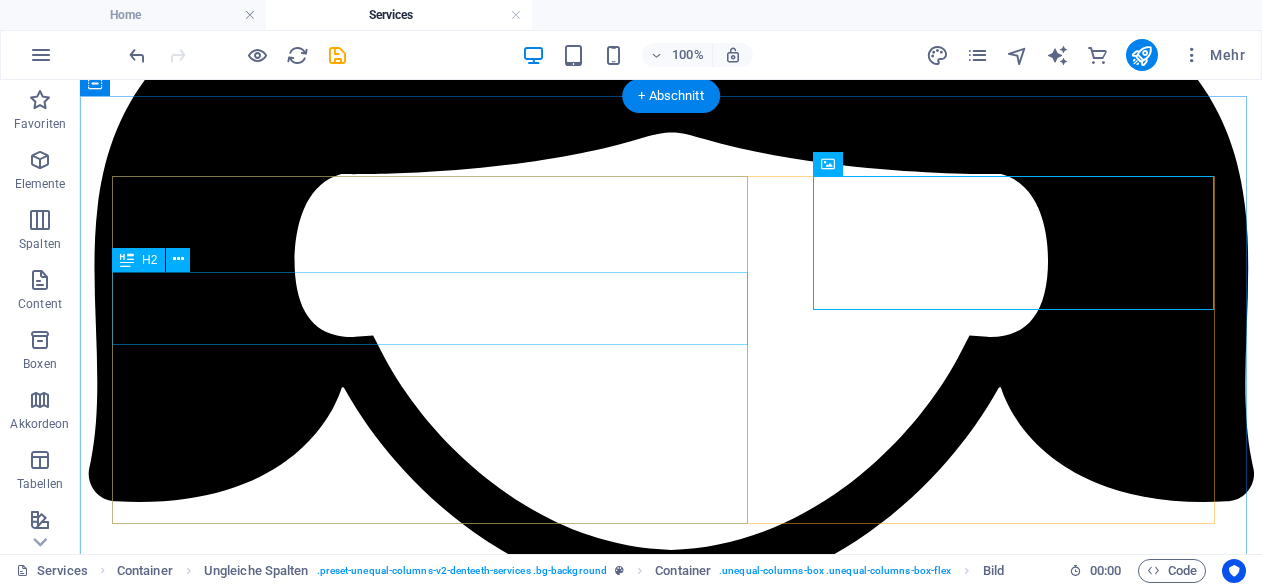 scroll, scrollTop: 4197, scrollLeft: 0, axis: vertical 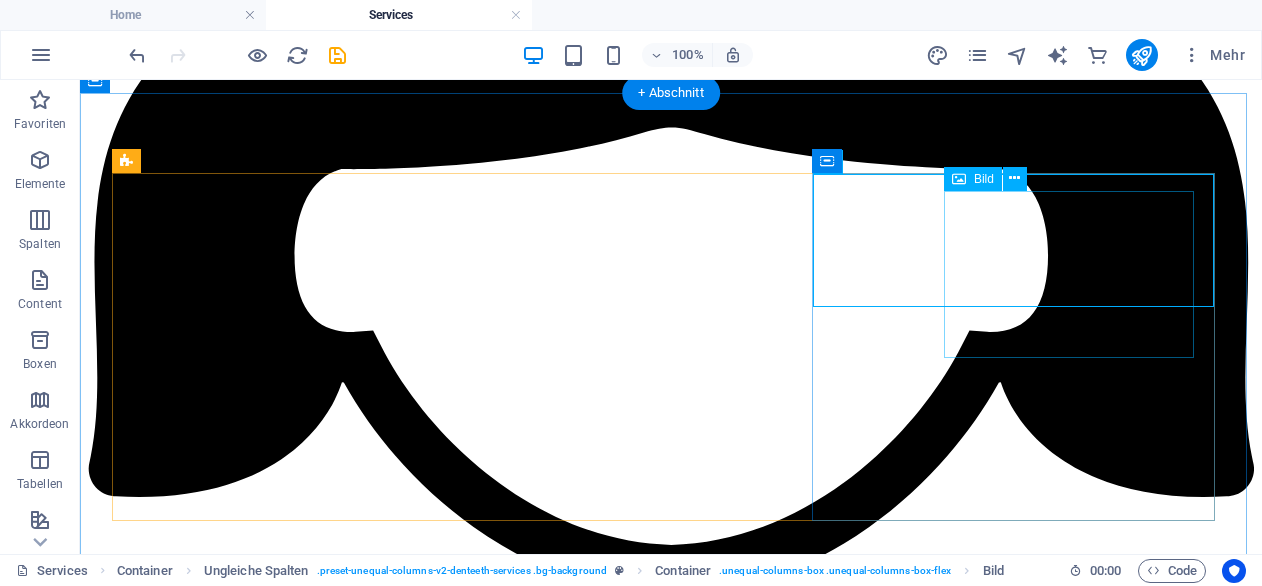 click at bounding box center [1078, -4008] 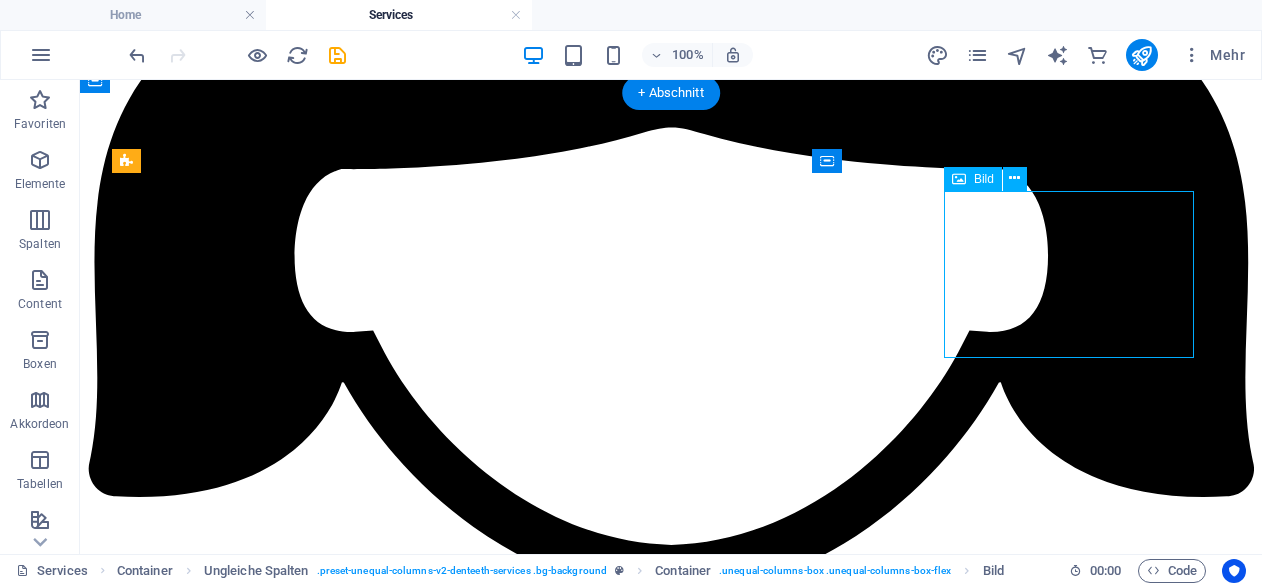 click at bounding box center (1078, -4008) 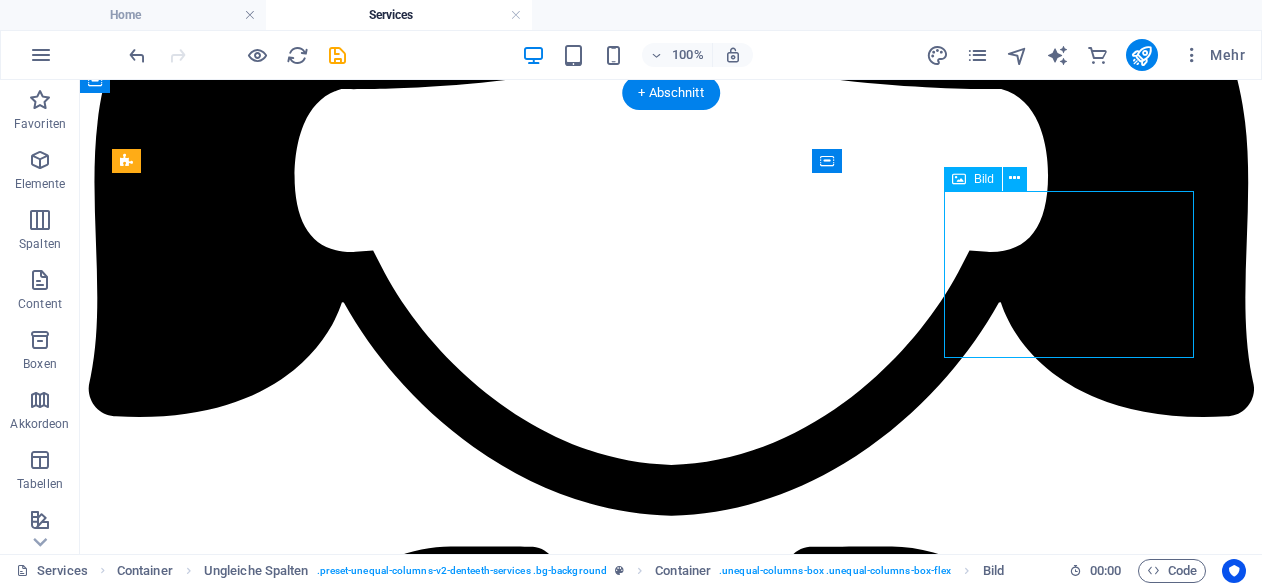 select on "px" 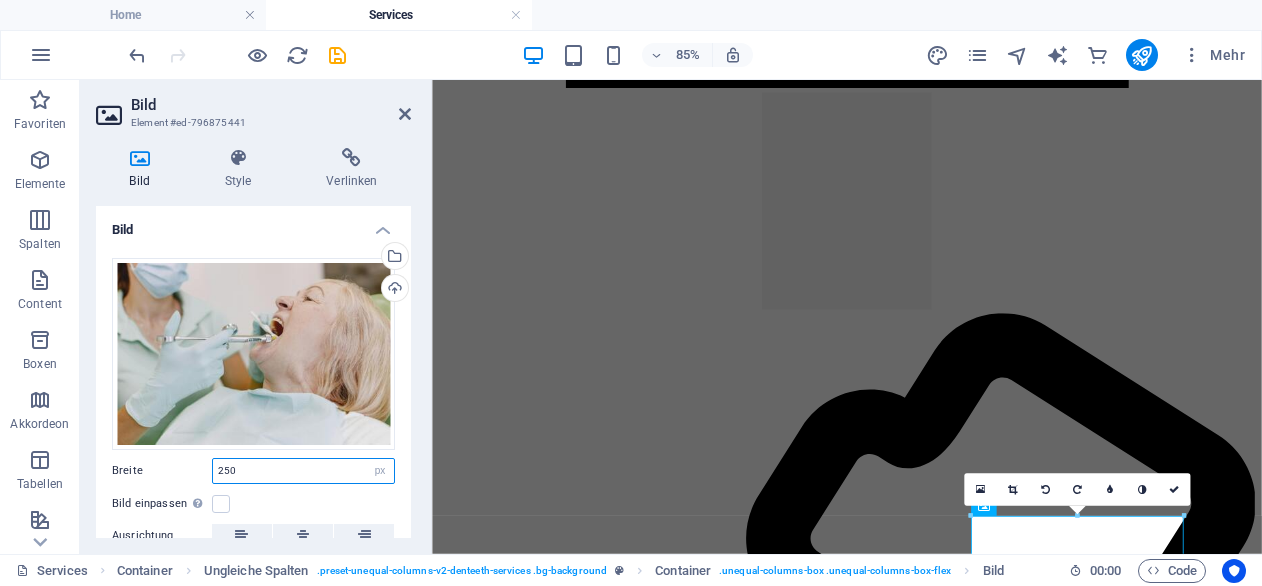 click on "250" at bounding box center (303, 471) 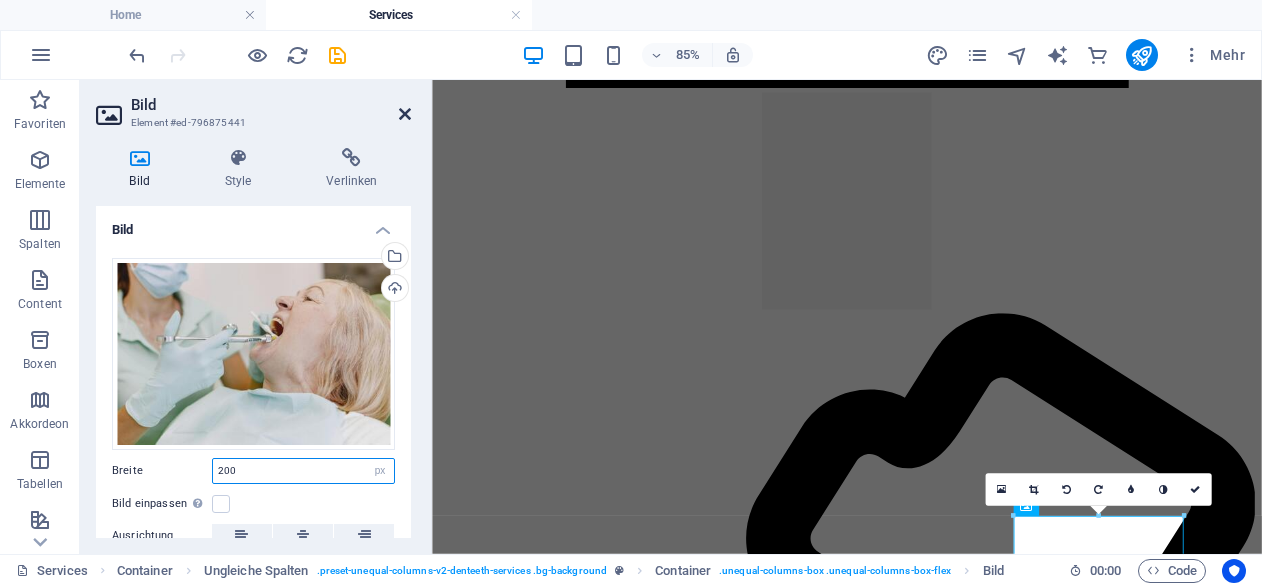 type on "200" 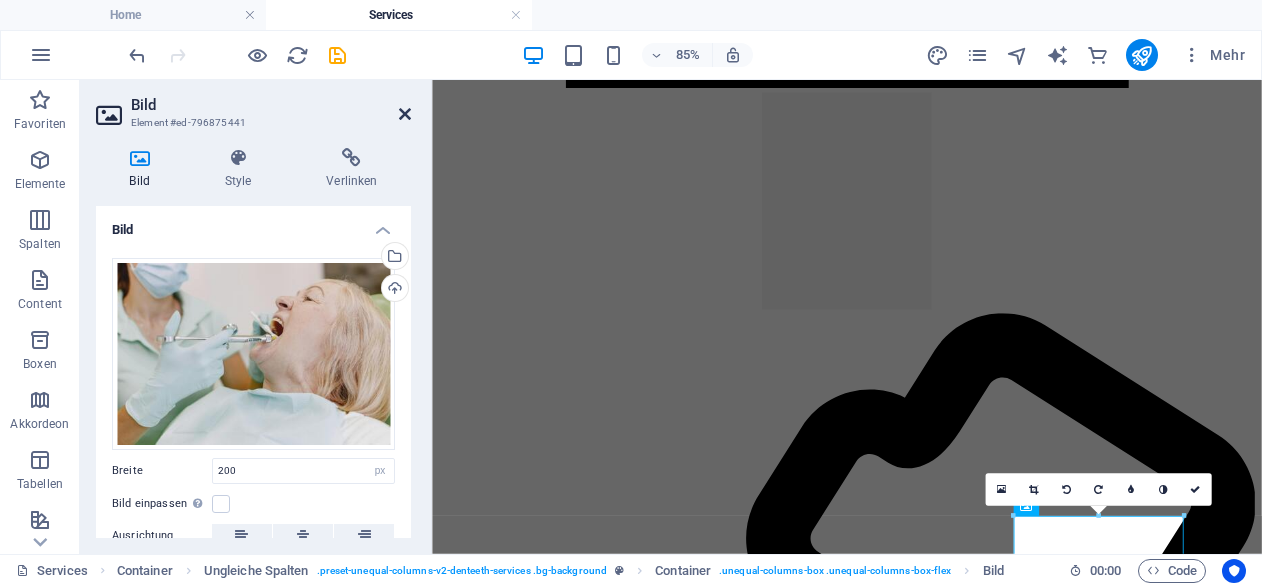 click at bounding box center [405, 114] 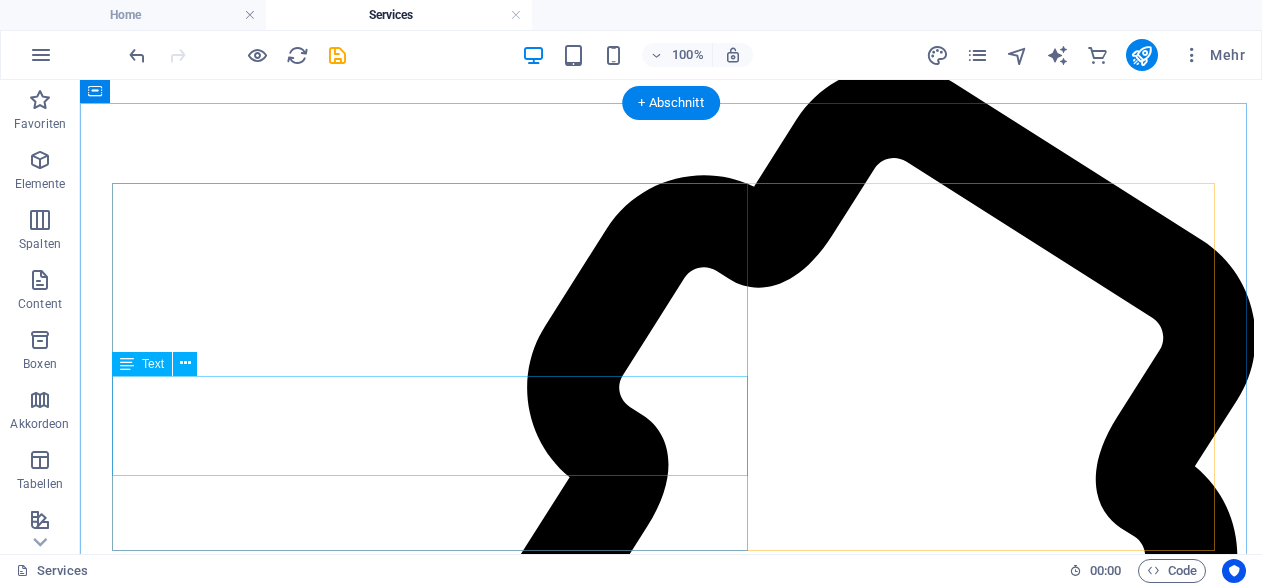 scroll, scrollTop: 5363, scrollLeft: 0, axis: vertical 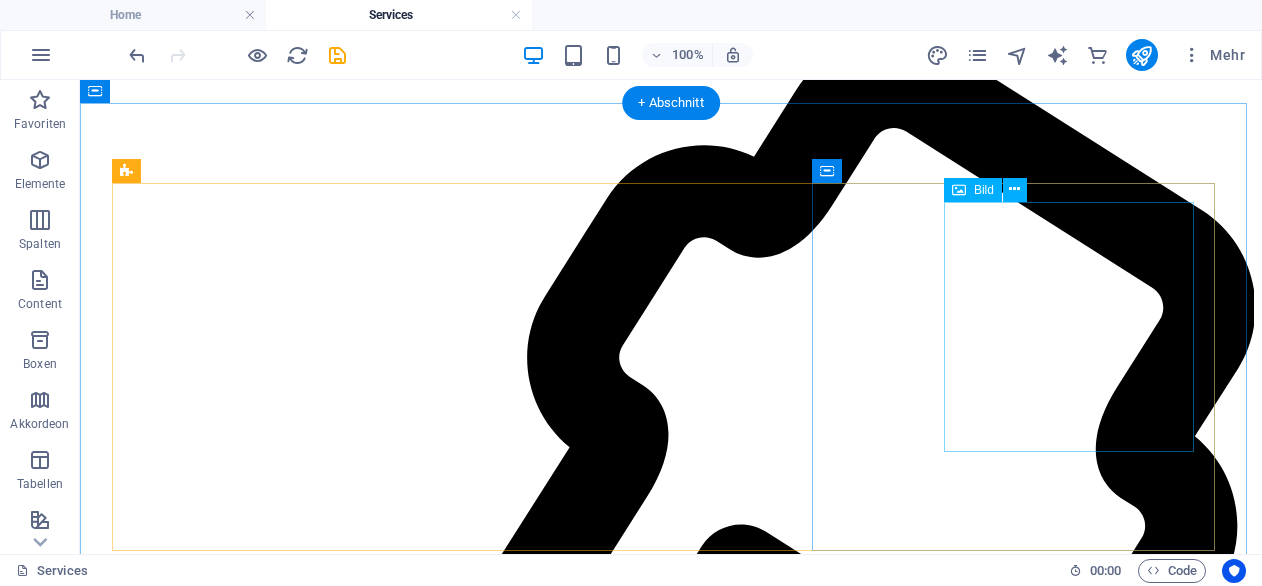 click at bounding box center [1078, -5132] 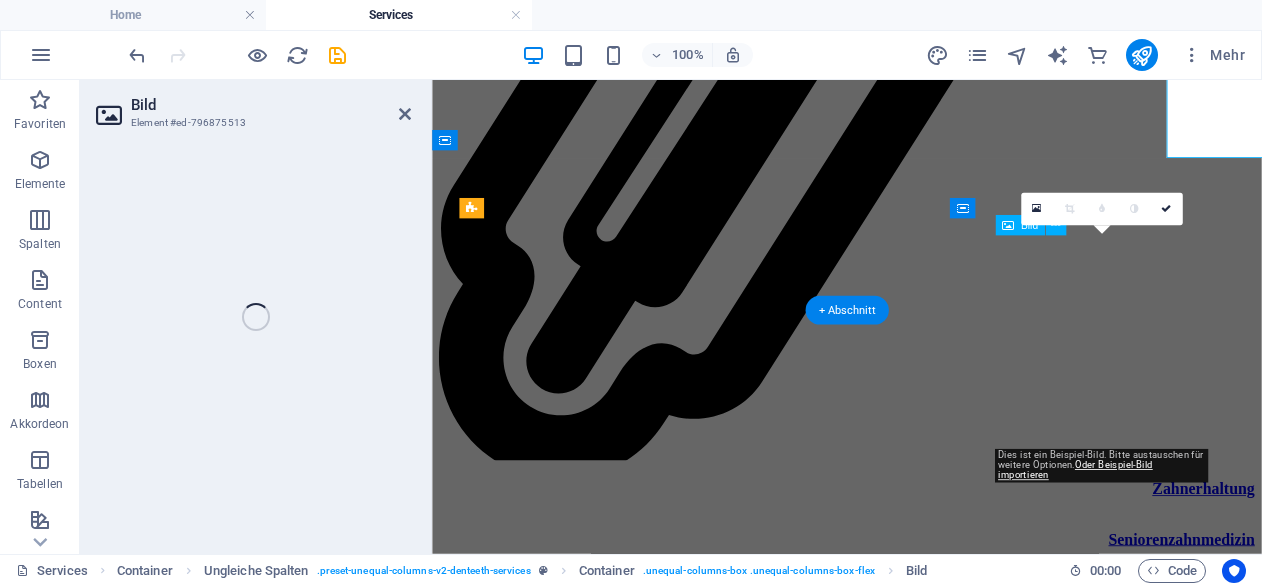 select on "px" 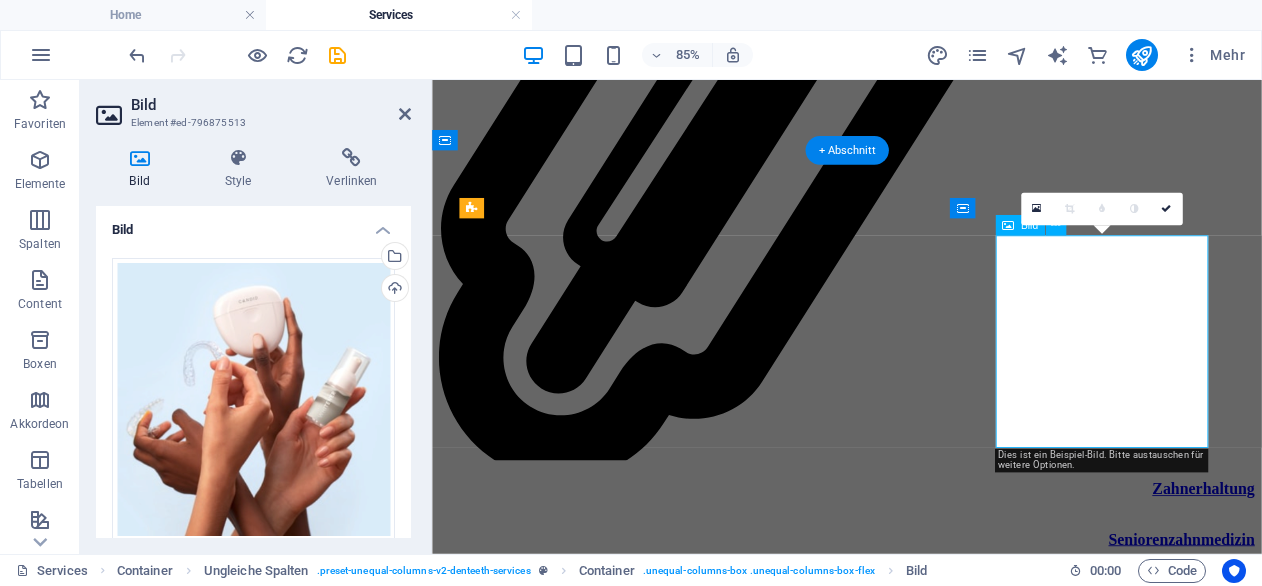 scroll, scrollTop: 5643, scrollLeft: 0, axis: vertical 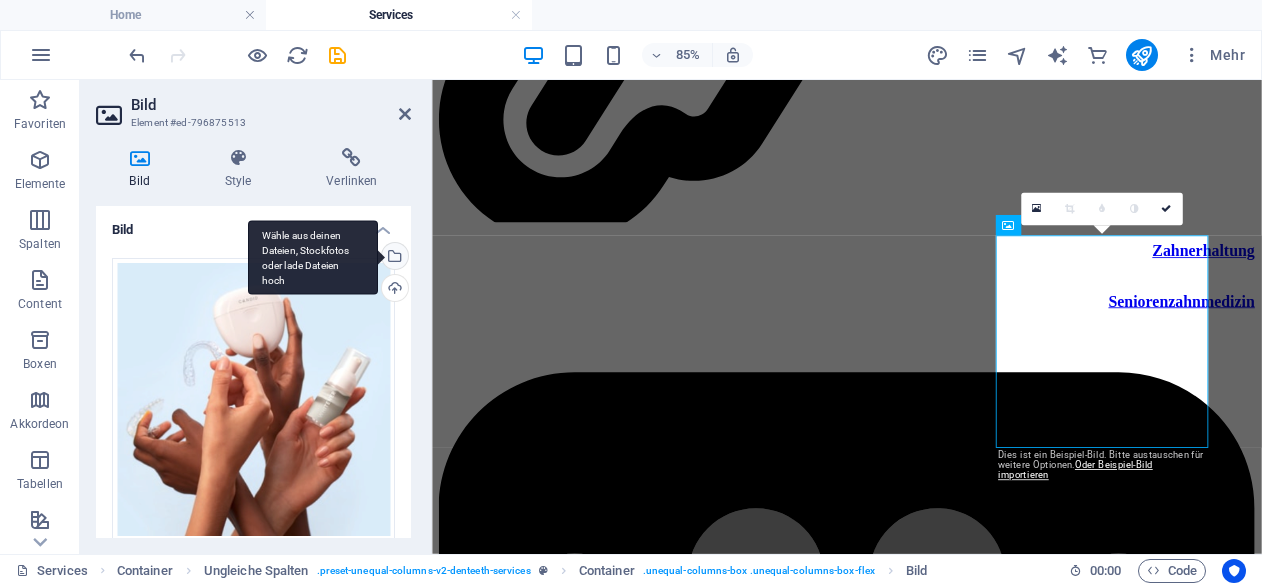 click on "Wähle aus deinen Dateien, Stockfotos oder lade Dateien hoch" at bounding box center [393, 258] 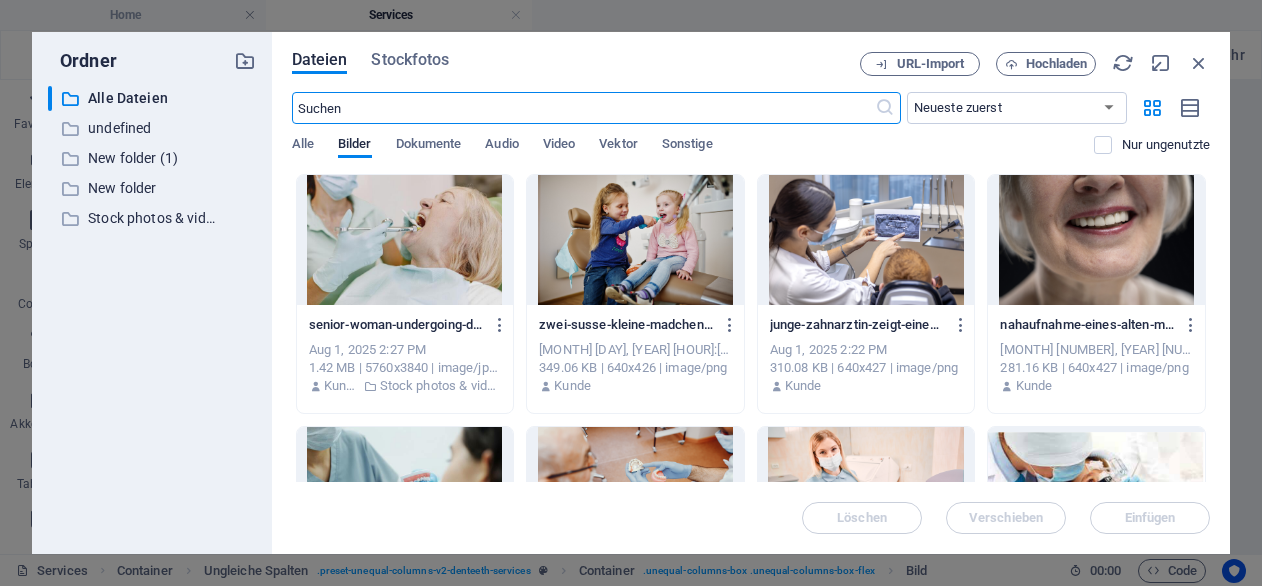 scroll, scrollTop: 5383, scrollLeft: 0, axis: vertical 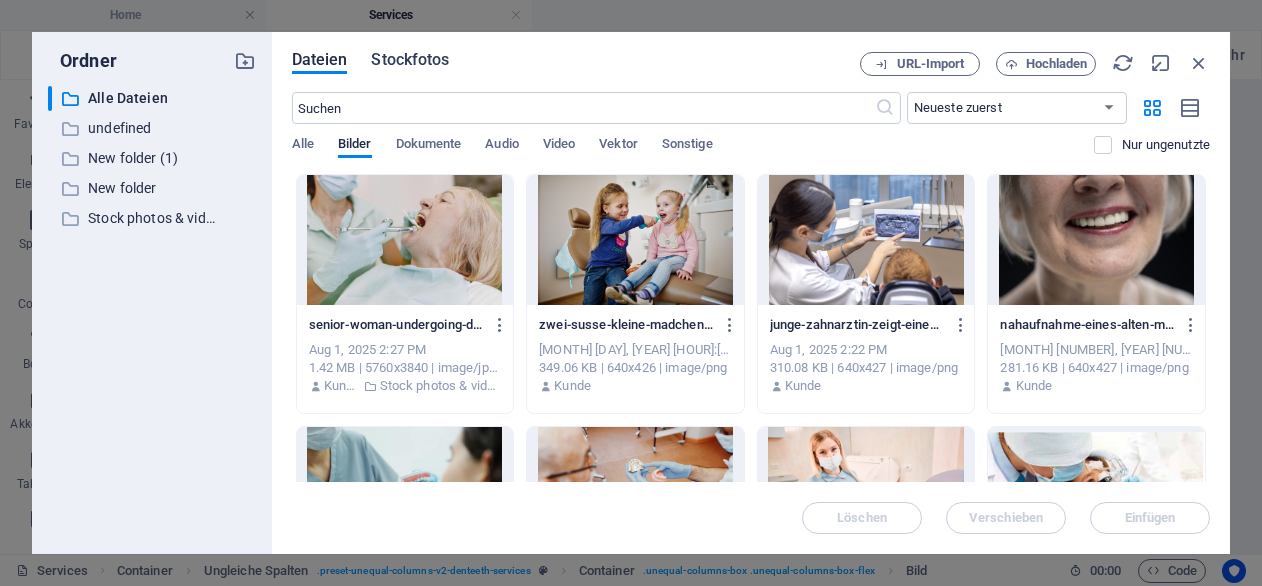 click on "Stockfotos" at bounding box center (410, 60) 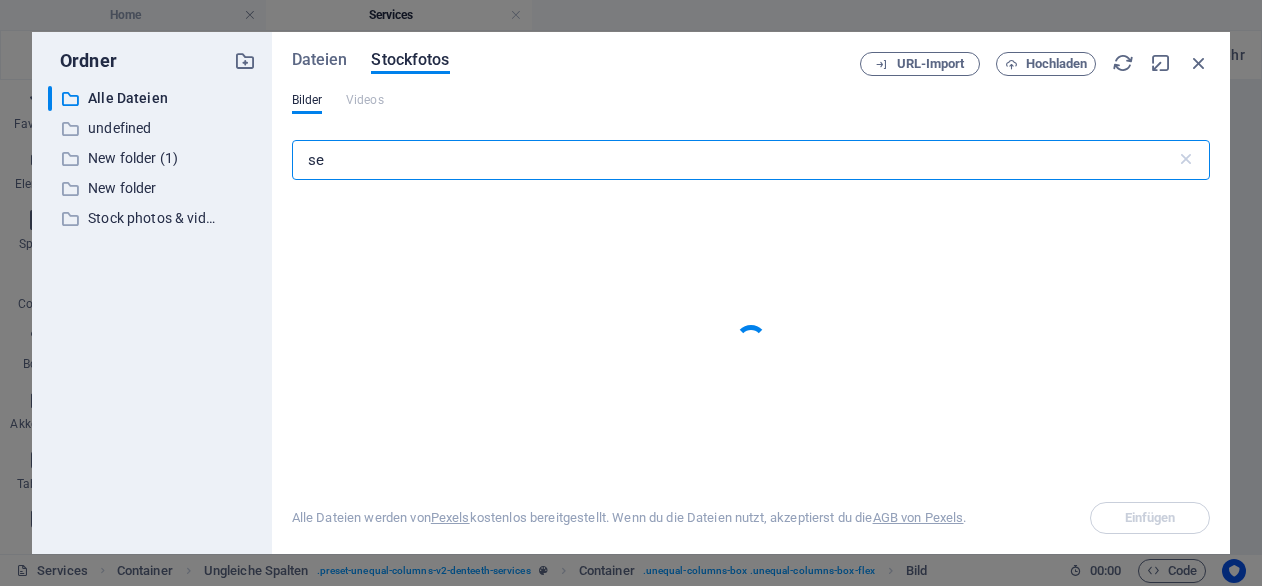 type on "s" 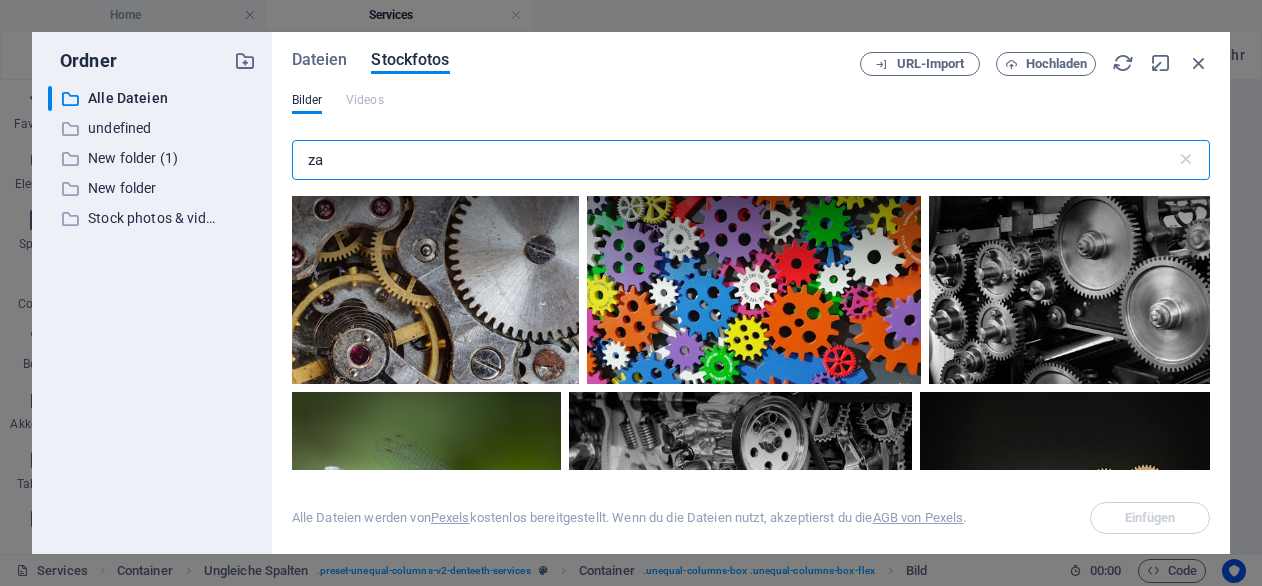 type on "z" 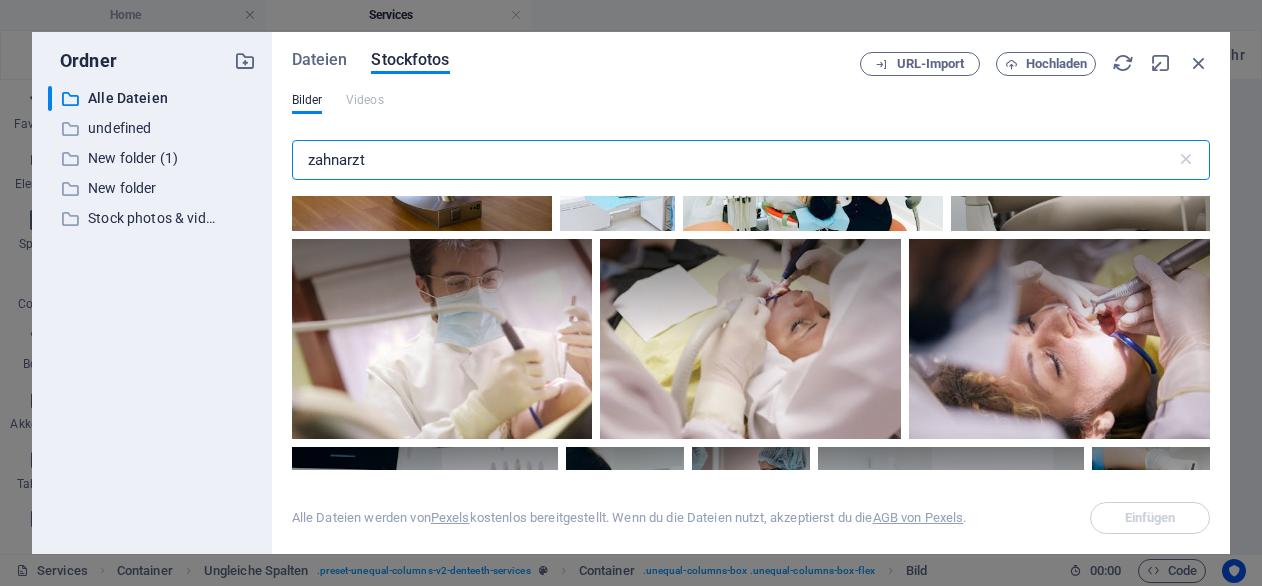 scroll, scrollTop: 1219, scrollLeft: 0, axis: vertical 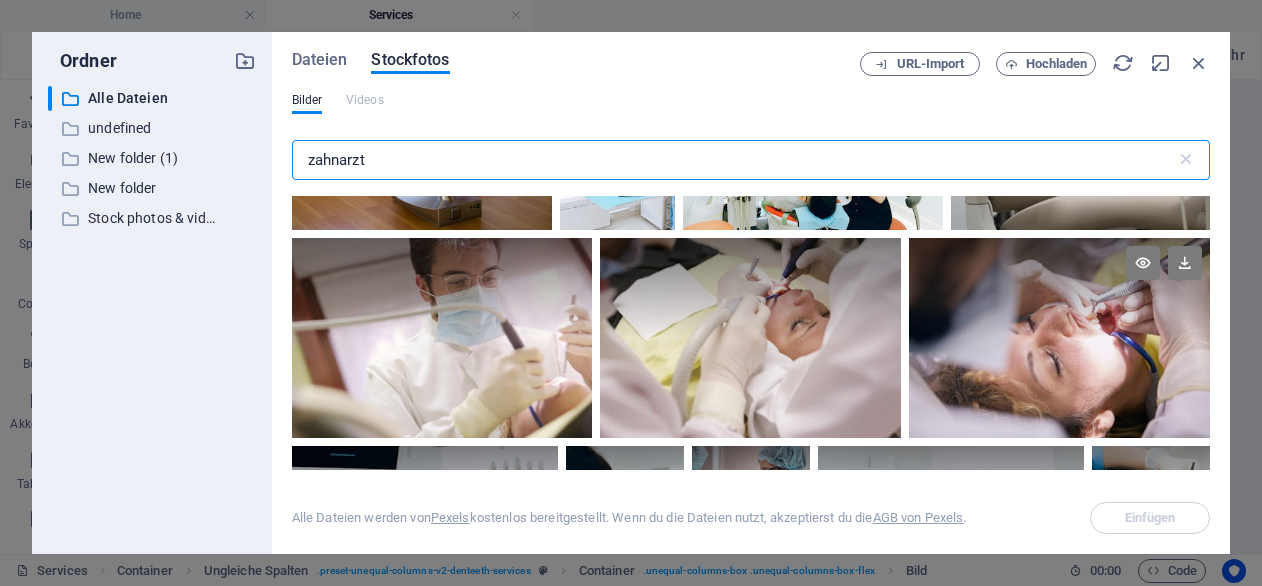 type on "zahnarzt" 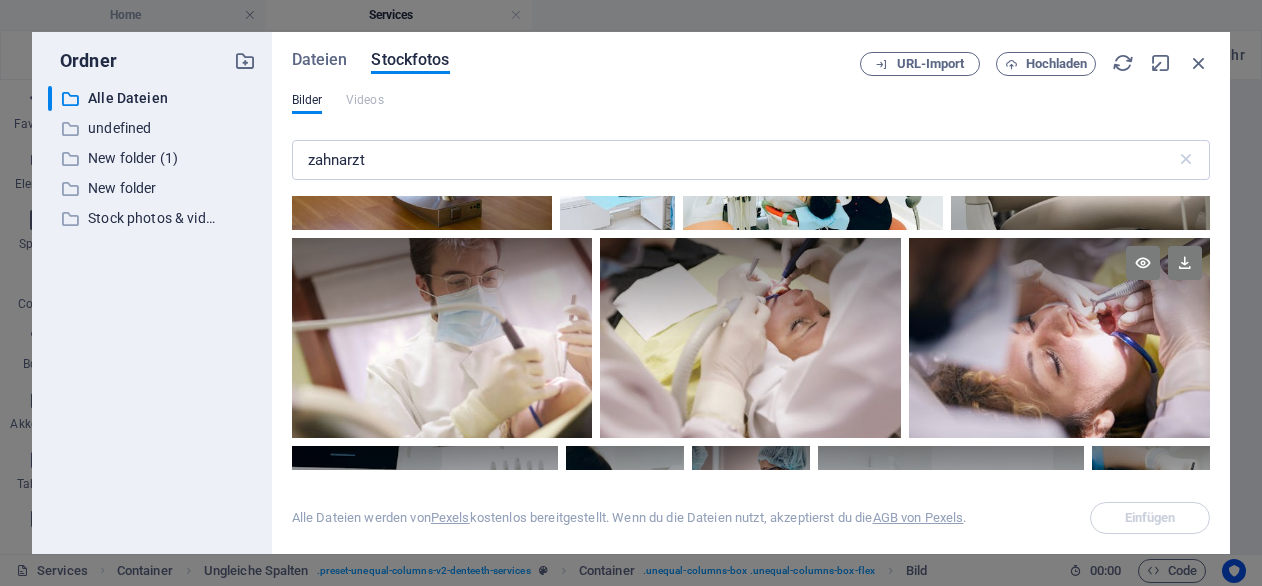 click at bounding box center [1059, 338] 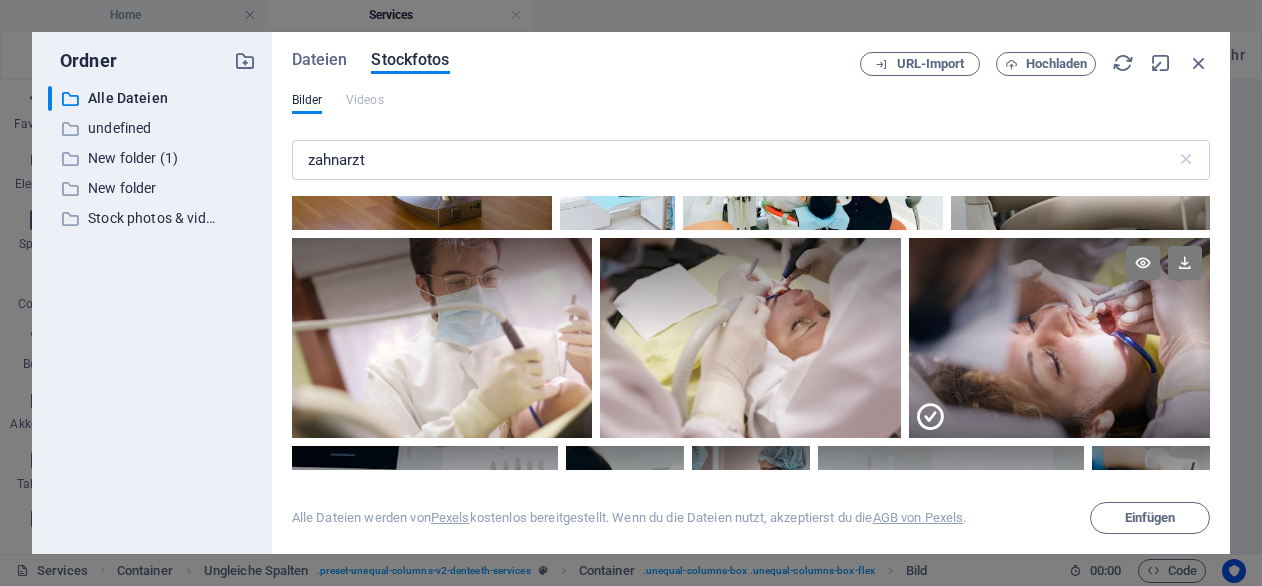click at bounding box center [1059, 388] 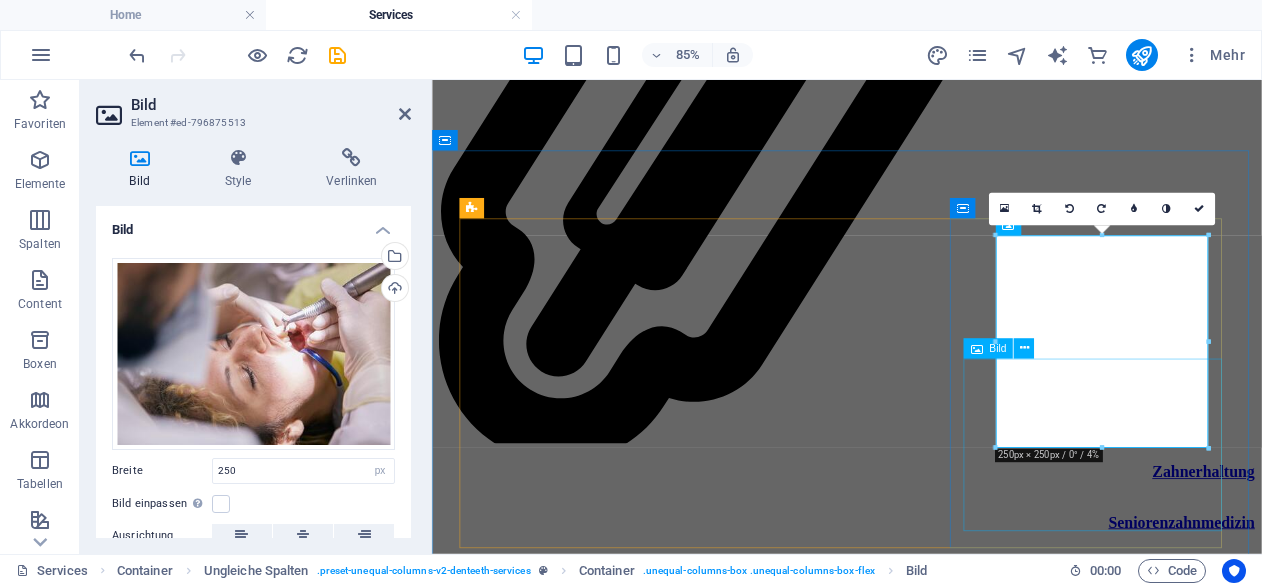 scroll, scrollTop: 5643, scrollLeft: 0, axis: vertical 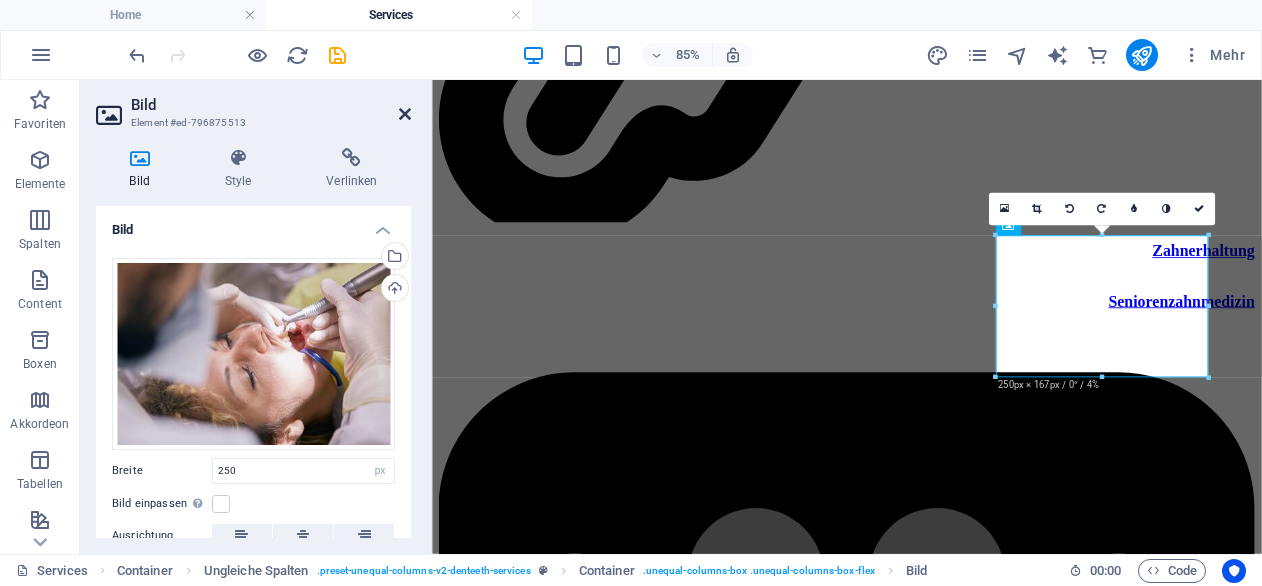 click at bounding box center [405, 114] 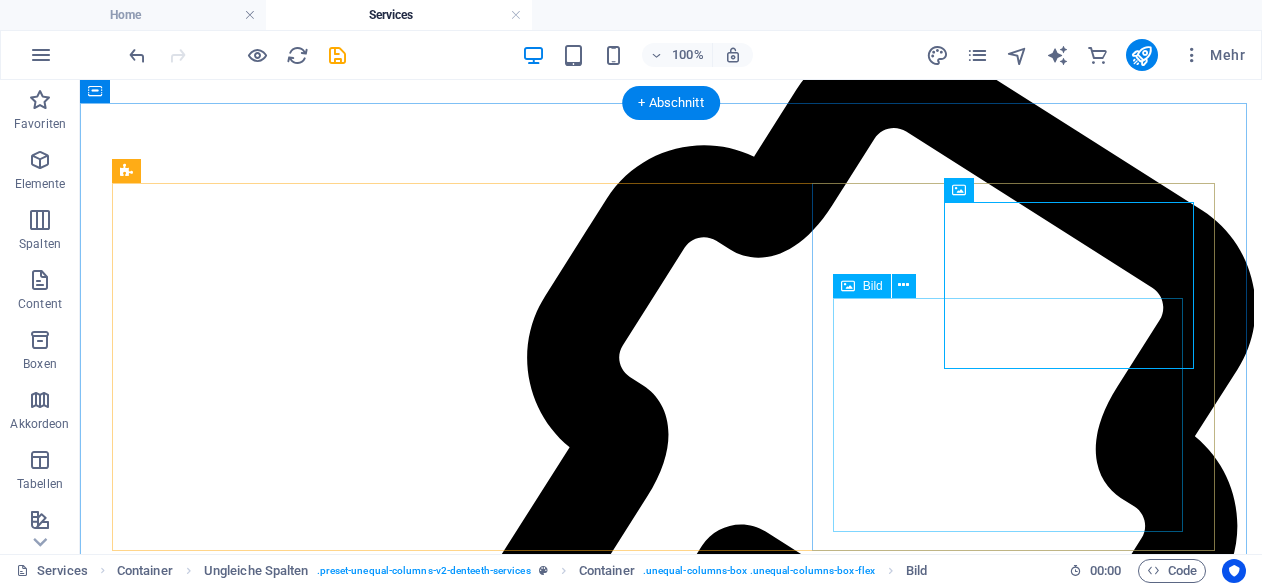 click at bounding box center [314, -4952] 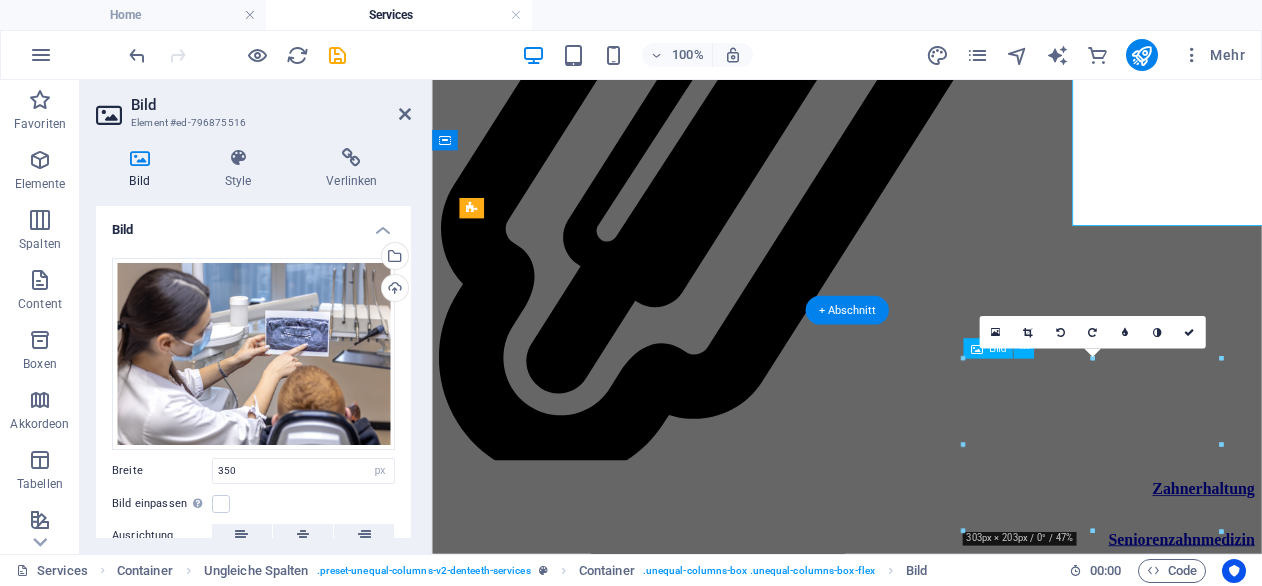 scroll, scrollTop: 5643, scrollLeft: 0, axis: vertical 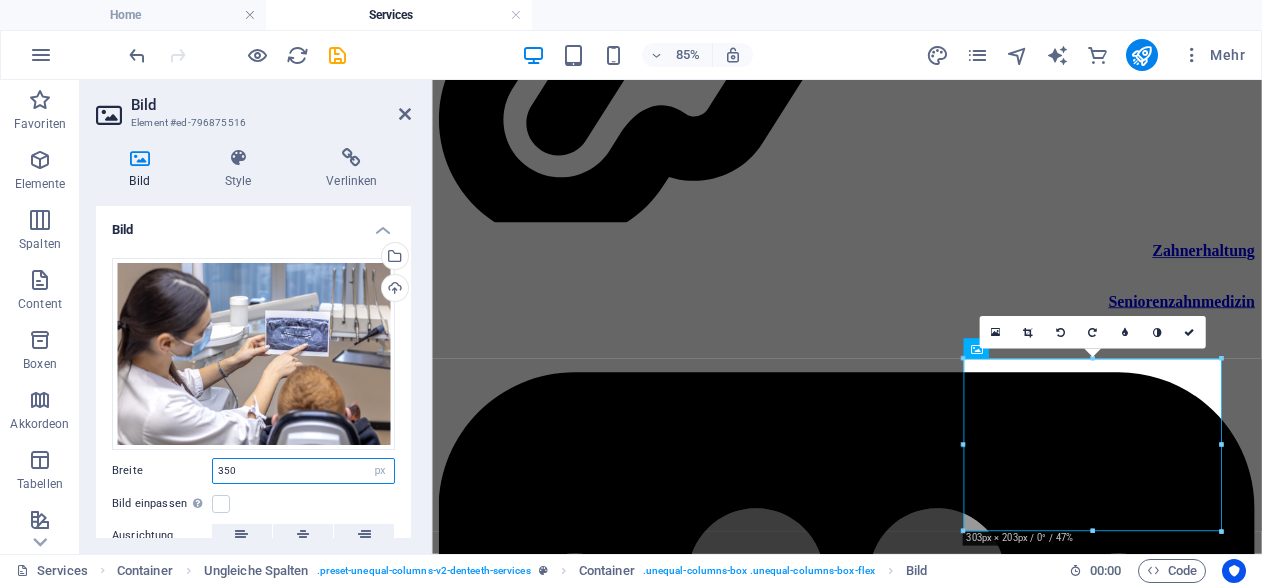 click on "350" at bounding box center (303, 471) 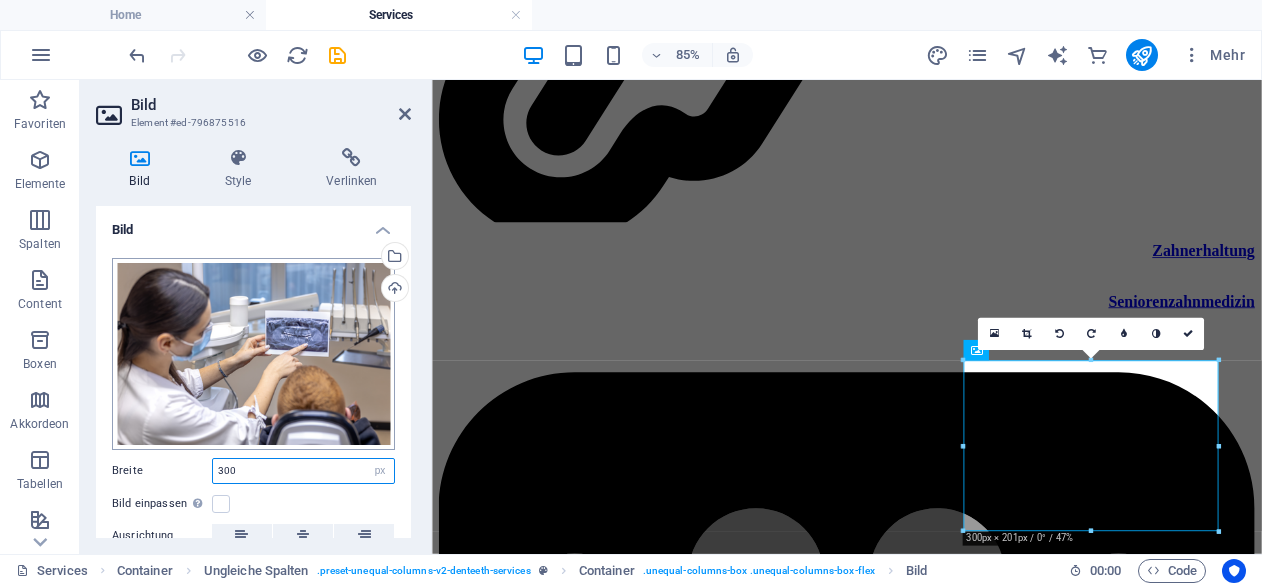 drag, startPoint x: 245, startPoint y: 471, endPoint x: 291, endPoint y: 299, distance: 178.04494 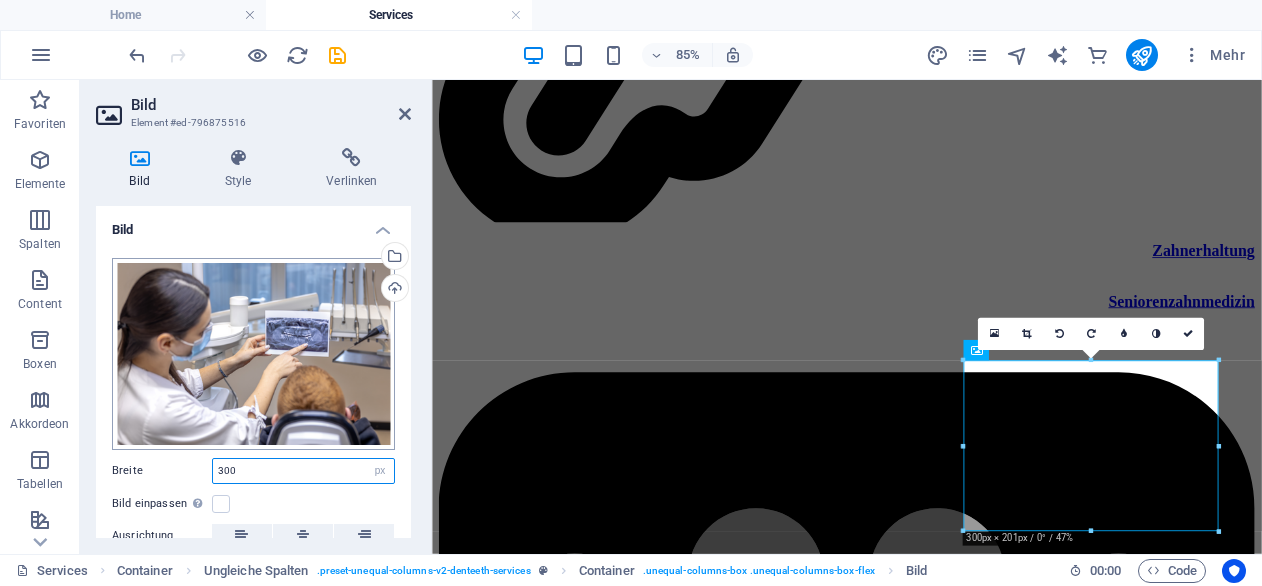 click on "Ziehe Dateien zum Hochladen hierher oder  klicke hier, um aus Dateien oder kostenlosen Stockfotos & -videos zu wählen Wähle aus deinen Dateien, Stockfotos oder lade Dateien hoch Hochladen Breite 300 Standard auto px rem % em vh vw Bild einpassen Bild automatisch anhand einer fixen Breite und Höhe einpassen Höhe Standard auto px Ausrichtung Lazyload Bilder auf Seite nachträglich laden. Verbessert Ladezeit (Pagespeed). Responsive Automatisch Retina-Bilder und kleinere Bilder auf Smartphones laden Lightbox Als Überschrift Das Bild in eine H1-Überschrift einfügen. Nützlich, um dem Alternativtext die Gewichtung einer H1-Überschrift zu geben, z.B. für das Logo. Deaktiviert lassen, wenn unklar. Optimiert Bilder werden komprimiert für eine bessere Ladegeschwindigkeit der Website. Position Richtung Benutzerdefiniert X-Versatz 50 px rem % vh vw Y-Versatz 50 px rem % vh vw" at bounding box center (253, 451) 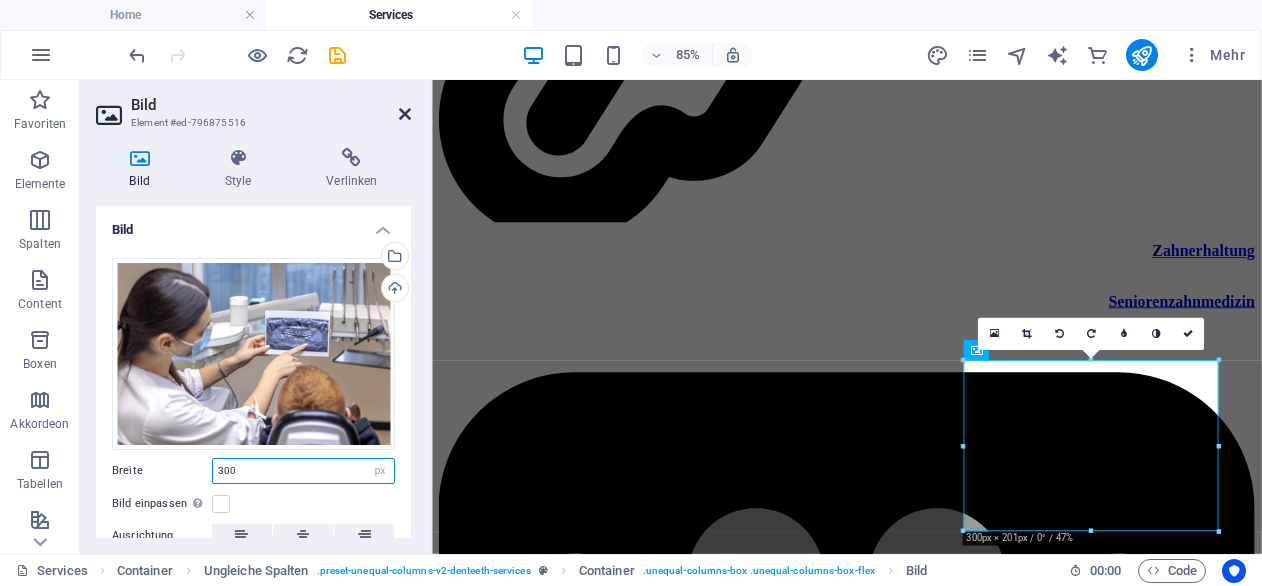 type on "300" 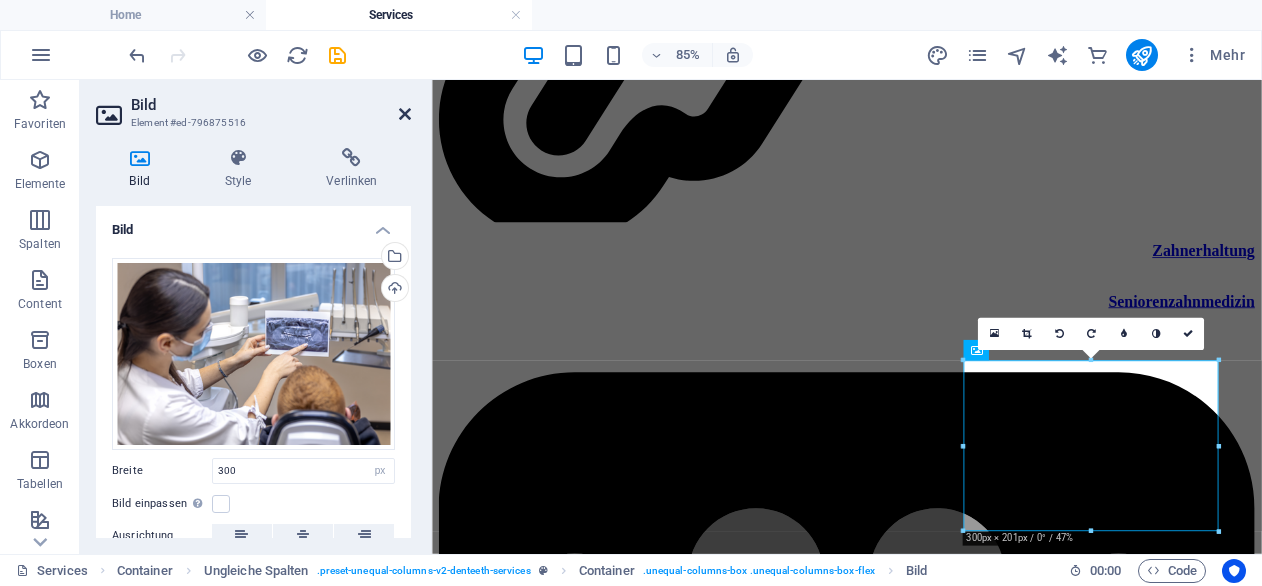 click at bounding box center [405, 114] 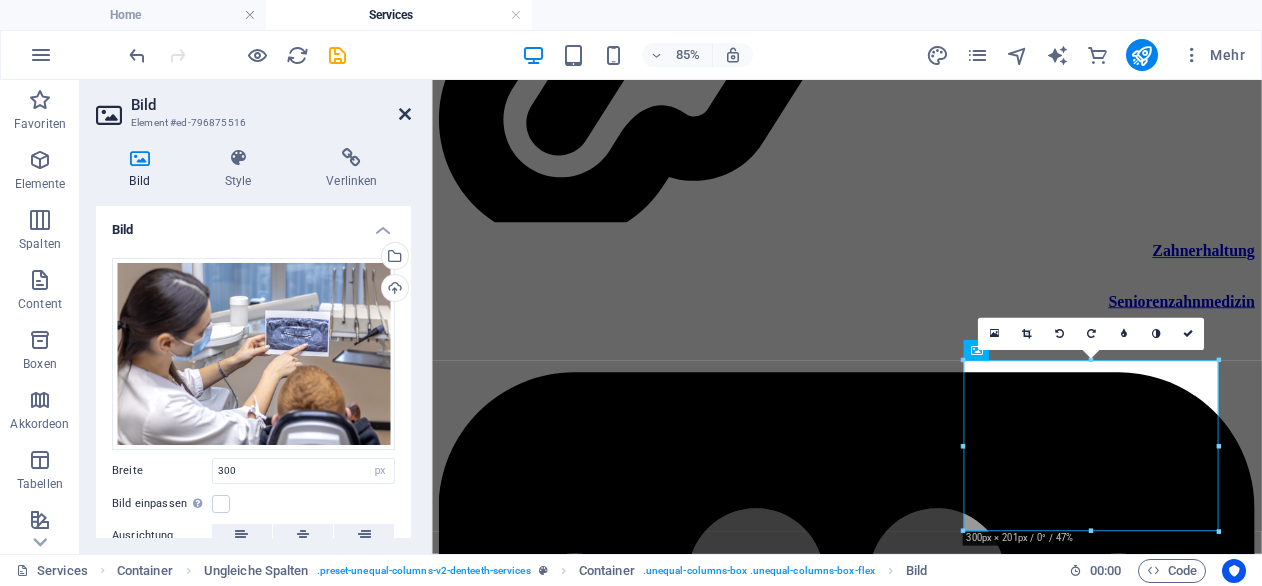 scroll, scrollTop: 5363, scrollLeft: 0, axis: vertical 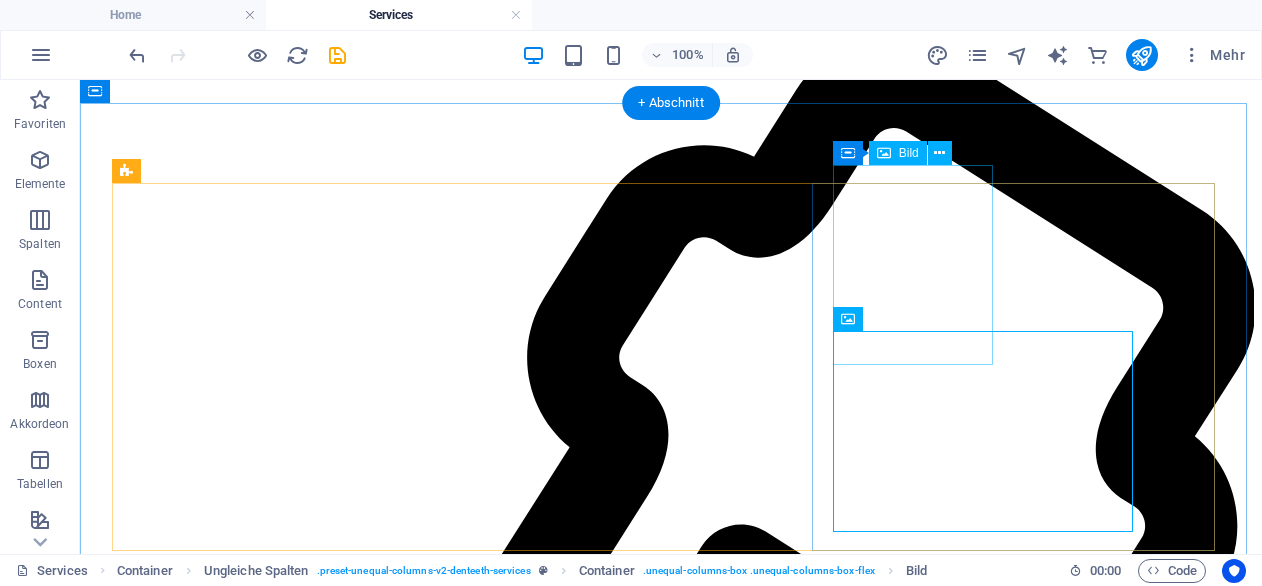 click at bounding box center [219, -5205] 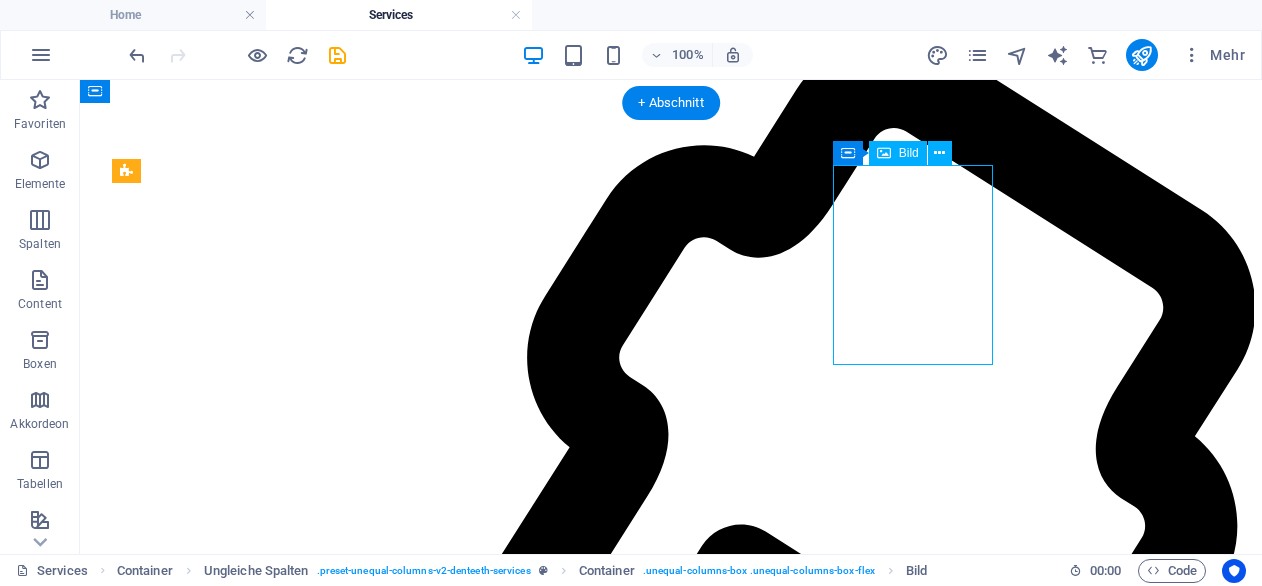 click at bounding box center [219, -5205] 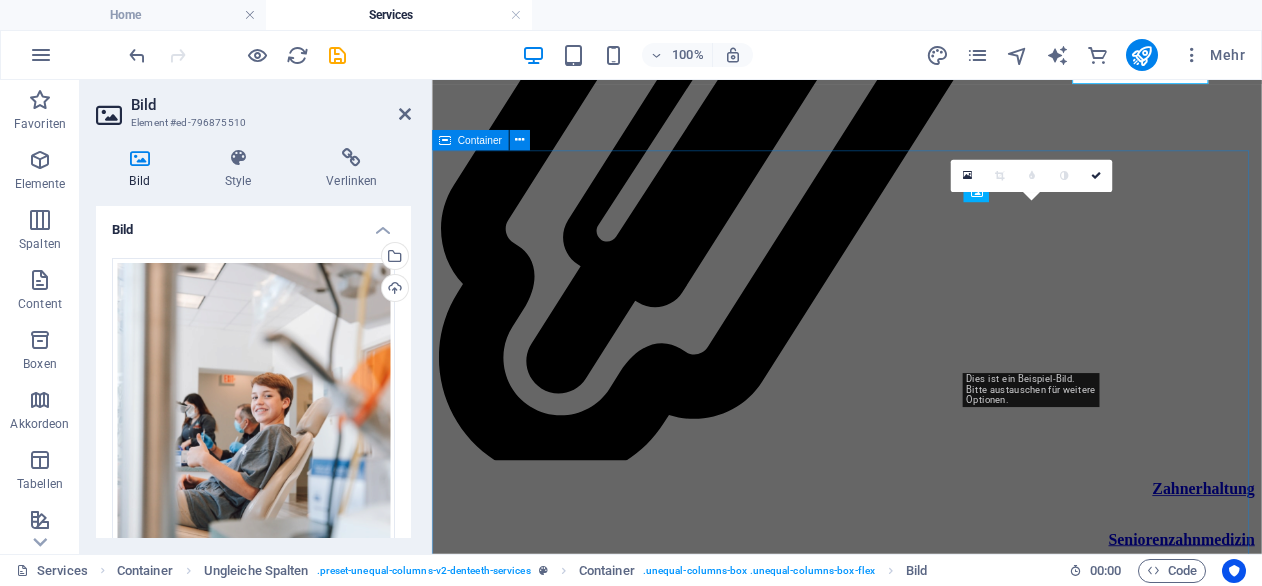 scroll, scrollTop: 5643, scrollLeft: 0, axis: vertical 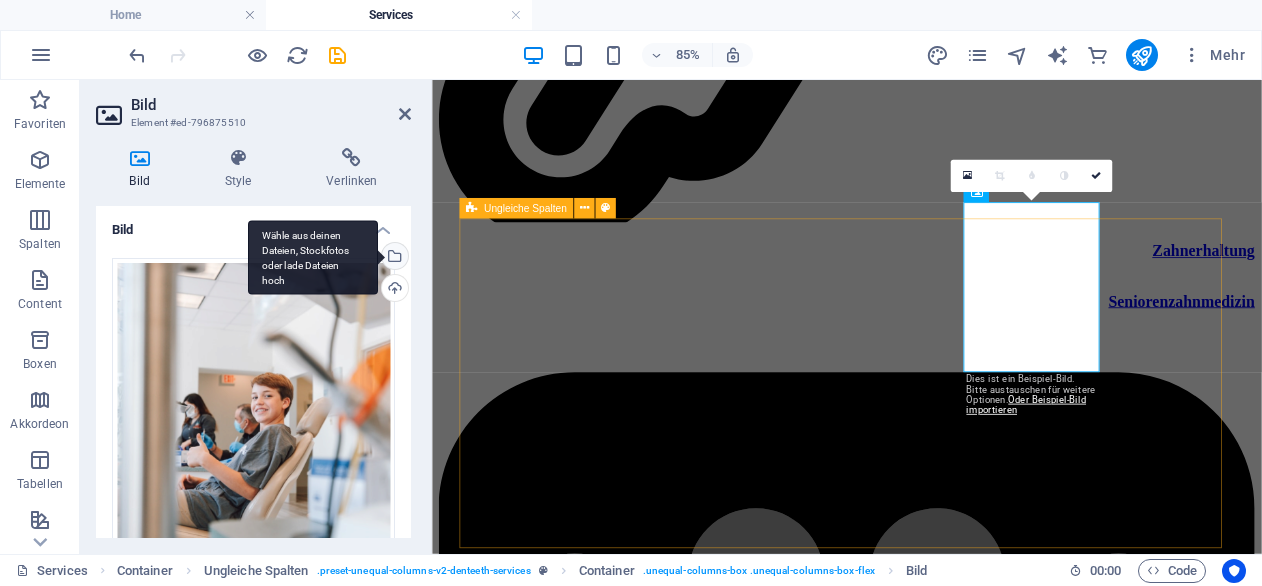 click on "Wähle aus deinen Dateien, Stockfotos oder lade Dateien hoch" at bounding box center [393, 258] 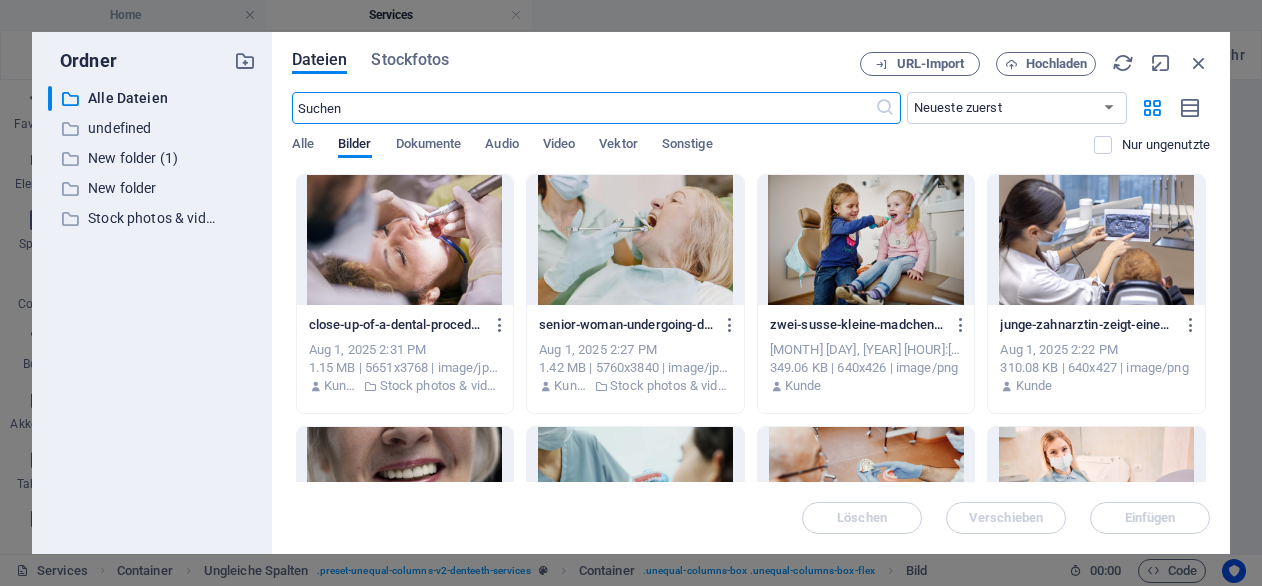scroll, scrollTop: 5383, scrollLeft: 0, axis: vertical 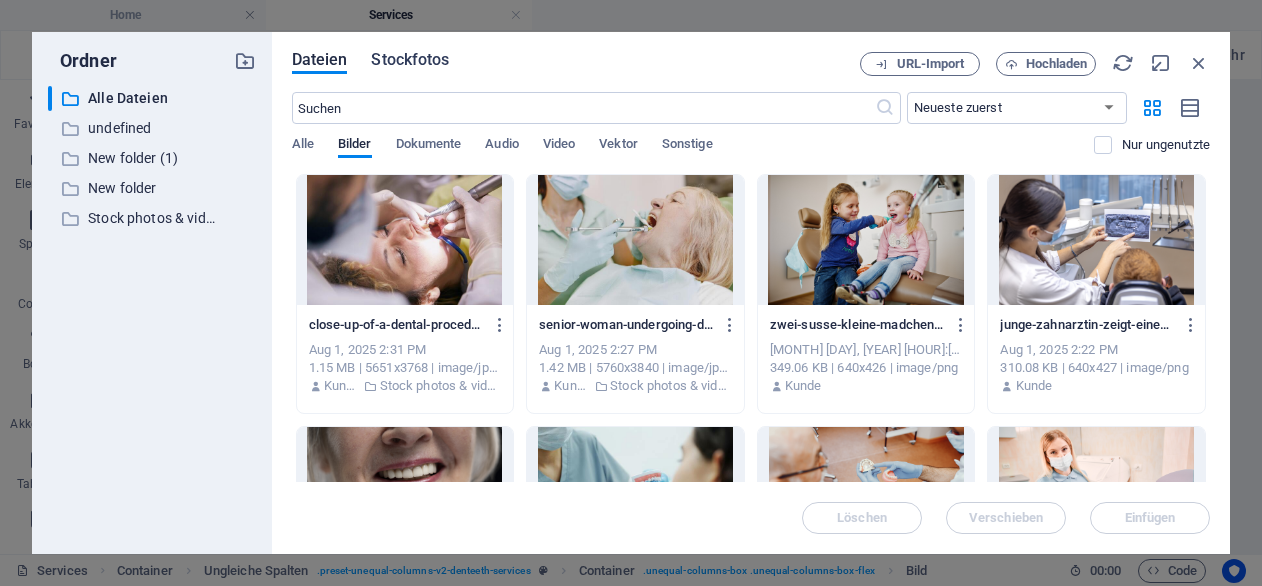 click on "Stockfotos" at bounding box center (410, 60) 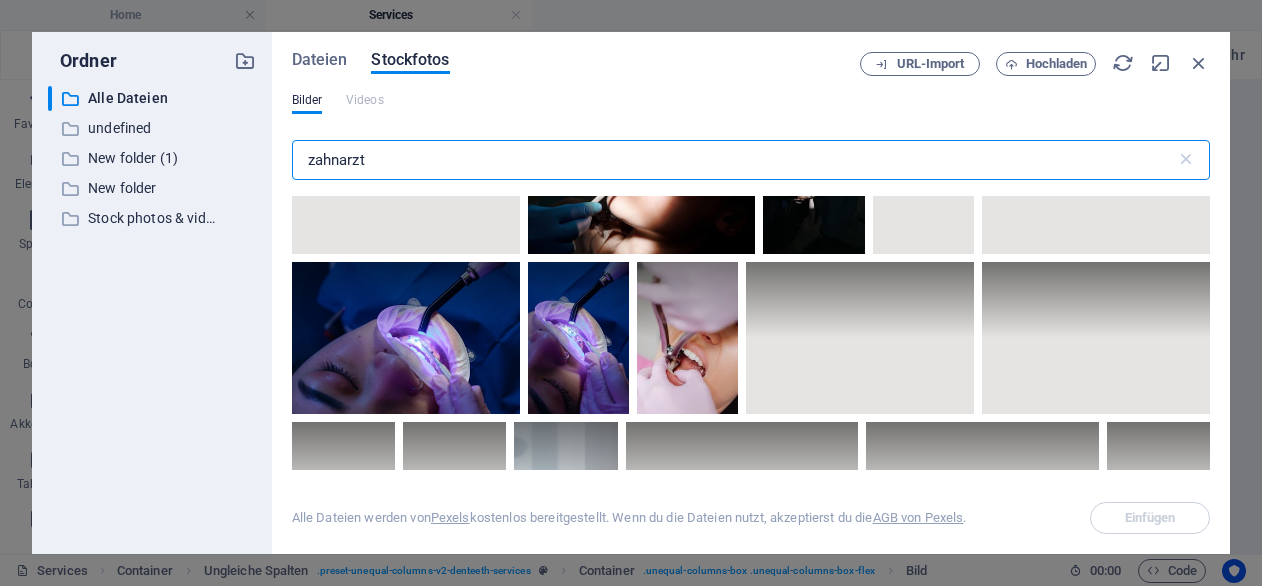 scroll, scrollTop: 7247, scrollLeft: 0, axis: vertical 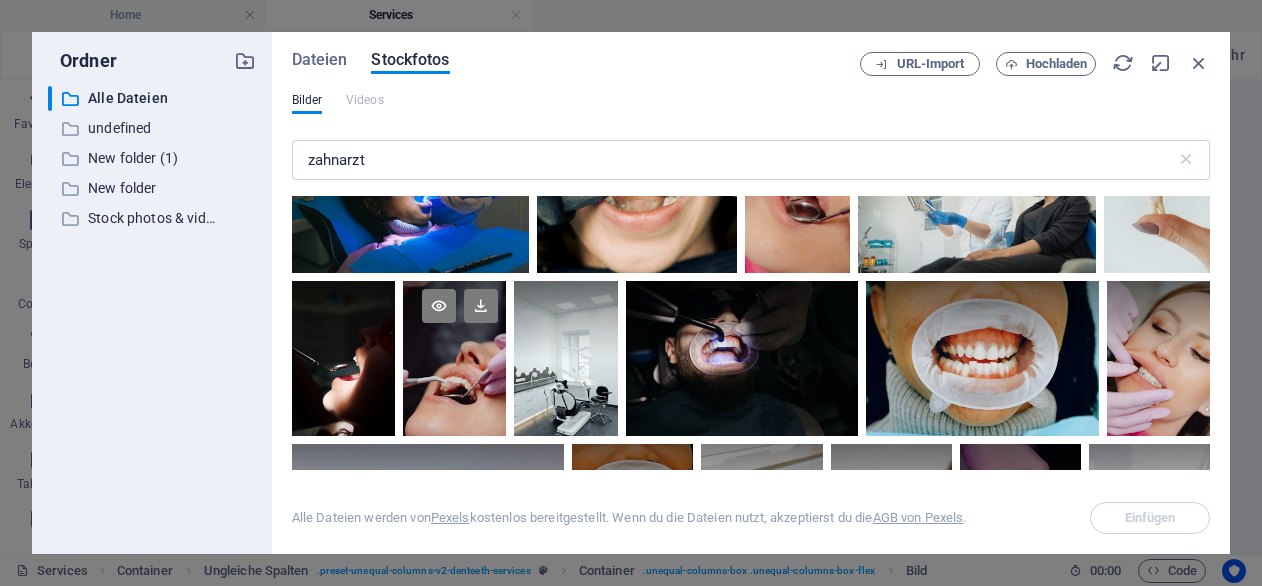 click at bounding box center (454, 358) 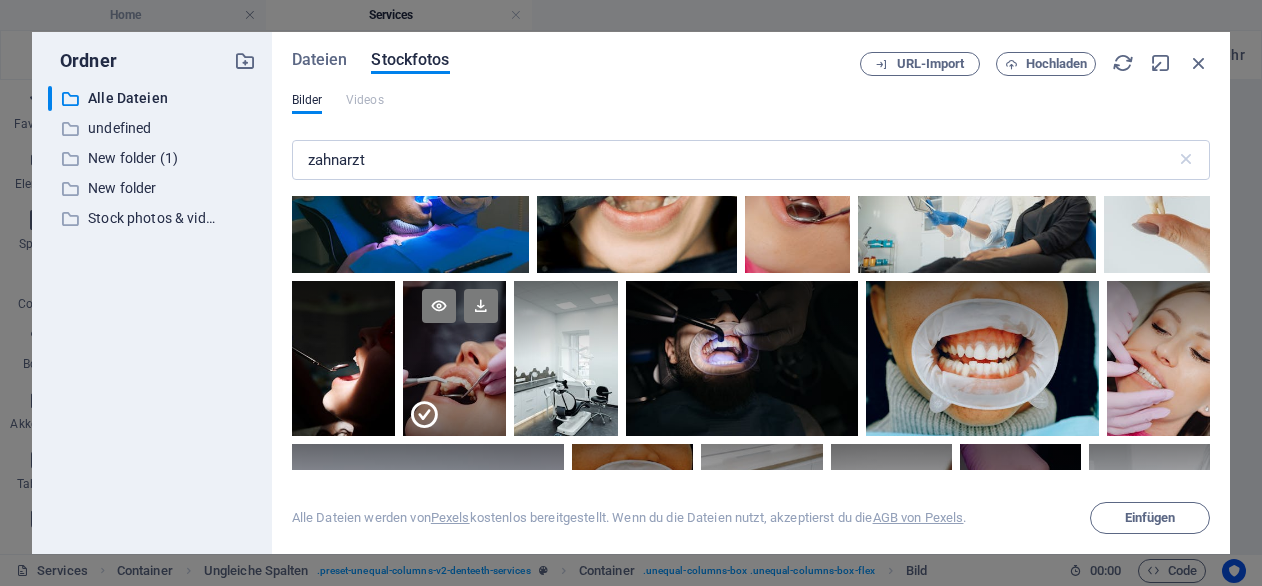 click at bounding box center [454, 398] 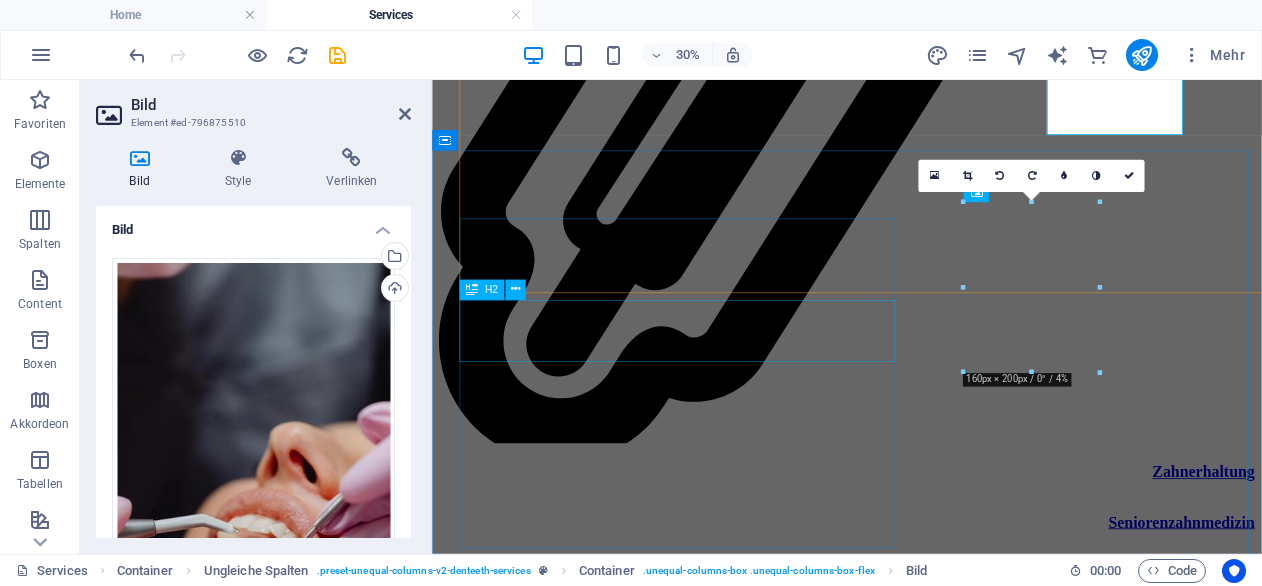 scroll, scrollTop: 5643, scrollLeft: 0, axis: vertical 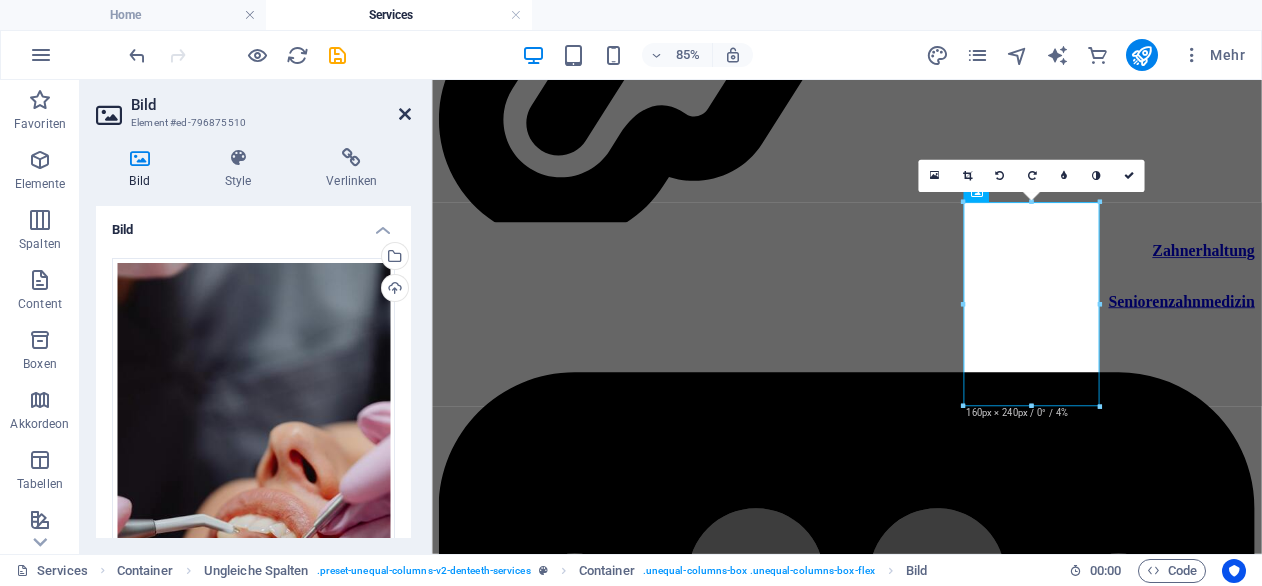 click at bounding box center [405, 114] 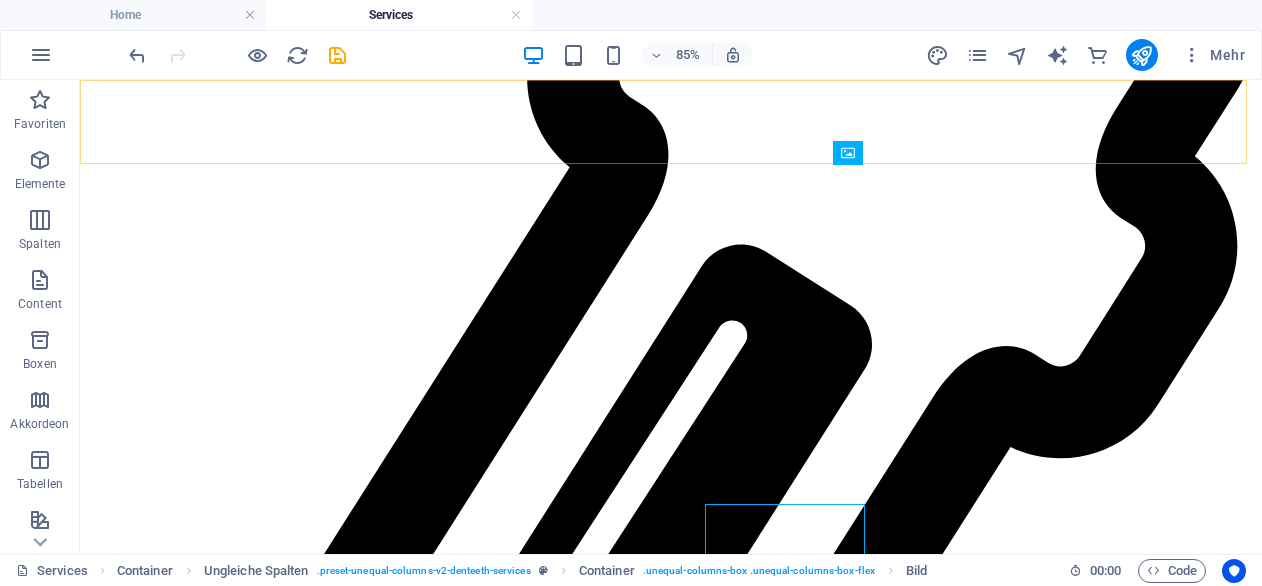 scroll, scrollTop: 5363, scrollLeft: 0, axis: vertical 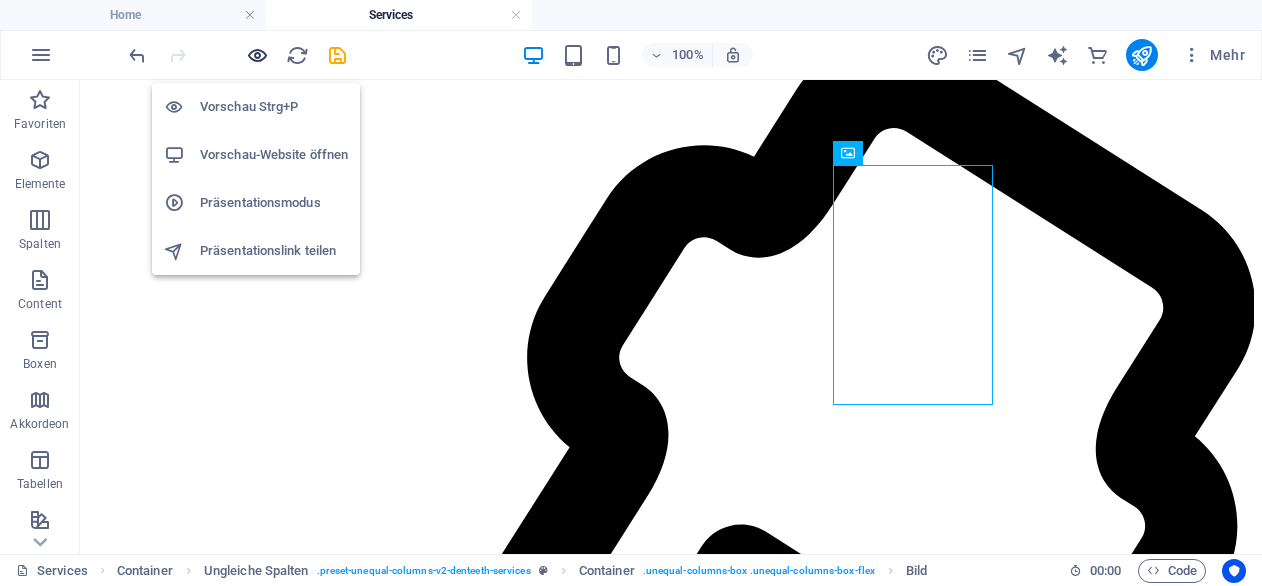 click at bounding box center (257, 55) 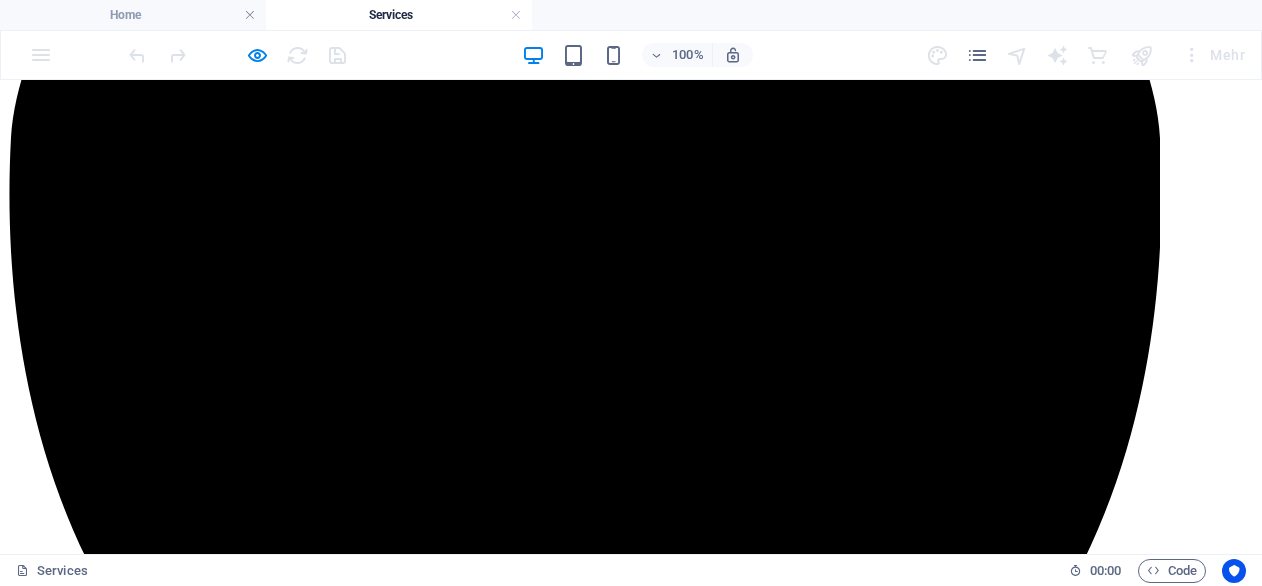 scroll, scrollTop: 1290, scrollLeft: 0, axis: vertical 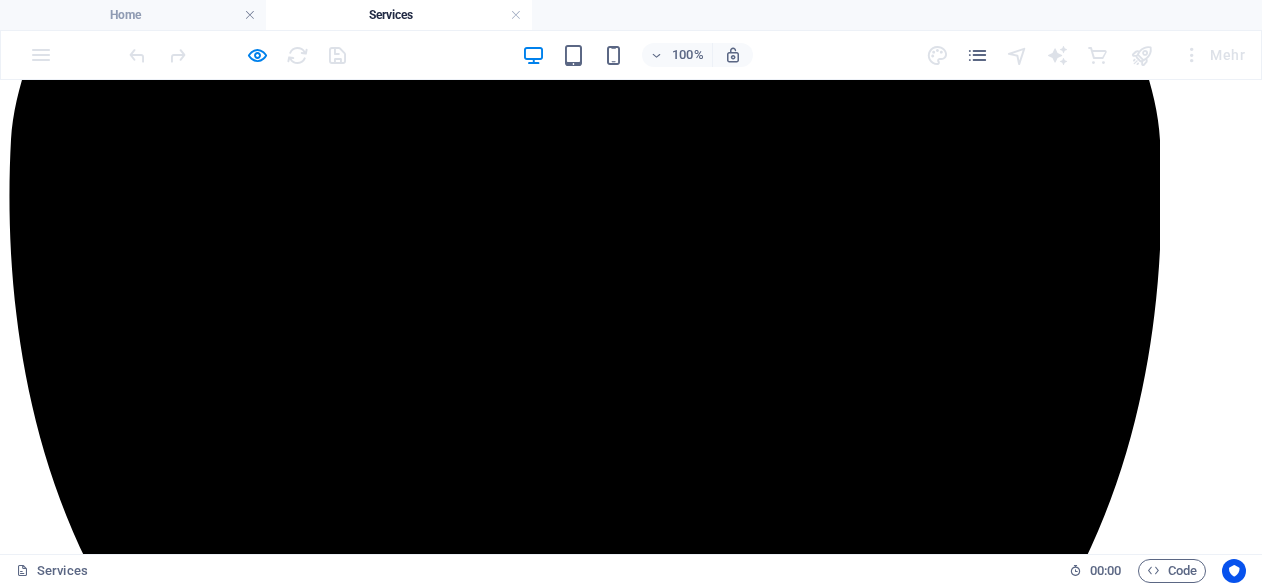 click at bounding box center [238, -862] 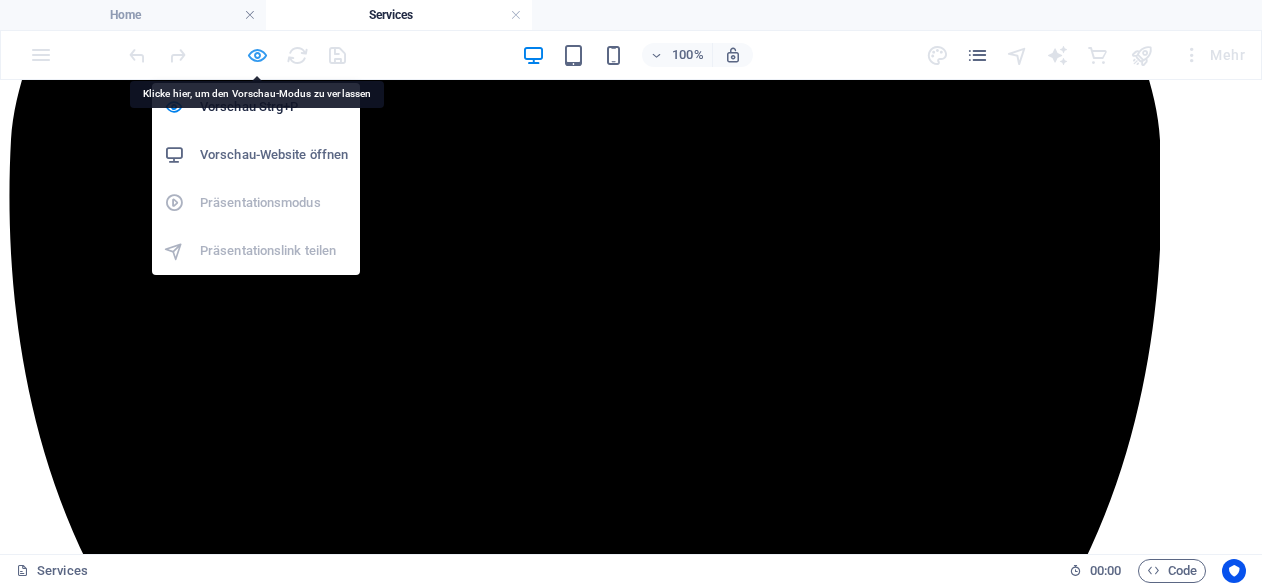 click at bounding box center [257, 55] 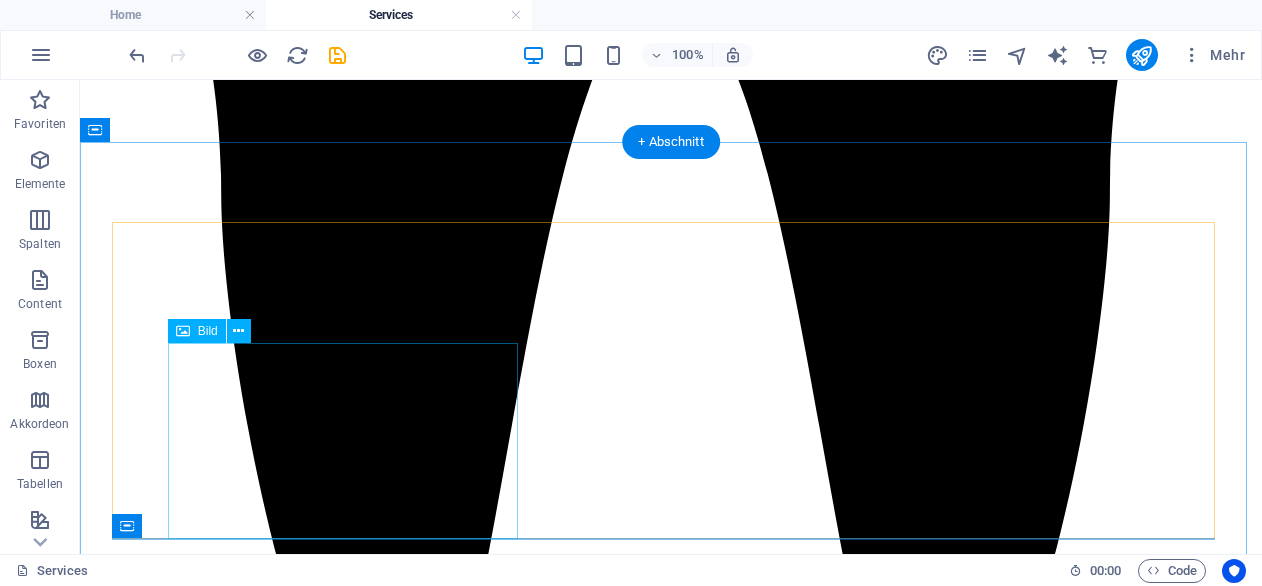 click at bounding box center [314, -1510] 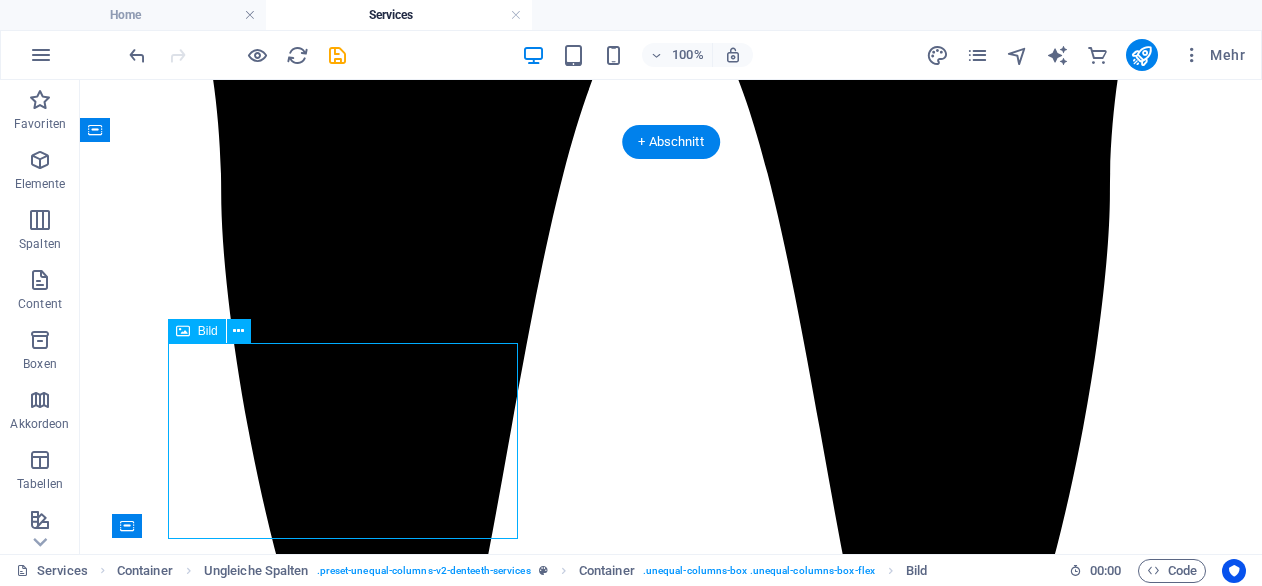 click at bounding box center (314, -1510) 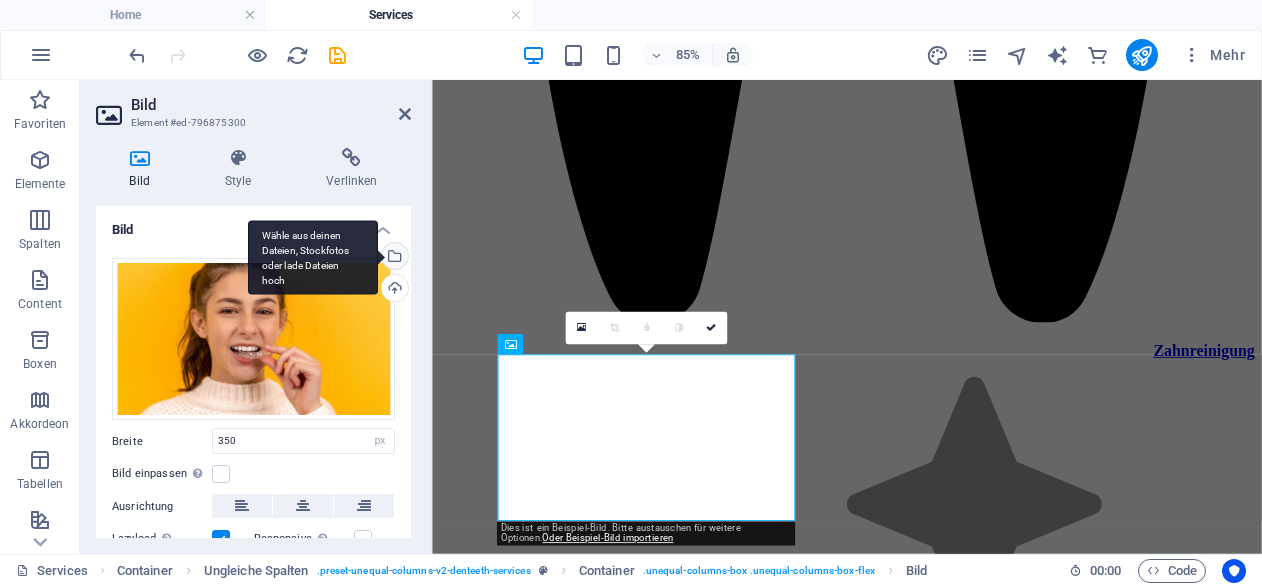 click on "Wähle aus deinen Dateien, Stockfotos oder lade Dateien hoch" at bounding box center [393, 258] 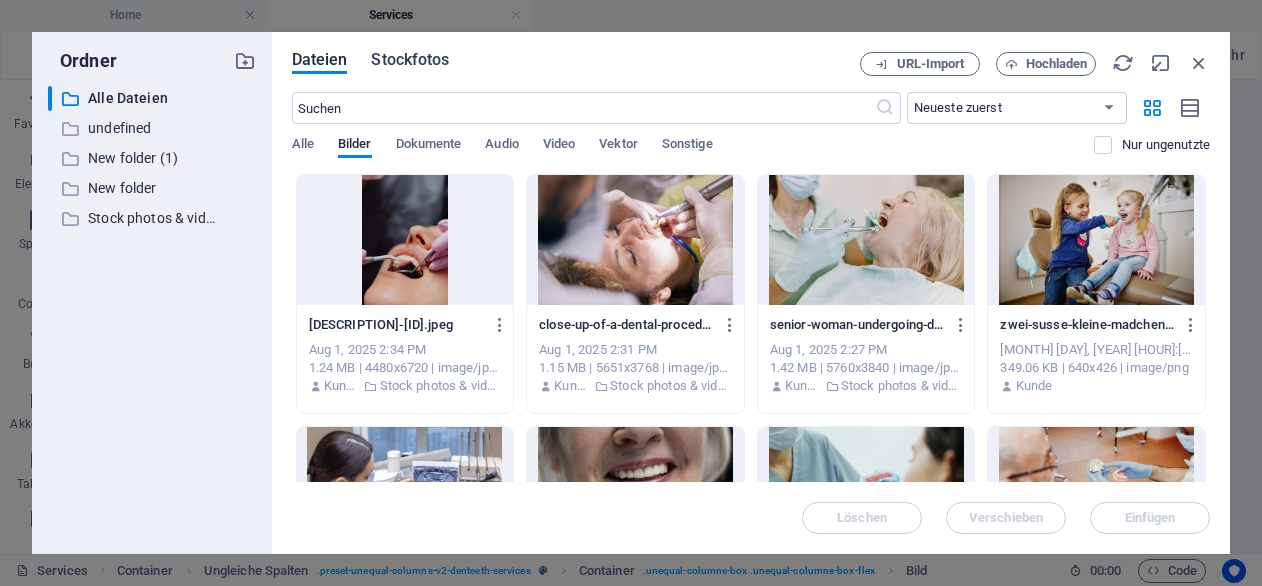 click on "Stockfotos" at bounding box center [410, 60] 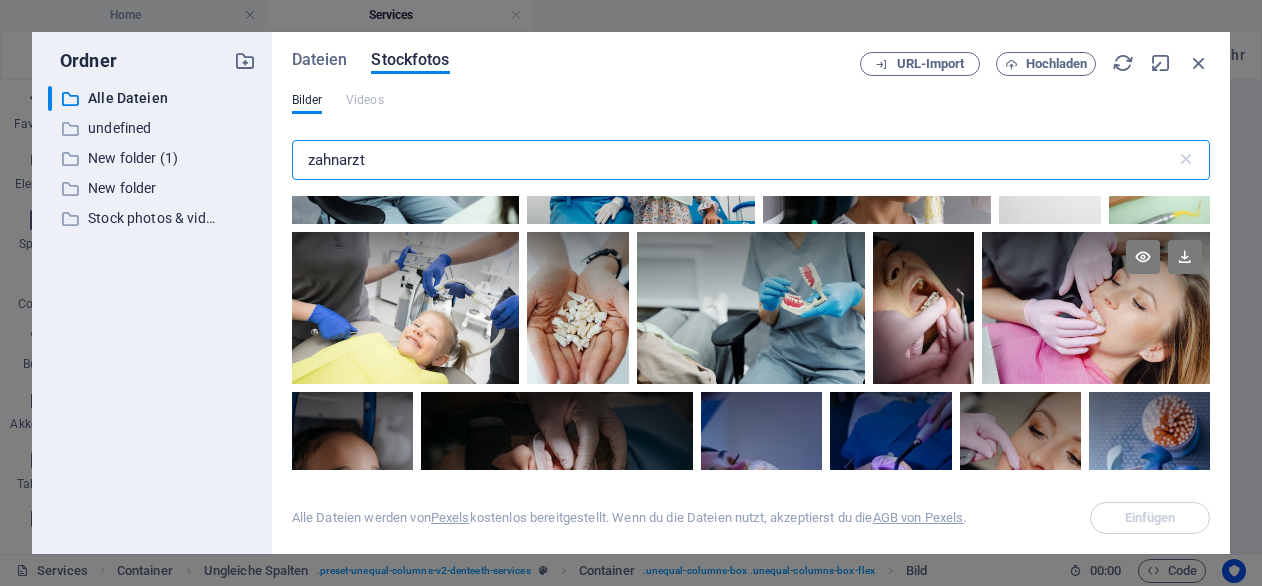 scroll, scrollTop: 7805, scrollLeft: 0, axis: vertical 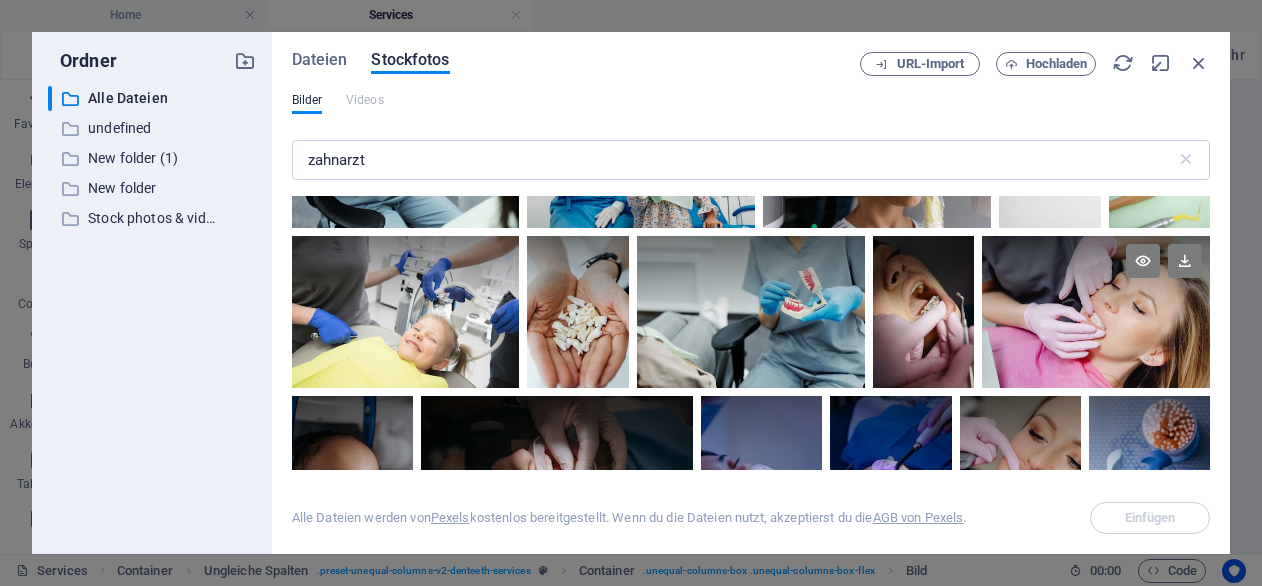 click at bounding box center (1096, 312) 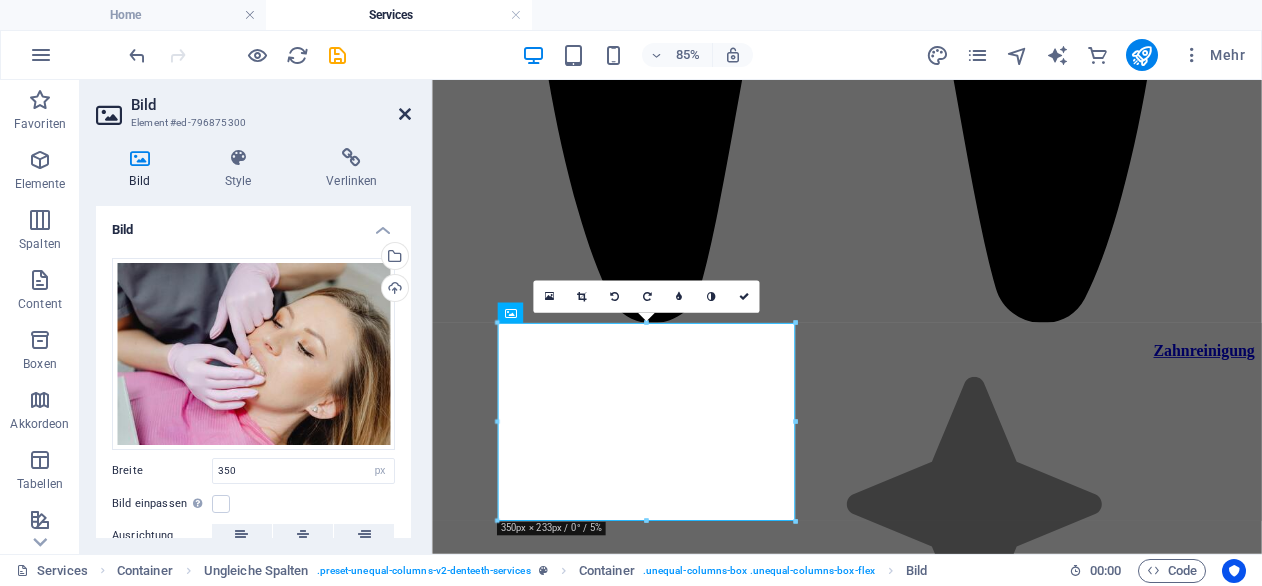 click at bounding box center [405, 114] 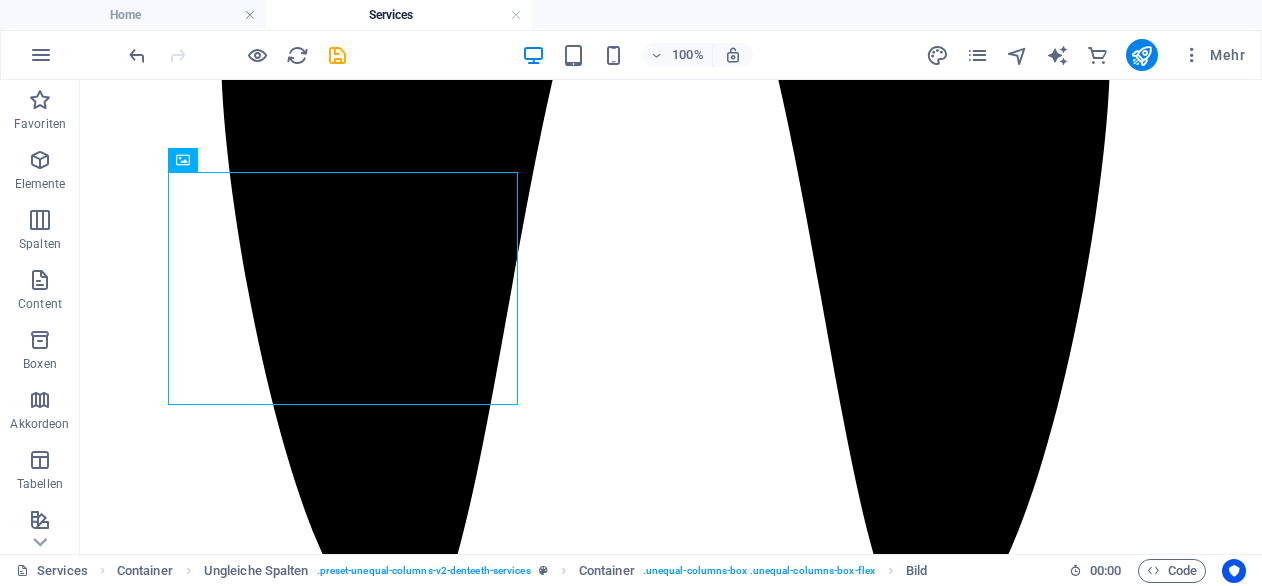 scroll, scrollTop: 2078, scrollLeft: 0, axis: vertical 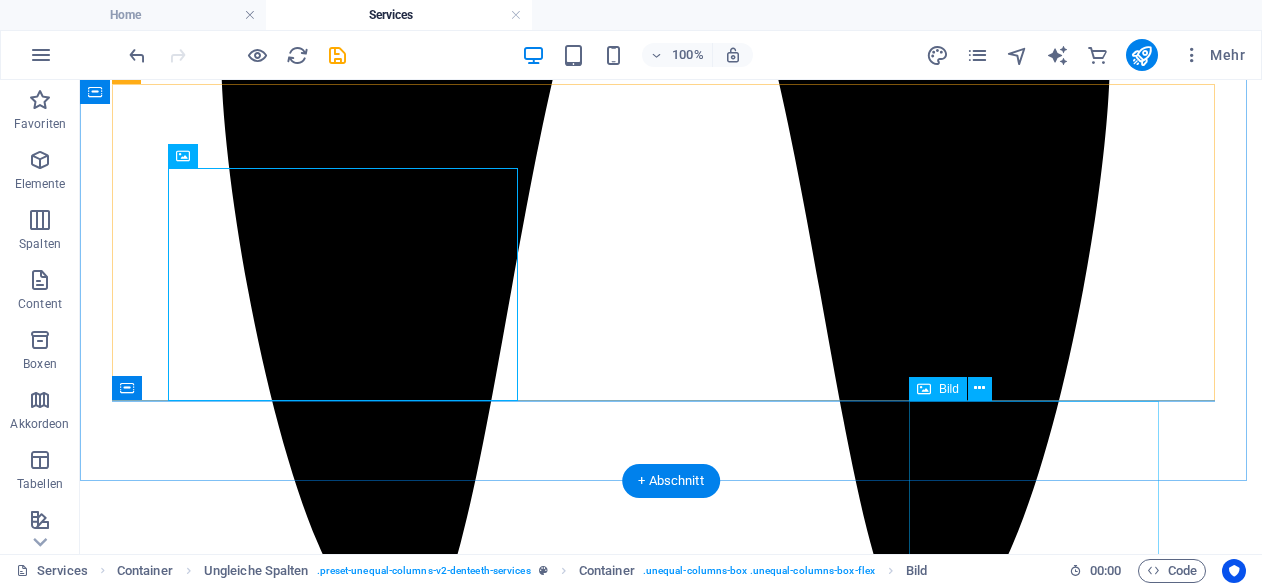 click at bounding box center [1078, -1847] 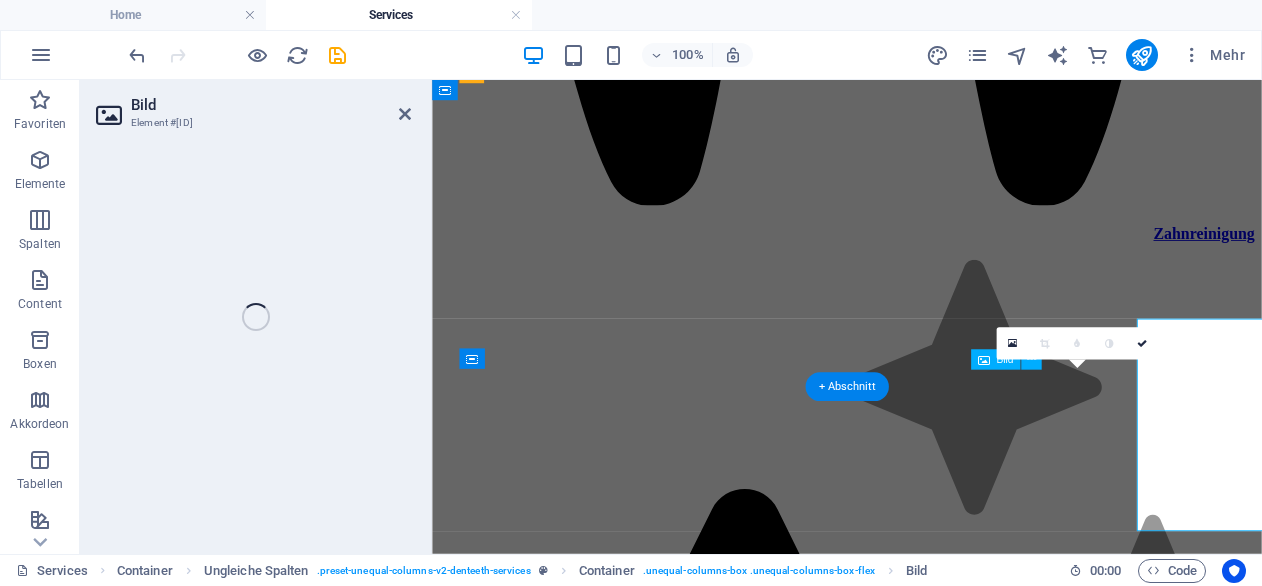 scroll, scrollTop: 2118, scrollLeft: 0, axis: vertical 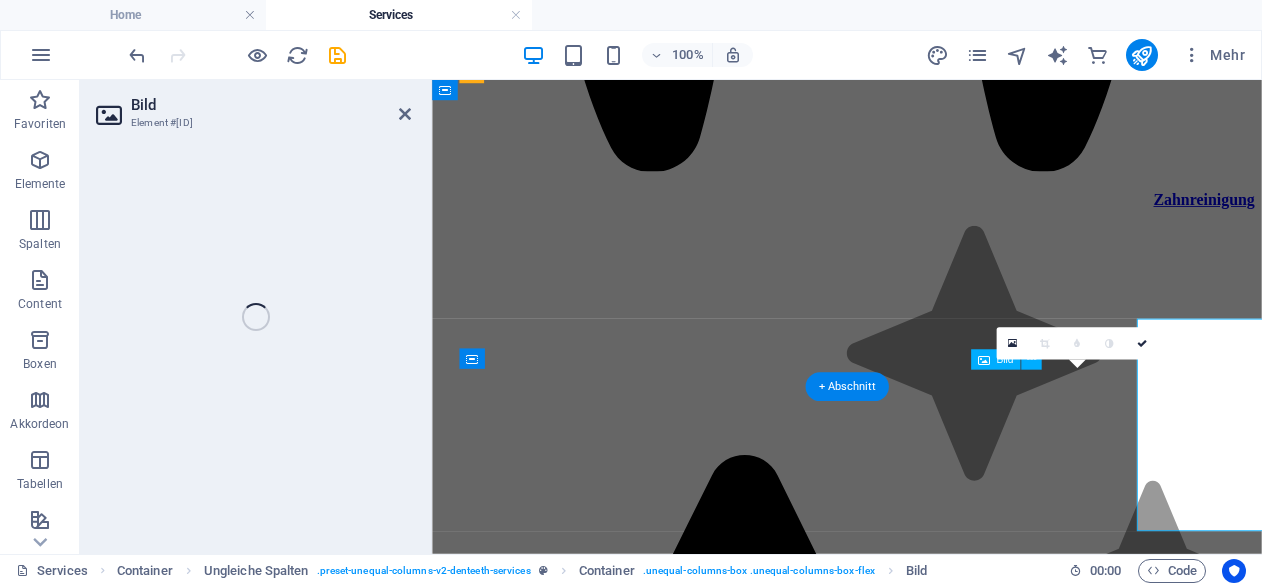 select on "px" 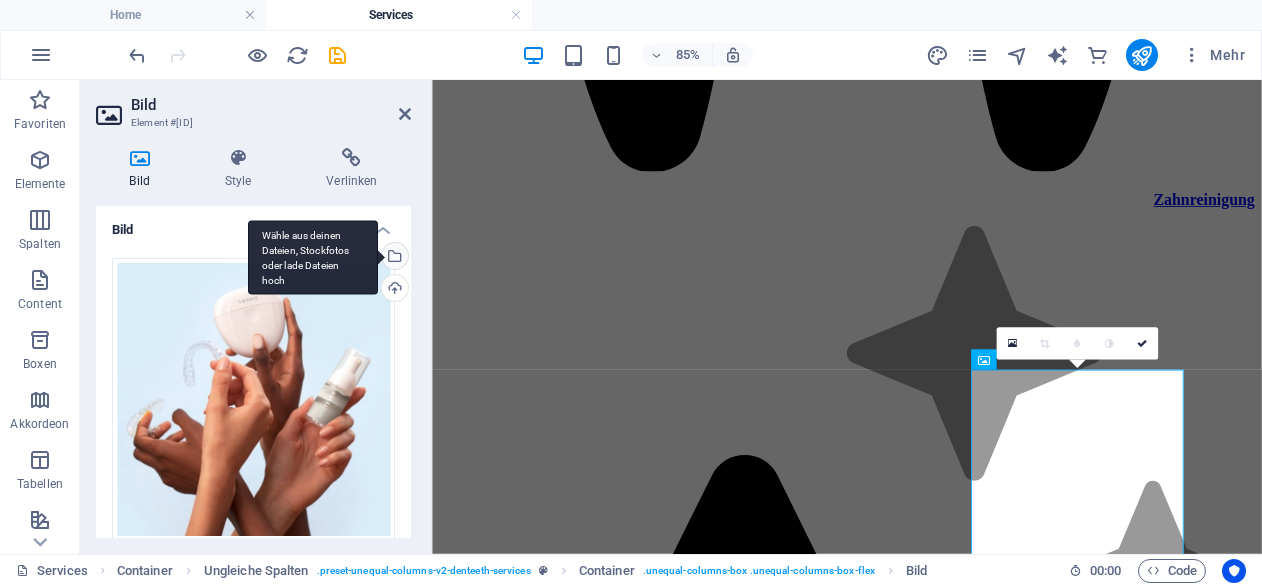 click on "Wähle aus deinen Dateien, Stockfotos oder lade Dateien hoch" at bounding box center (393, 258) 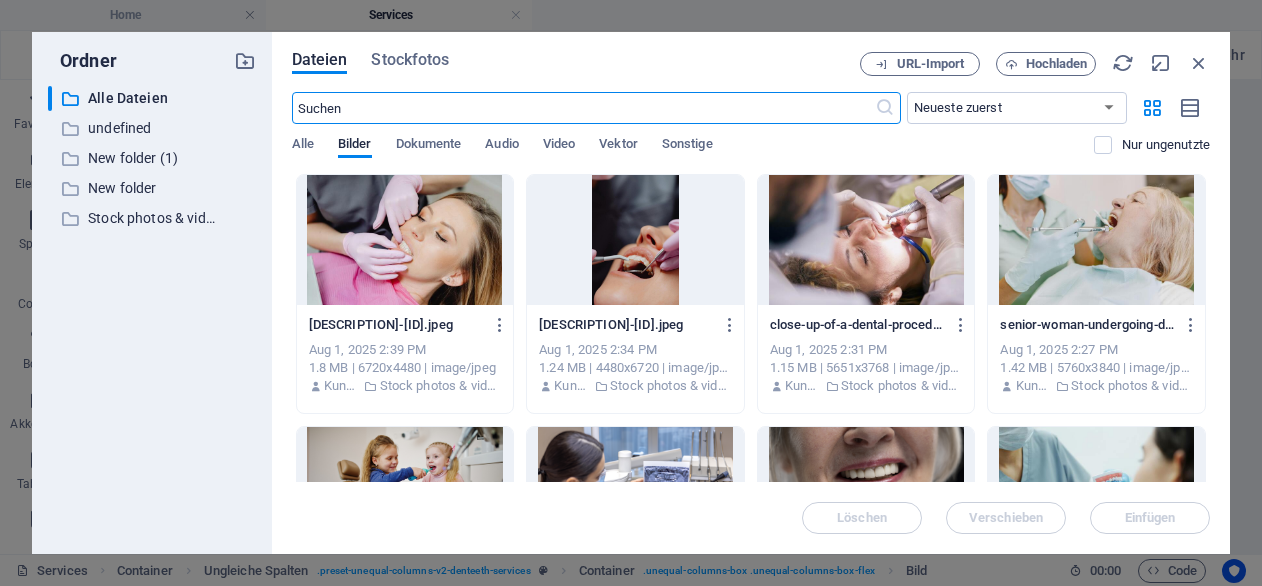 scroll, scrollTop: 2098, scrollLeft: 0, axis: vertical 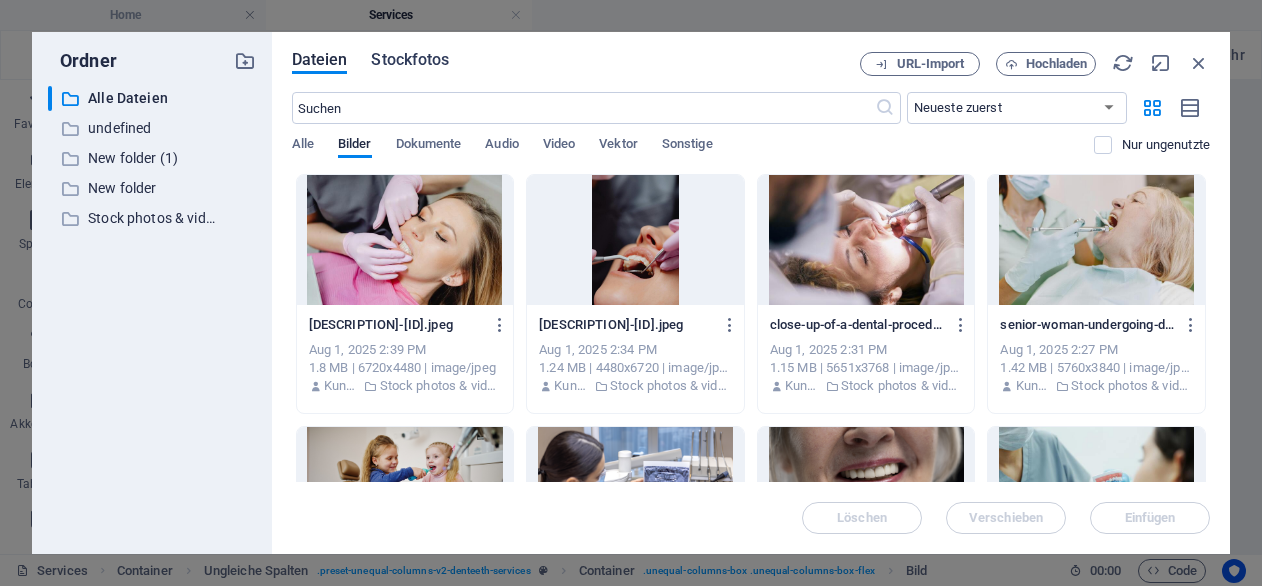 click on "Stockfotos" at bounding box center [410, 60] 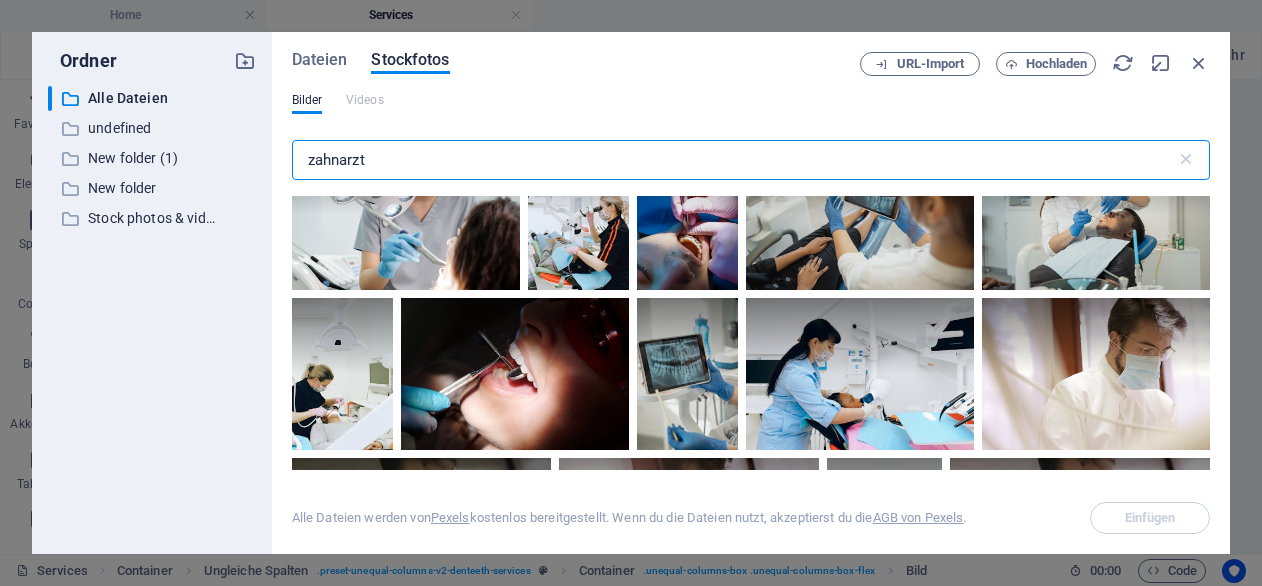 scroll, scrollTop: 4035, scrollLeft: 0, axis: vertical 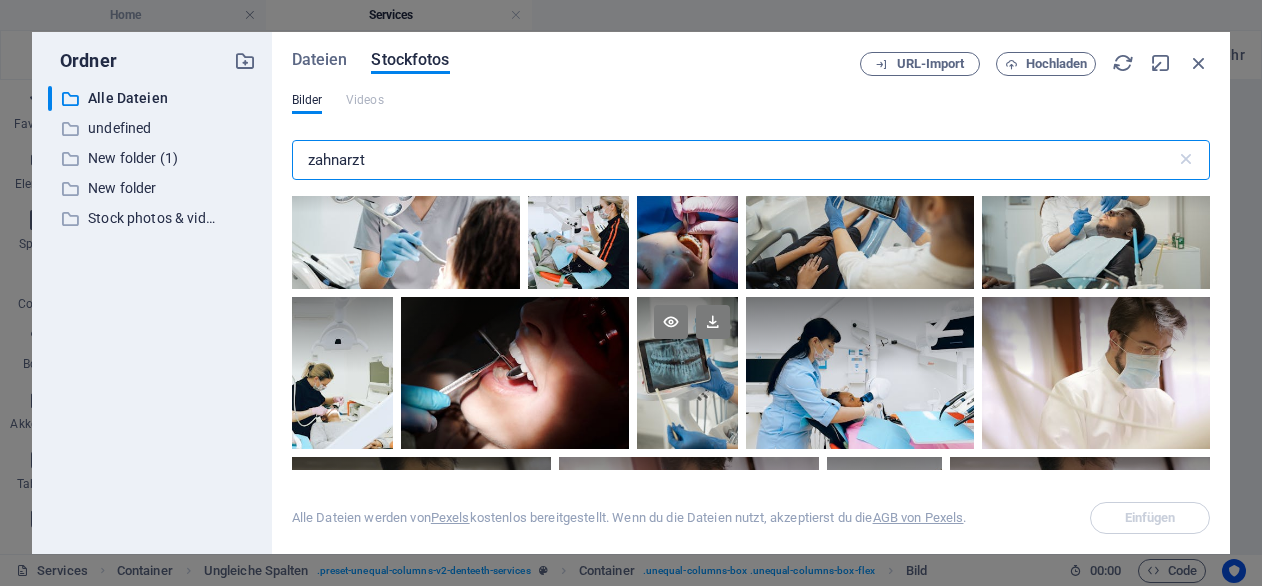 click at bounding box center [687, 335] 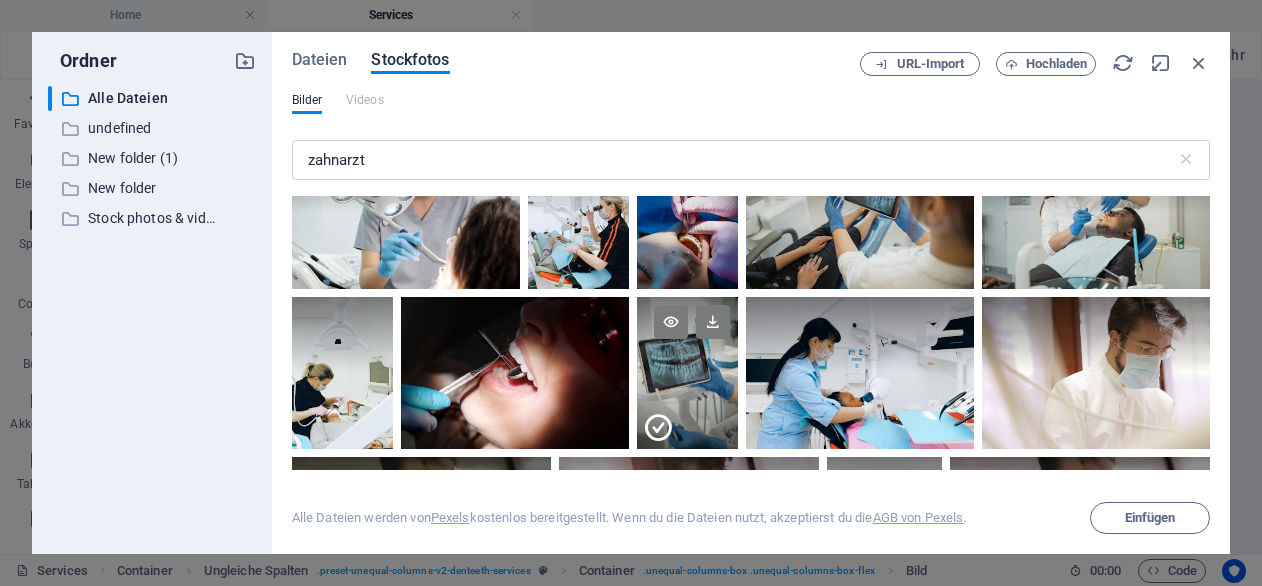 click at bounding box center [687, 335] 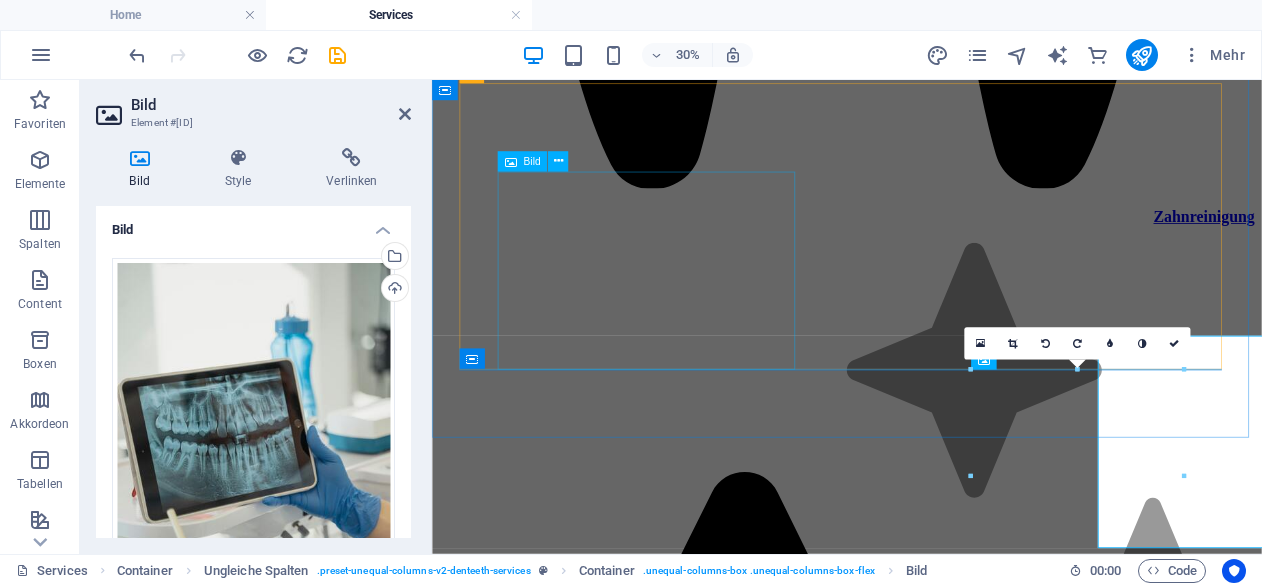 scroll, scrollTop: 2118, scrollLeft: 0, axis: vertical 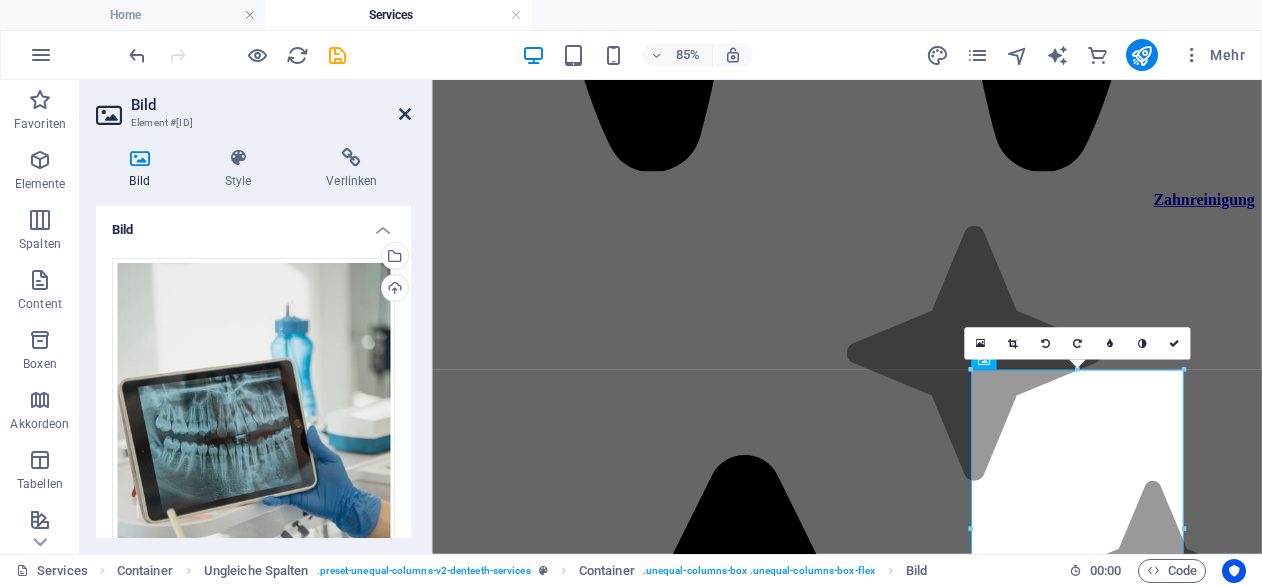 click at bounding box center (405, 114) 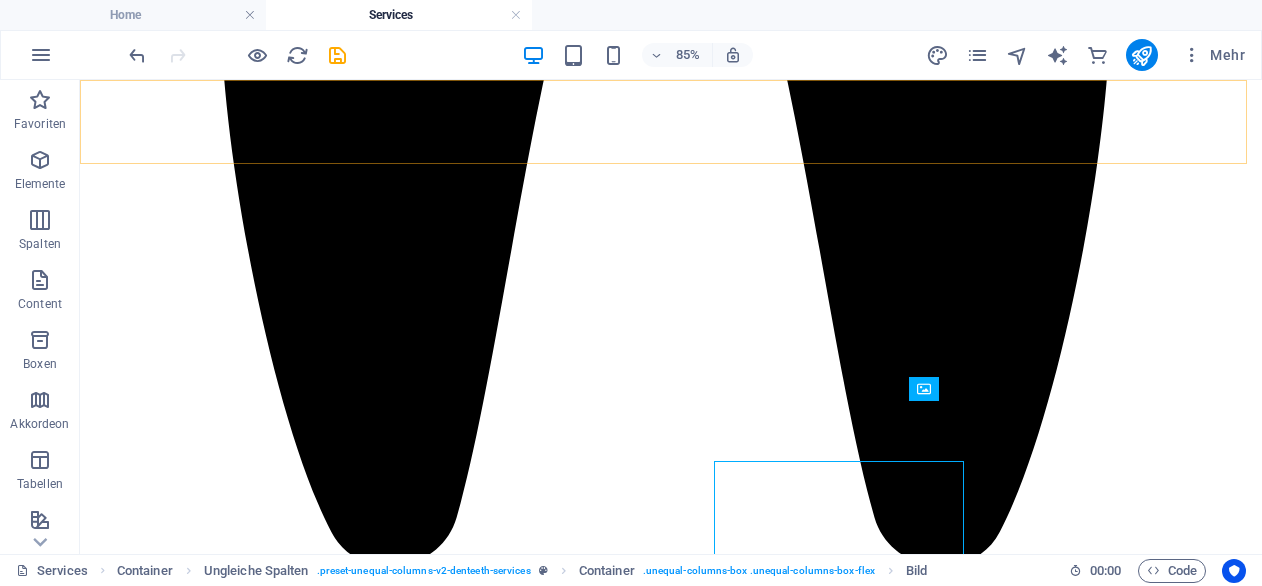scroll, scrollTop: 2078, scrollLeft: 0, axis: vertical 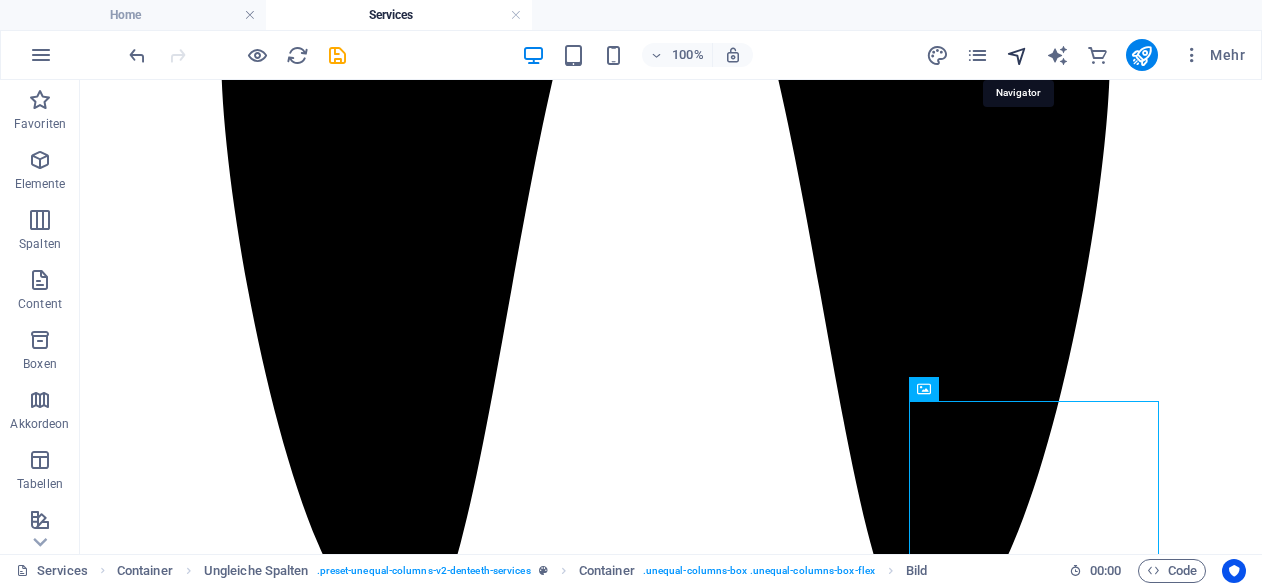 click at bounding box center [1017, 55] 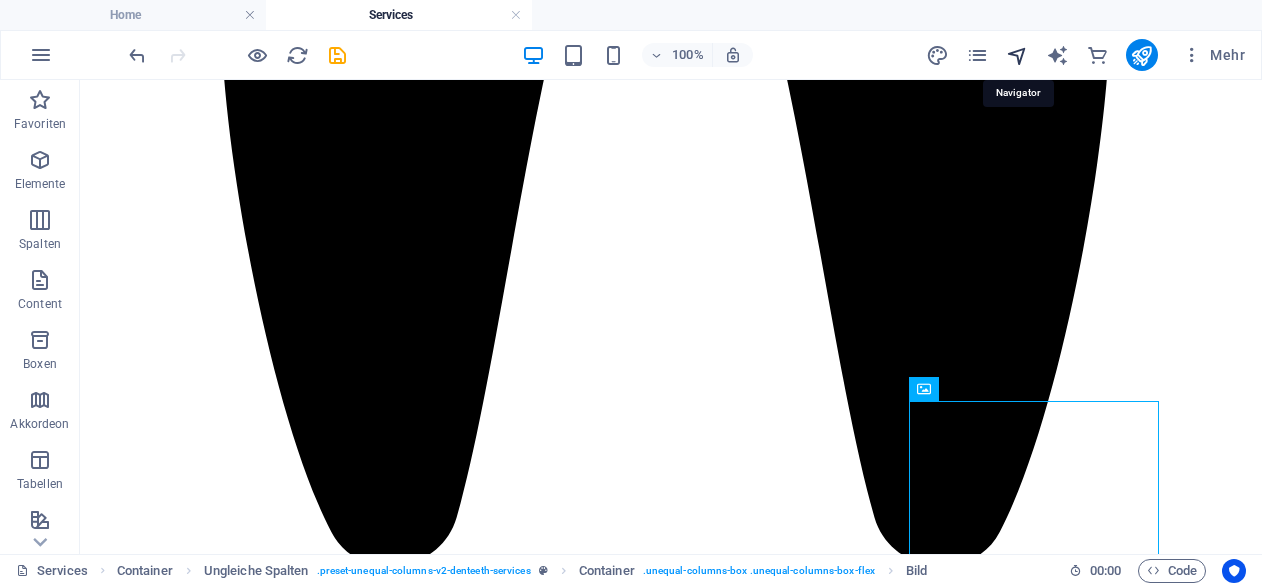 select on "15411645-de" 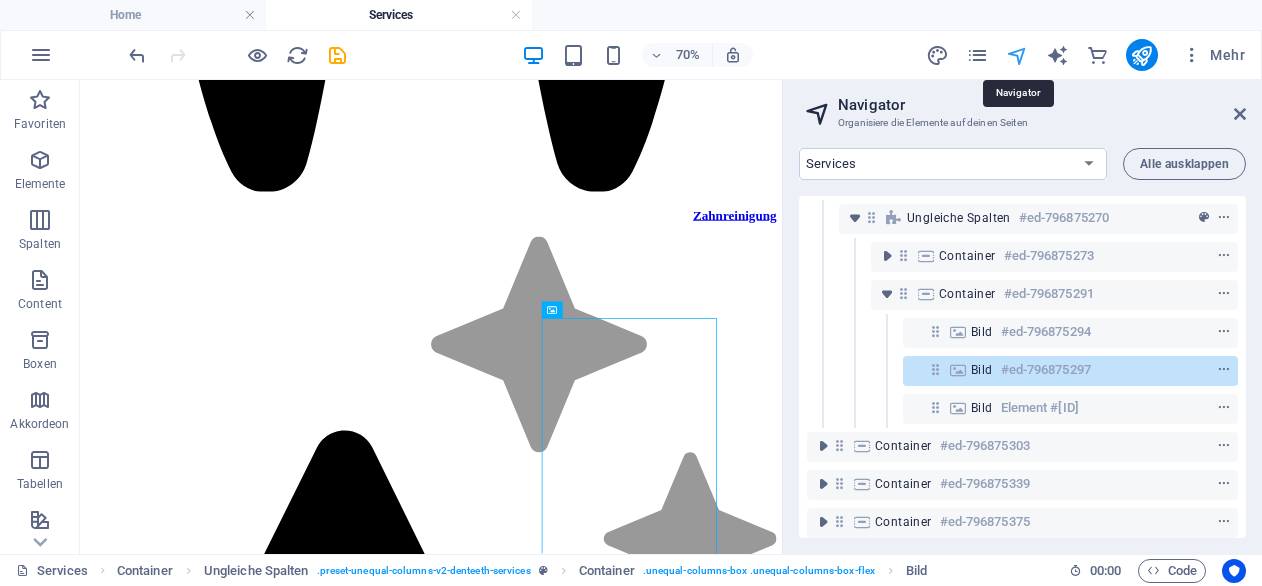 scroll, scrollTop: 240, scrollLeft: 0, axis: vertical 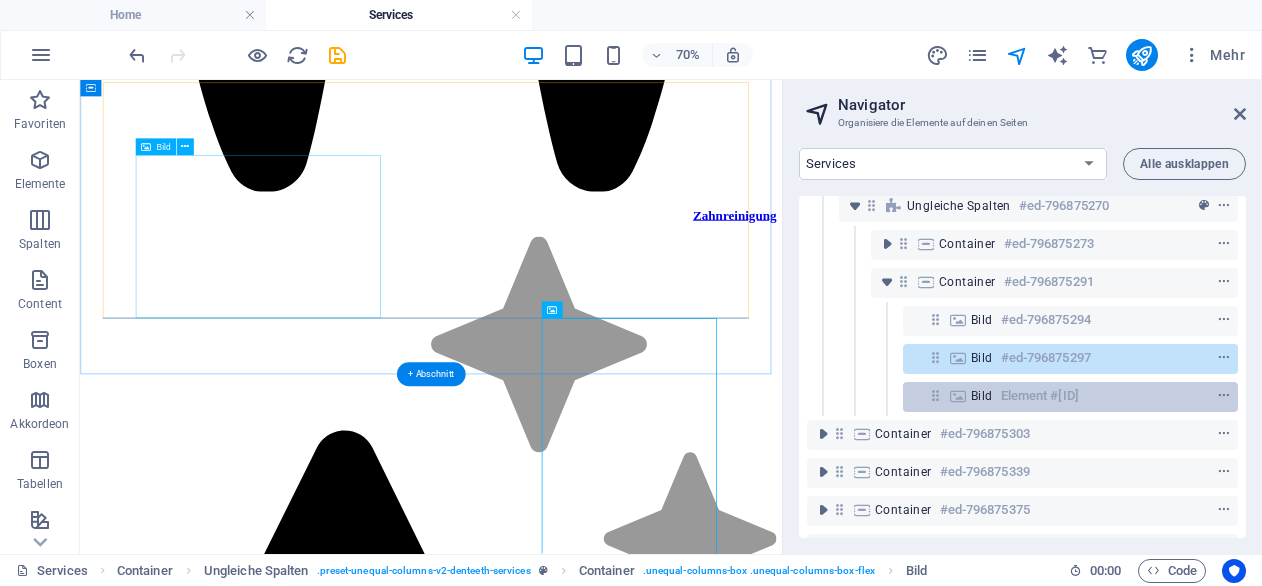 click on "Element #[ID]" at bounding box center [1040, 396] 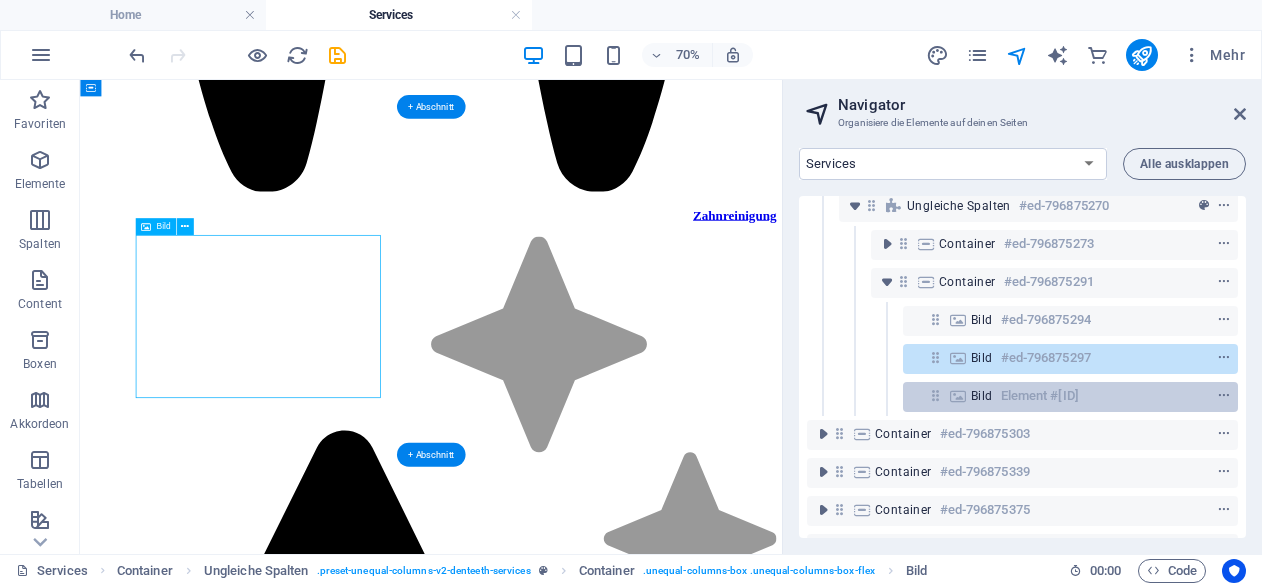 scroll, scrollTop: 2004, scrollLeft: 0, axis: vertical 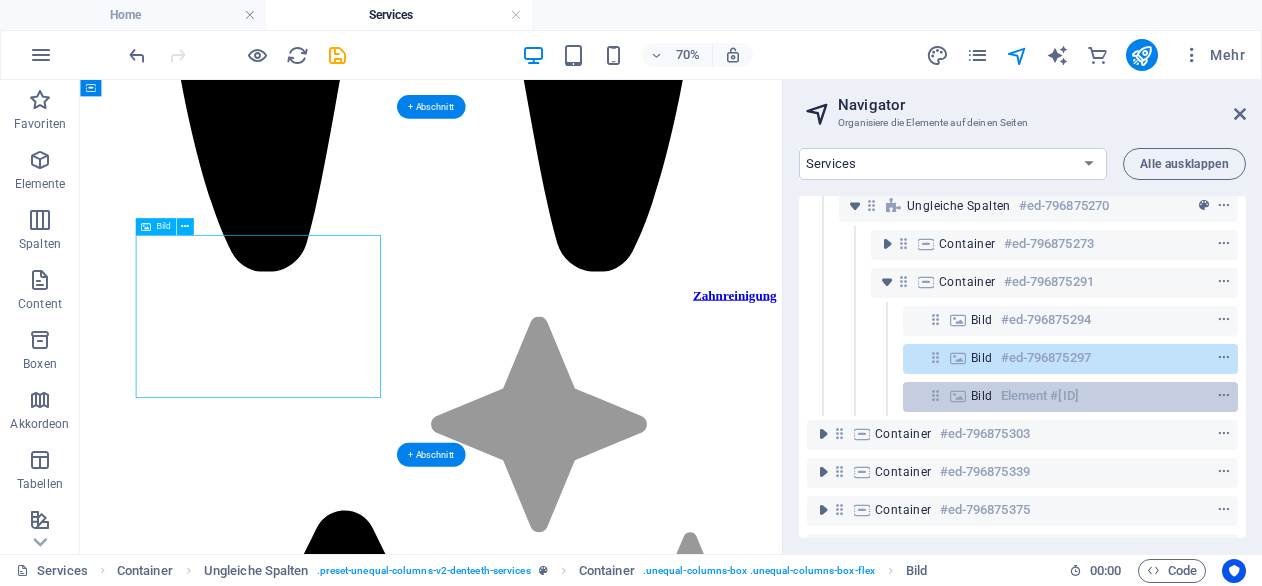 click on "Element #[ID]" at bounding box center (1040, 396) 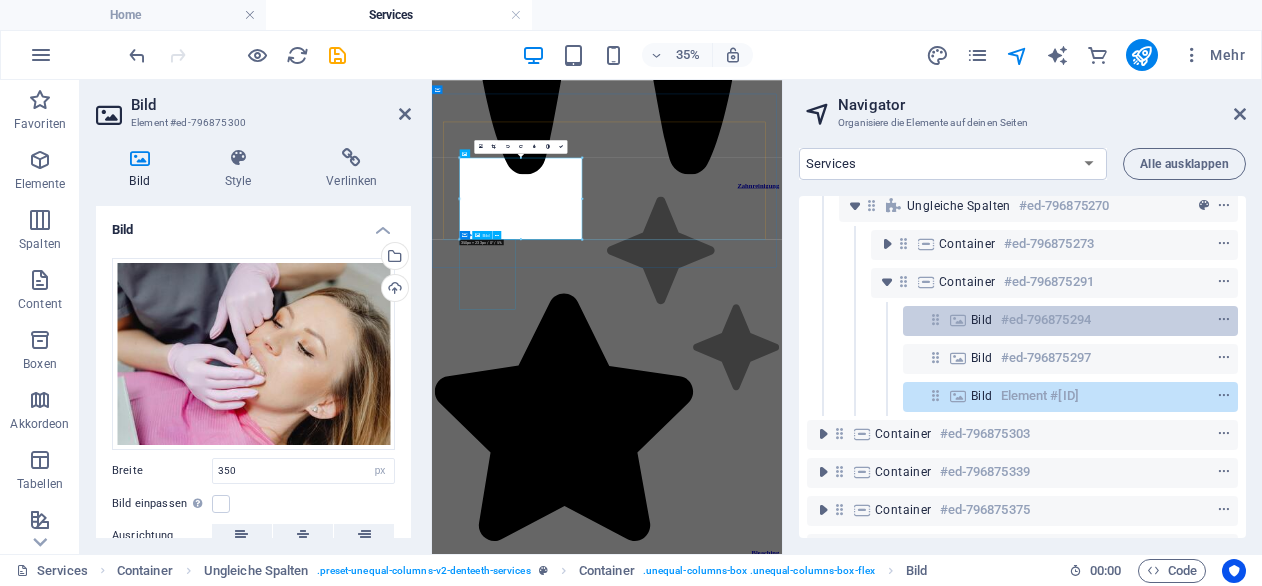 click on "#ed-796875294" at bounding box center (1046, 320) 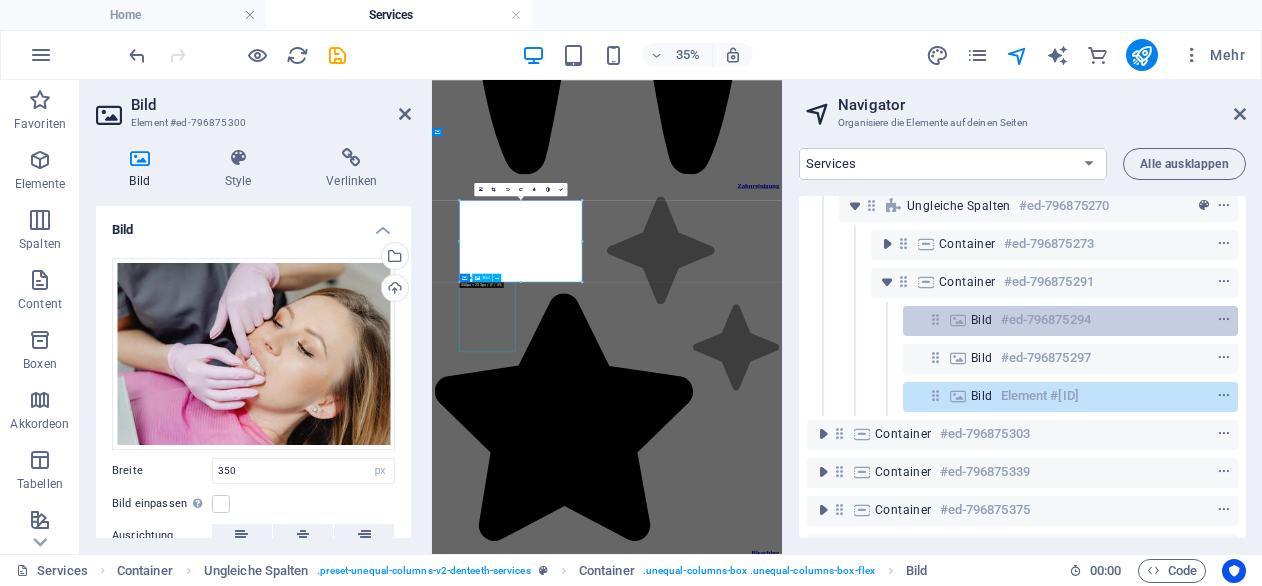 scroll, scrollTop: 1882, scrollLeft: 0, axis: vertical 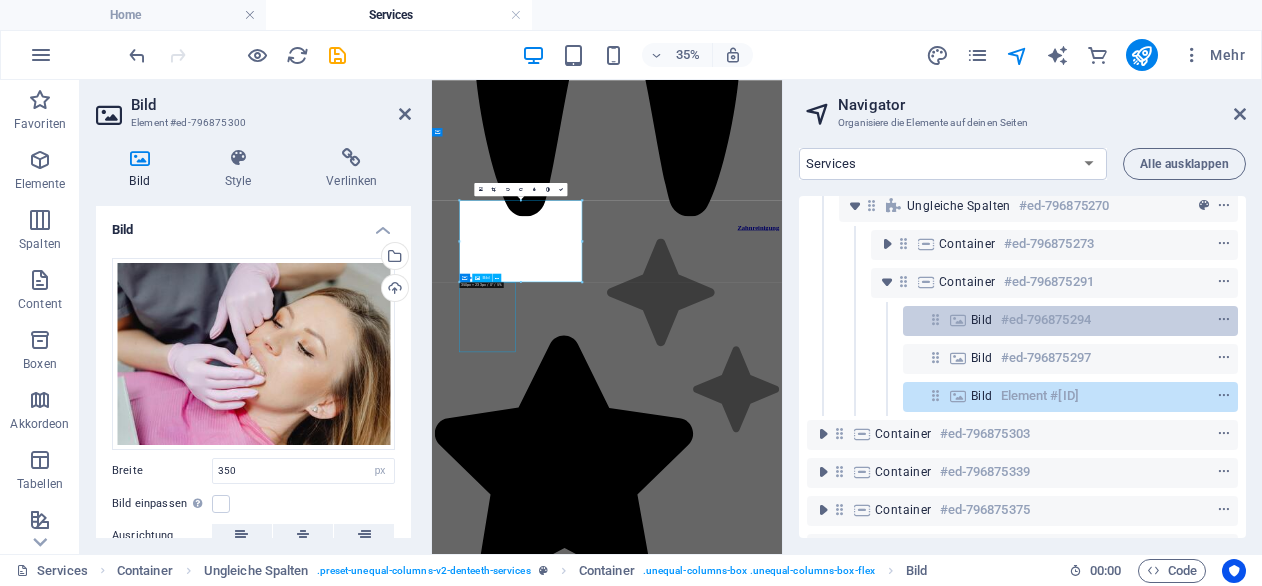 click on "#ed-796875294" at bounding box center (1046, 320) 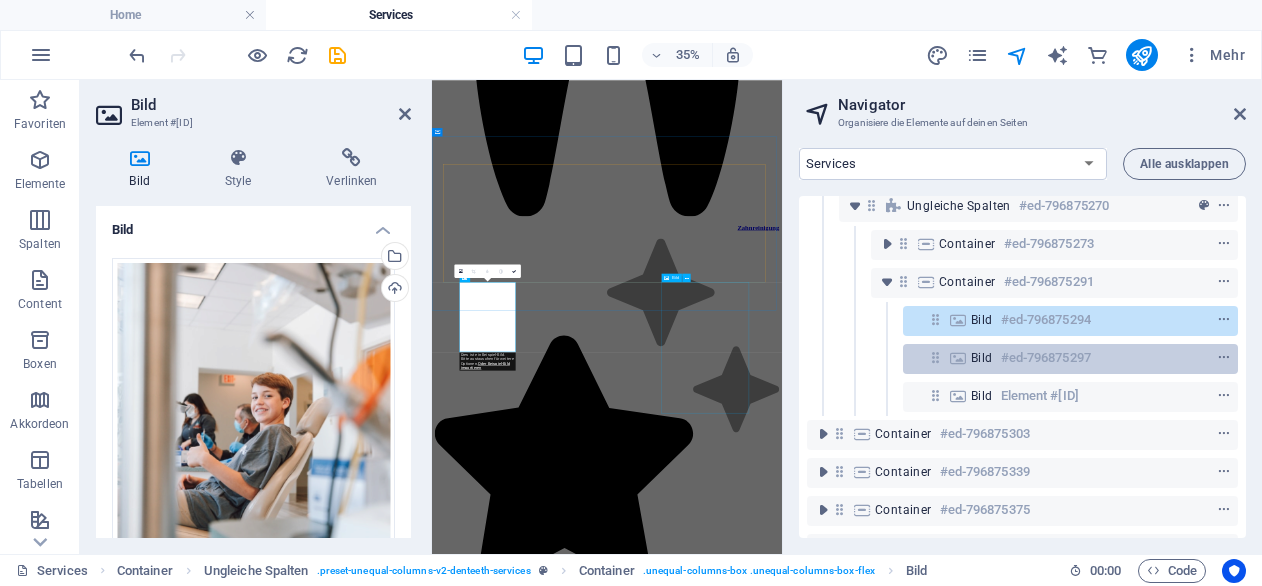 click on "#ed-796875297" at bounding box center [1046, 358] 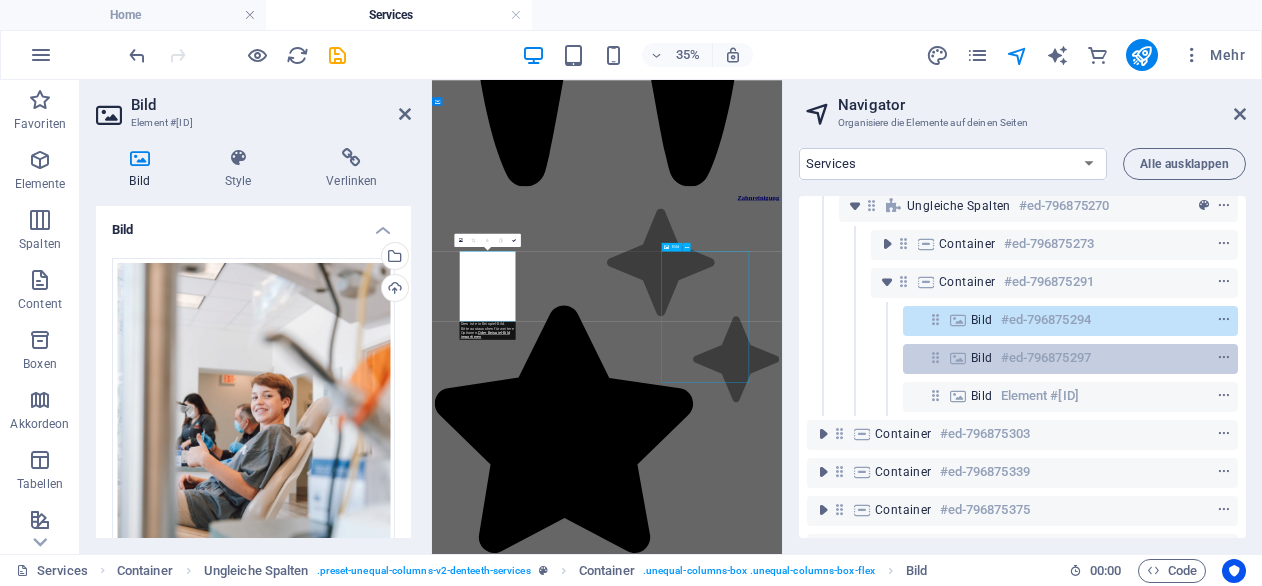 click on "#ed-796875297" at bounding box center (1046, 358) 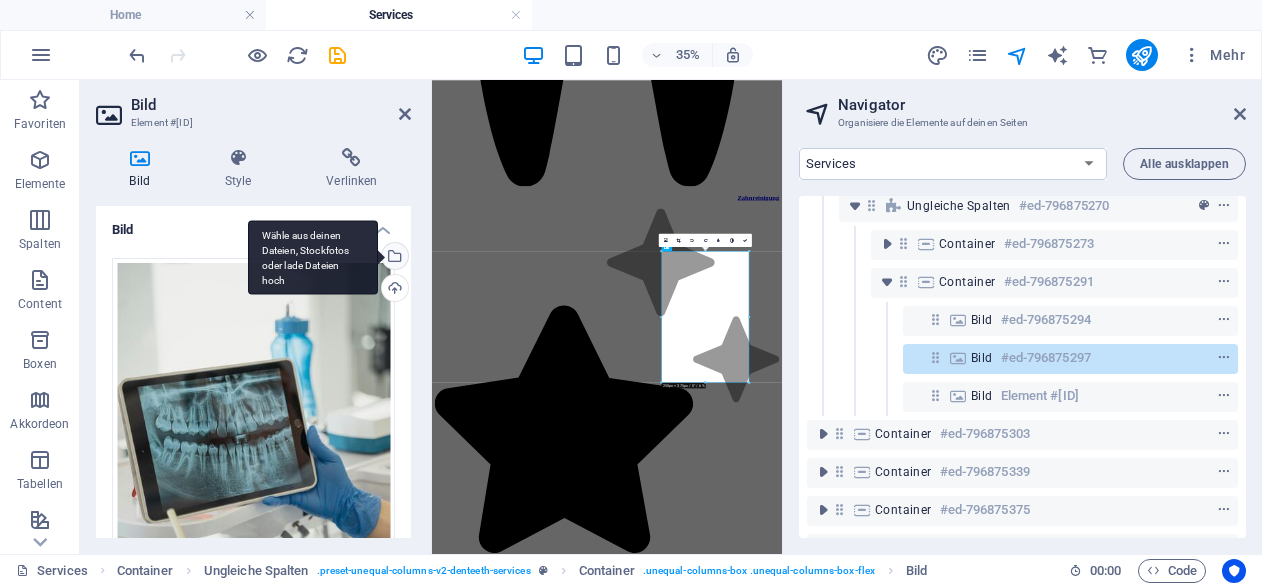click on "Wähle aus deinen Dateien, Stockfotos oder lade Dateien hoch" at bounding box center (393, 258) 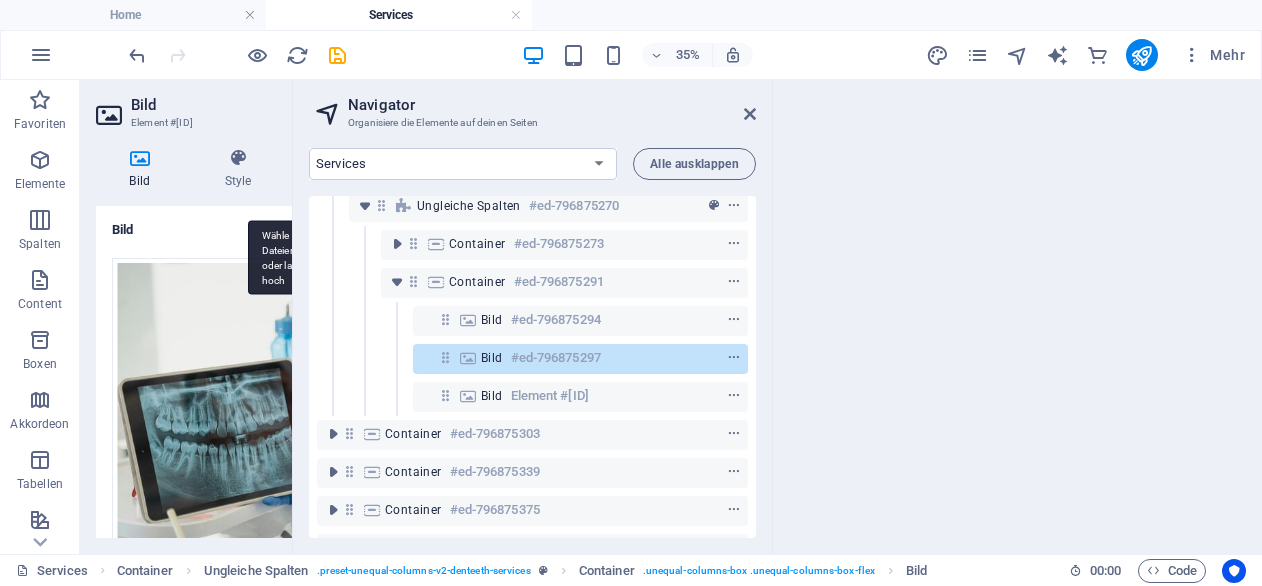 scroll, scrollTop: 3711, scrollLeft: 0, axis: vertical 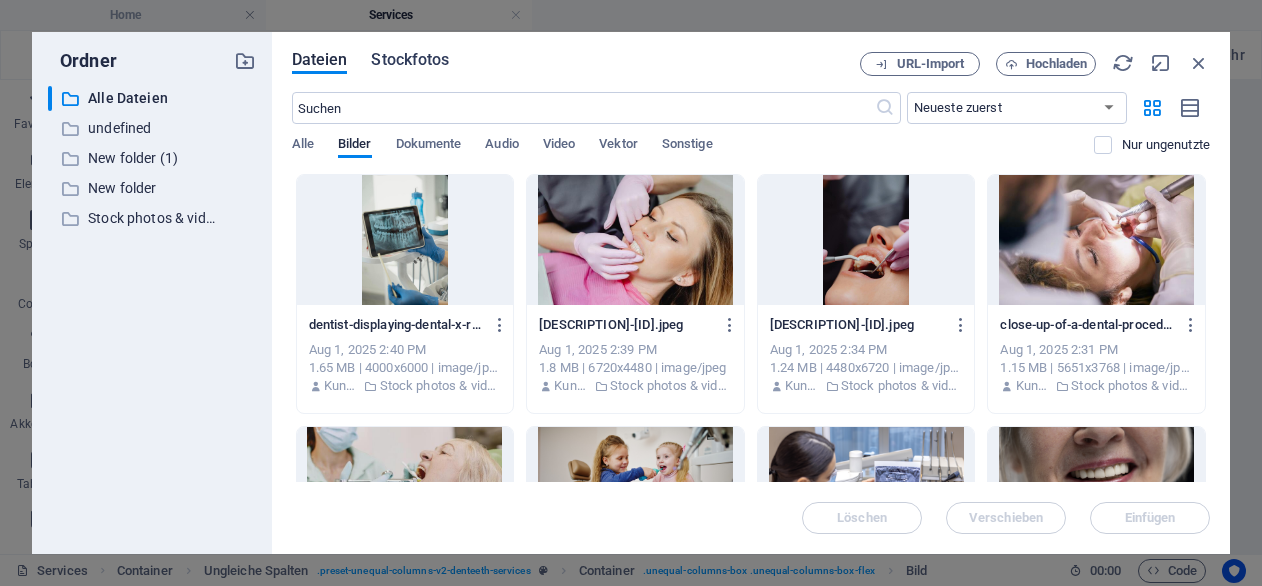 click on "Stockfotos" at bounding box center [410, 60] 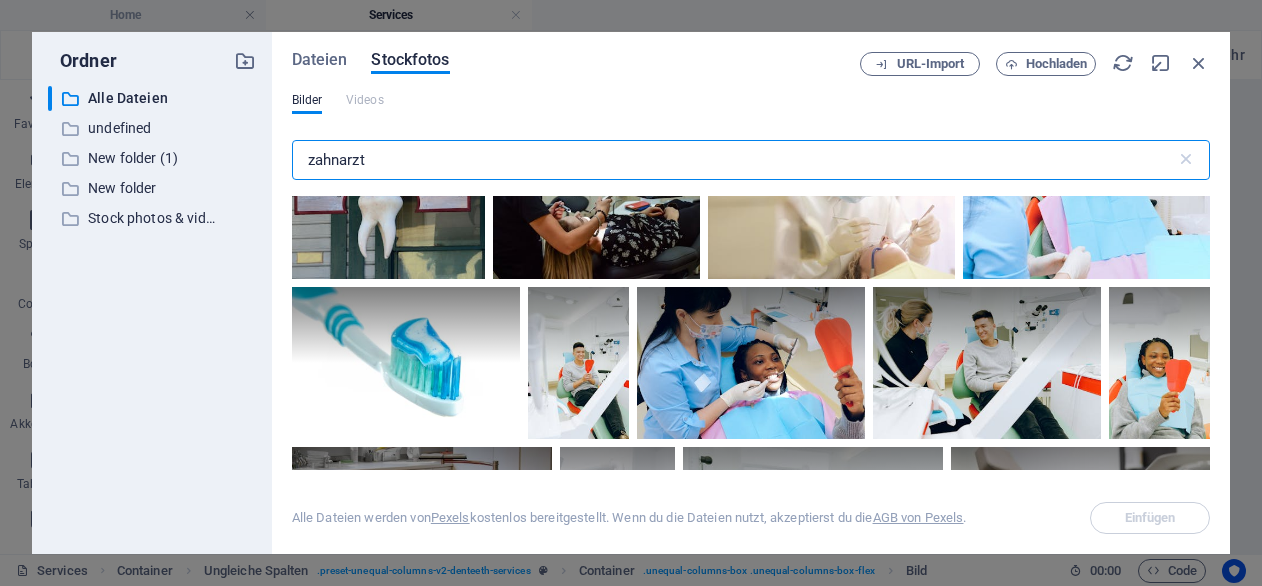 scroll, scrollTop: 898, scrollLeft: 0, axis: vertical 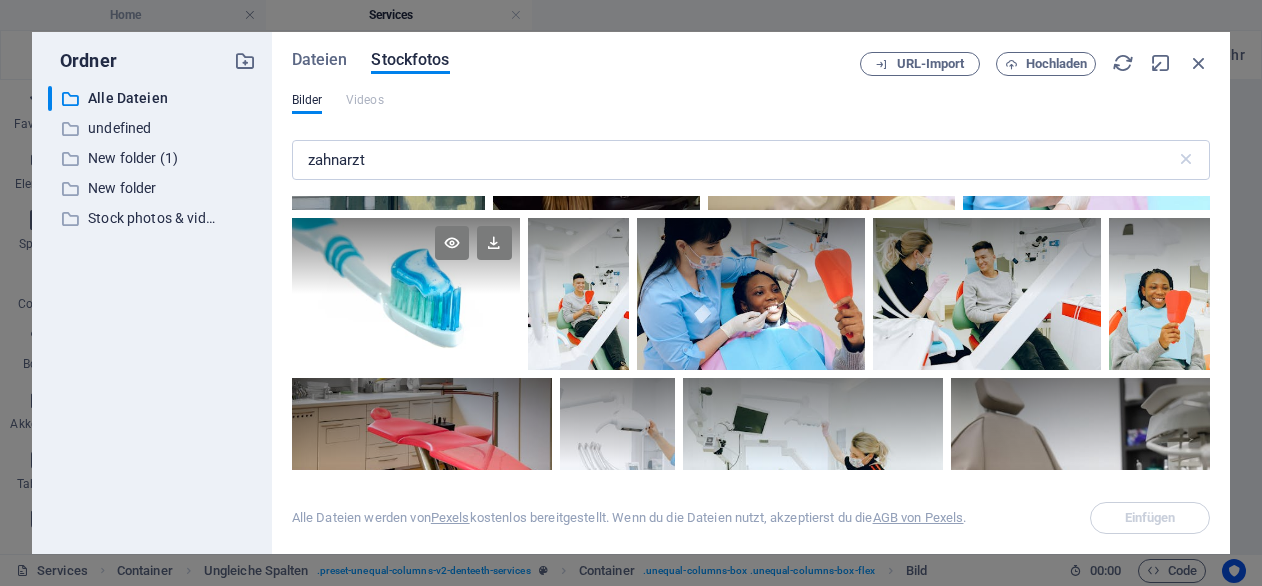 click at bounding box center (406, 256) 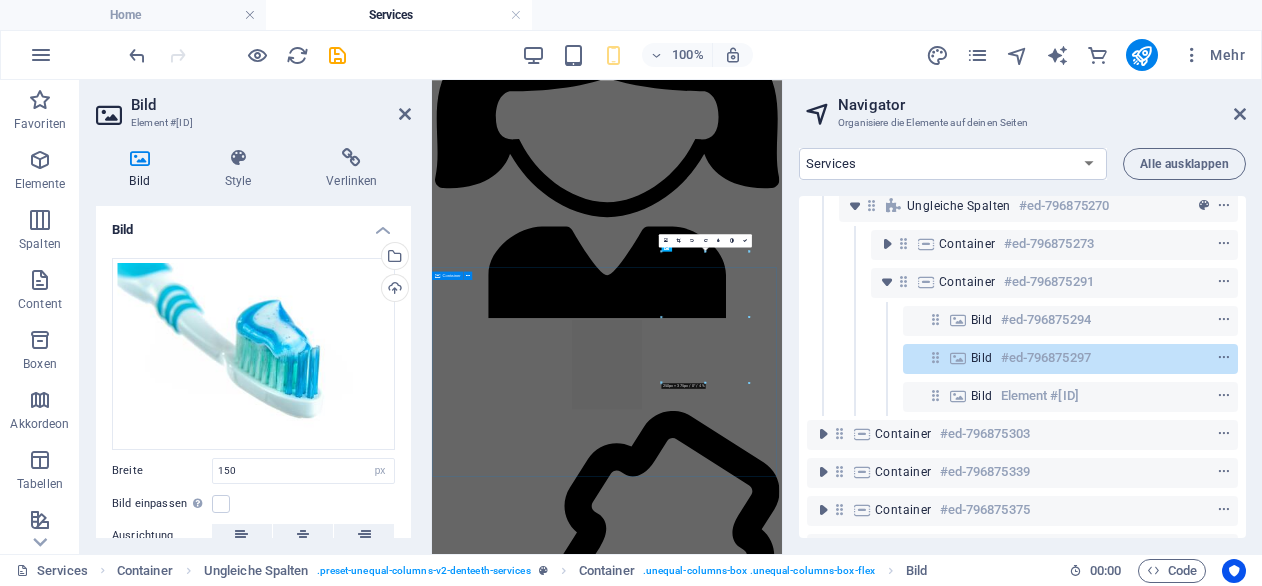 type on "250" 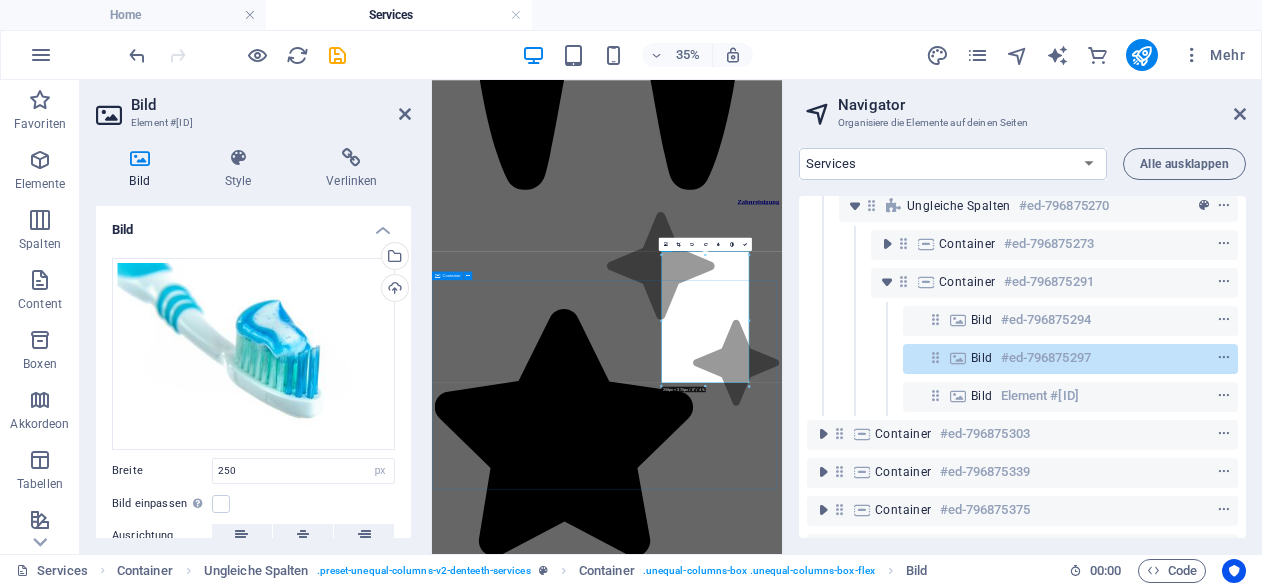 scroll, scrollTop: 1969, scrollLeft: 0, axis: vertical 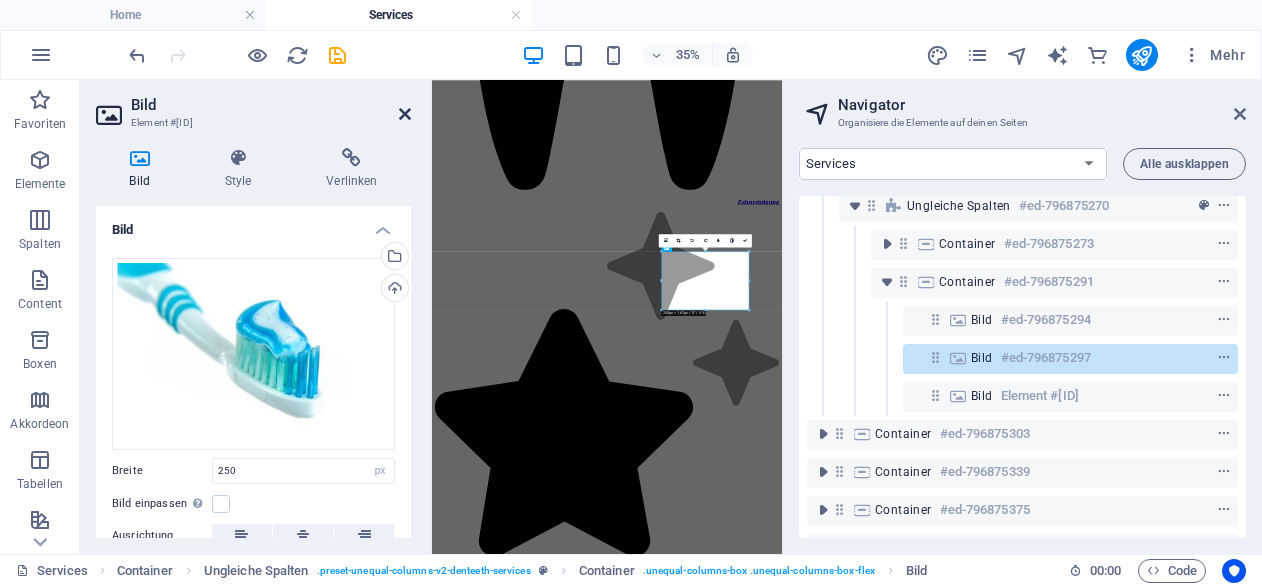 click at bounding box center (405, 114) 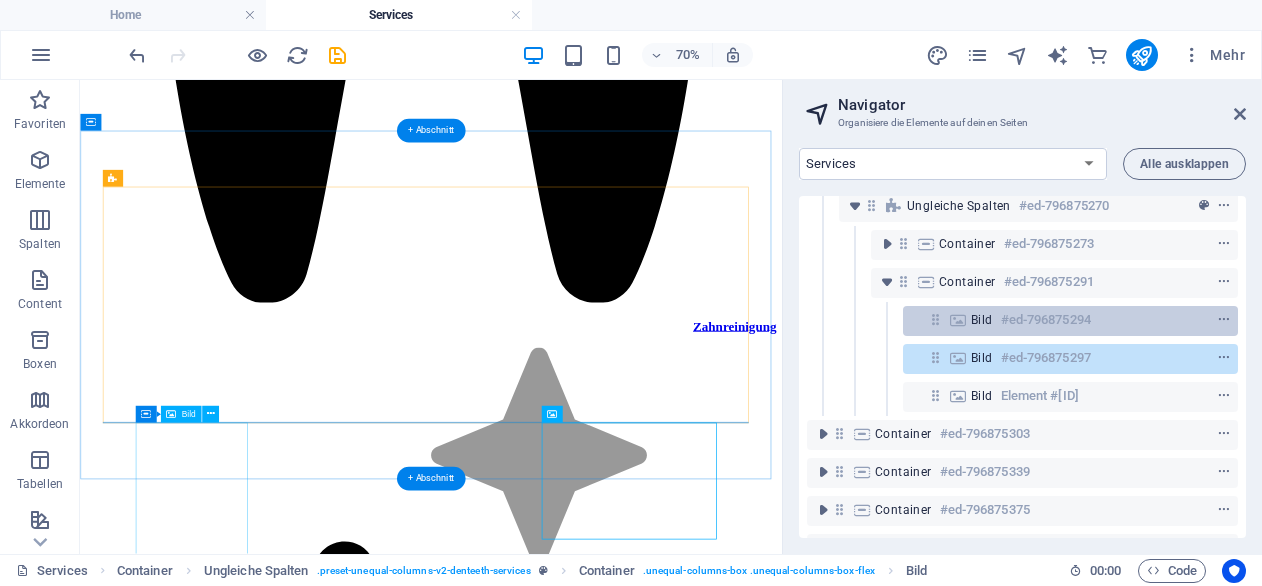 click on "#ed-796875294" at bounding box center (1046, 320) 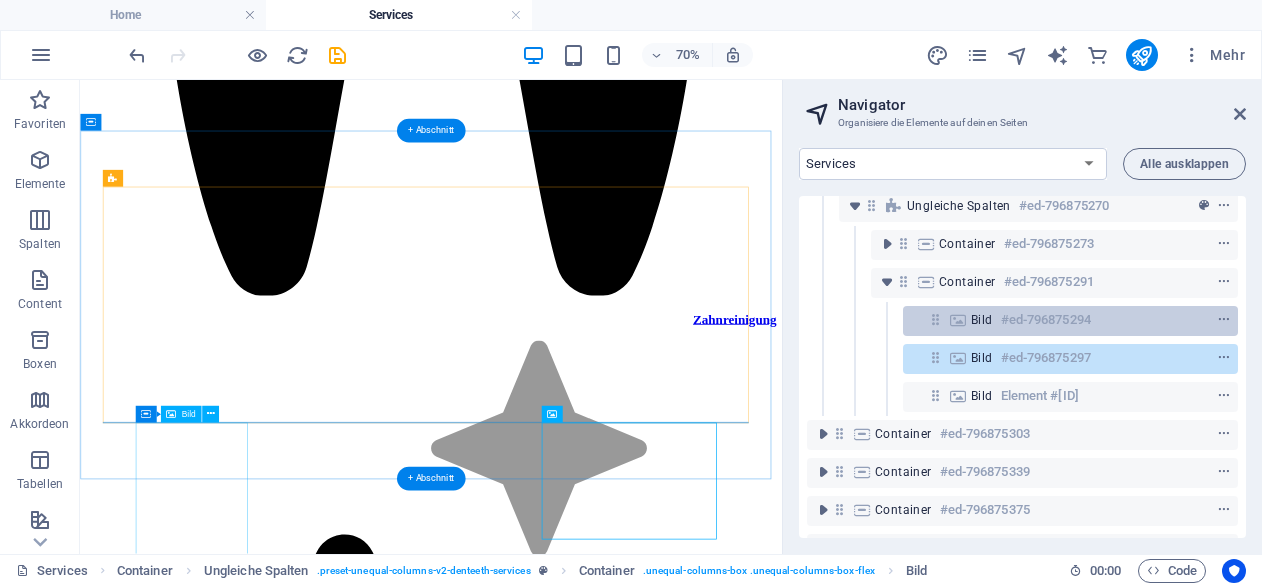 scroll, scrollTop: 2220, scrollLeft: 0, axis: vertical 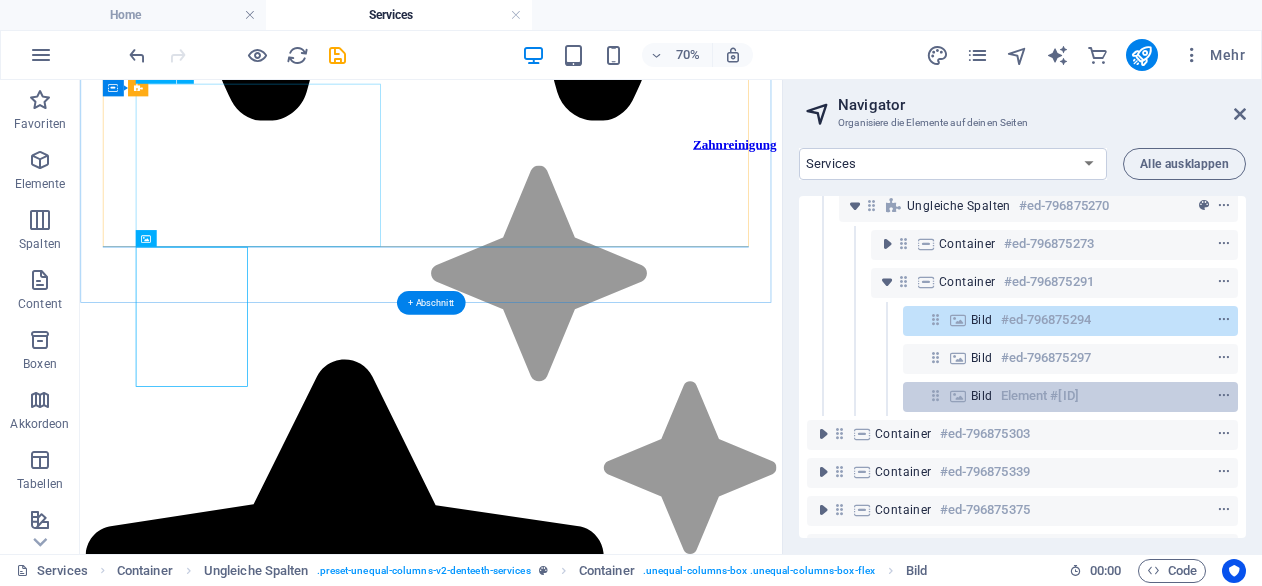 click on "Element #[ID]" at bounding box center [1040, 396] 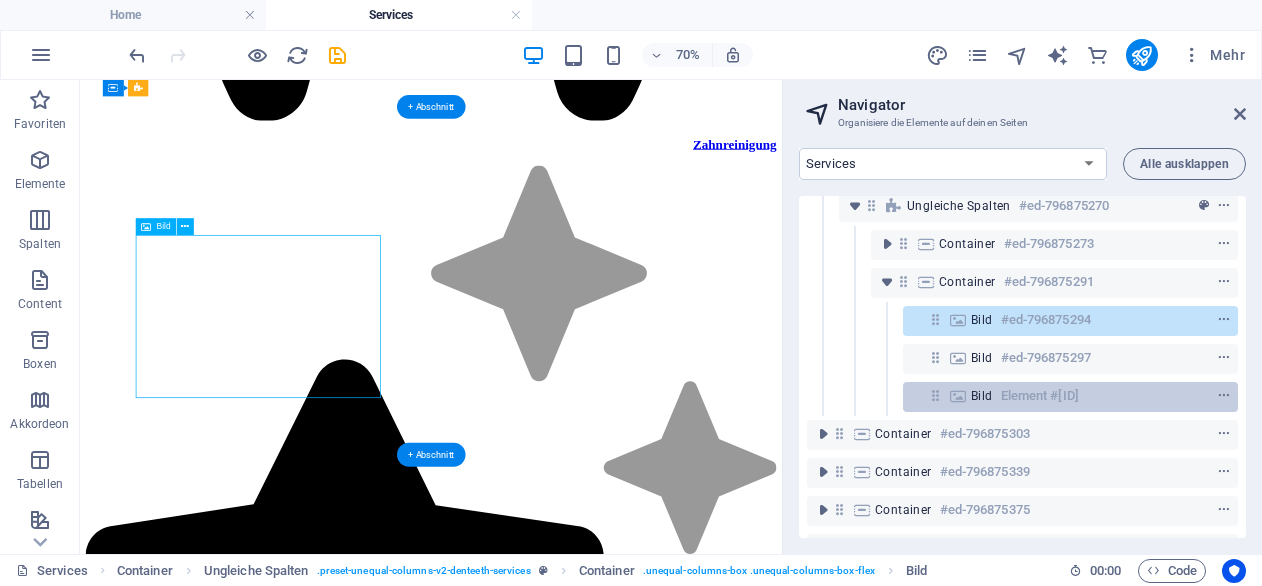 scroll, scrollTop: 2004, scrollLeft: 0, axis: vertical 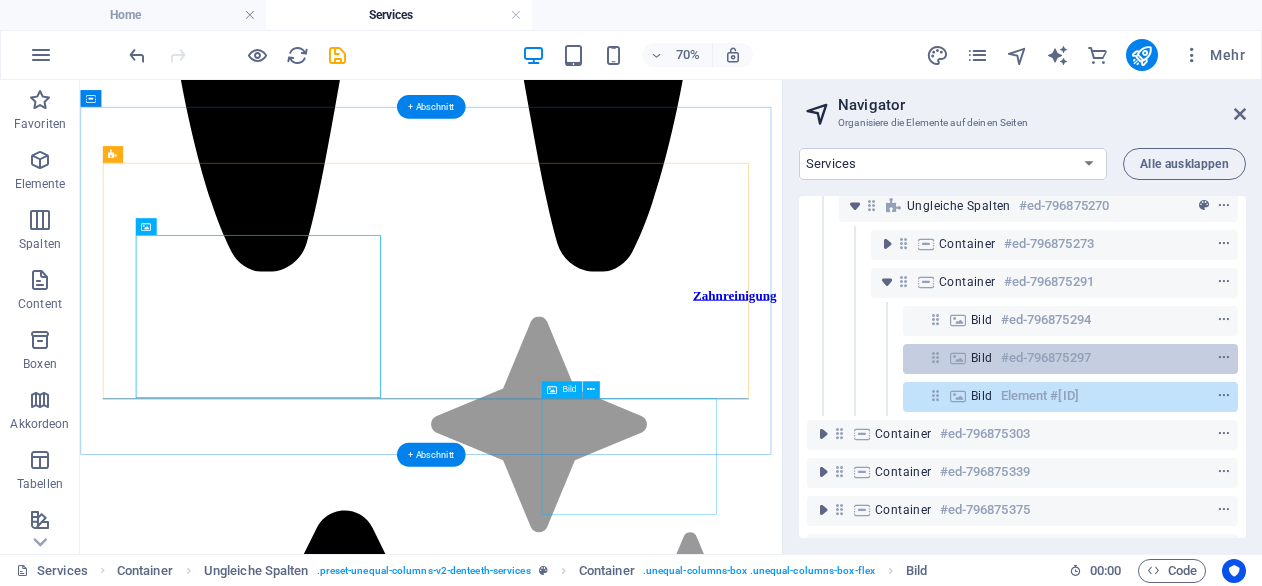 click on "#ed-796875297" at bounding box center [1046, 358] 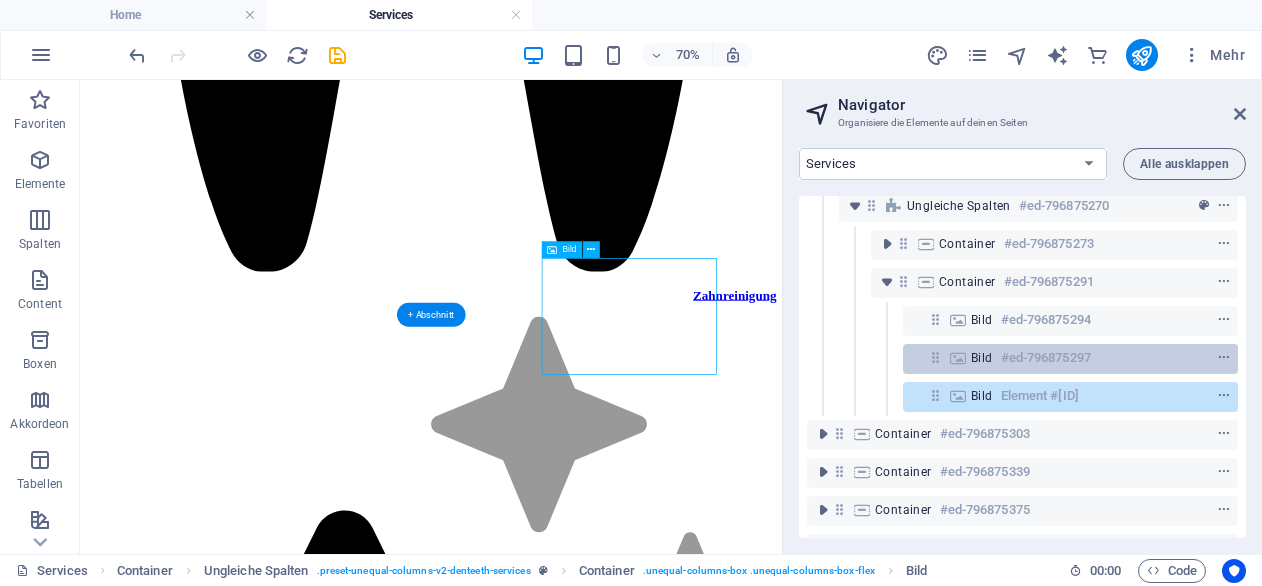 scroll, scrollTop: 2204, scrollLeft: 0, axis: vertical 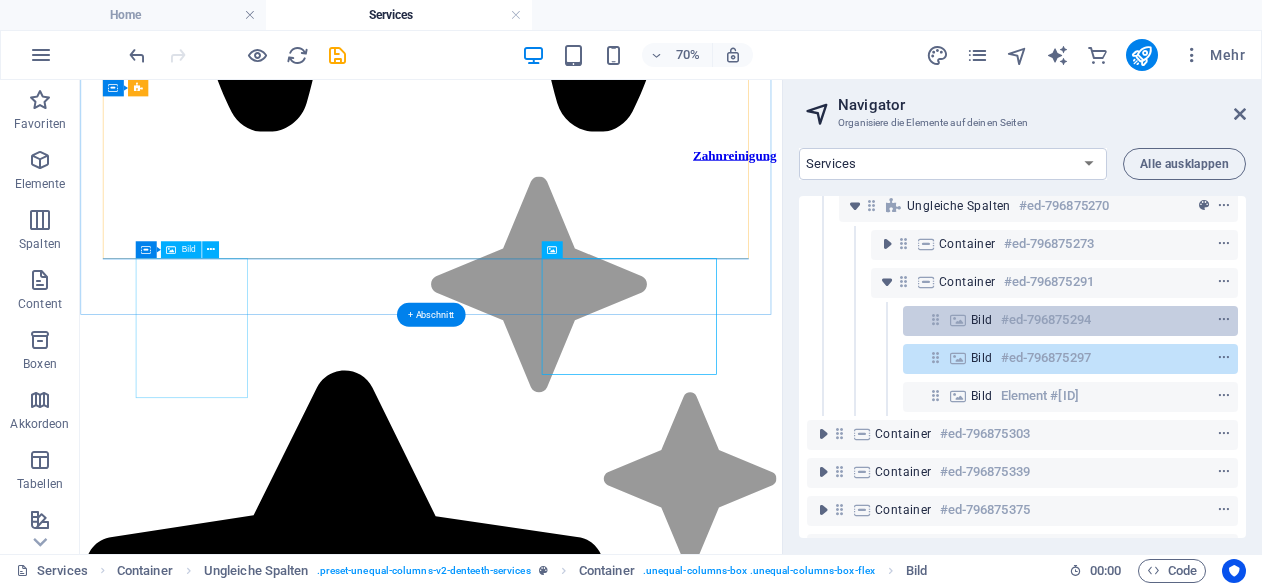 click on "#ed-796875294" at bounding box center [1046, 320] 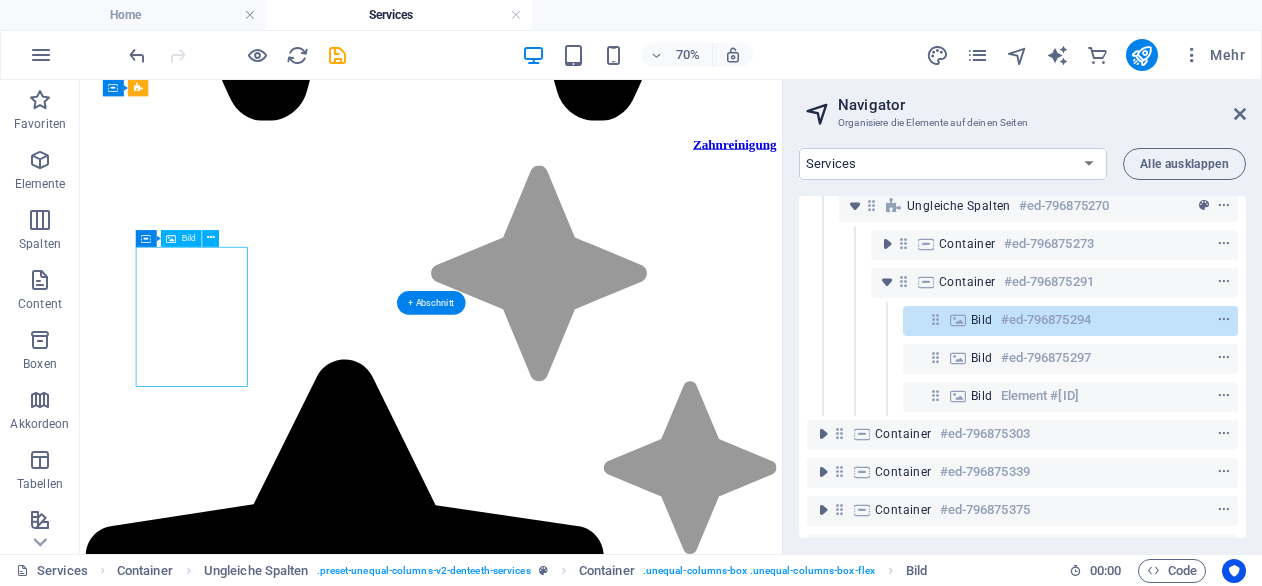 click on "#ed-796875294" at bounding box center [1046, 320] 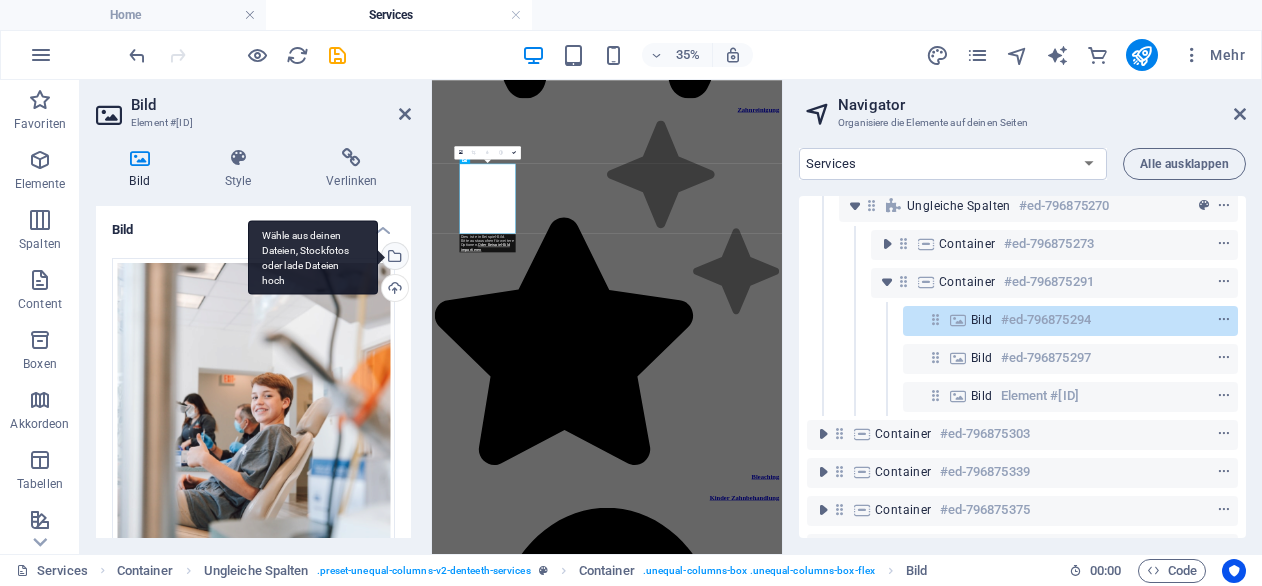 click on "Wähle aus deinen Dateien, Stockfotos oder lade Dateien hoch" at bounding box center (313, 257) 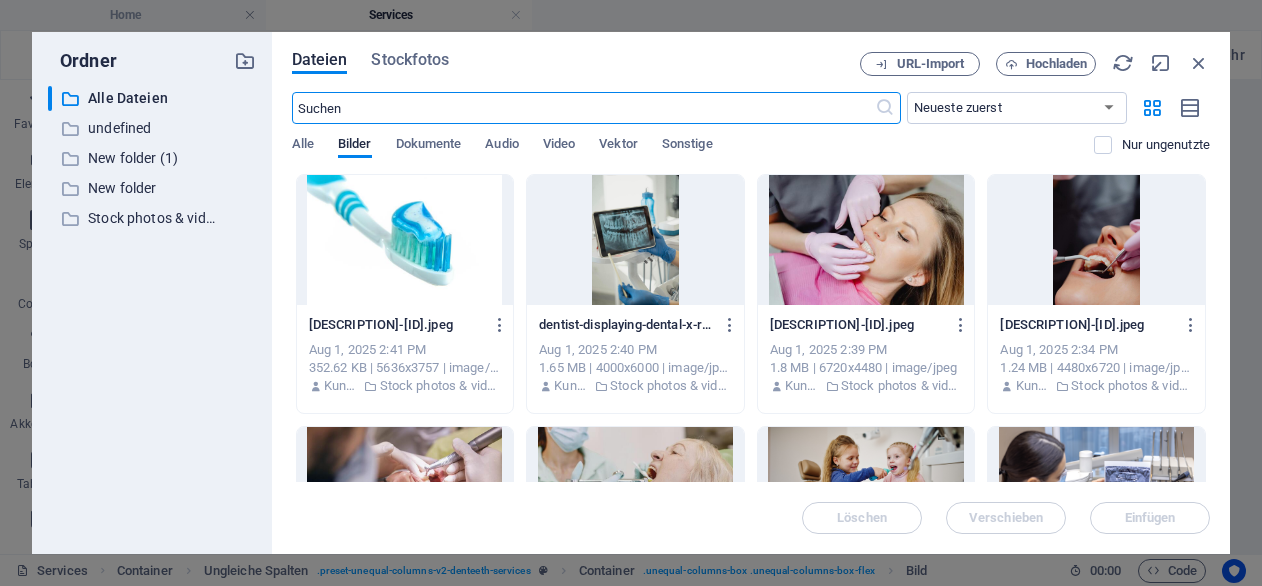 scroll, scrollTop: 3647, scrollLeft: 0, axis: vertical 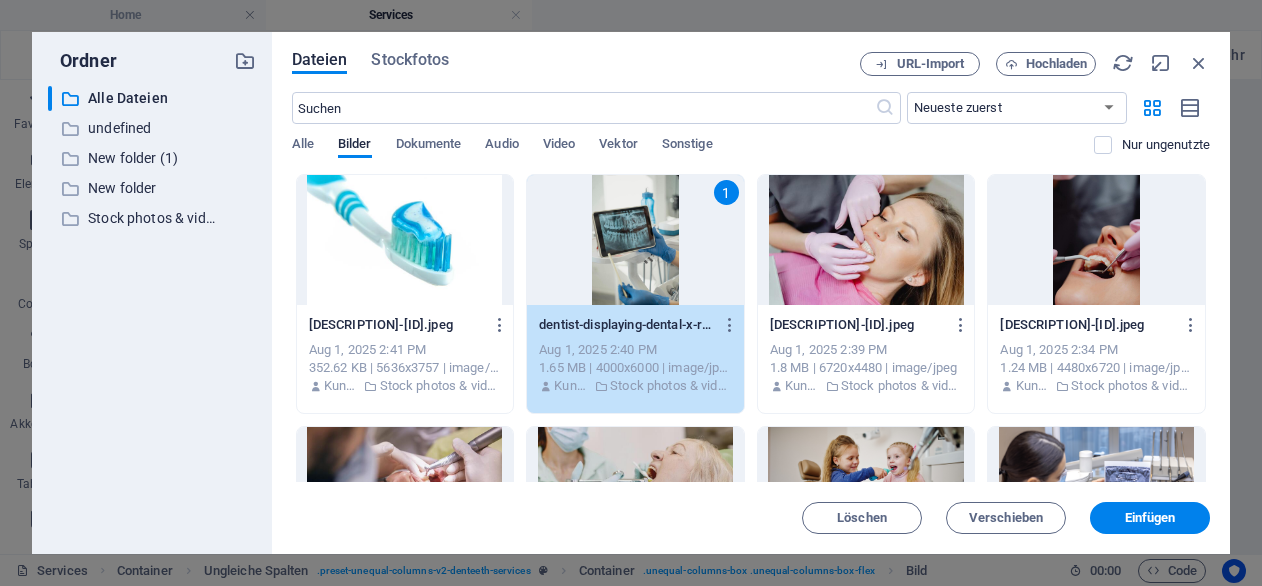 click on "1" at bounding box center (635, 240) 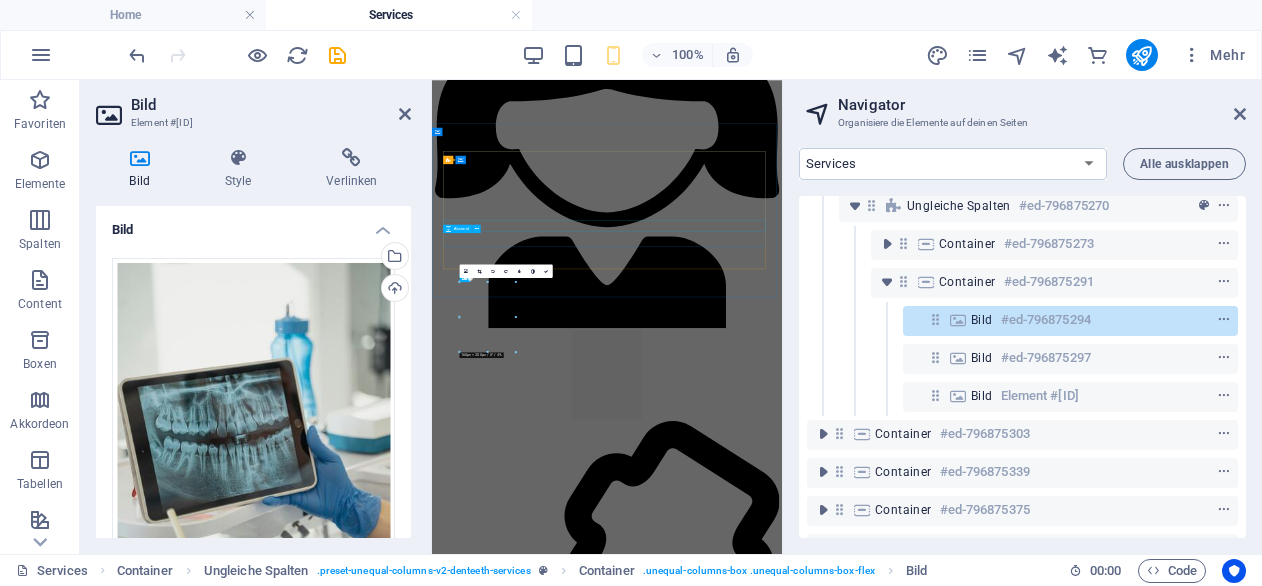 type on "160" 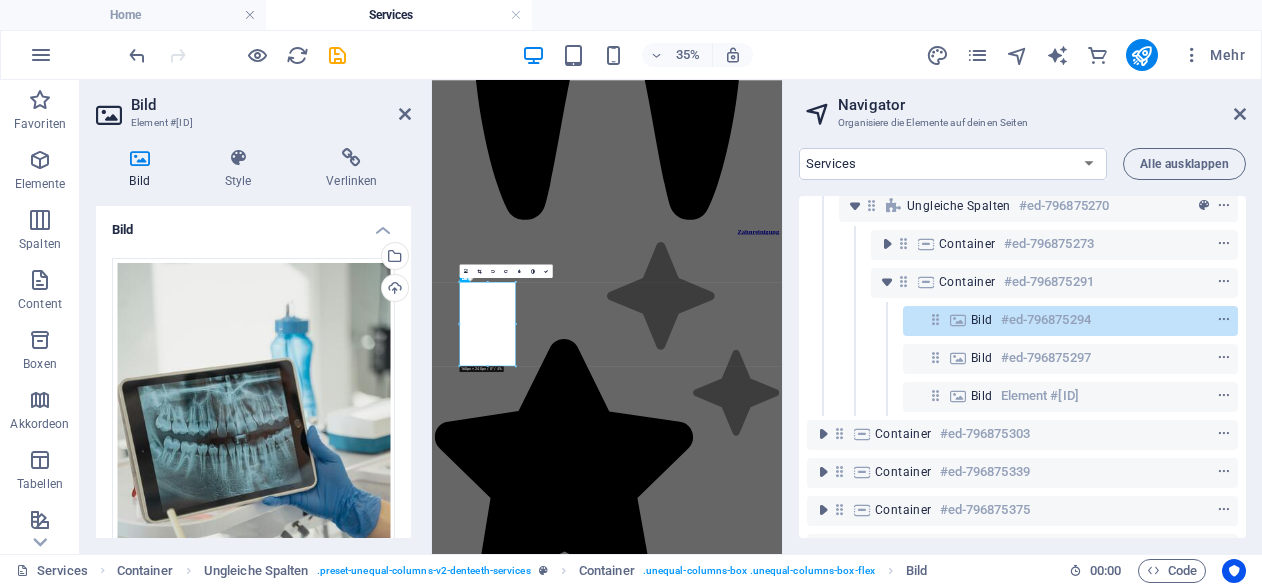 click on "Bild" at bounding box center (271, 105) 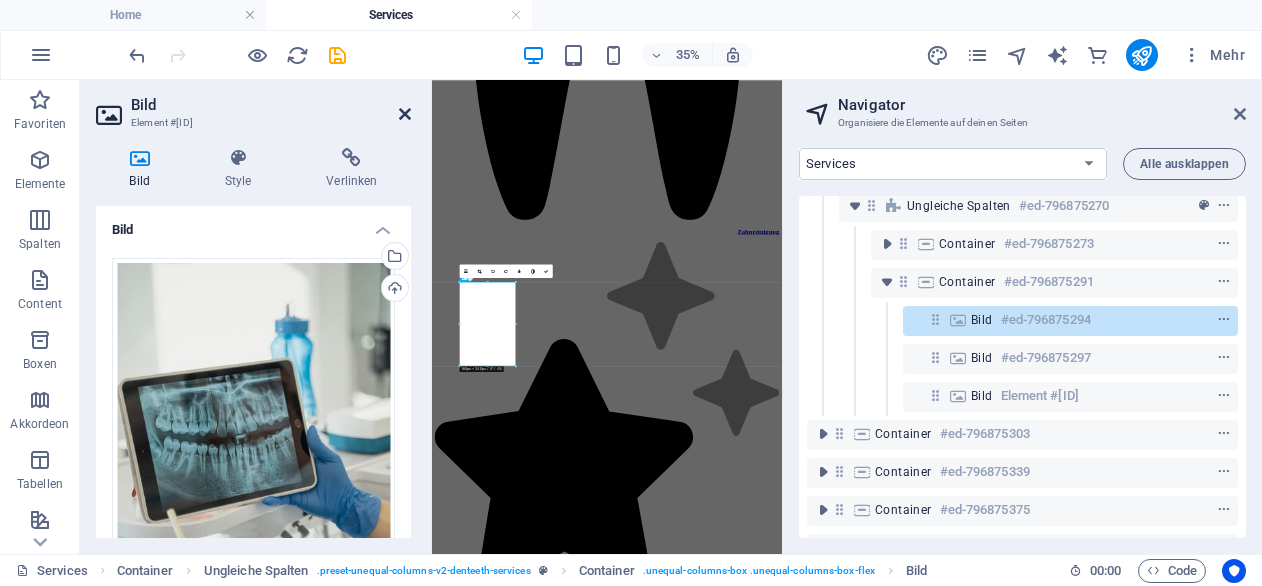 click at bounding box center (405, 114) 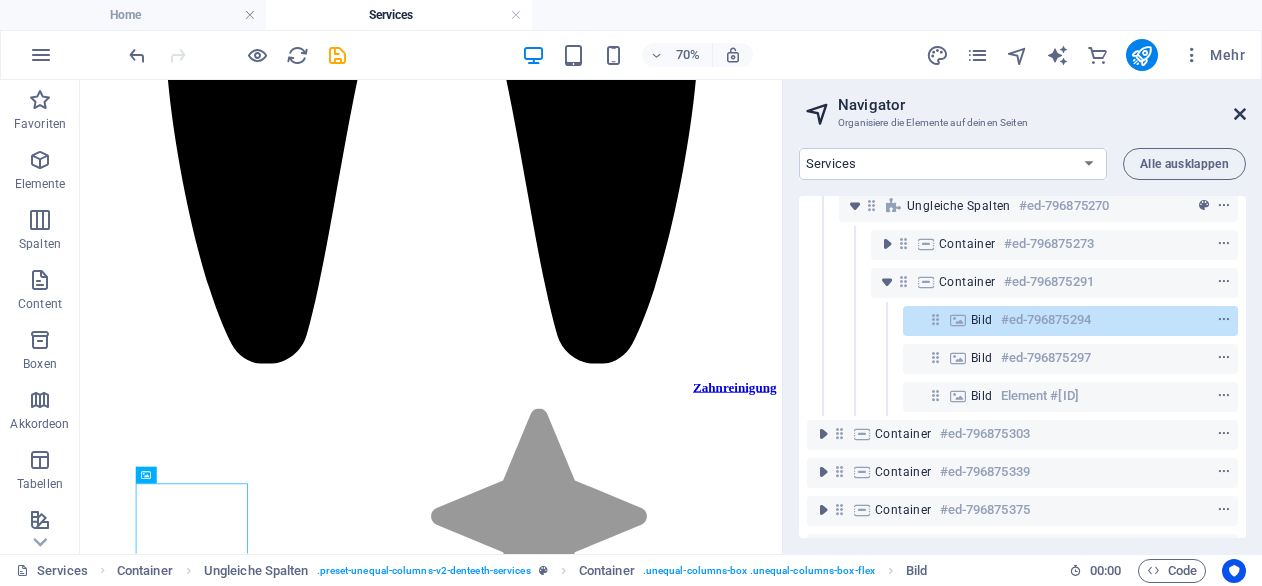 click at bounding box center (1240, 114) 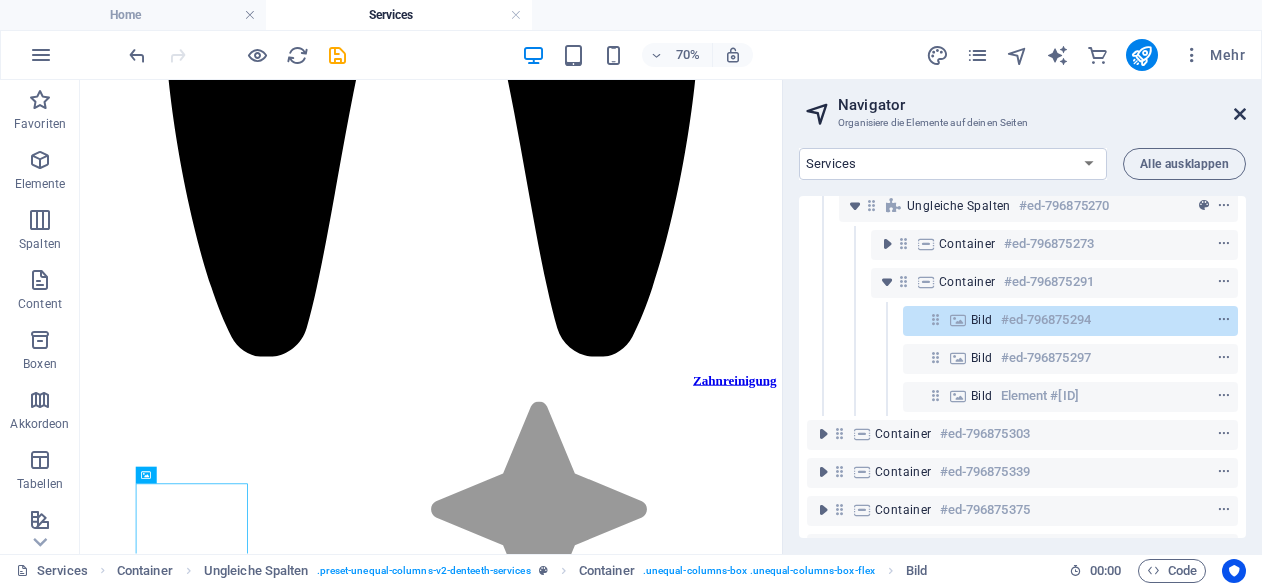 scroll, scrollTop: 2282, scrollLeft: 0, axis: vertical 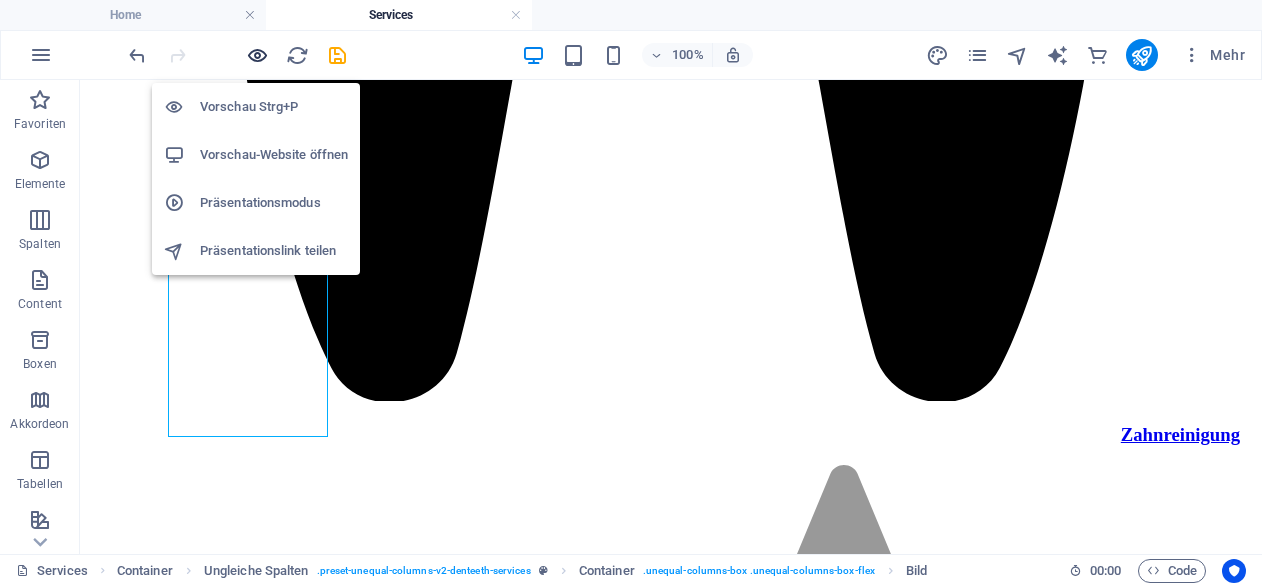 click at bounding box center (257, 55) 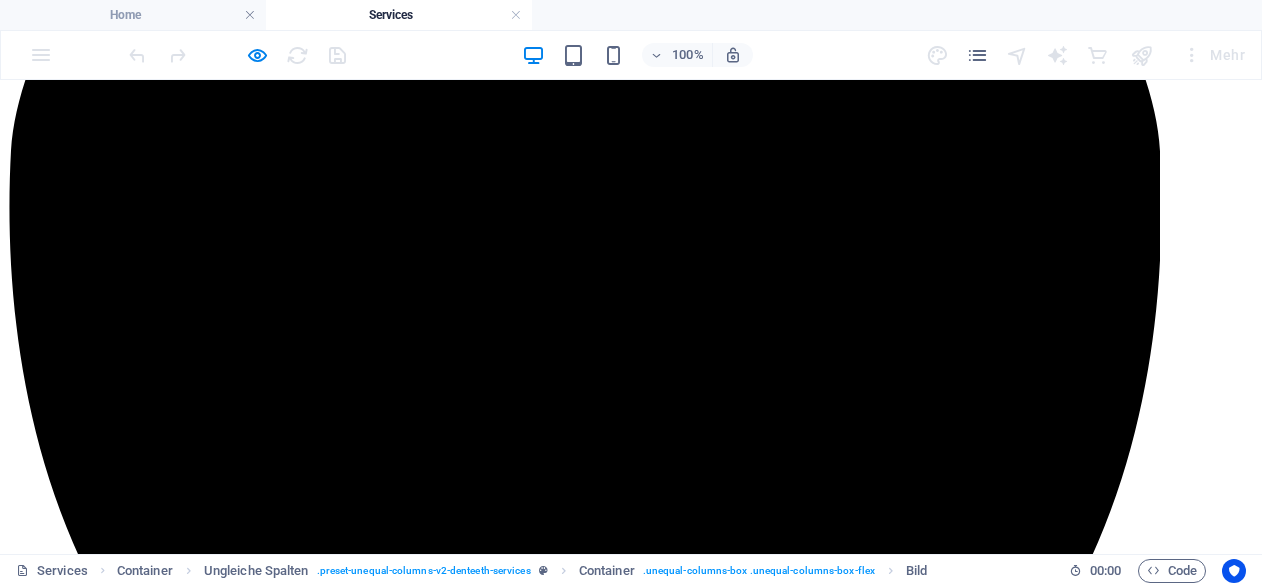 scroll, scrollTop: 1315, scrollLeft: 0, axis: vertical 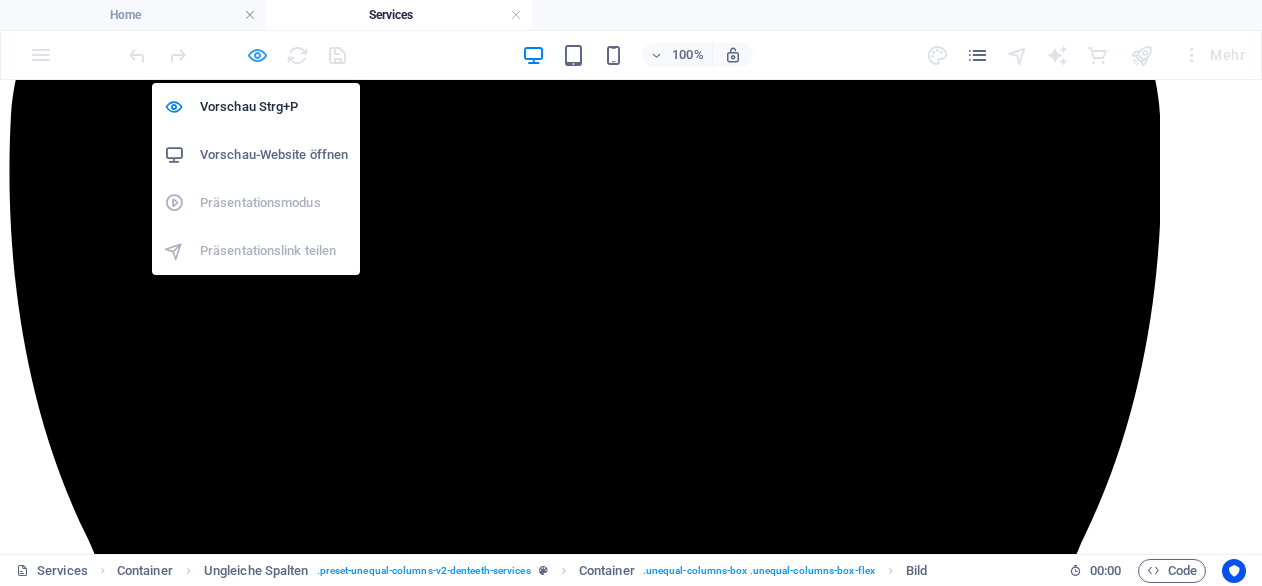 click at bounding box center (257, 55) 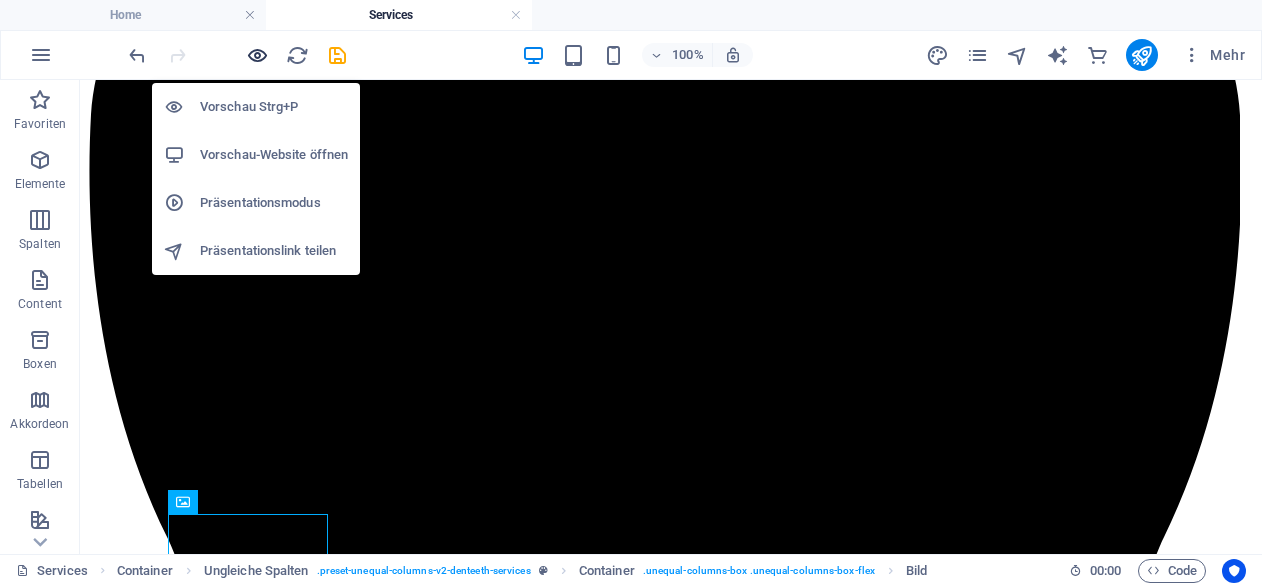 scroll, scrollTop: 1965, scrollLeft: 0, axis: vertical 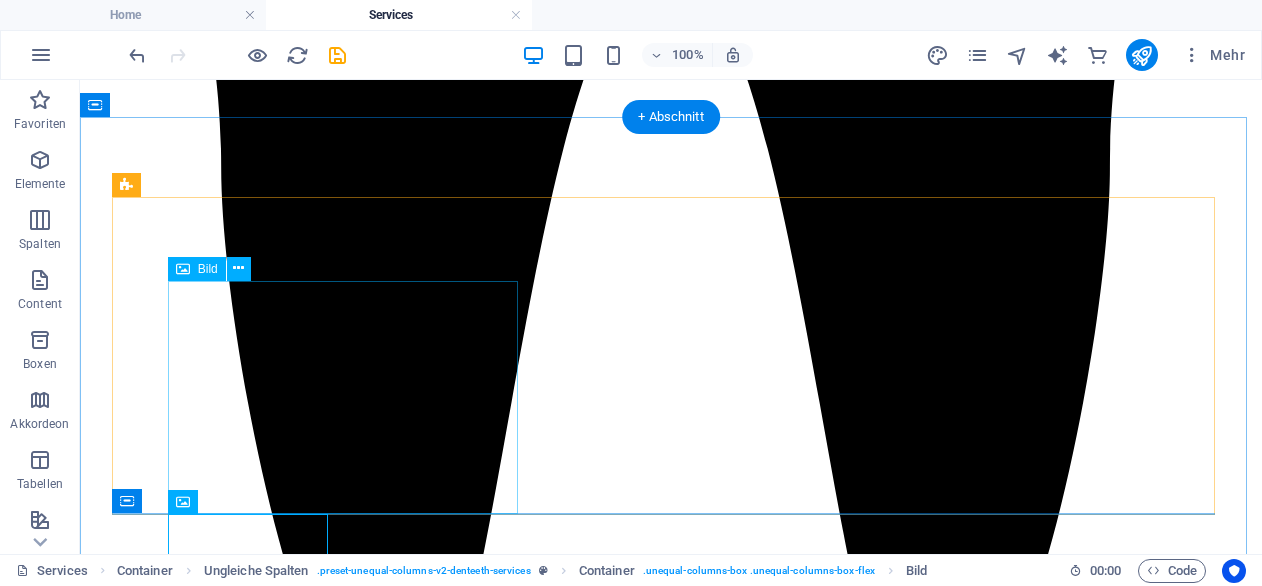 click at bounding box center (314, -1554) 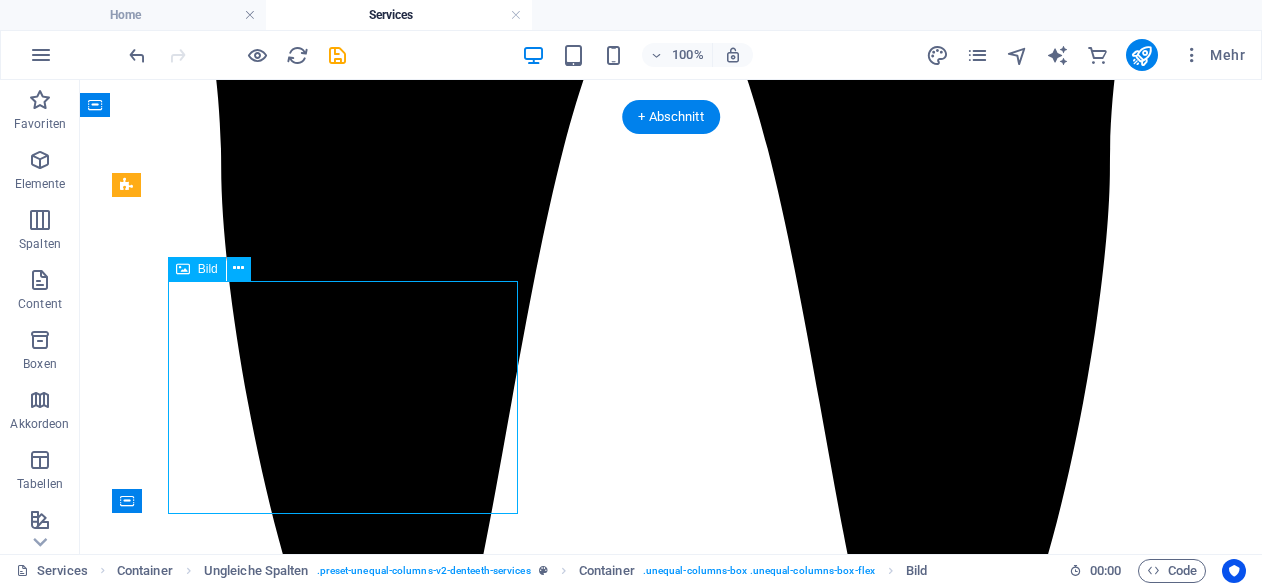 click at bounding box center [314, -1554] 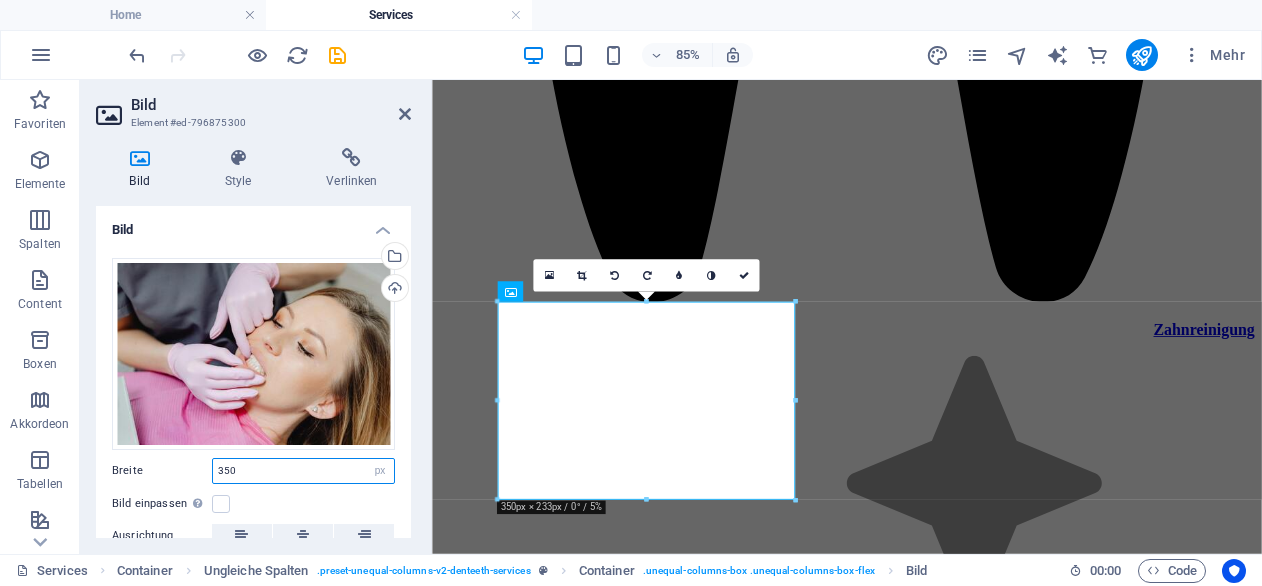 click on "350" at bounding box center [303, 471] 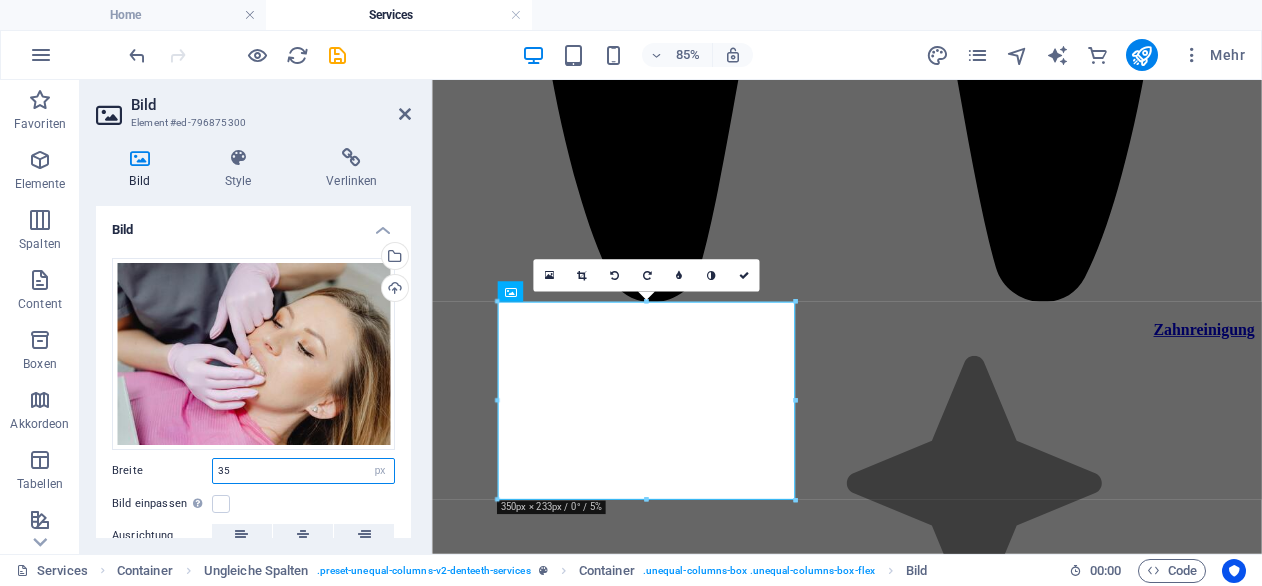type on "3" 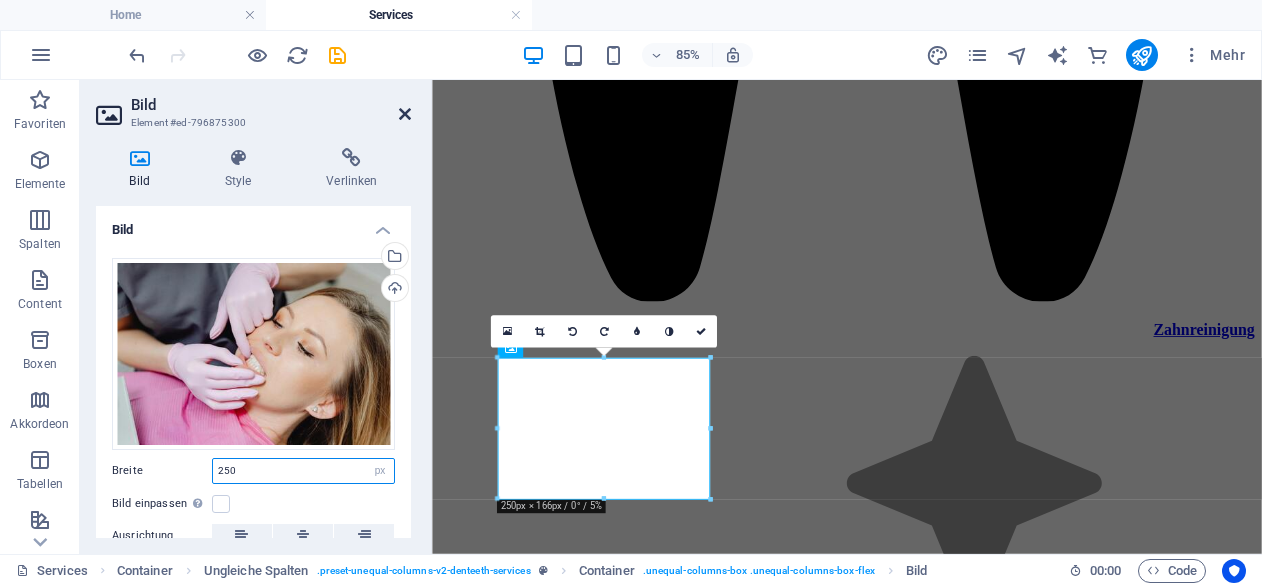 type on "250" 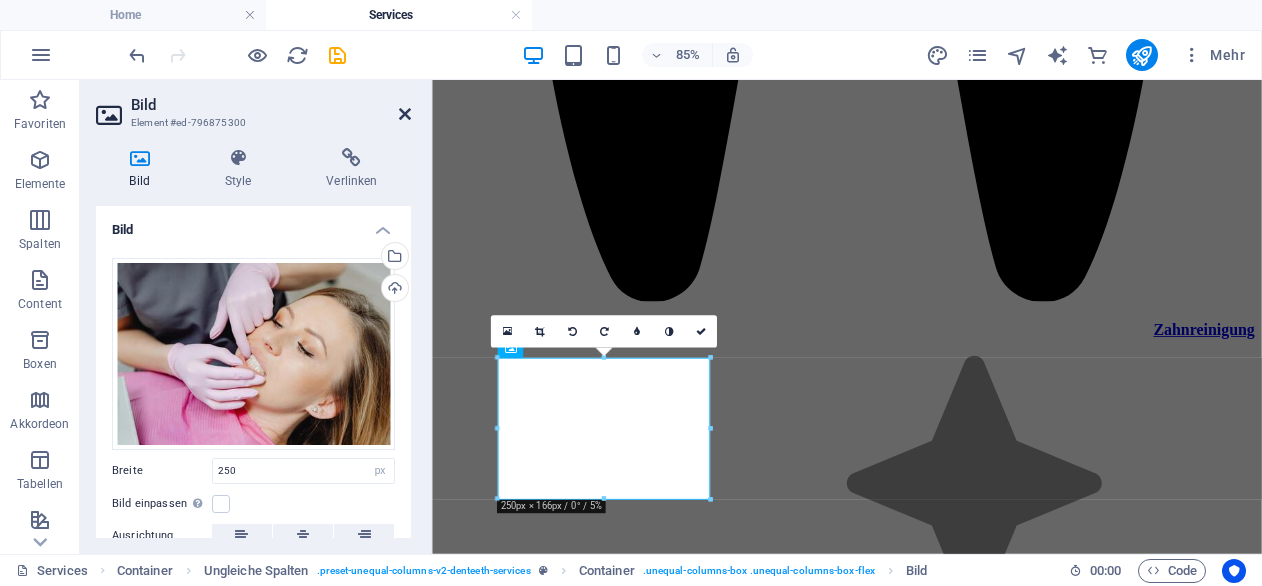 click at bounding box center (405, 114) 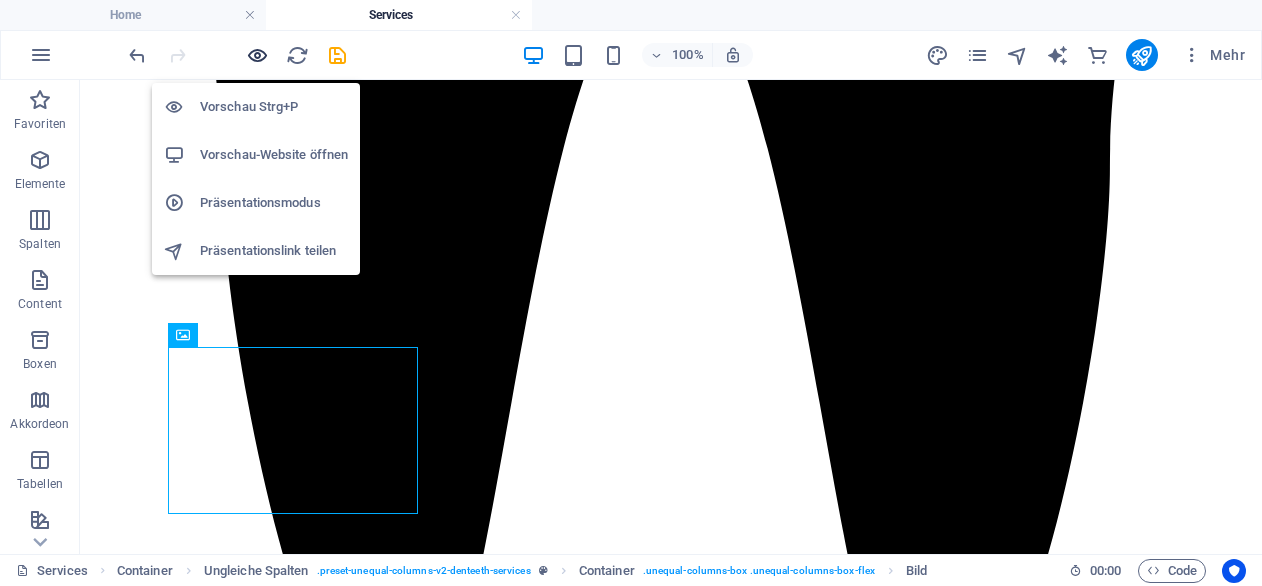 click at bounding box center (257, 55) 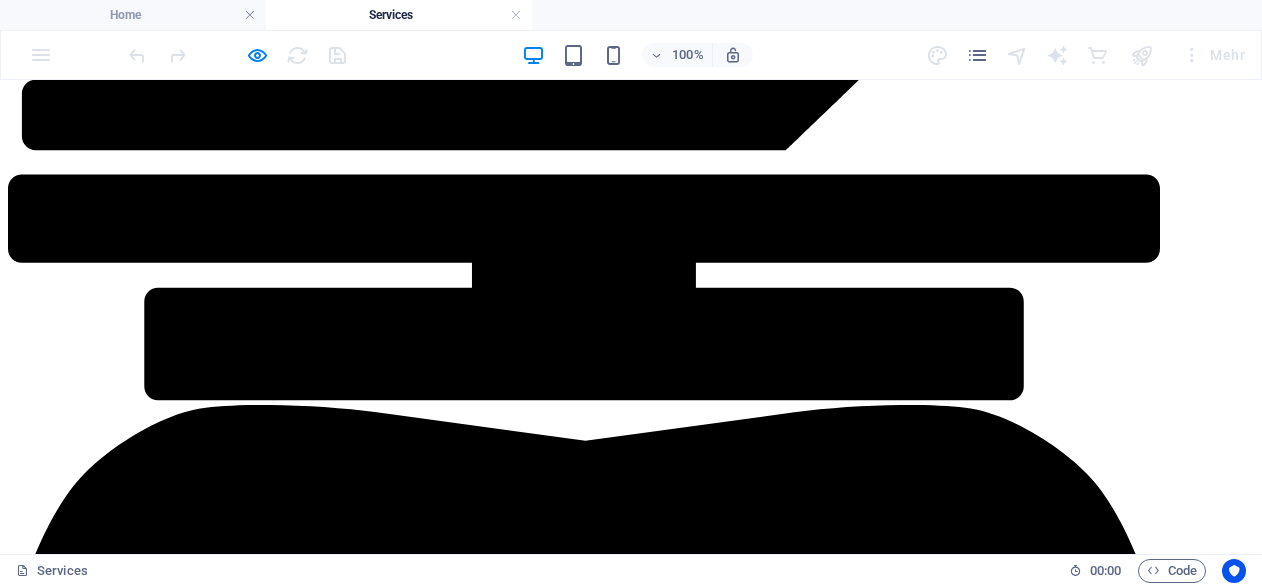 scroll, scrollTop: 779, scrollLeft: 0, axis: vertical 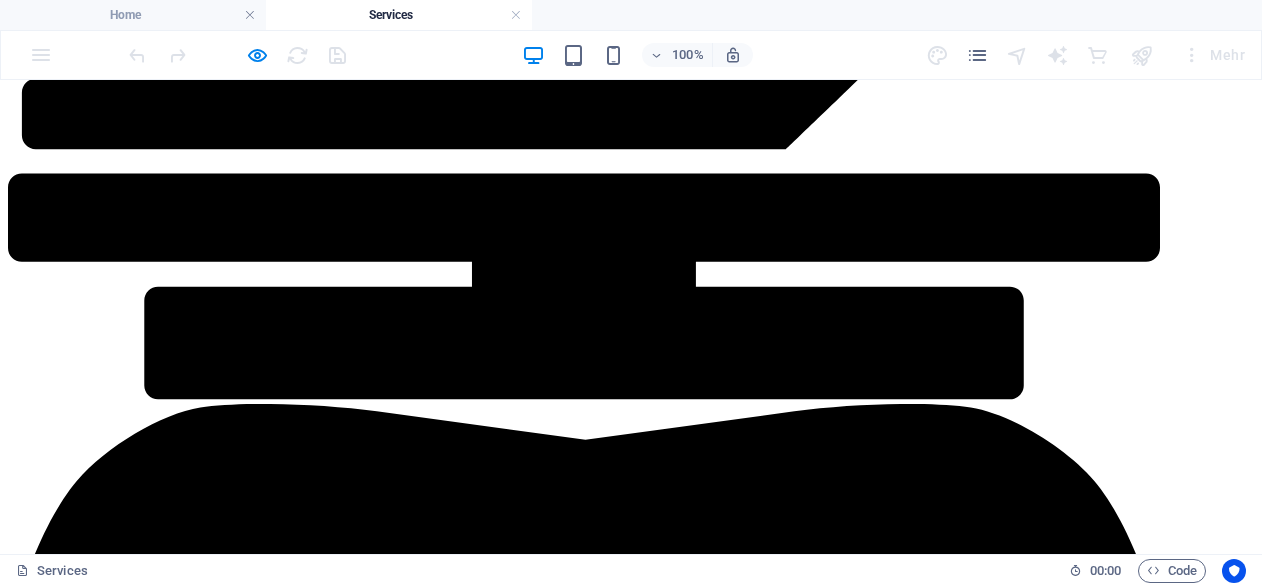 click on "100%" at bounding box center (637, 55) 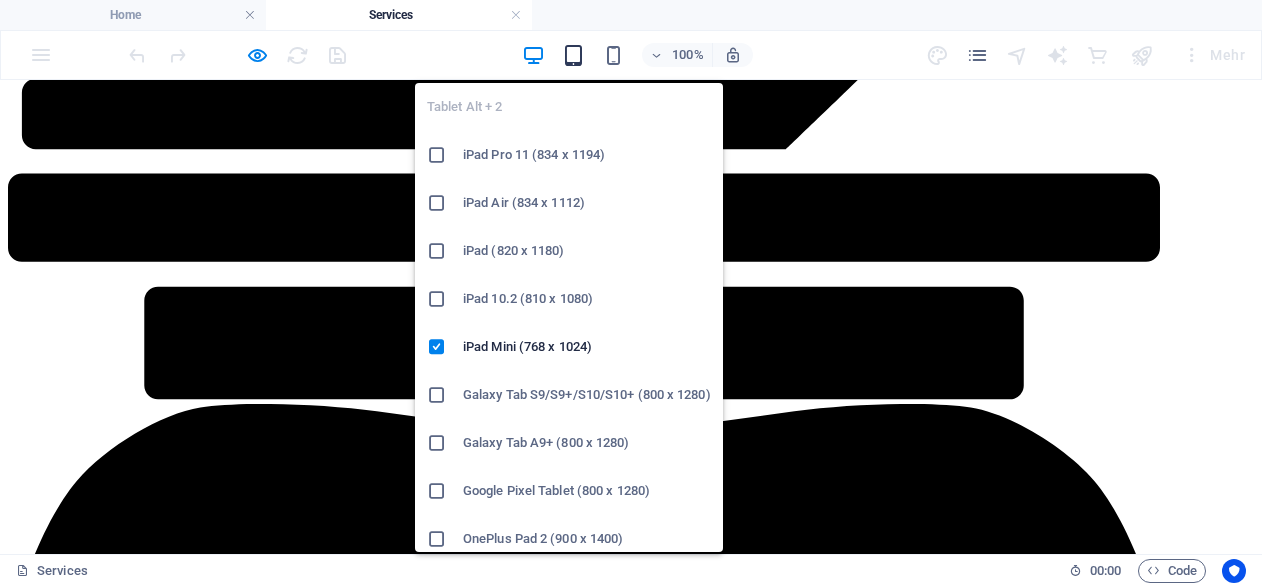 click at bounding box center [573, 55] 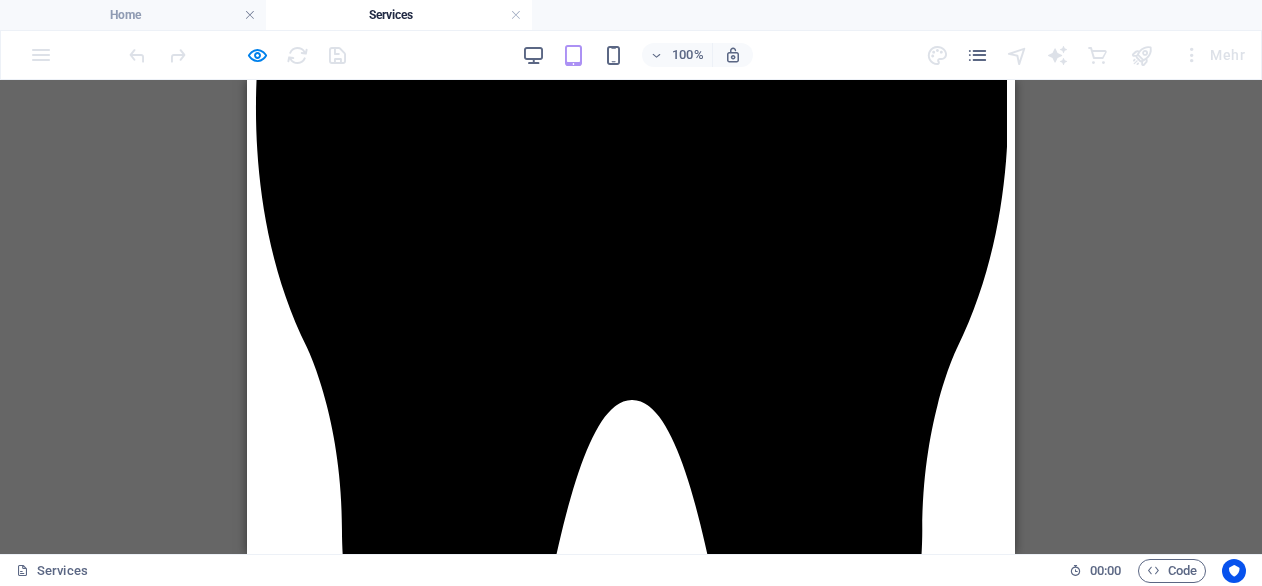 scroll, scrollTop: 6988, scrollLeft: 0, axis: vertical 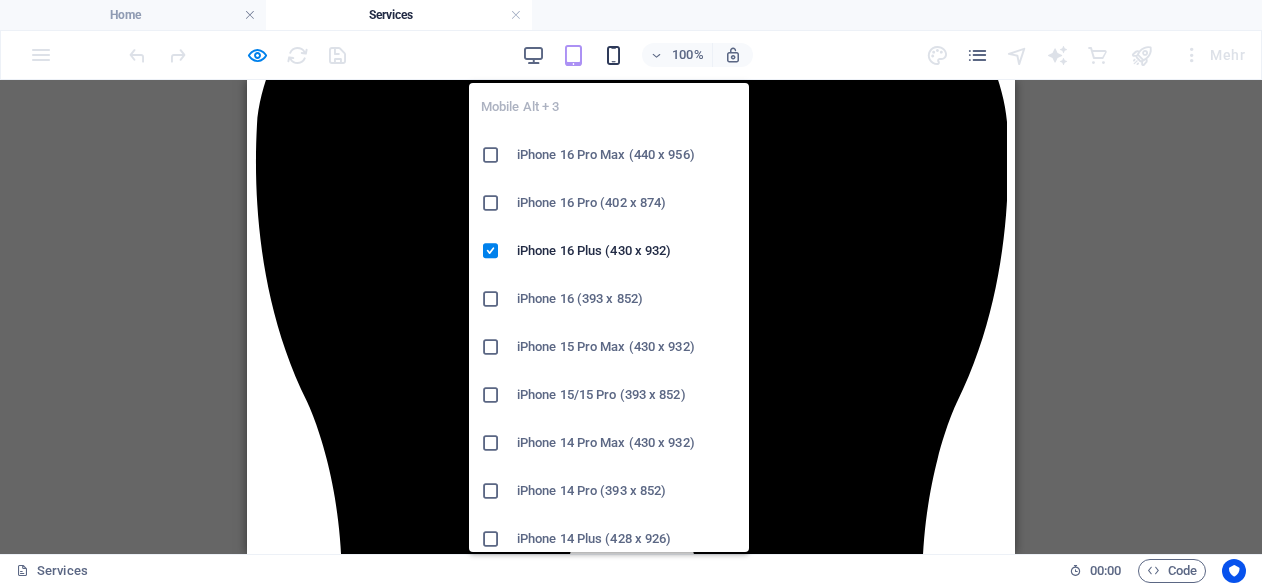 click at bounding box center [613, 55] 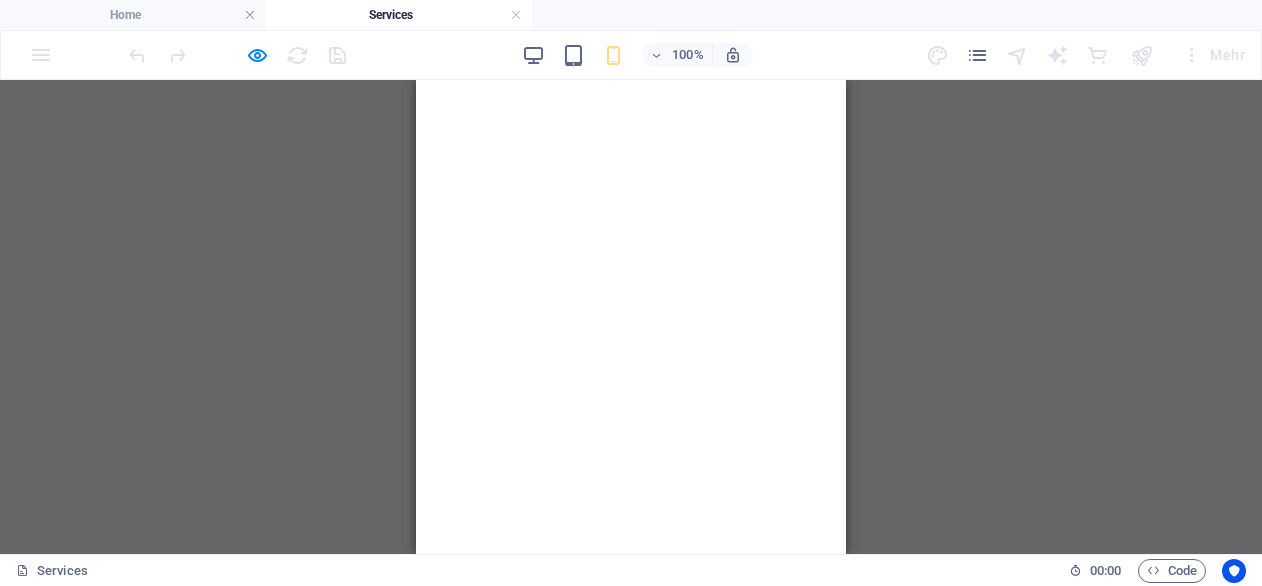 scroll, scrollTop: 4479, scrollLeft: 0, axis: vertical 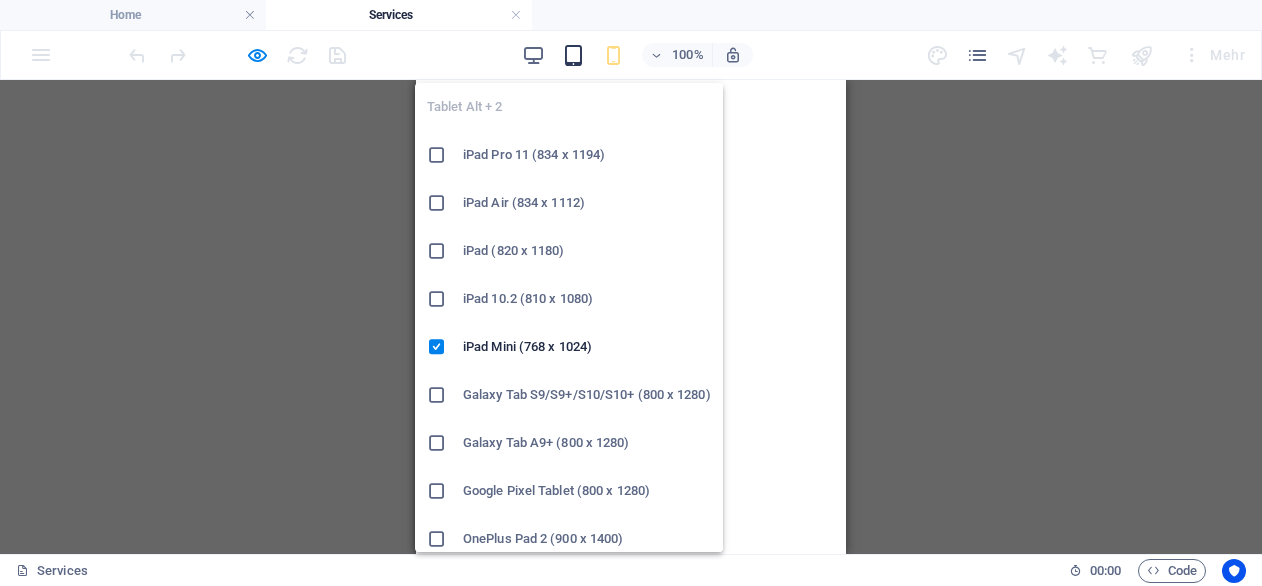 click at bounding box center [573, 55] 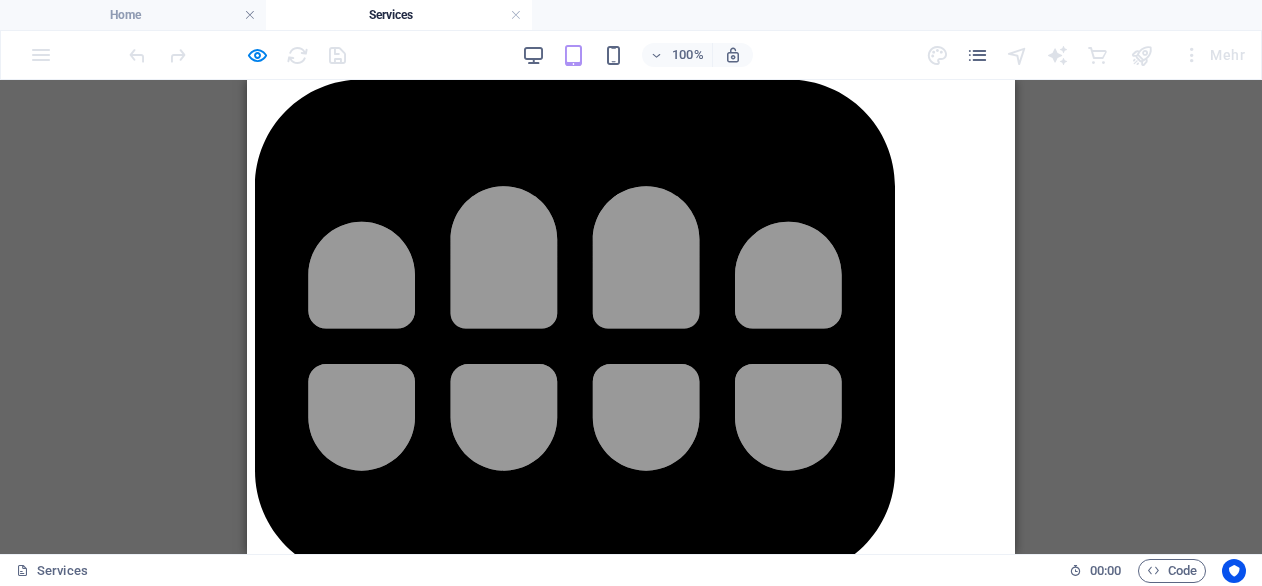 scroll, scrollTop: 4453, scrollLeft: 0, axis: vertical 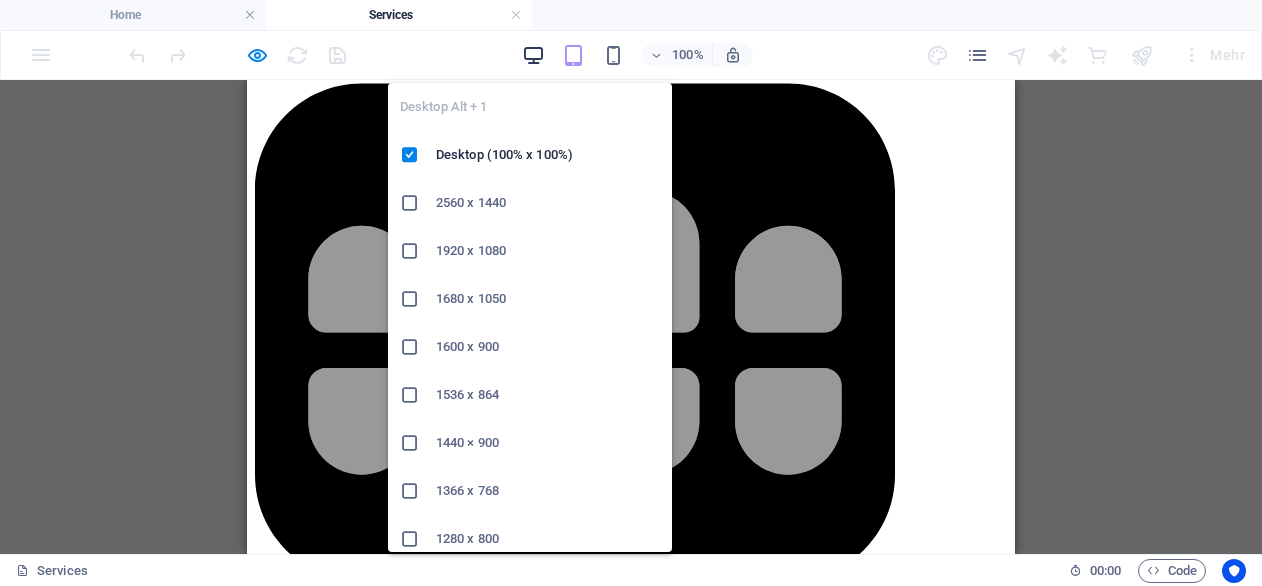click at bounding box center [533, 55] 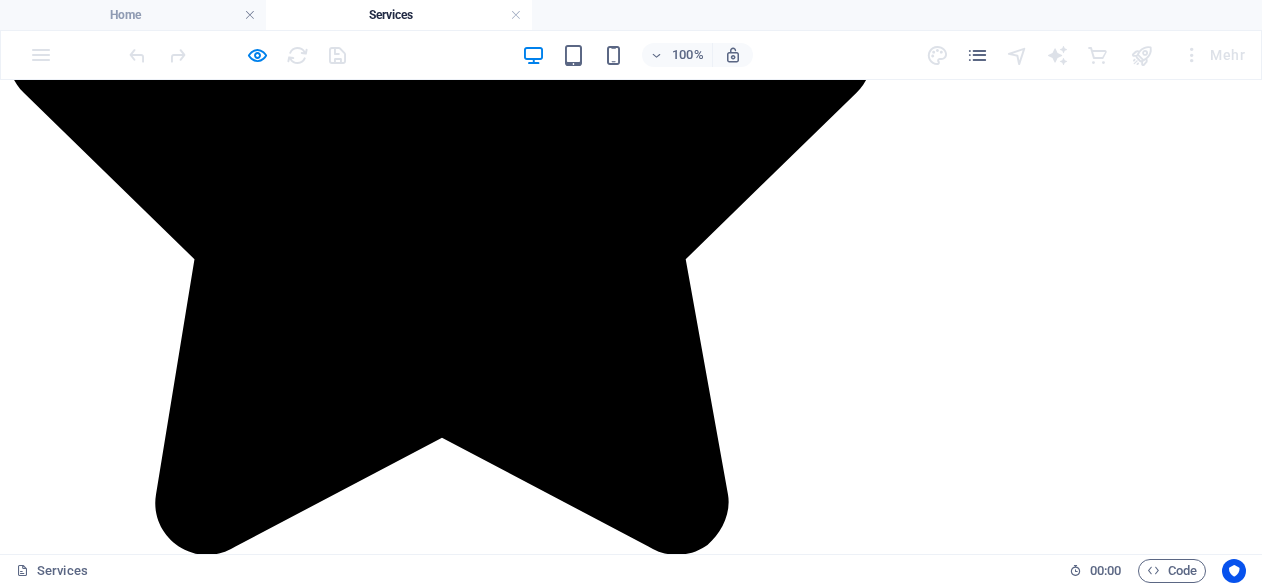 scroll, scrollTop: 3346, scrollLeft: 0, axis: vertical 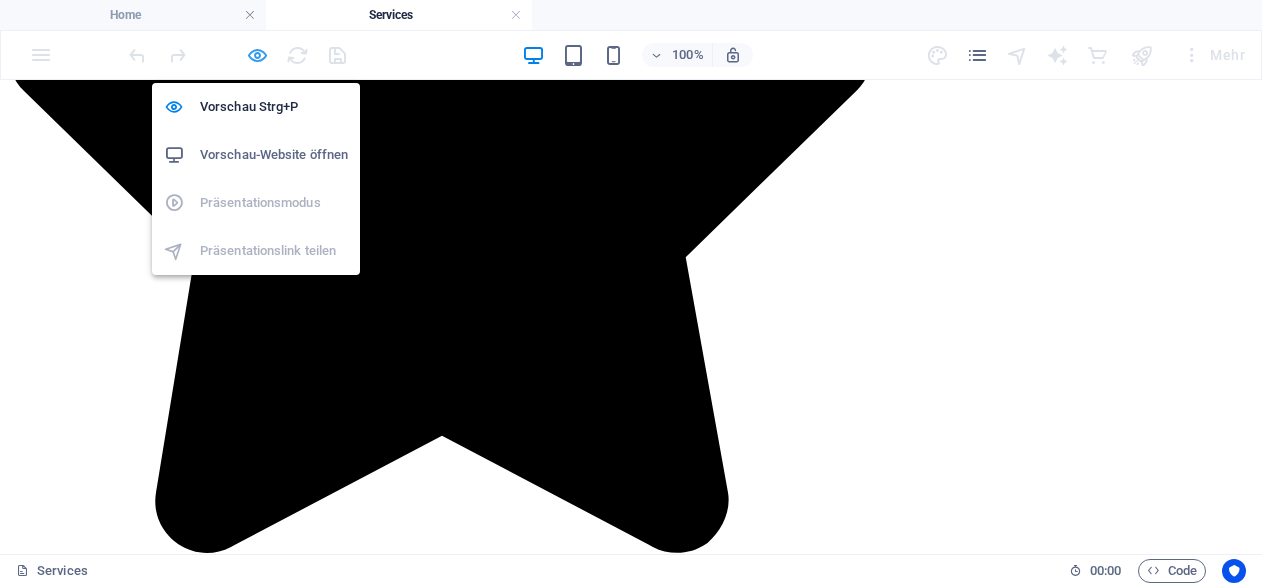 click at bounding box center (257, 55) 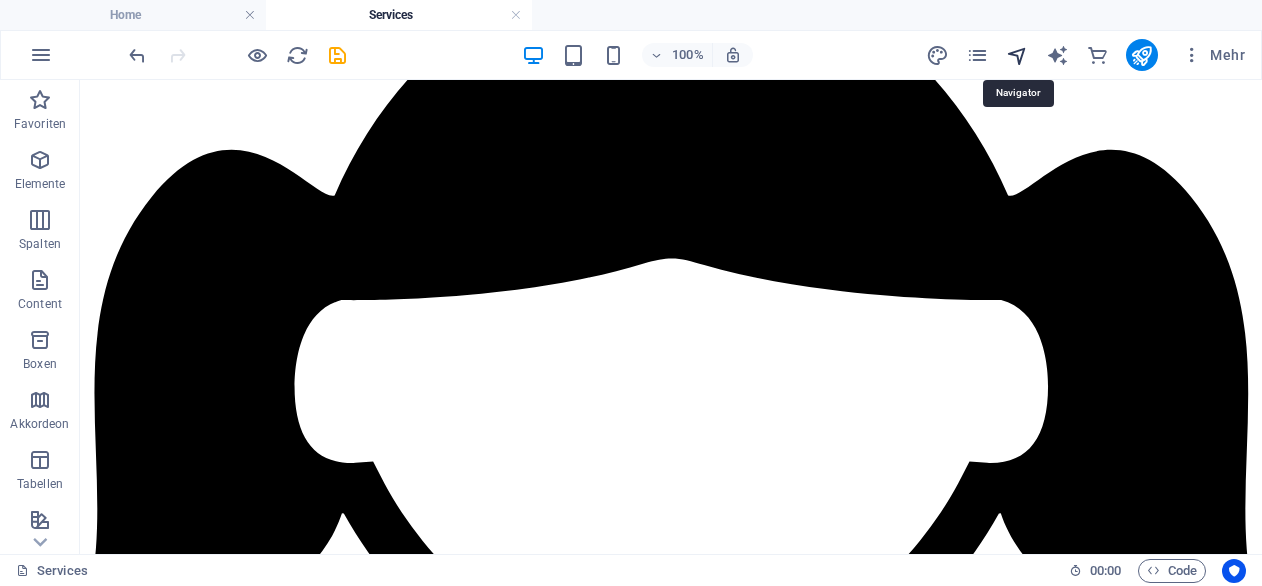 click at bounding box center (1017, 55) 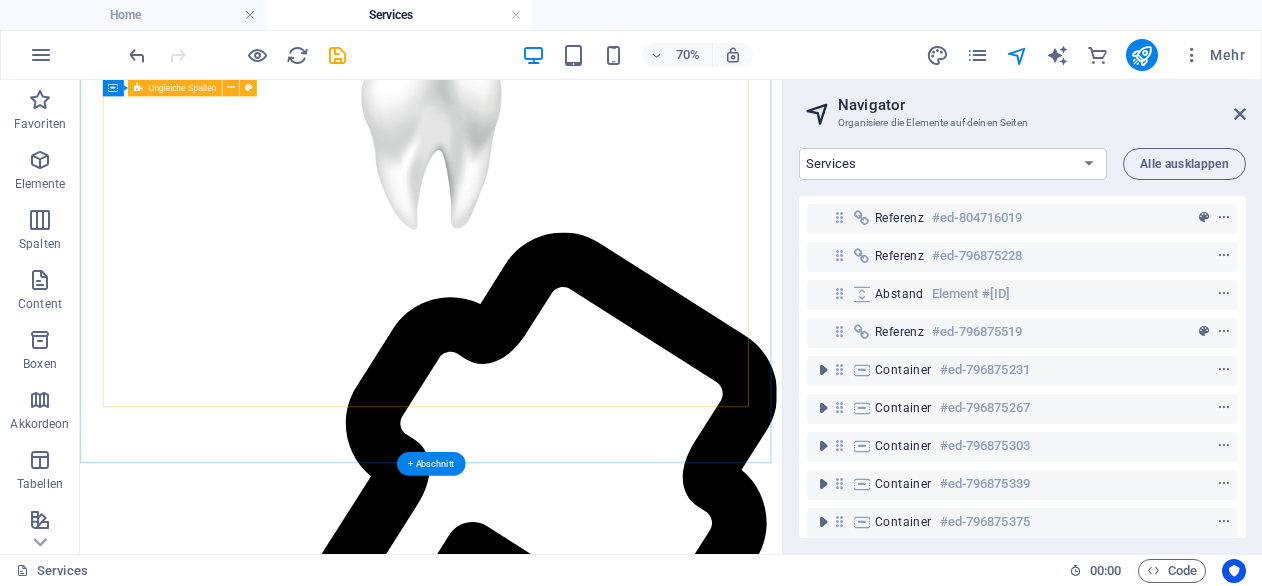 scroll, scrollTop: 4476, scrollLeft: 0, axis: vertical 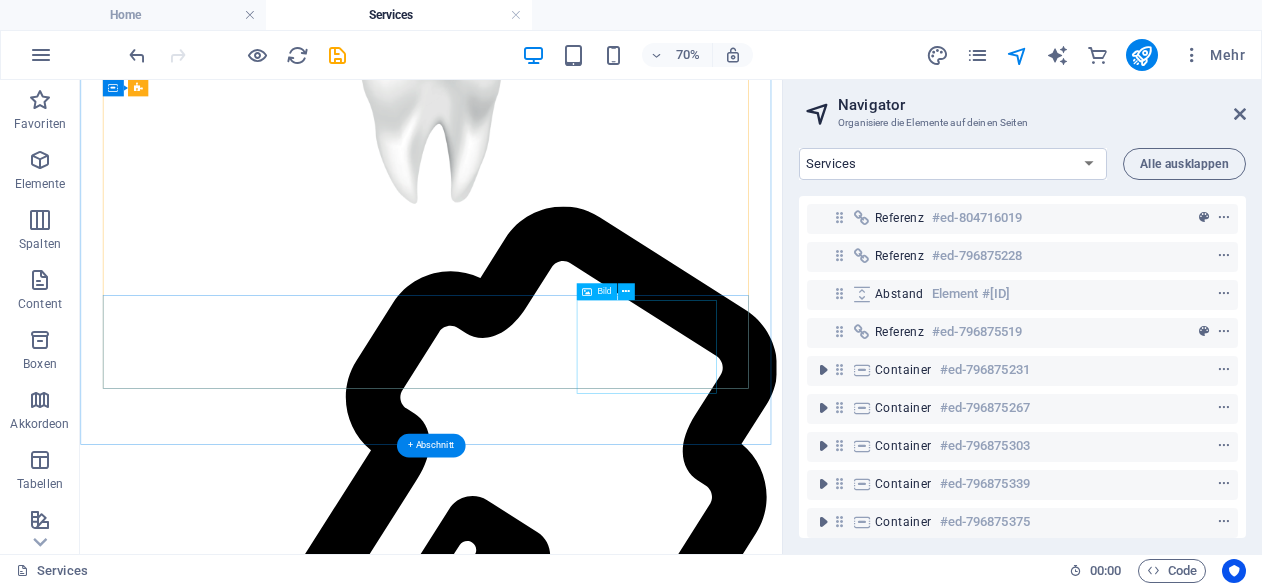 click at bounding box center (933, -4293) 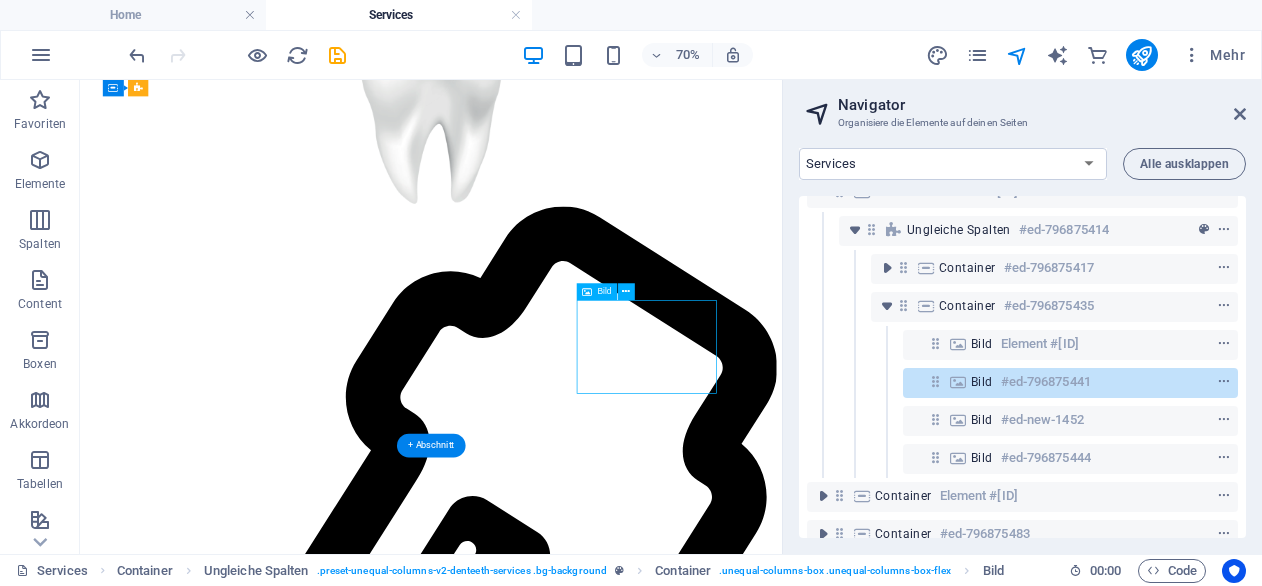 scroll, scrollTop: 392, scrollLeft: 0, axis: vertical 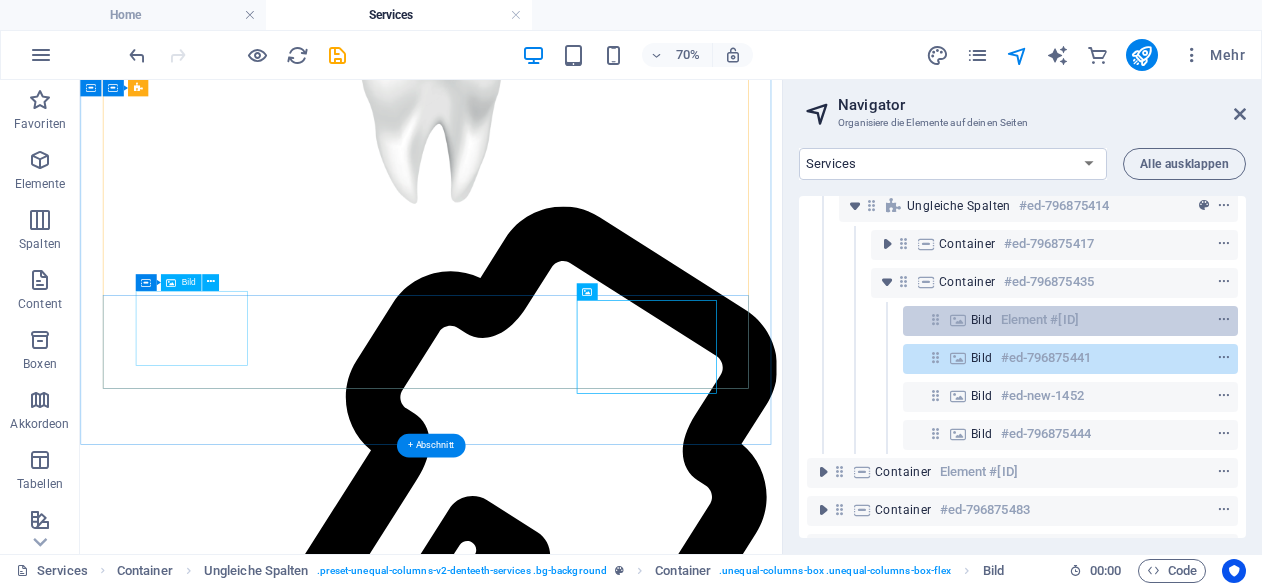 click on "Bild" at bounding box center (982, 320) 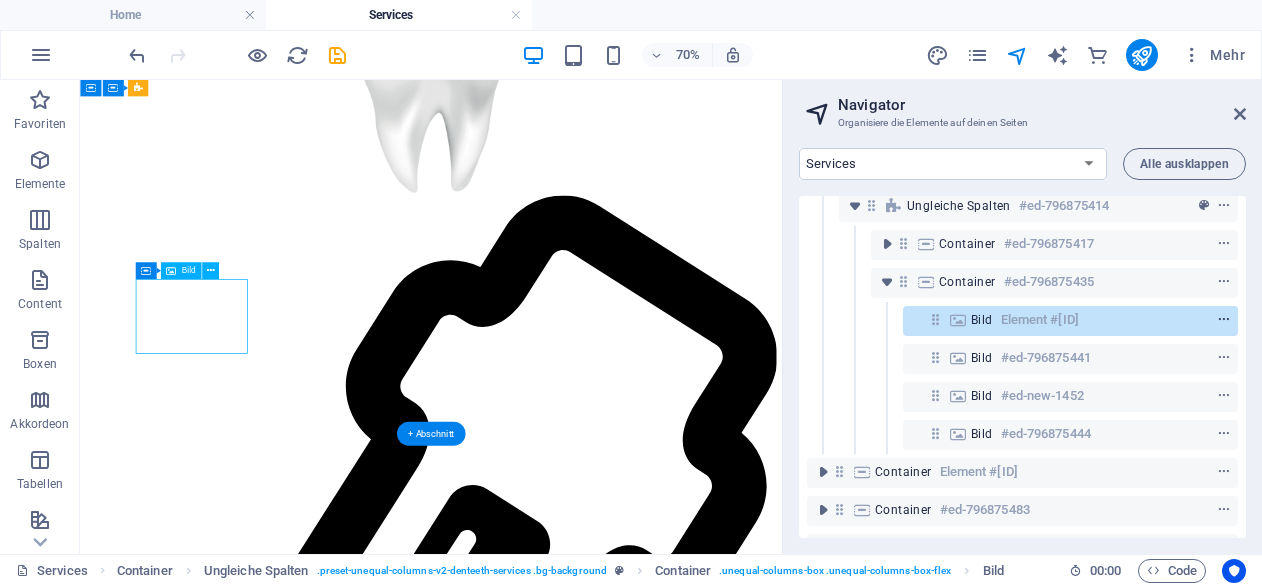 click at bounding box center (1224, 320) 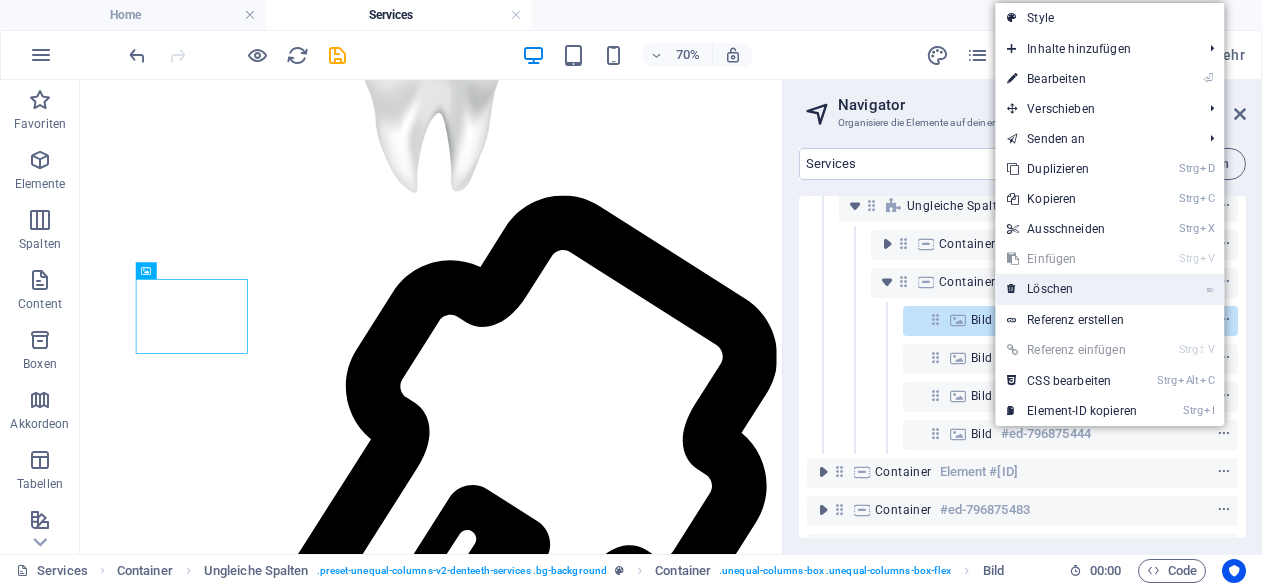 click on "⌦  Löschen" at bounding box center (1109, 289) 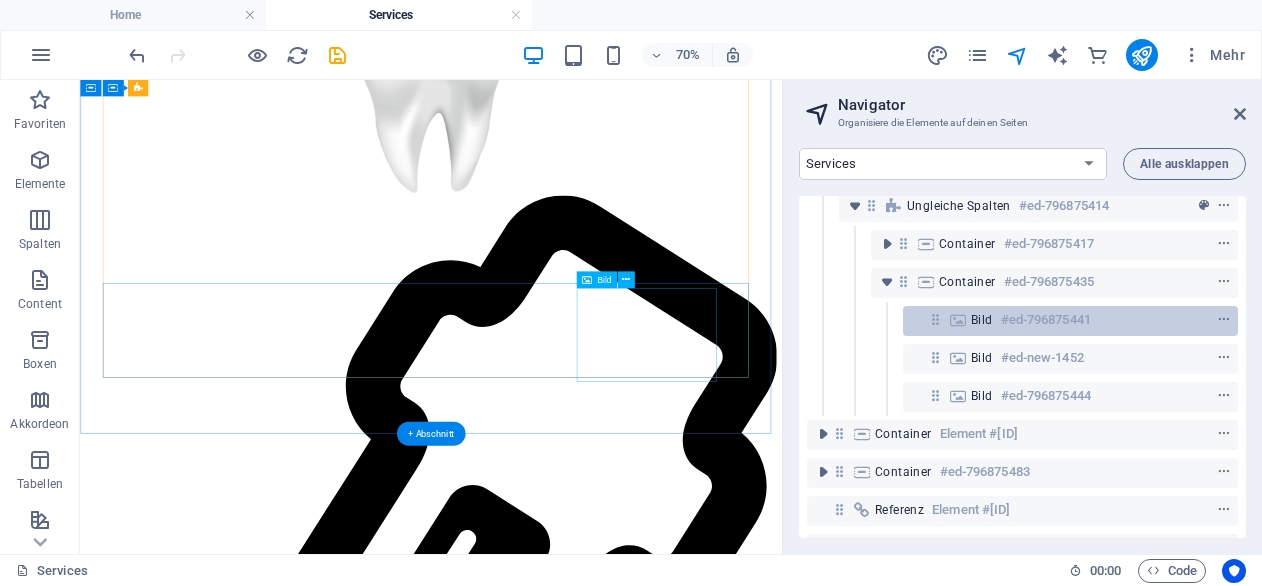 click on "#ed-796875441" at bounding box center [1046, 320] 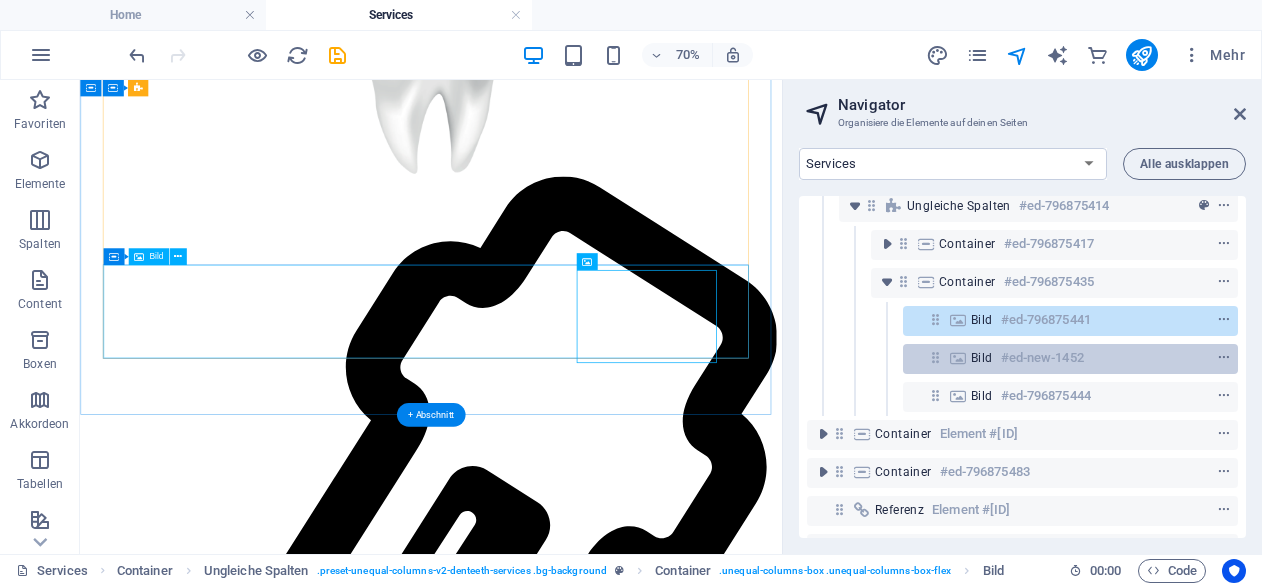 click on "#ed-new-1452" at bounding box center (1042, 358) 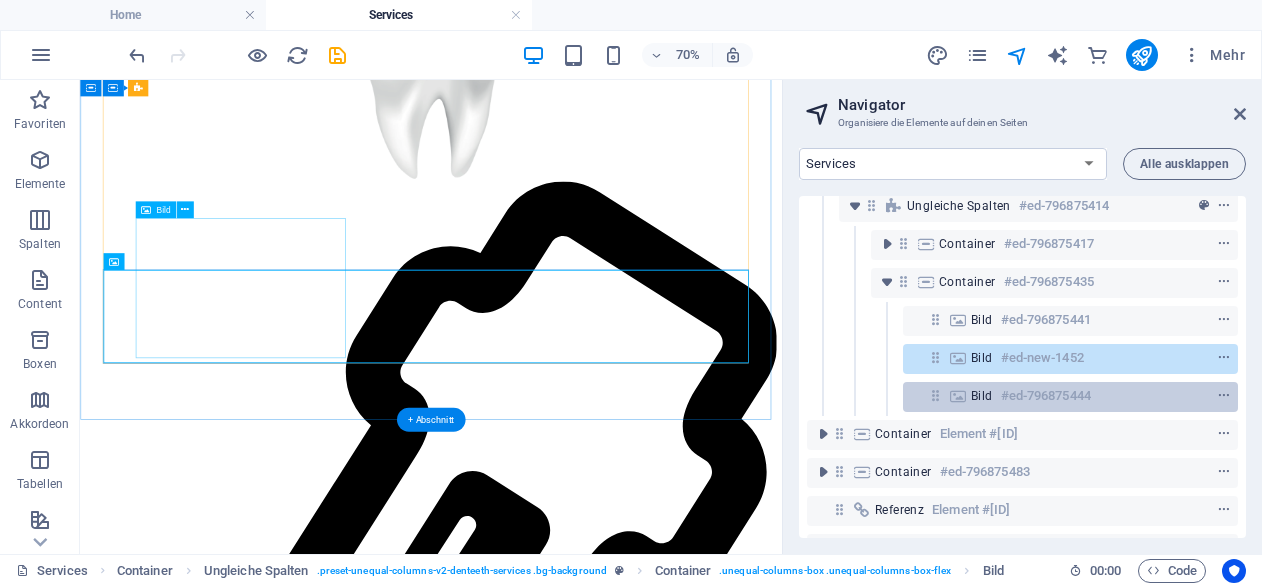 click on "#ed-796875444" at bounding box center (1046, 396) 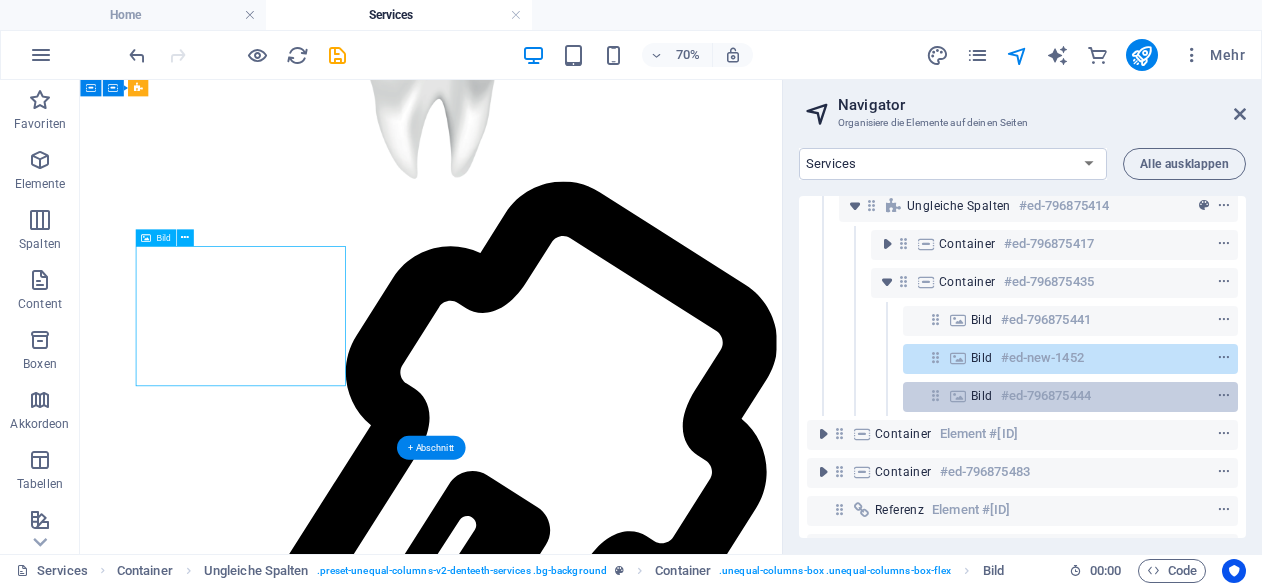 scroll, scrollTop: 4472, scrollLeft: 0, axis: vertical 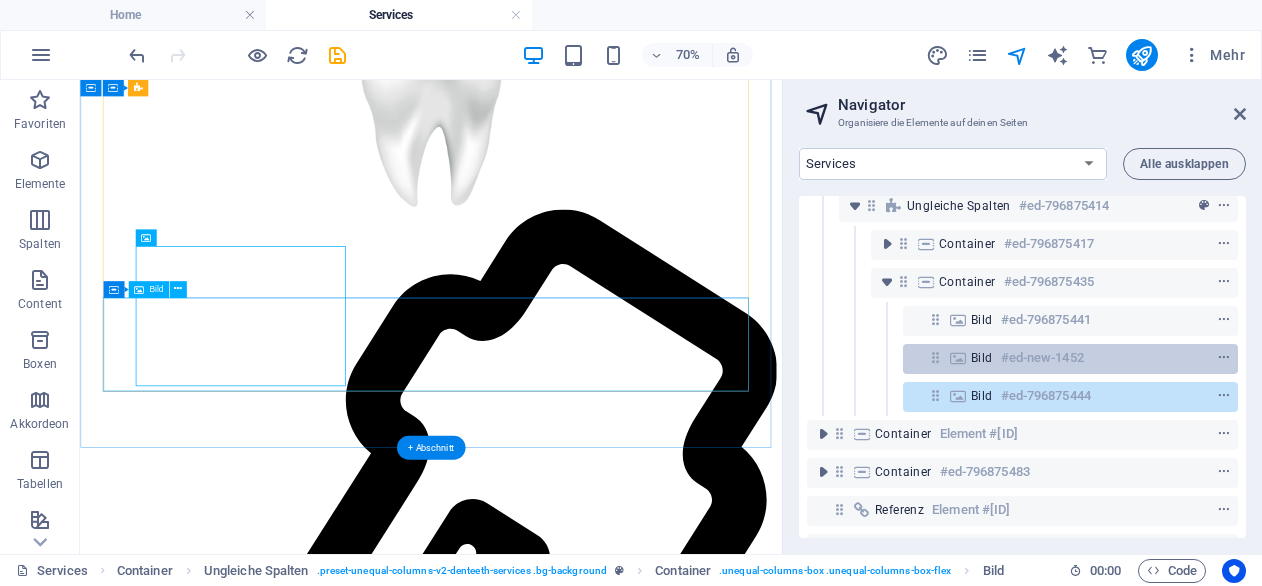click on "#ed-new-1452" at bounding box center (1042, 358) 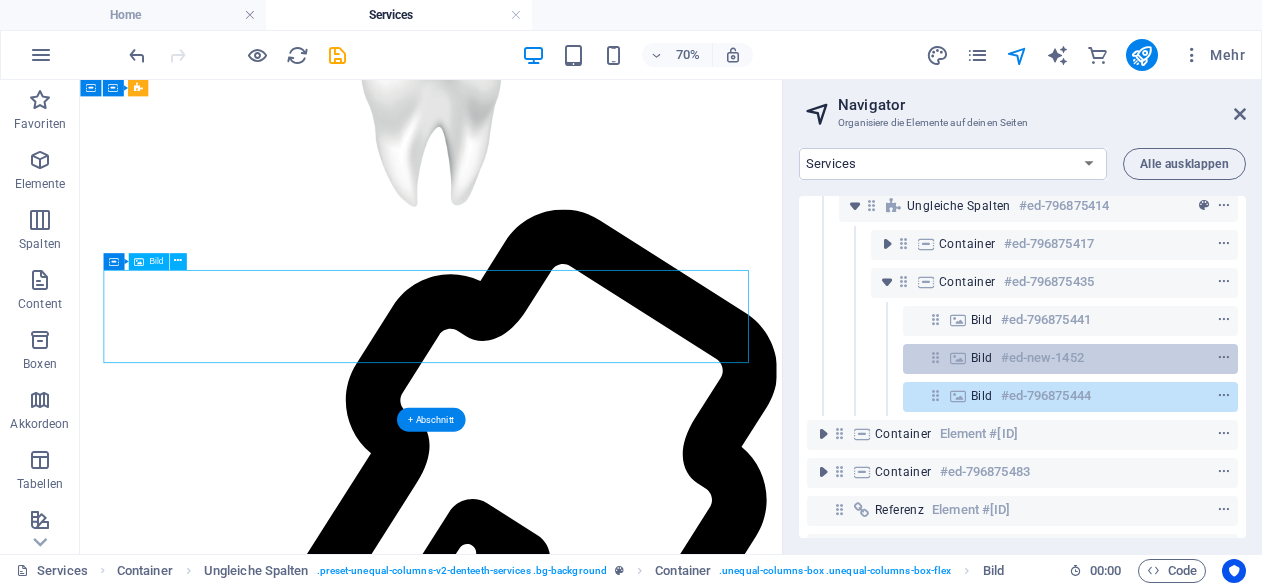 scroll, scrollTop: 4512, scrollLeft: 0, axis: vertical 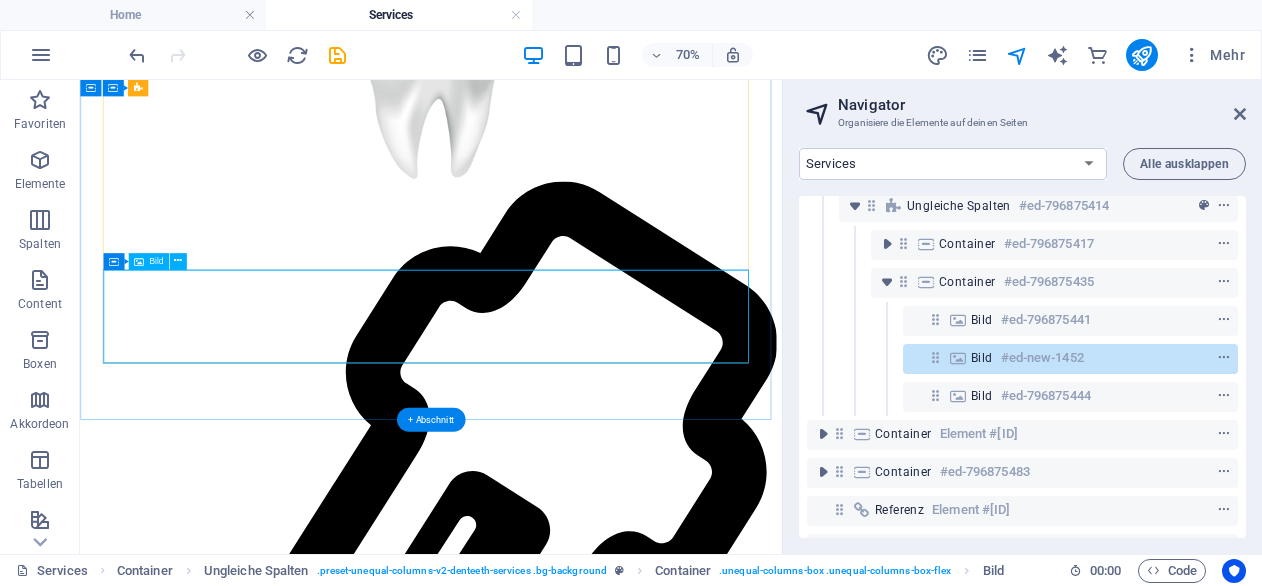 click on "Bild #[ID]" at bounding box center (1054, 358) 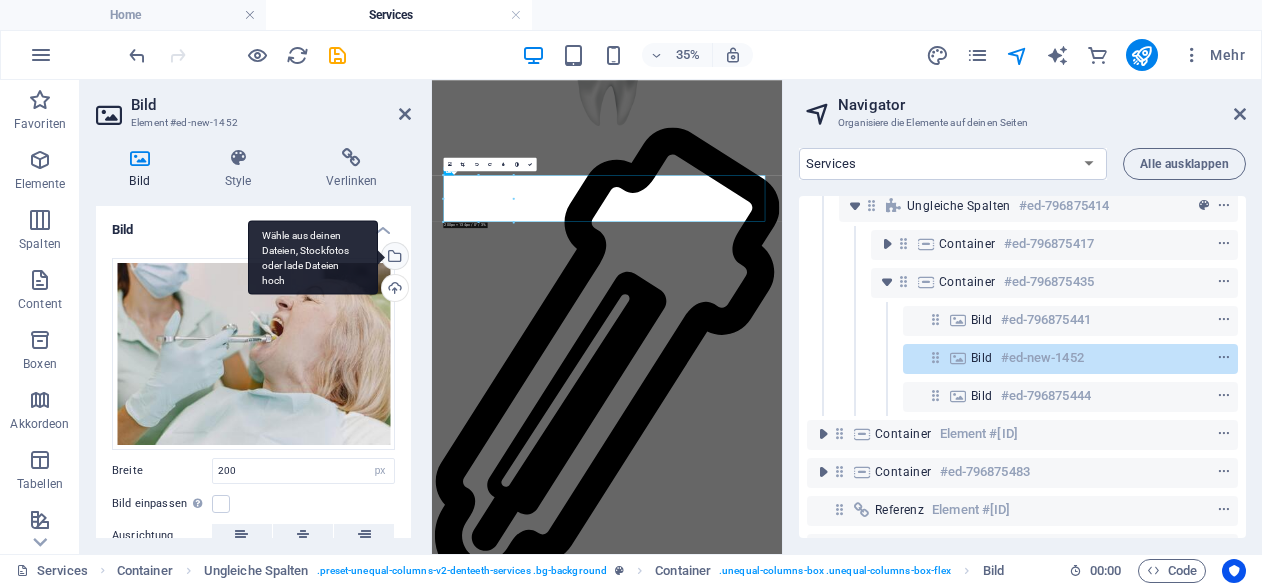 click on "Wähle aus deinen Dateien, Stockfotos oder lade Dateien hoch" at bounding box center (393, 258) 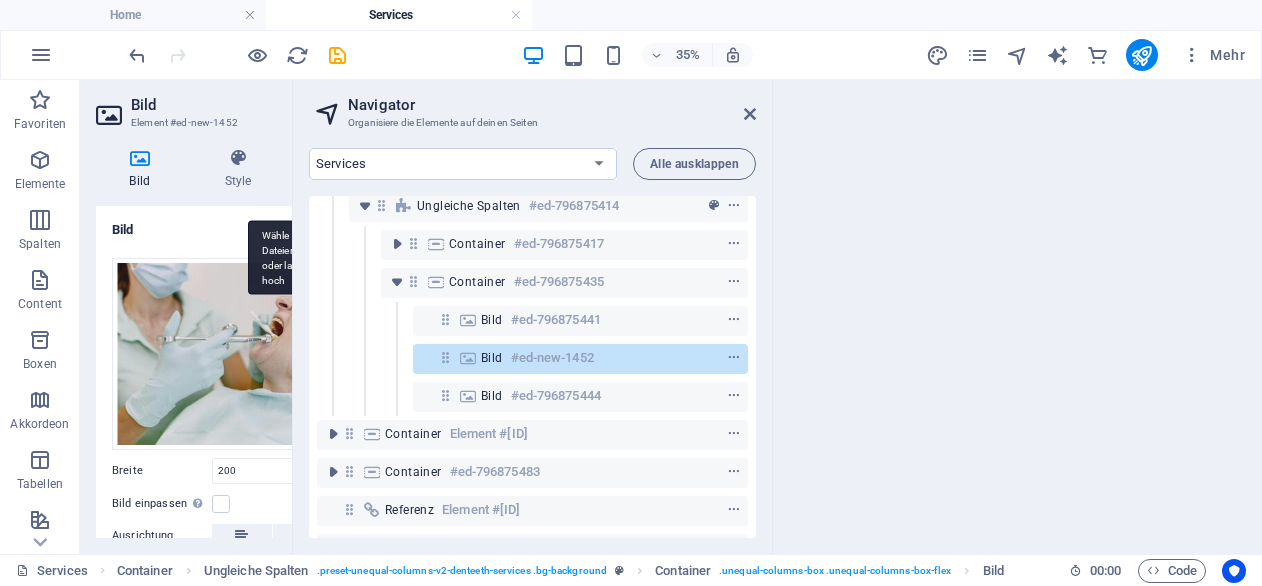 scroll, scrollTop: 9067, scrollLeft: 0, axis: vertical 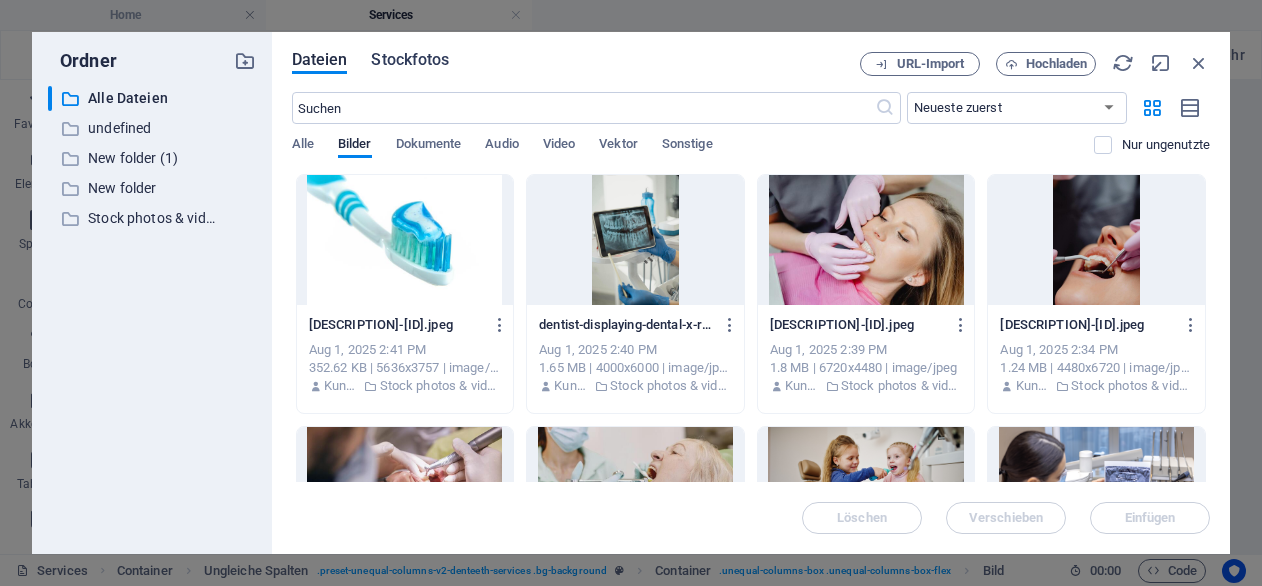 click on "Stockfotos" at bounding box center [410, 60] 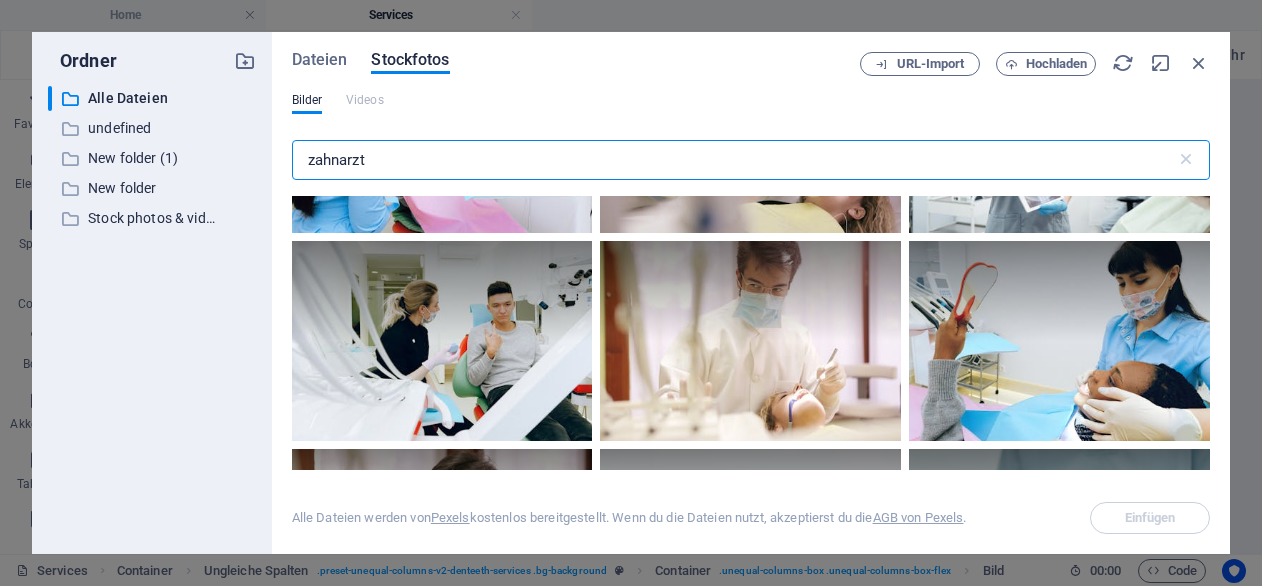 scroll, scrollTop: 3516, scrollLeft: 0, axis: vertical 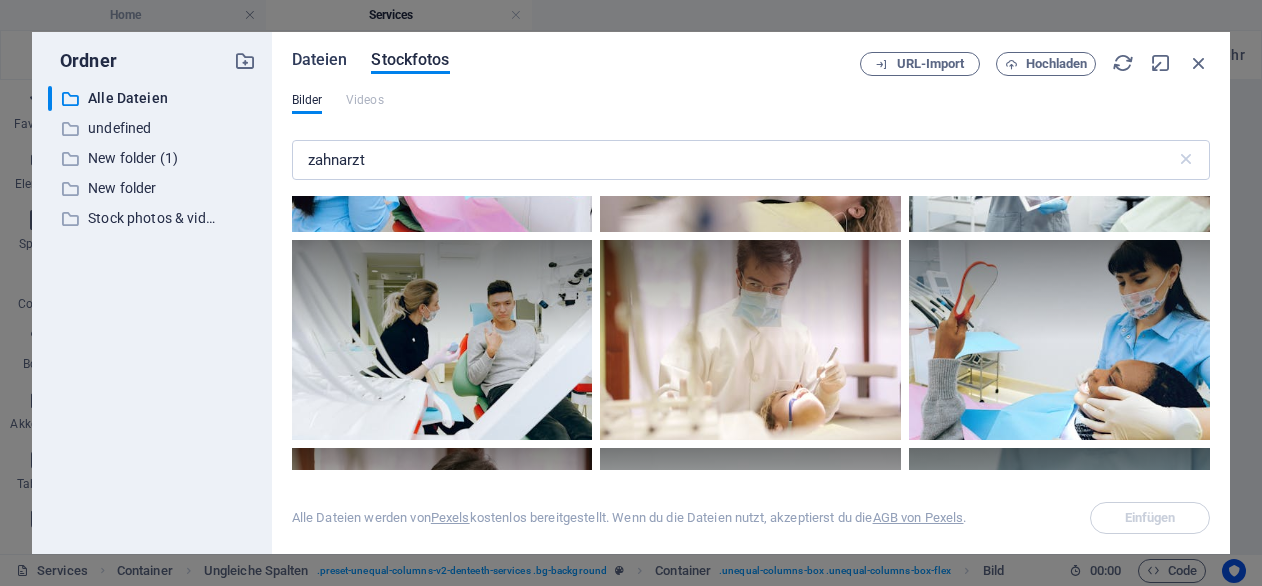 click on "Dateien" at bounding box center [320, 60] 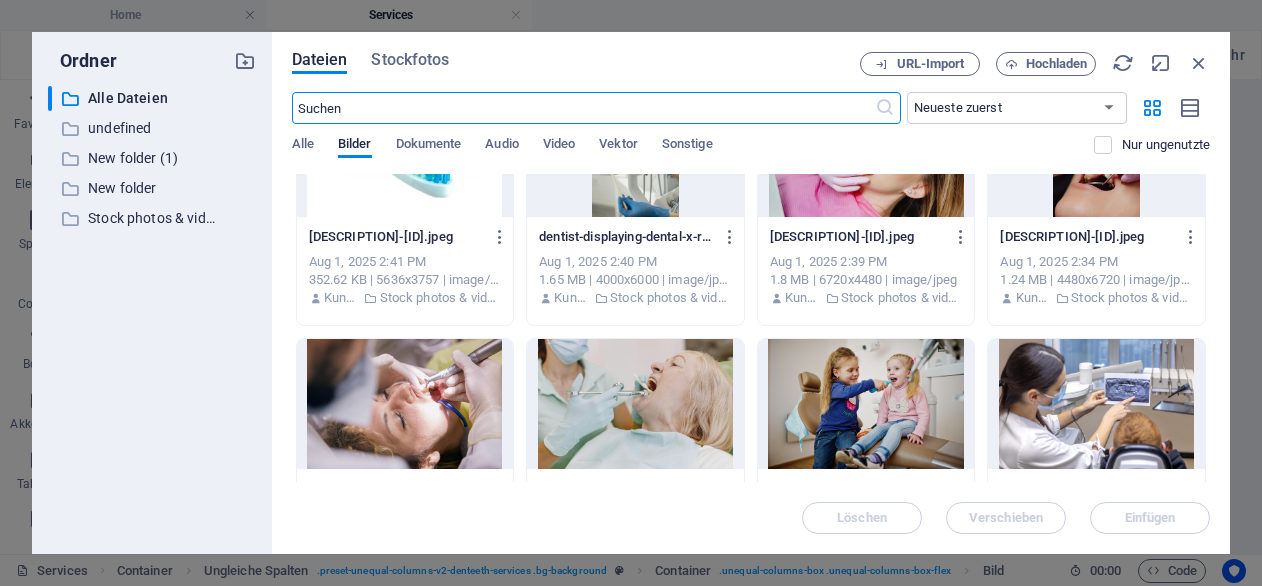 scroll, scrollTop: 0, scrollLeft: 0, axis: both 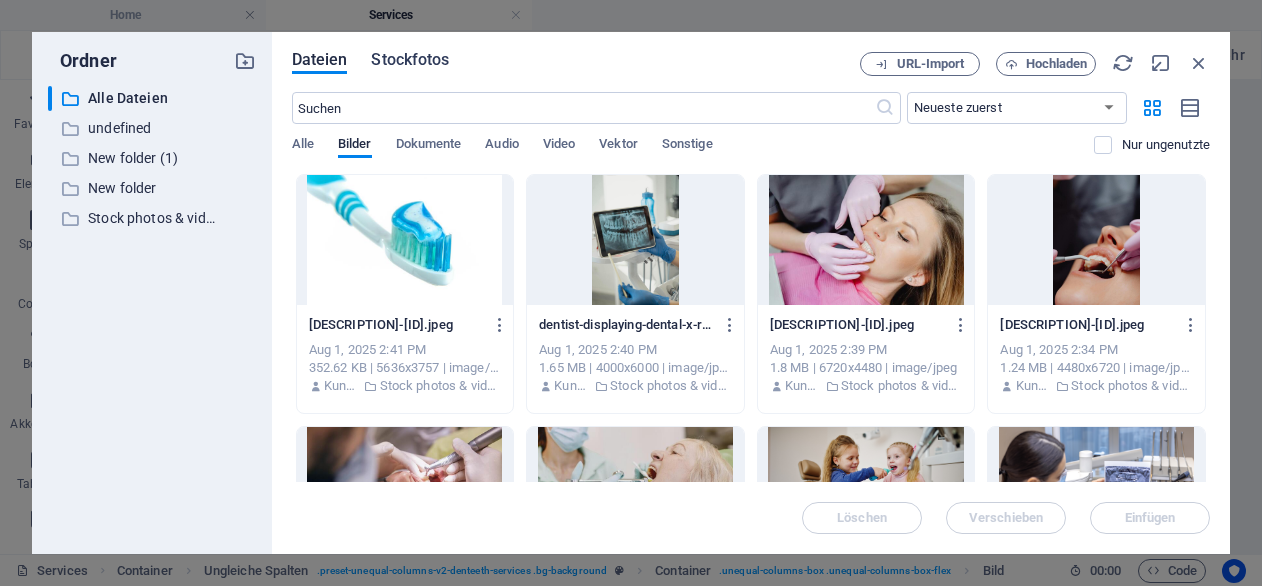 click on "Stockfotos" at bounding box center (410, 60) 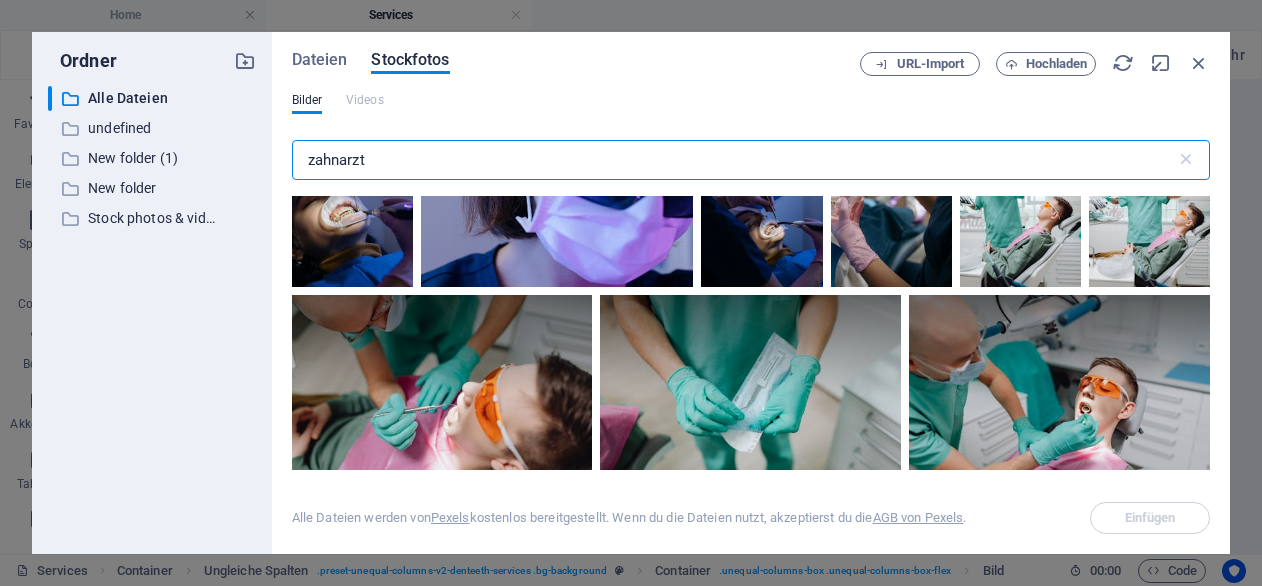 scroll, scrollTop: 18439, scrollLeft: 0, axis: vertical 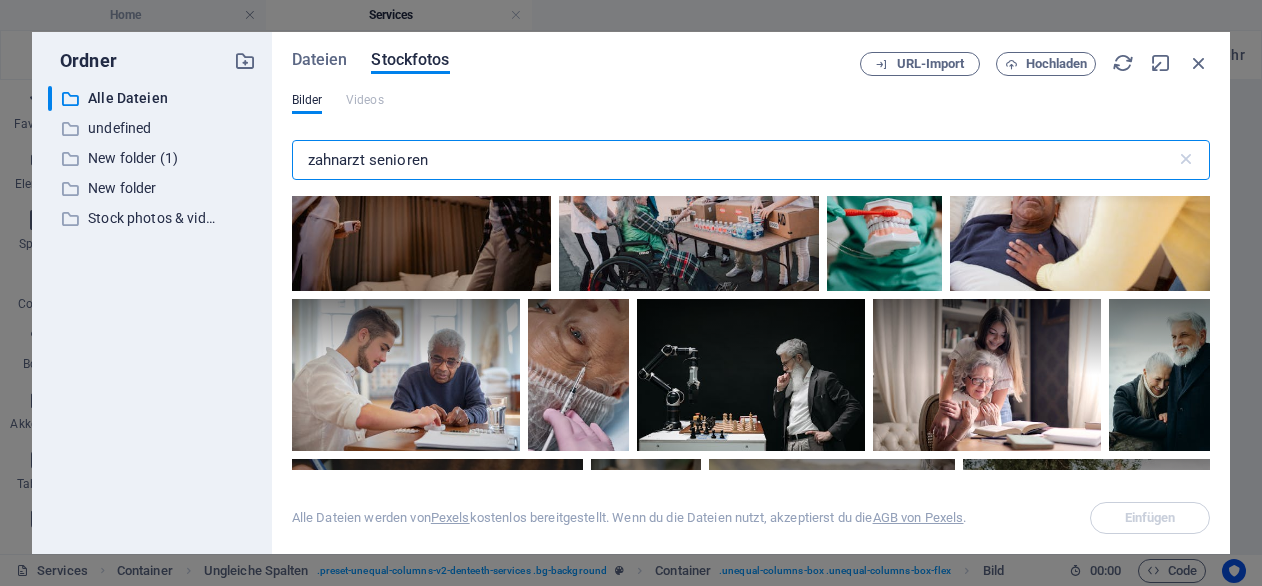 type on "zahnarzt senioren" 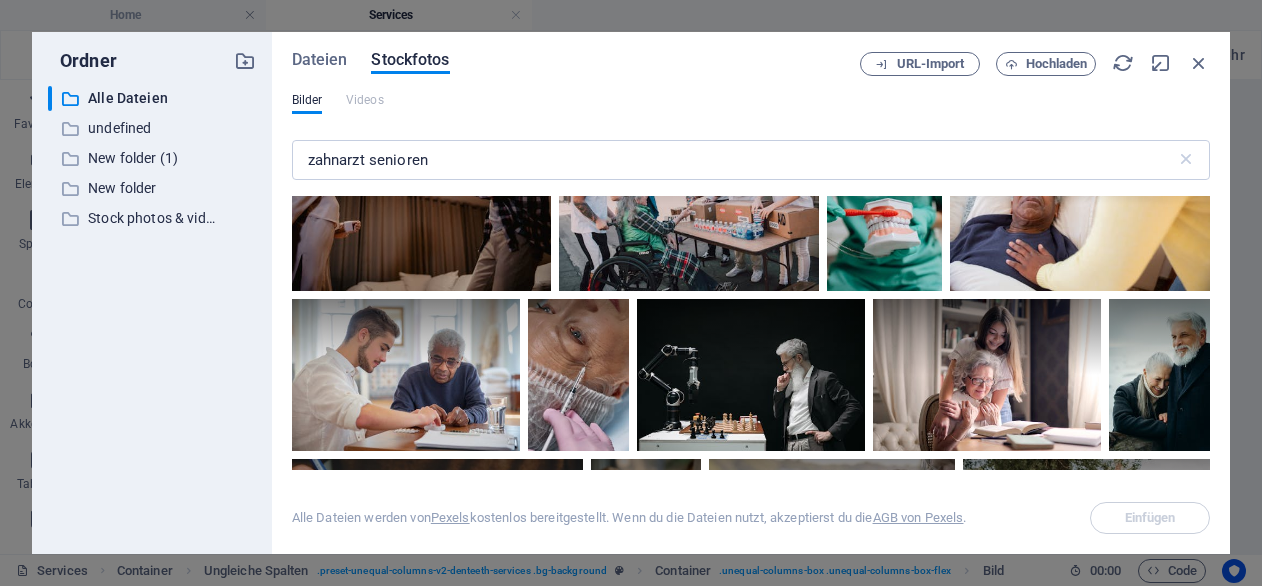 click at bounding box center [1151, -23] 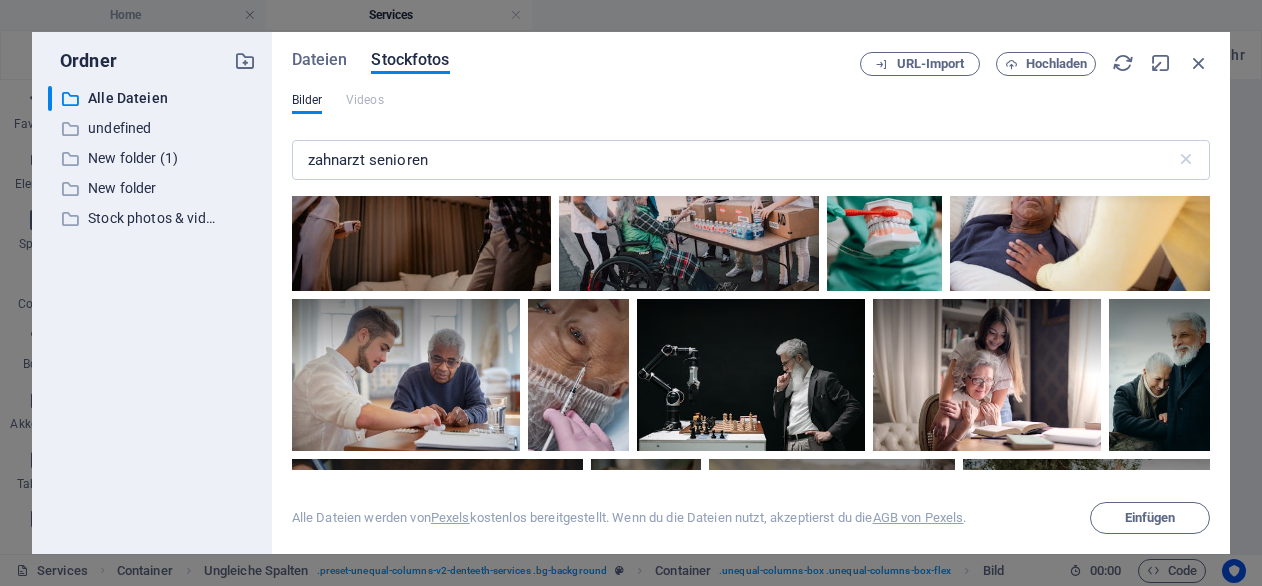 click at bounding box center [1151, -23] 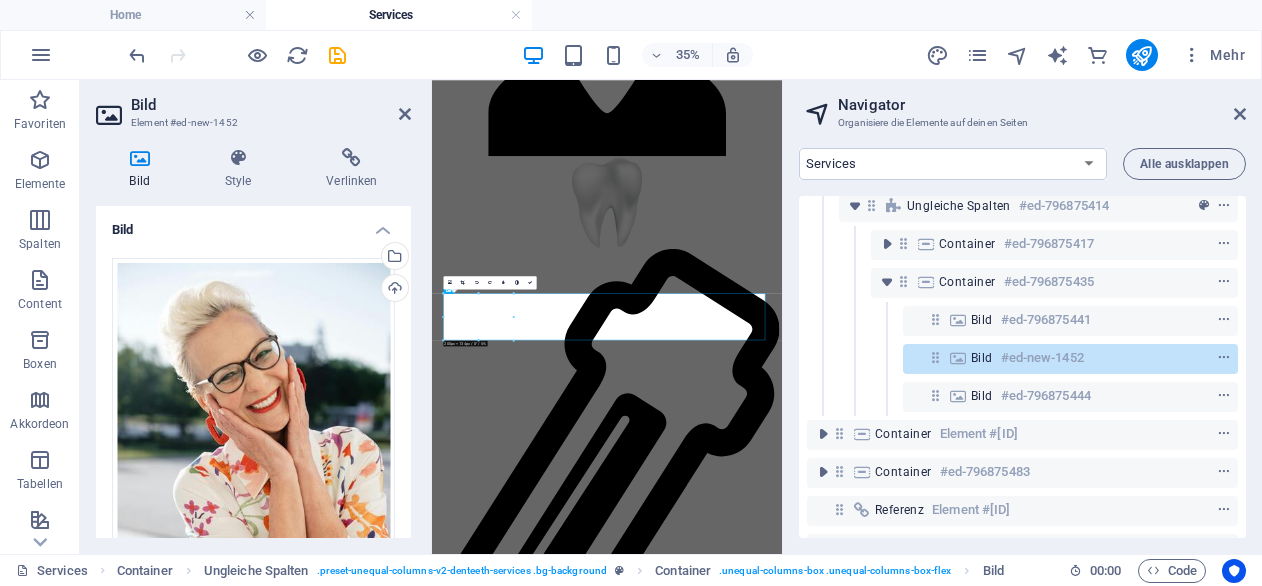 scroll, scrollTop: 4174, scrollLeft: 0, axis: vertical 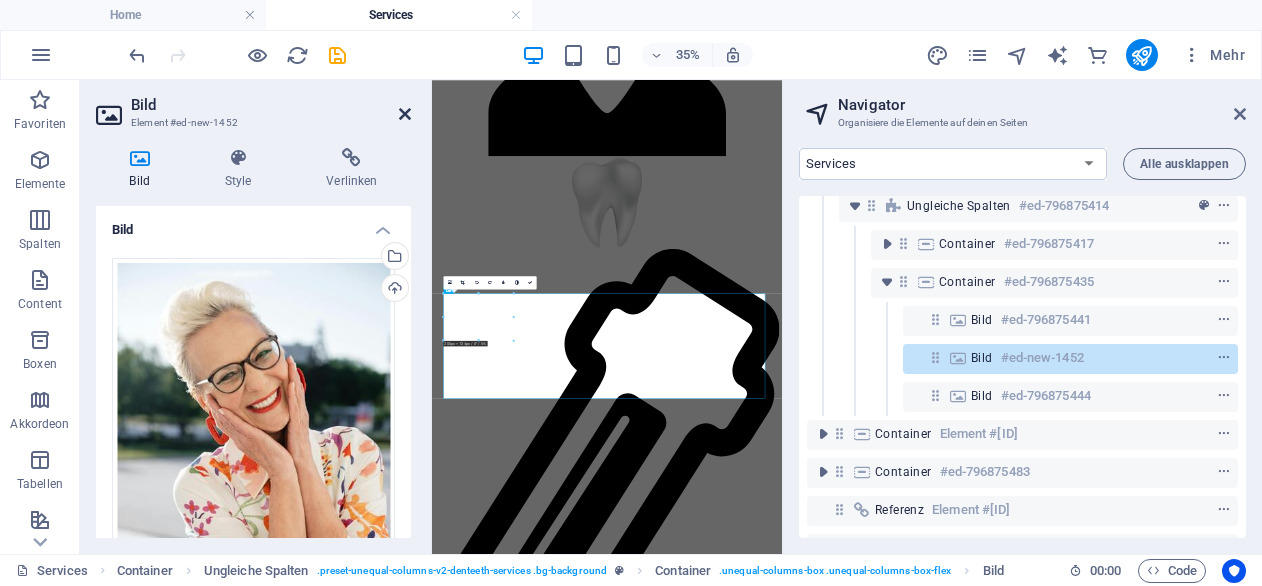 click at bounding box center [405, 114] 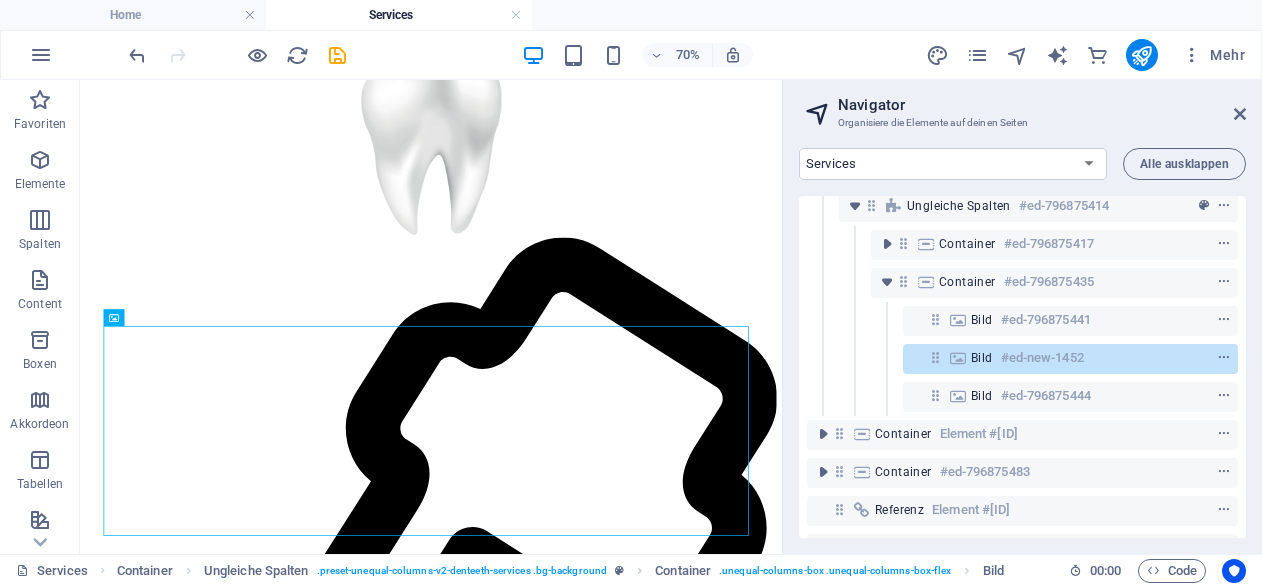 scroll, scrollTop: 4432, scrollLeft: 0, axis: vertical 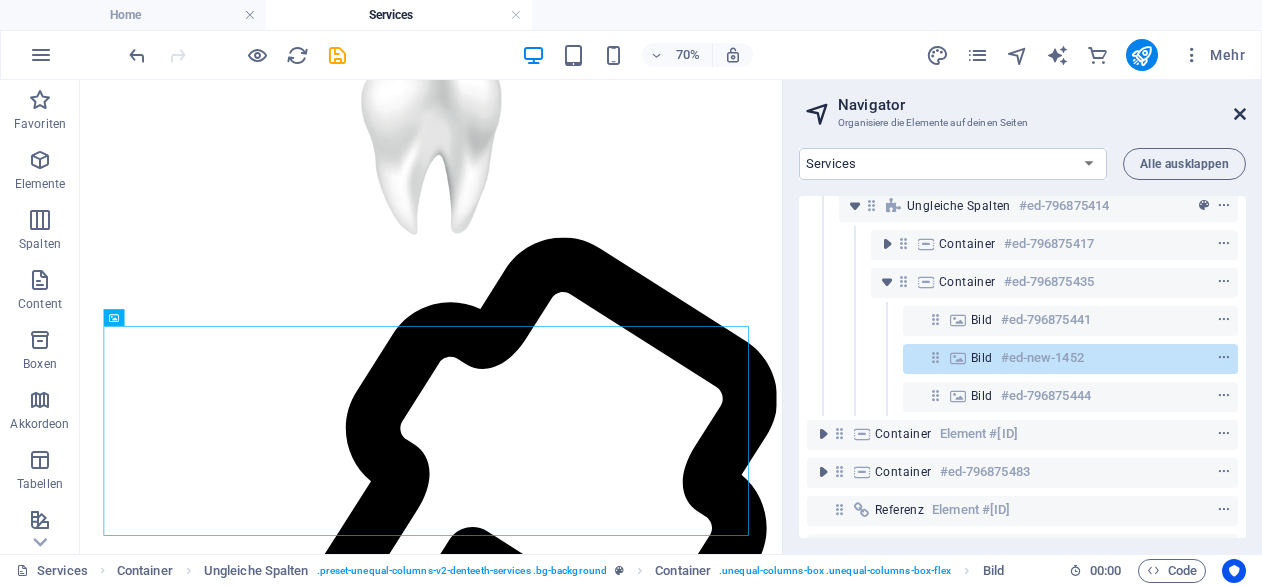 click at bounding box center [1240, 114] 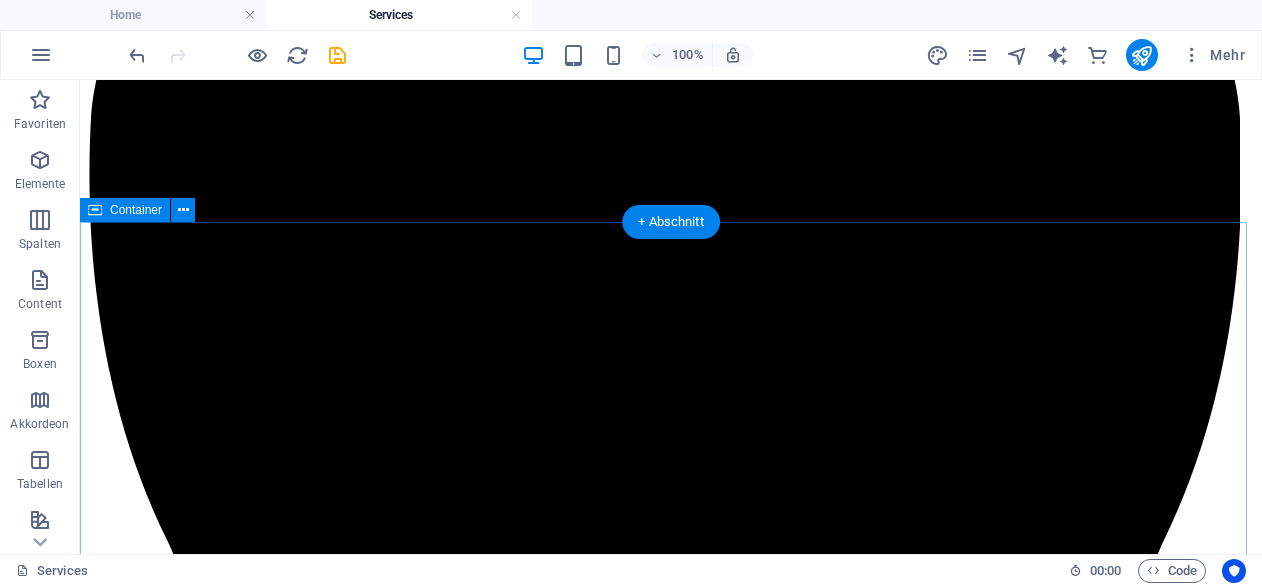 scroll, scrollTop: 1329, scrollLeft: 0, axis: vertical 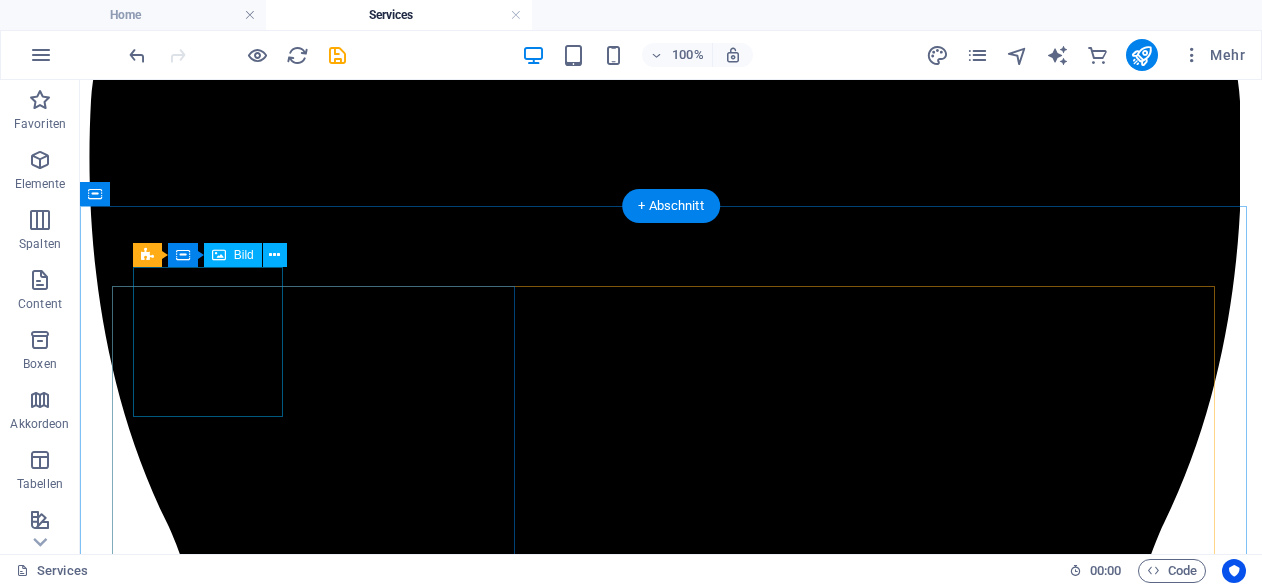 click at bounding box center (214, -1196) 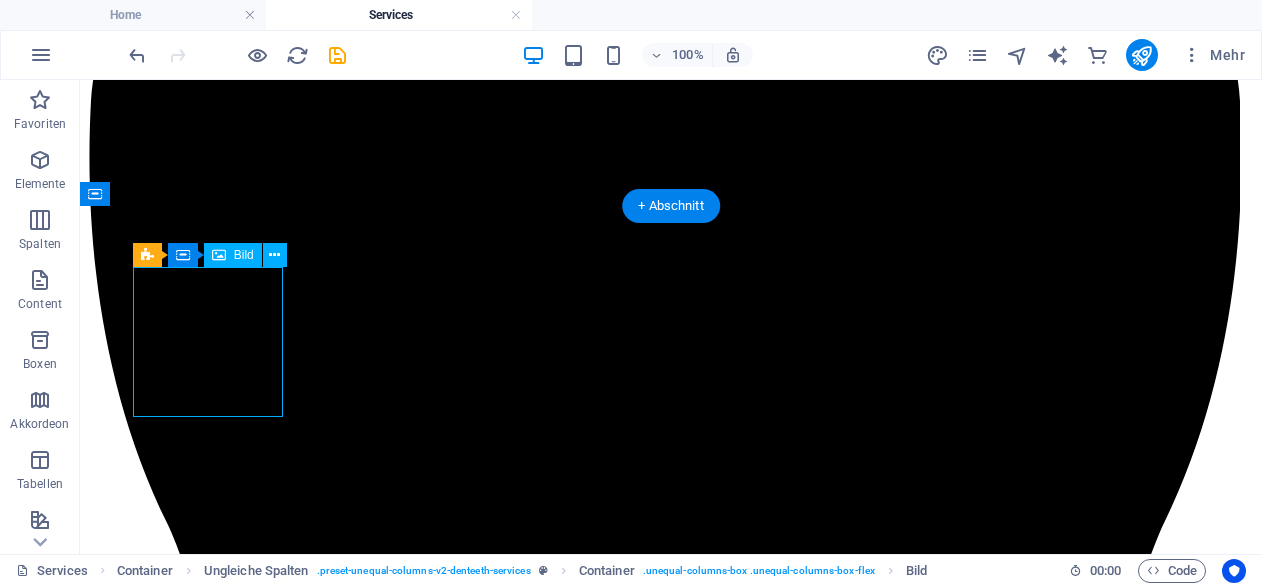click at bounding box center (214, -1196) 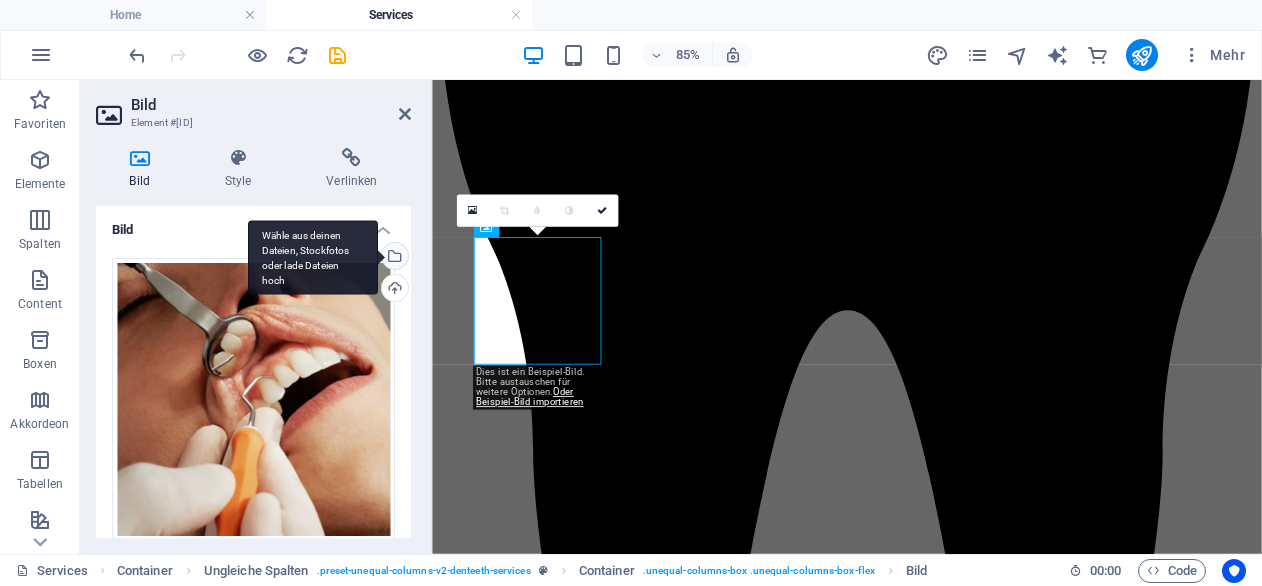click on "Wähle aus deinen Dateien, Stockfotos oder lade Dateien hoch" at bounding box center (393, 258) 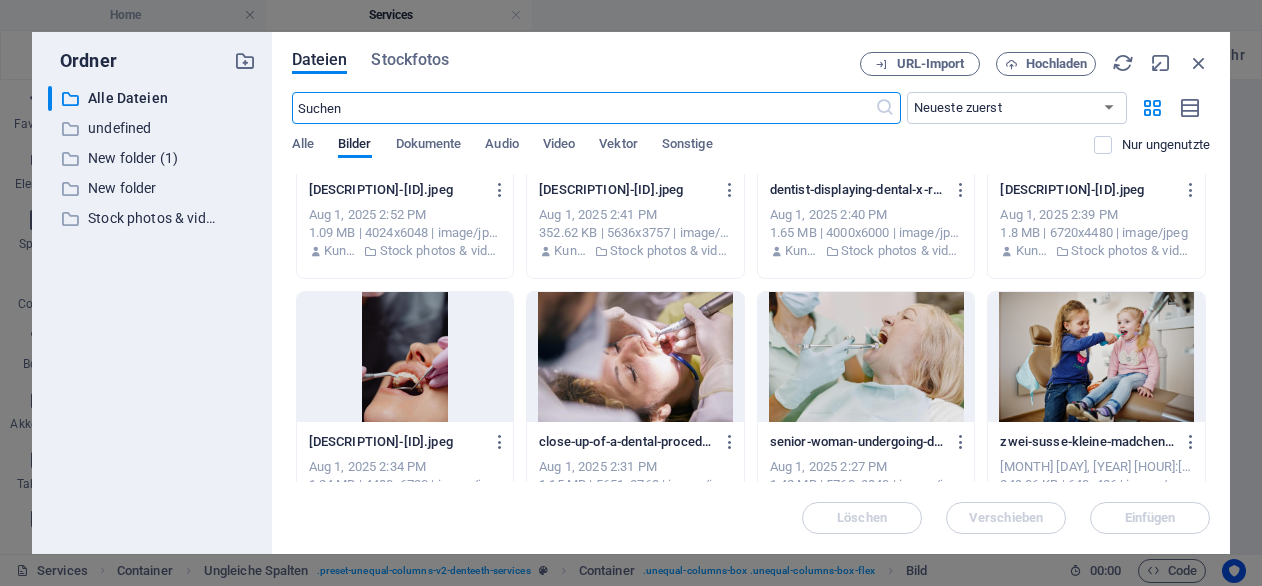 scroll, scrollTop: 136, scrollLeft: 0, axis: vertical 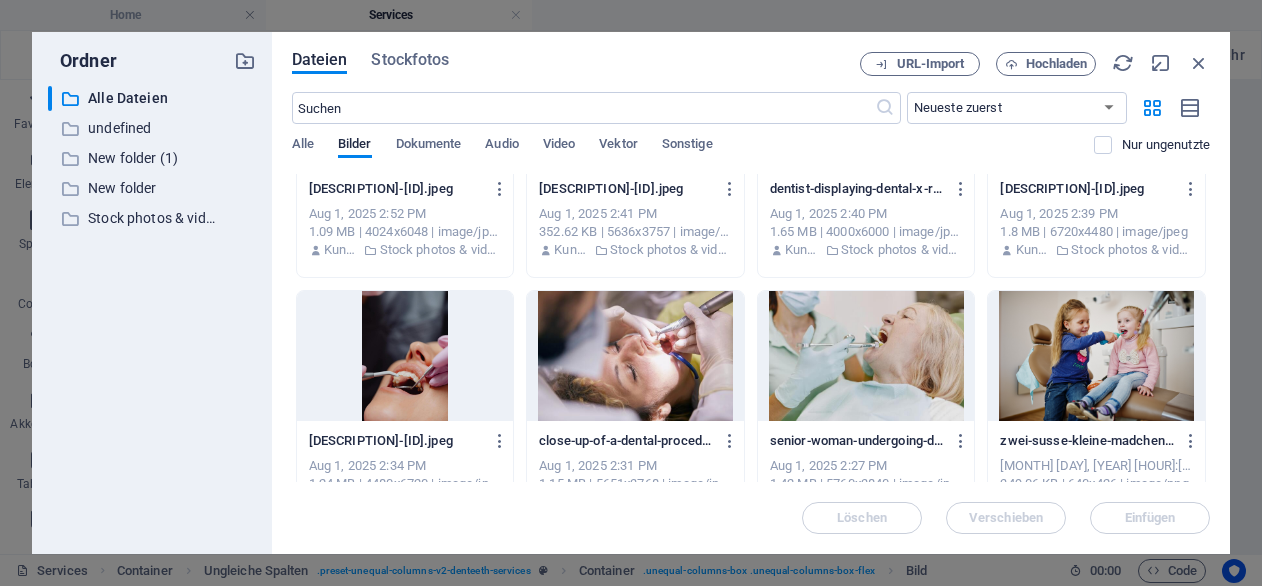 click at bounding box center (405, 356) 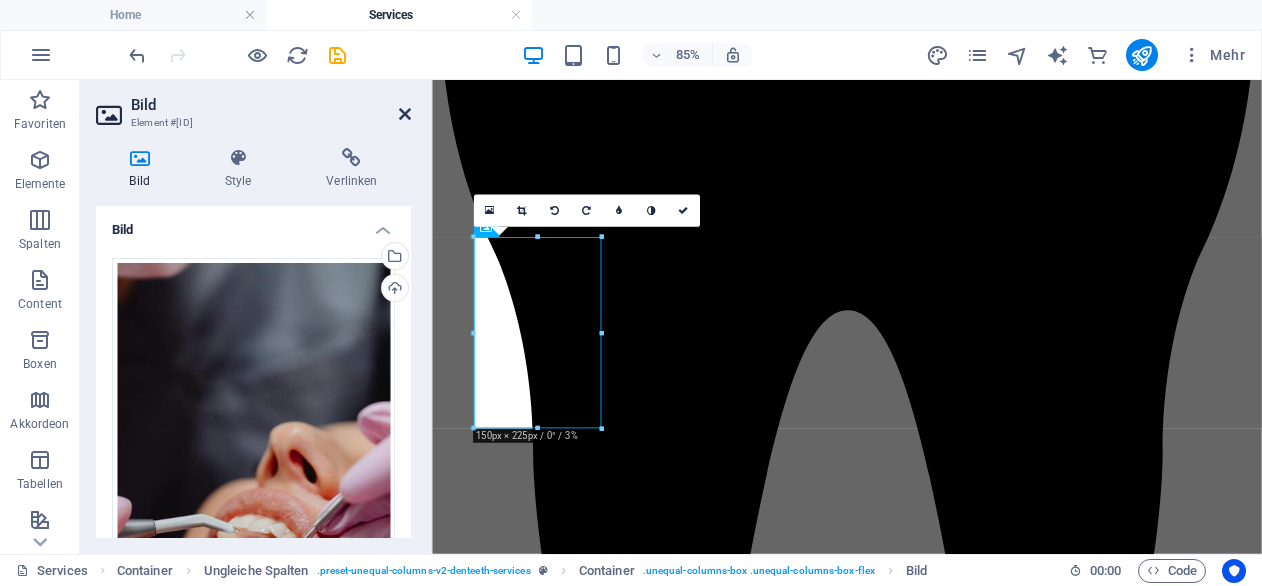 click at bounding box center (405, 114) 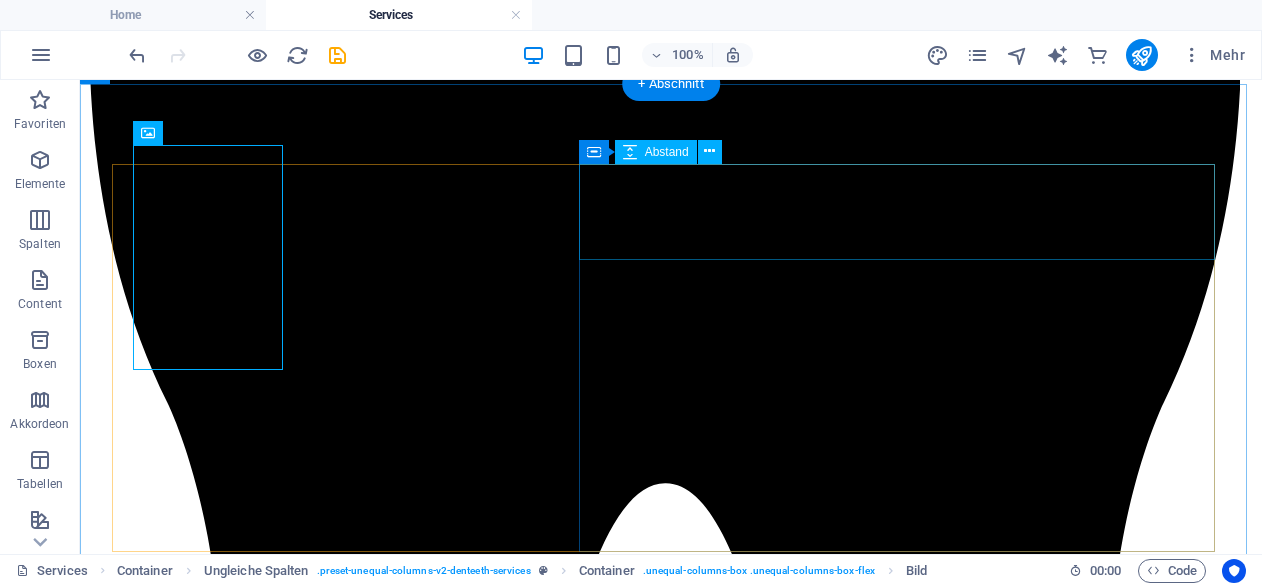 scroll, scrollTop: 1451, scrollLeft: 0, axis: vertical 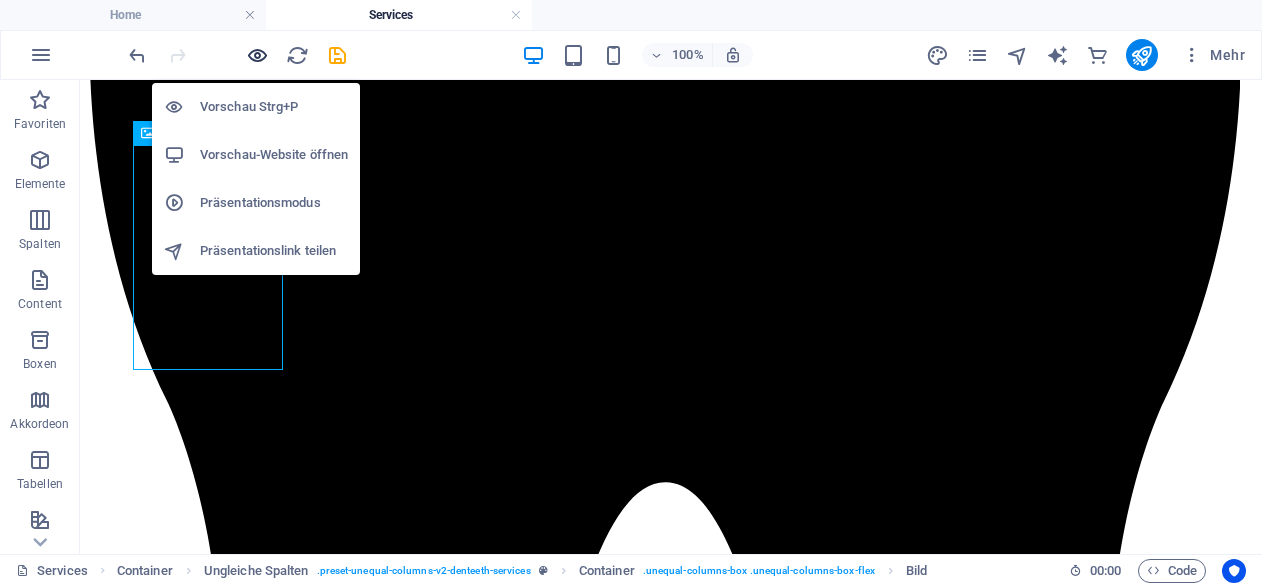 click at bounding box center (257, 55) 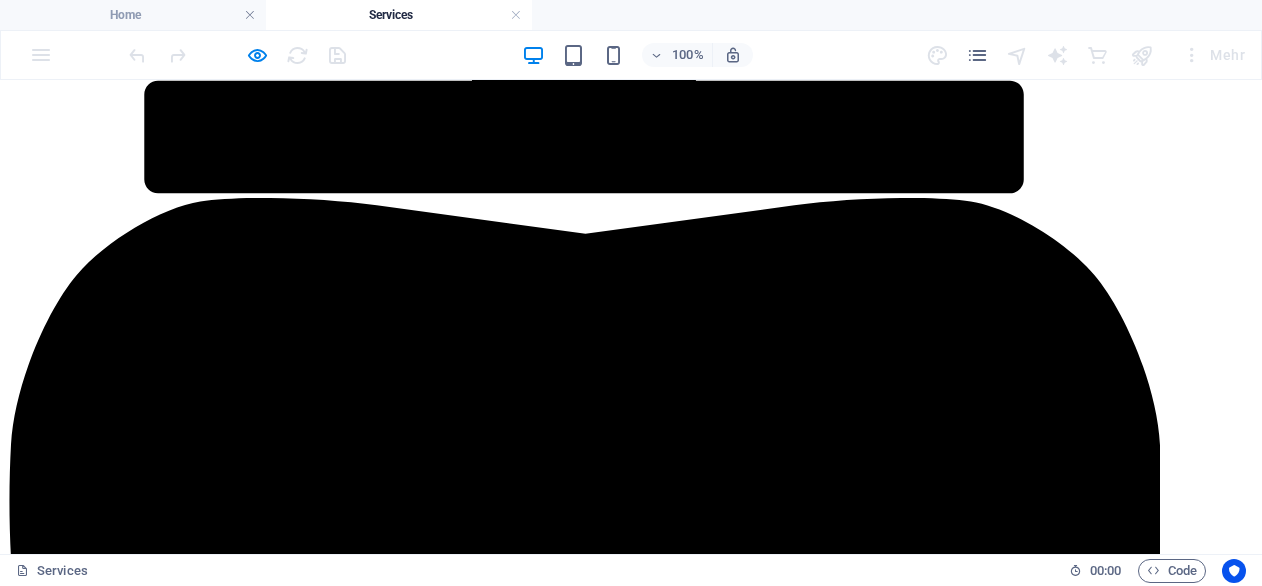 scroll, scrollTop: 938, scrollLeft: 0, axis: vertical 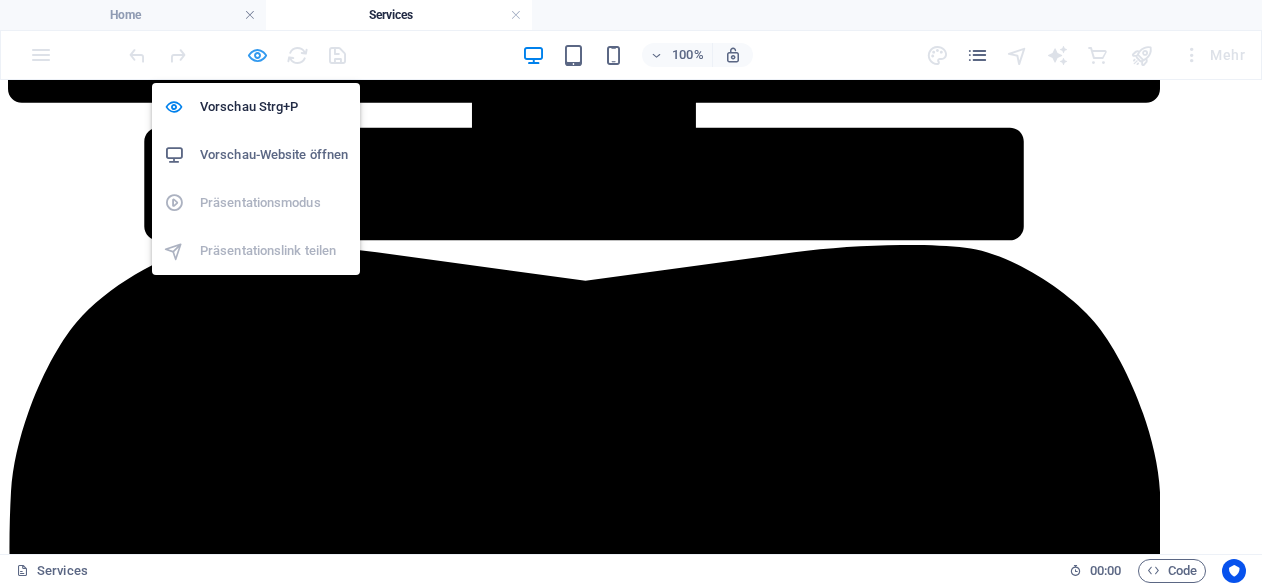 click at bounding box center (257, 55) 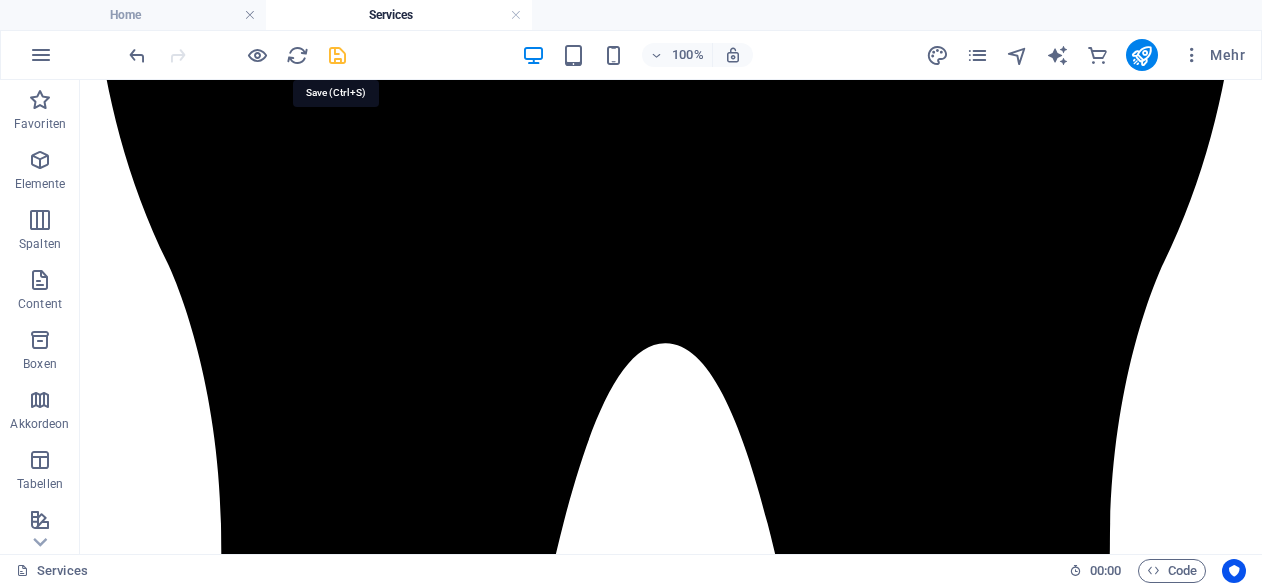 click at bounding box center [337, 55] 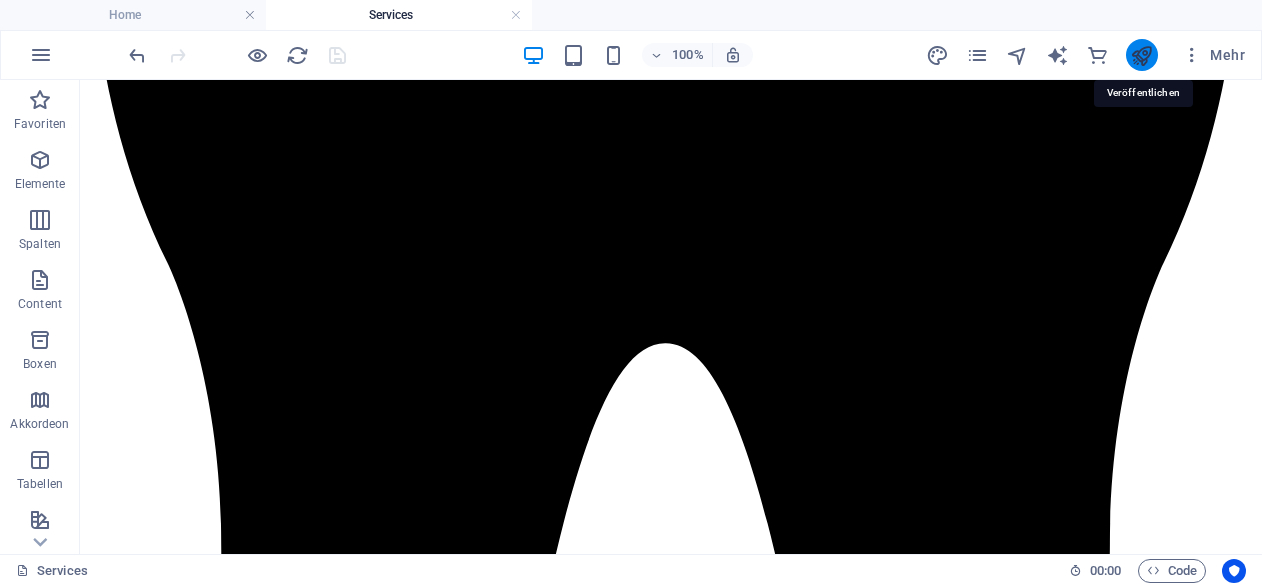 click at bounding box center (1141, 55) 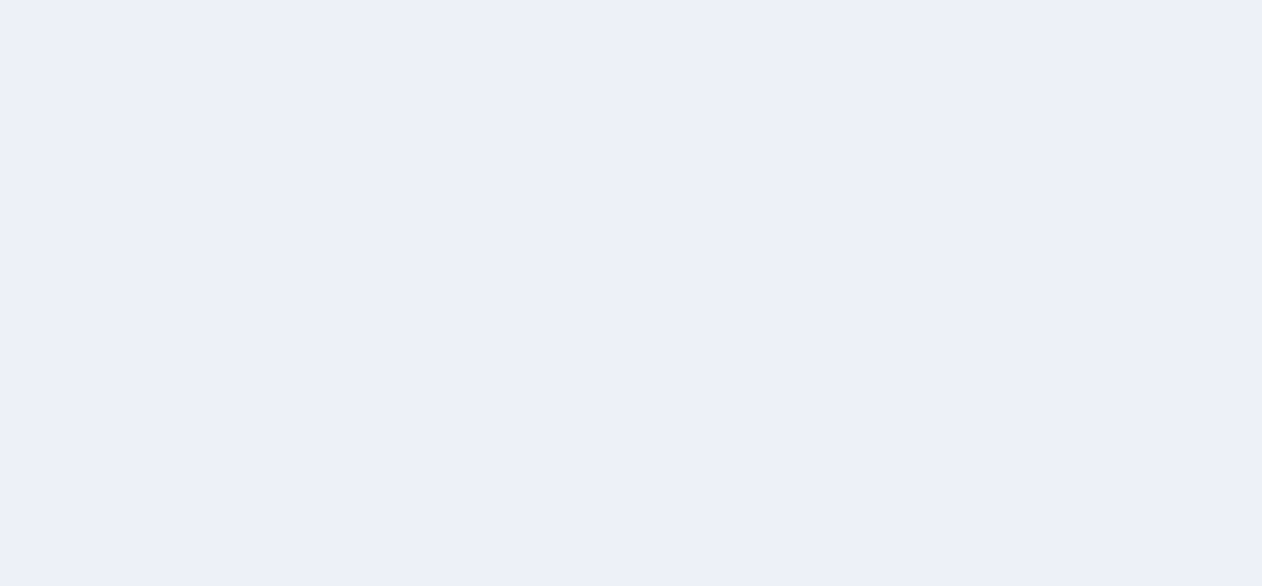 scroll, scrollTop: 0, scrollLeft: 0, axis: both 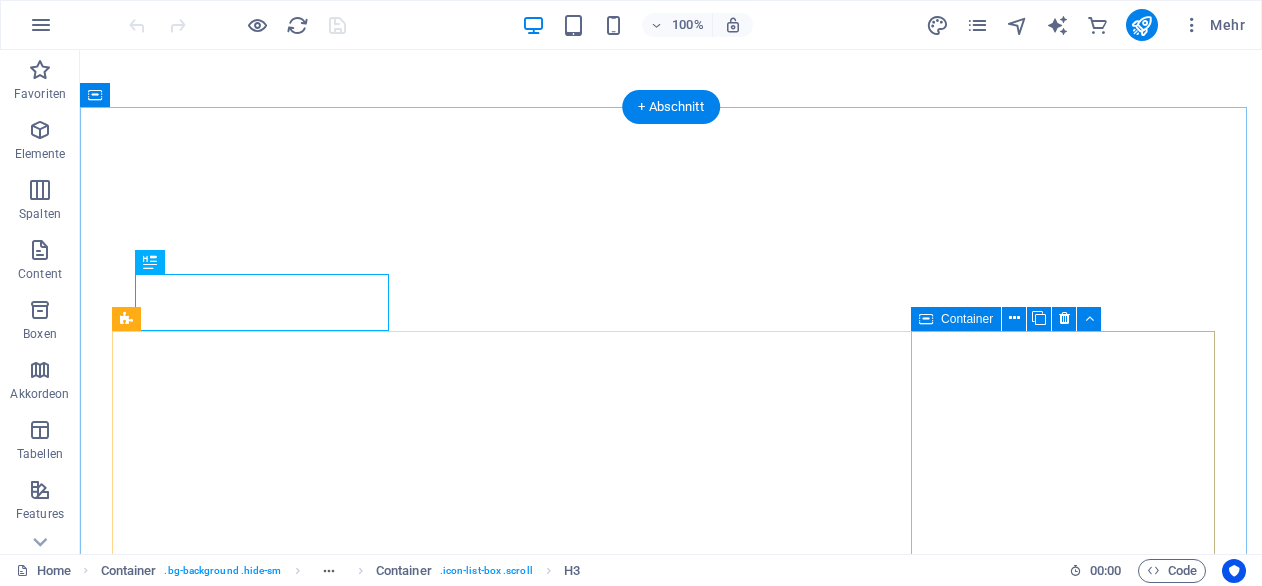 select 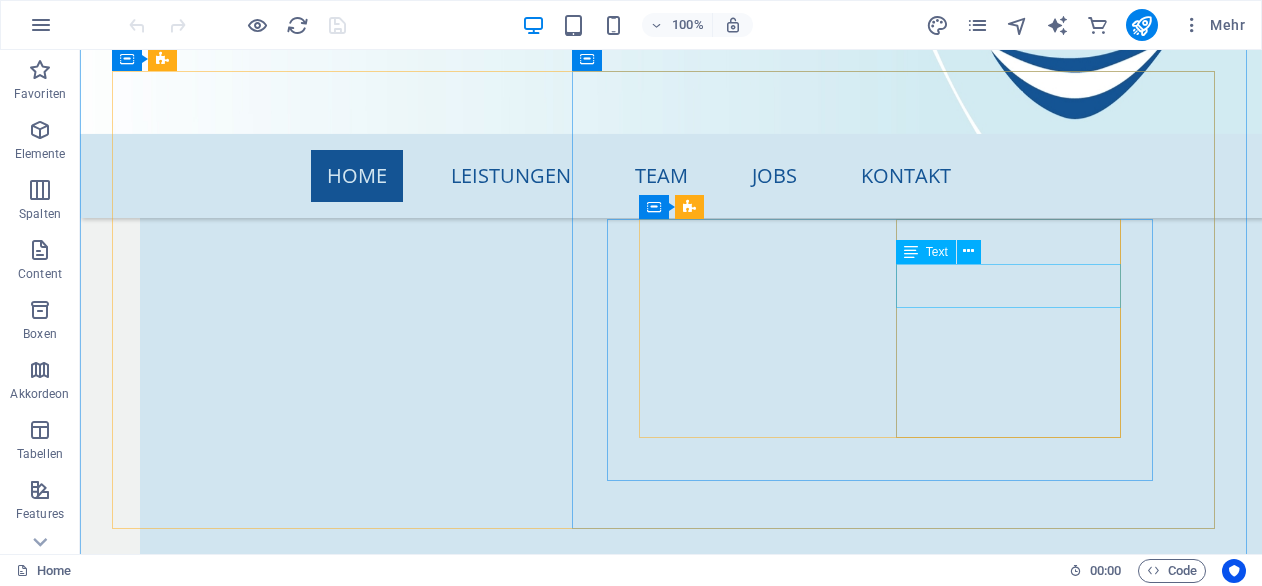scroll, scrollTop: 7289, scrollLeft: 0, axis: vertical 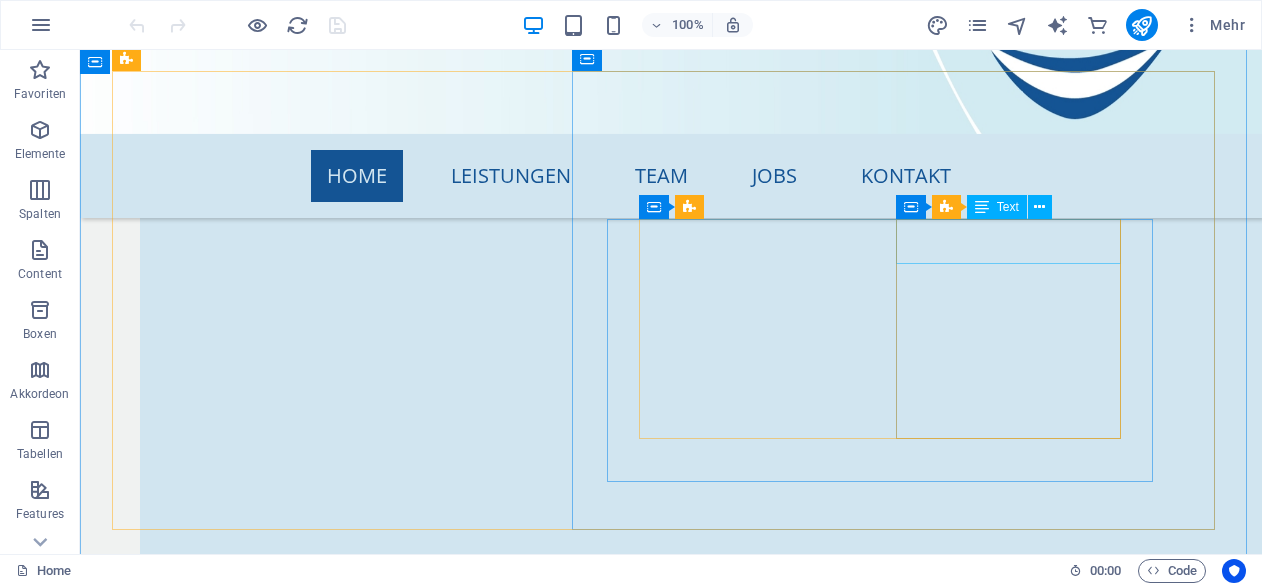 click on "MoNTAG 7:30-11 :30 14:00-18:00" at bounding box center (410, 7545) 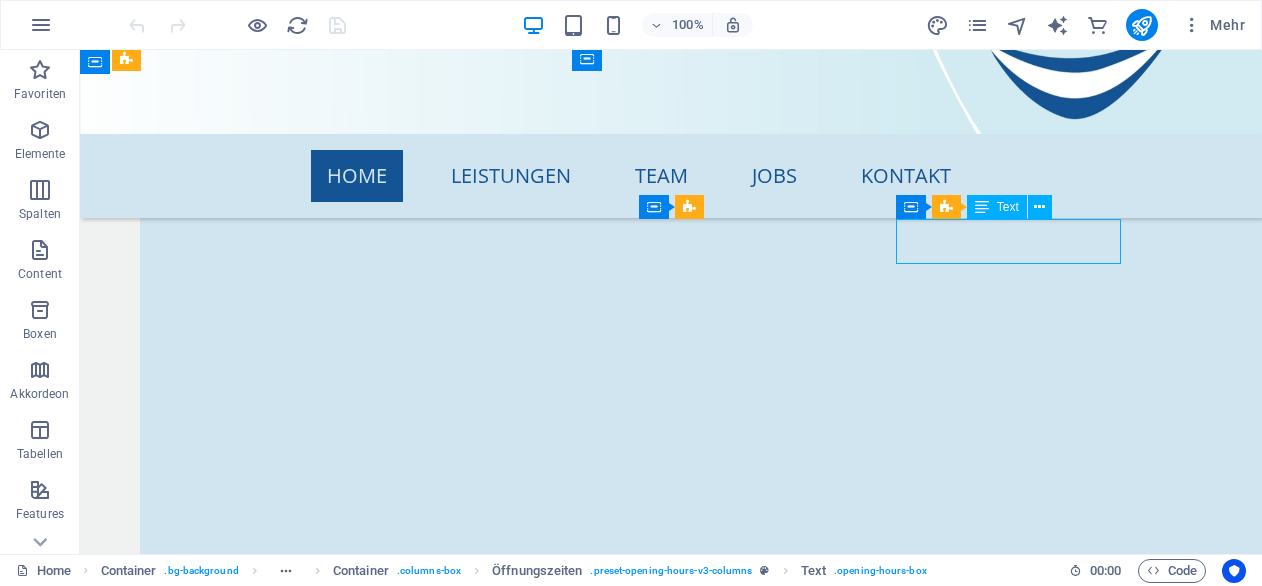 click on "MoNTAG 7:30-11 :30 14:00-18:00" at bounding box center (410, 7545) 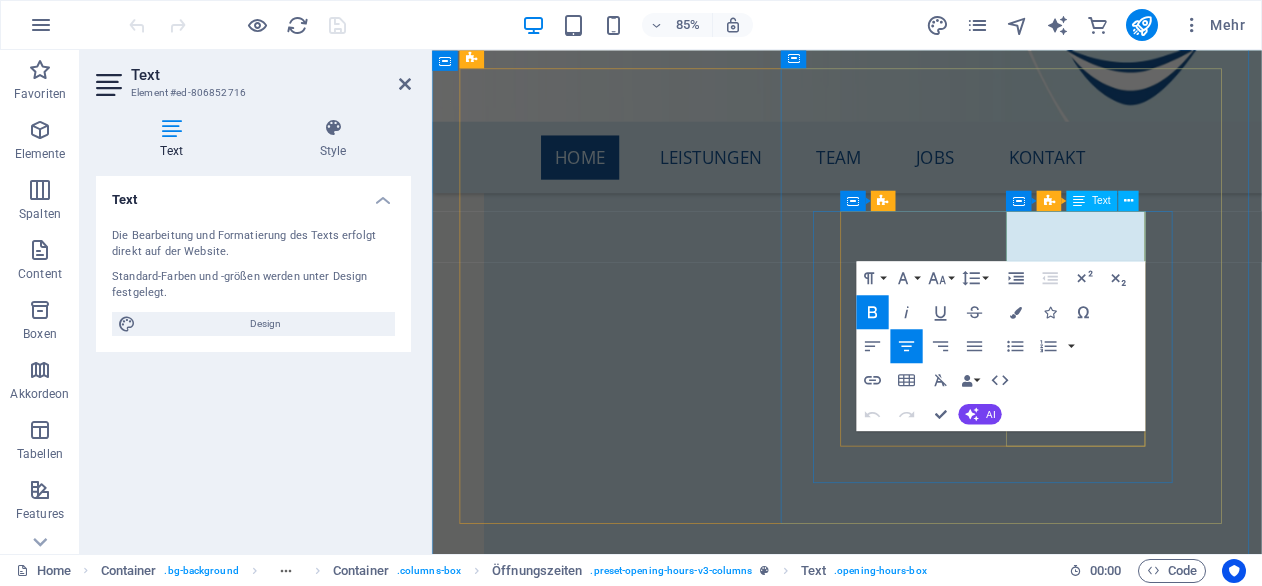 scroll, scrollTop: 7297, scrollLeft: 0, axis: vertical 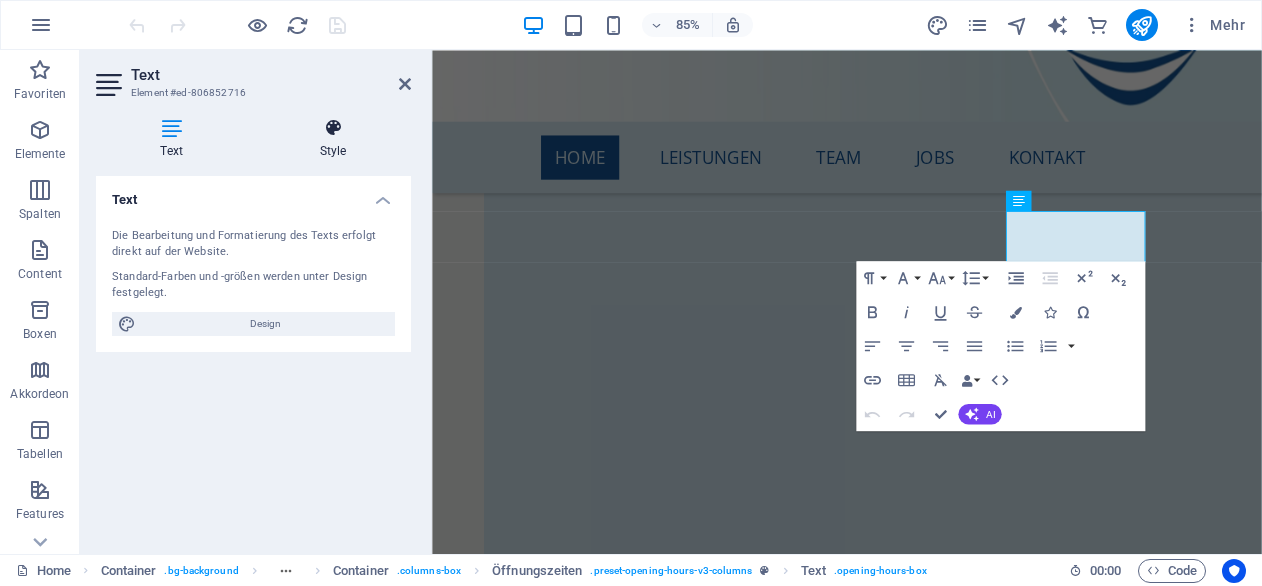 click at bounding box center [333, 128] 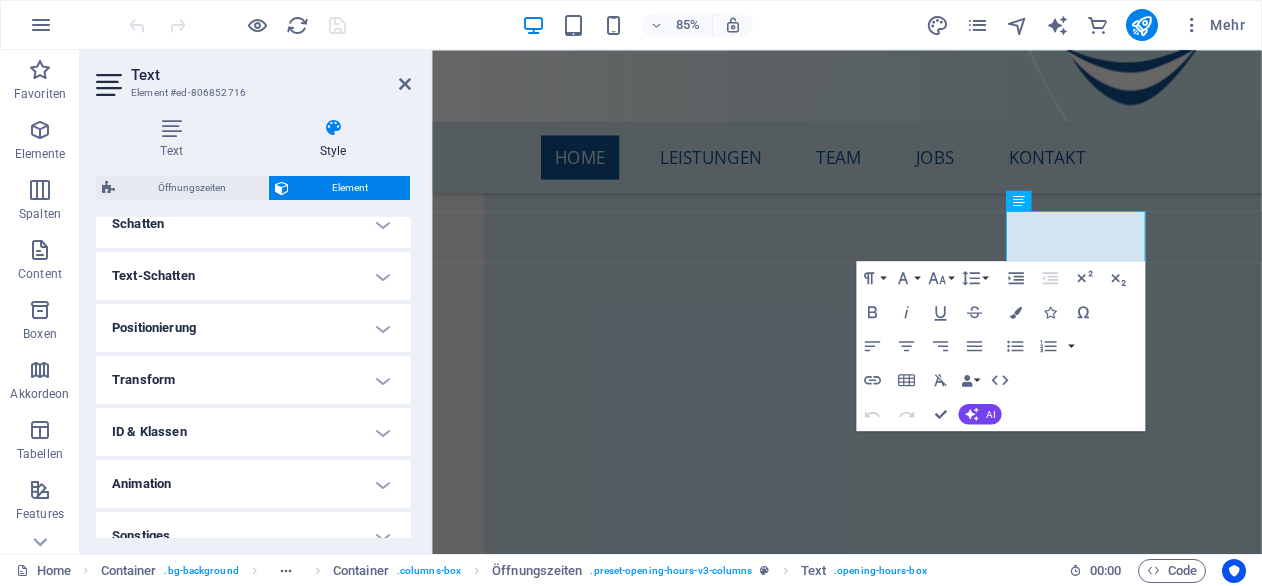 scroll, scrollTop: 520, scrollLeft: 0, axis: vertical 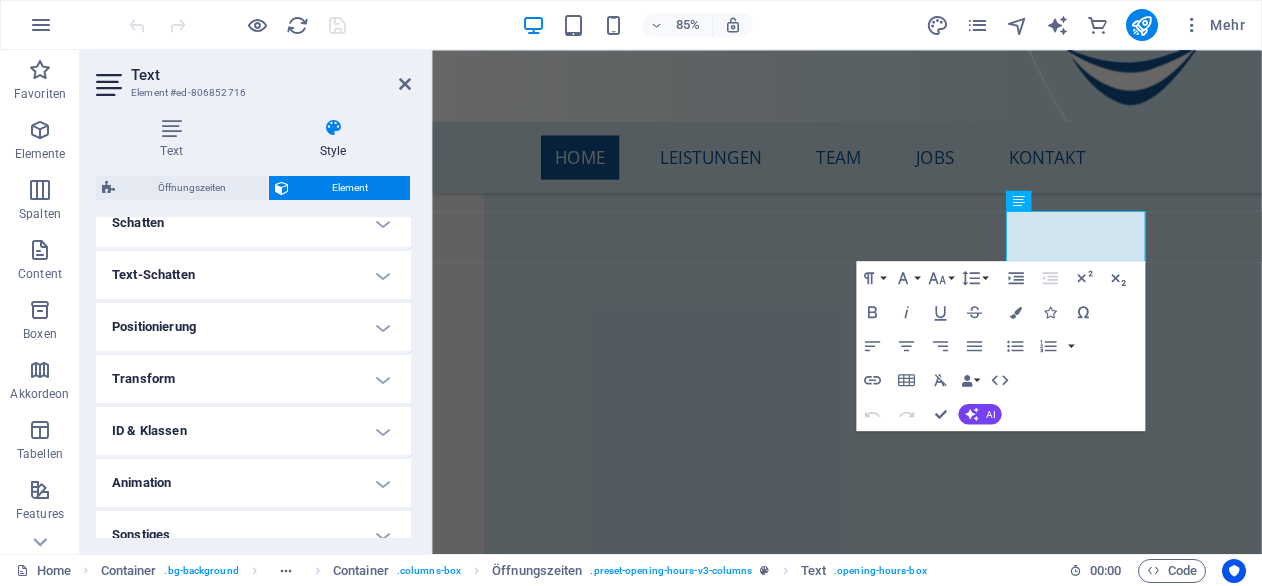 click on "ID & Klassen" at bounding box center [253, 431] 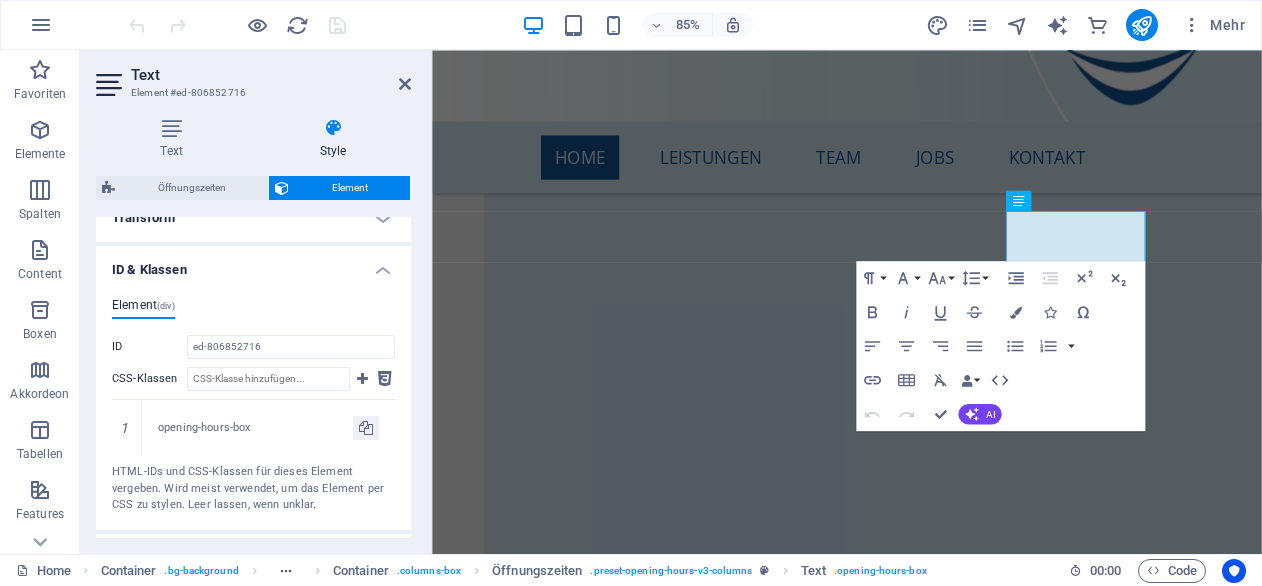 scroll, scrollTop: 683, scrollLeft: 0, axis: vertical 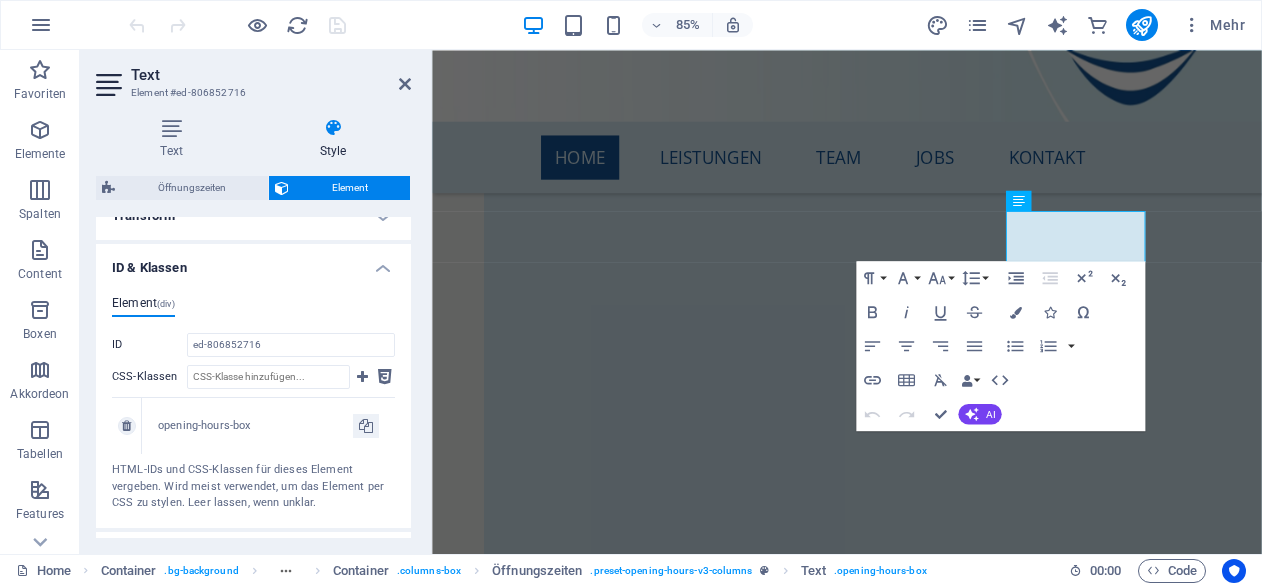click on "opening-hours-box" at bounding box center [255, 426] 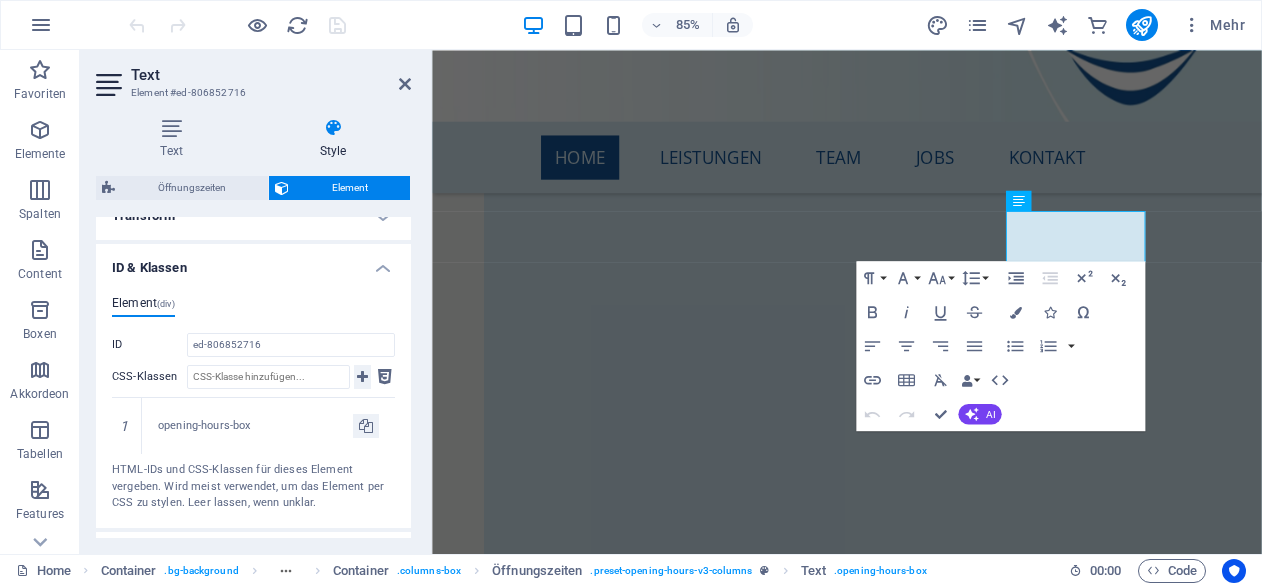 click at bounding box center (362, 377) 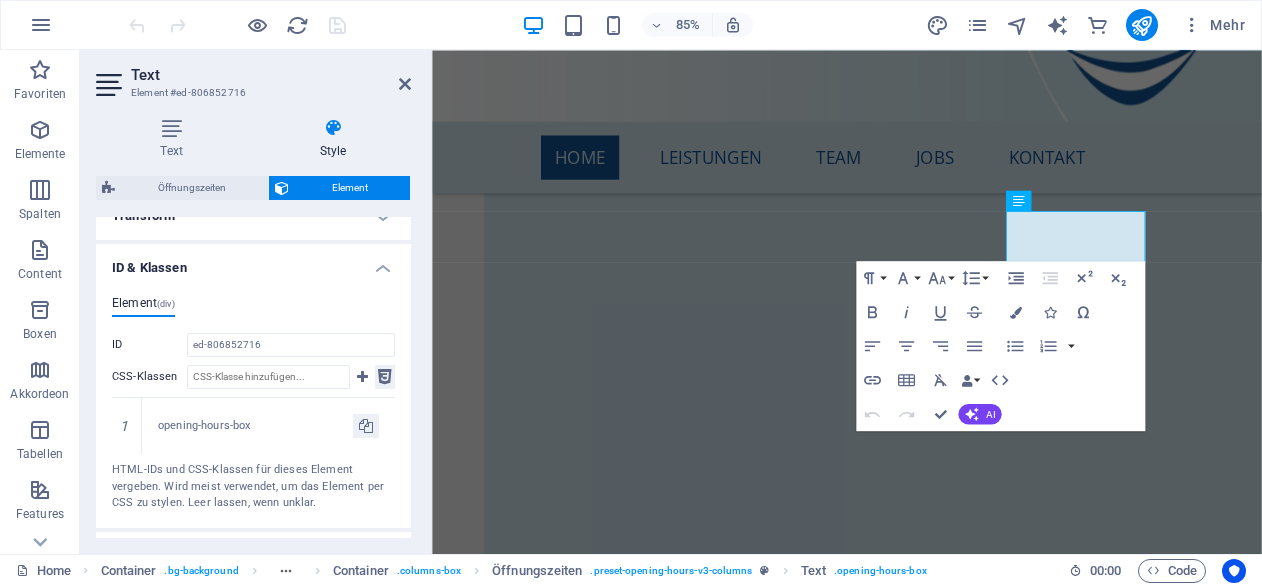 click at bounding box center [385, 377] 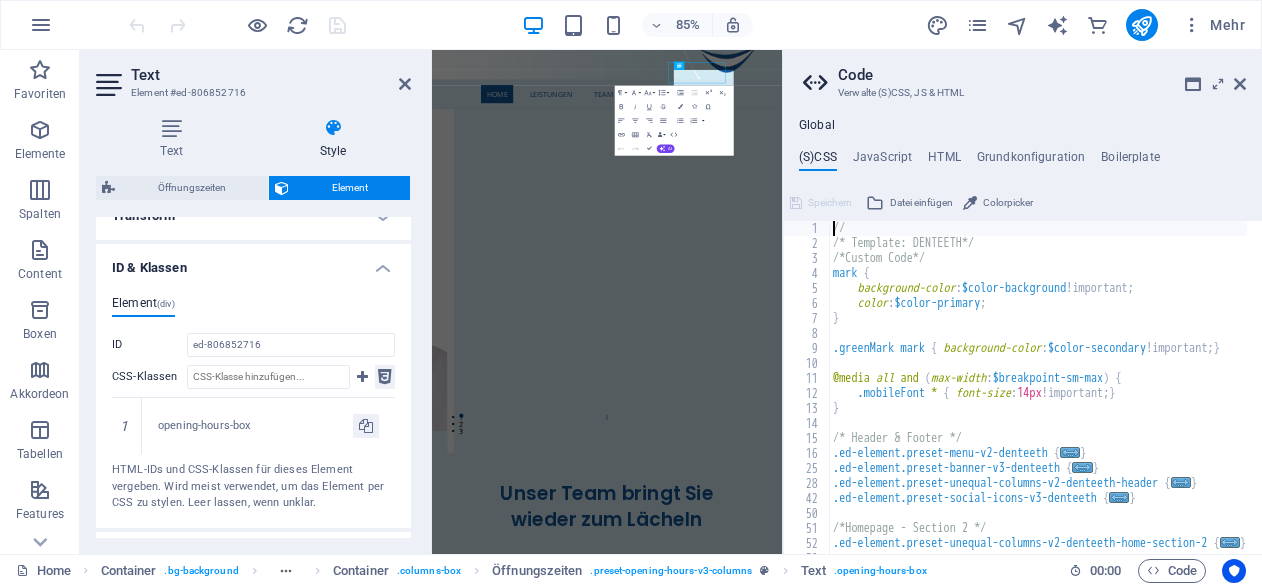 scroll, scrollTop: 7411, scrollLeft: 0, axis: vertical 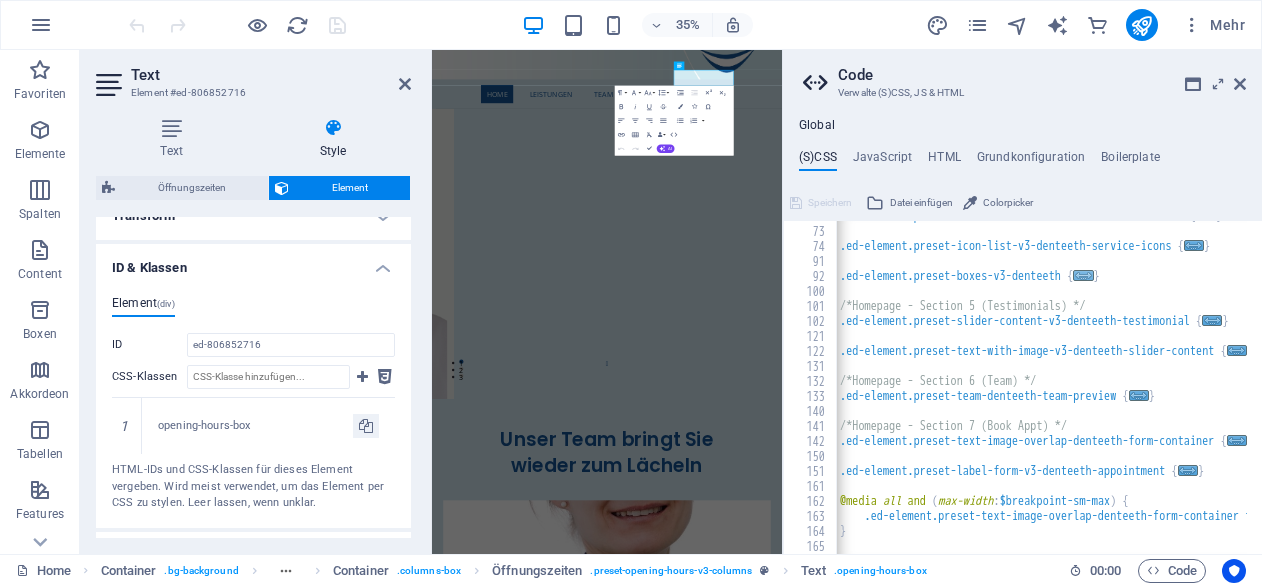 click on "..." at bounding box center [1084, 275] 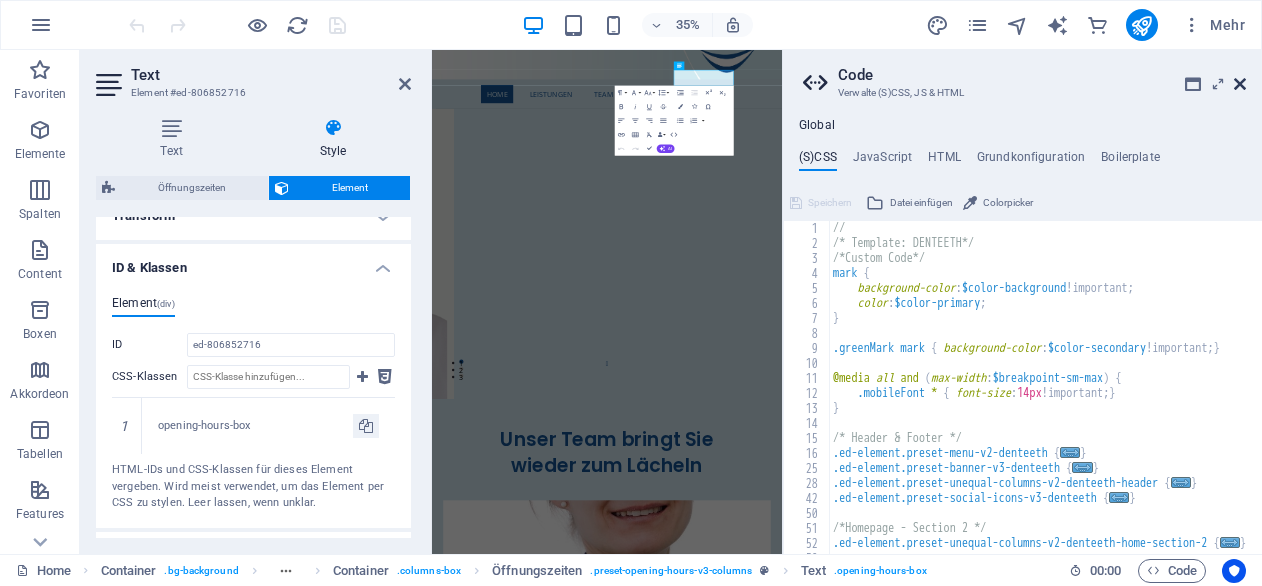 click at bounding box center (1240, 84) 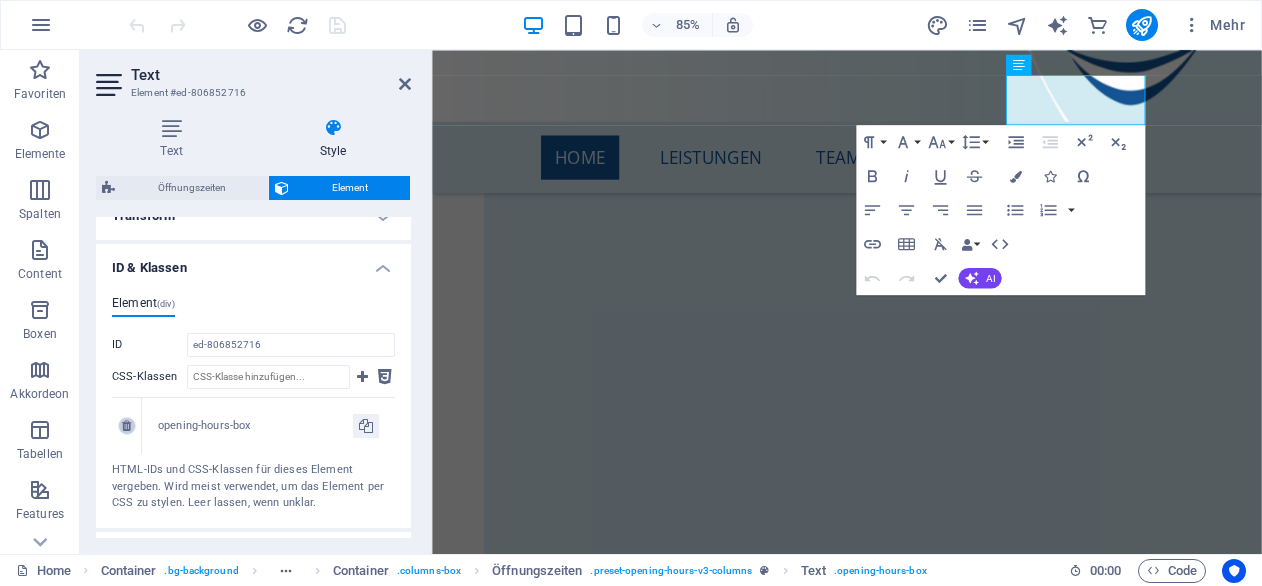 click at bounding box center (126, 426) 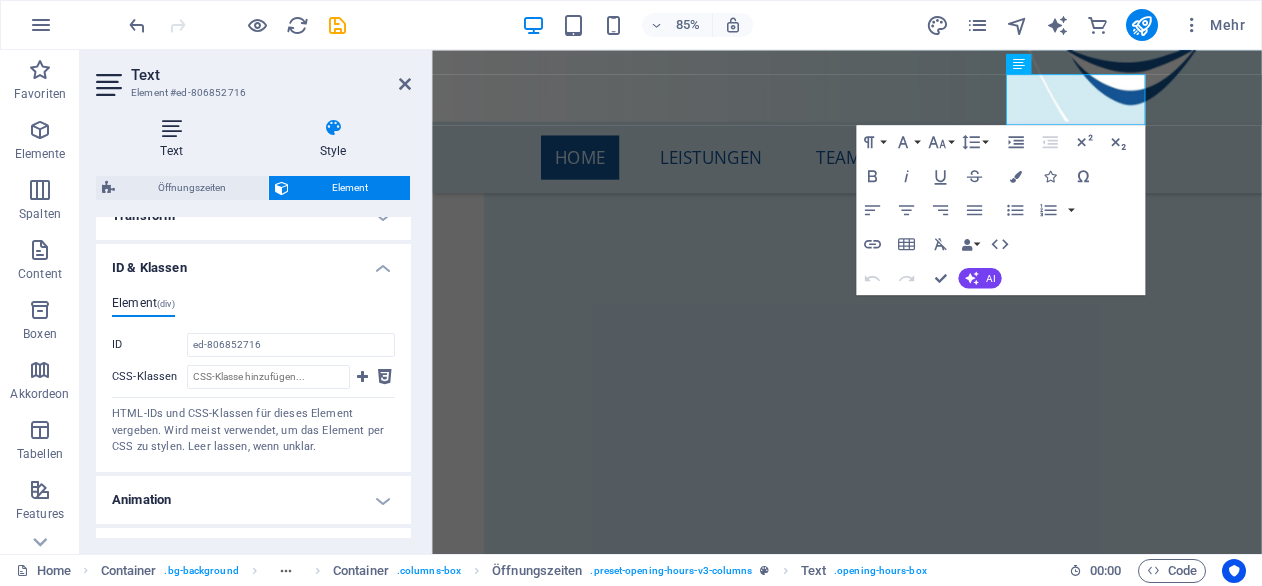 click at bounding box center [171, 128] 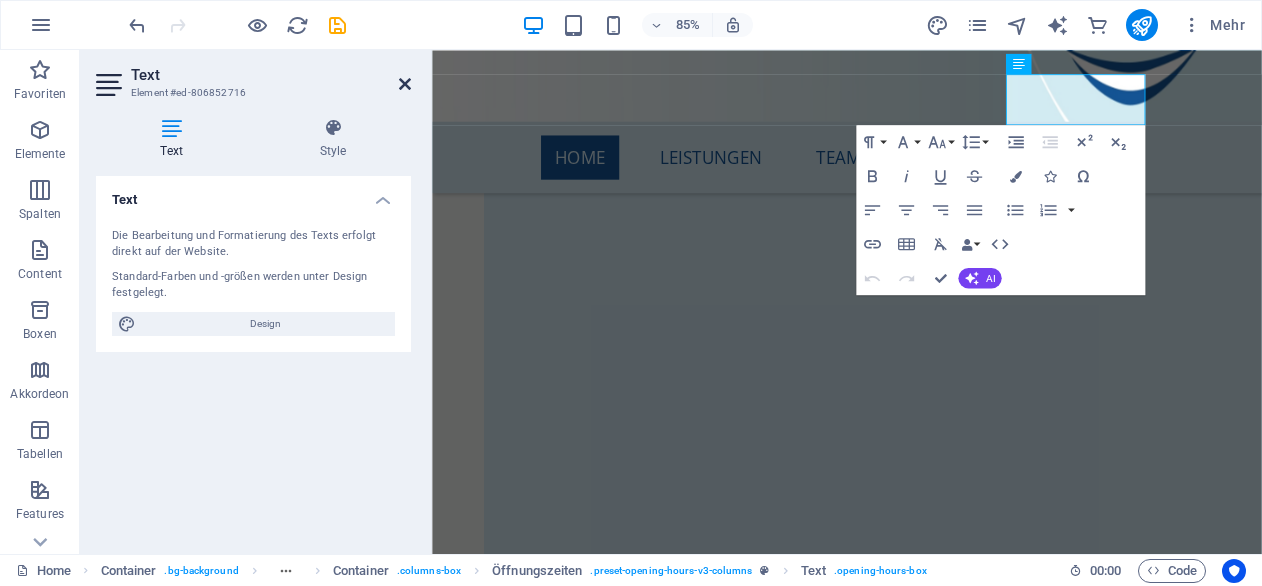 click at bounding box center (405, 84) 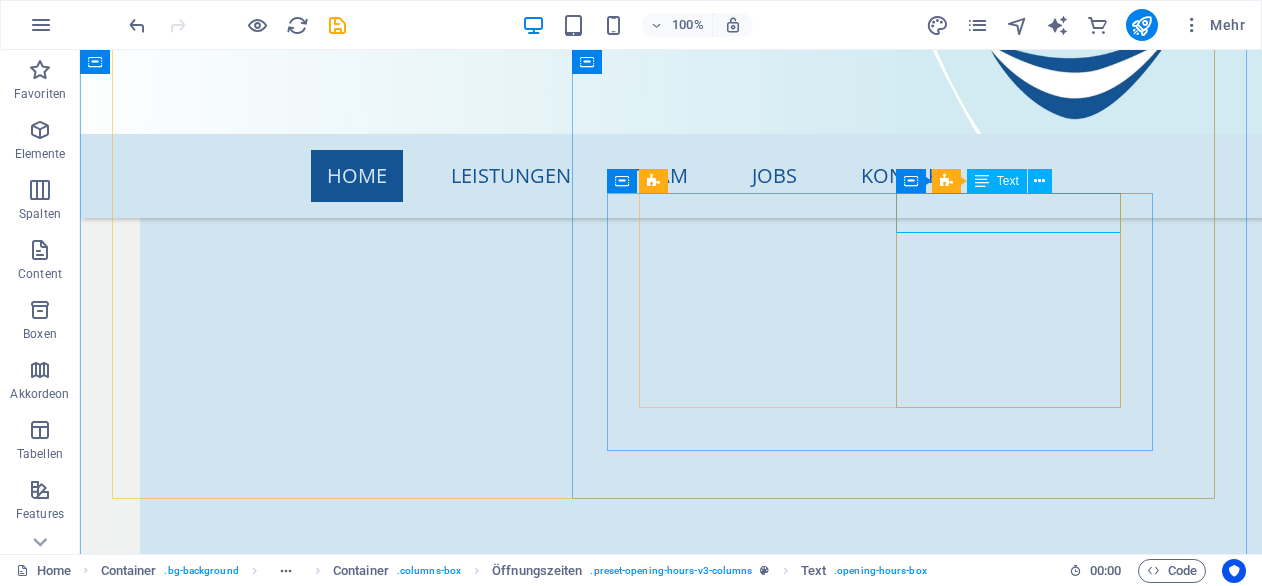 click on "MoNTAG 7:30-11 :30 14:00-18:00" at bounding box center [410, 7517] 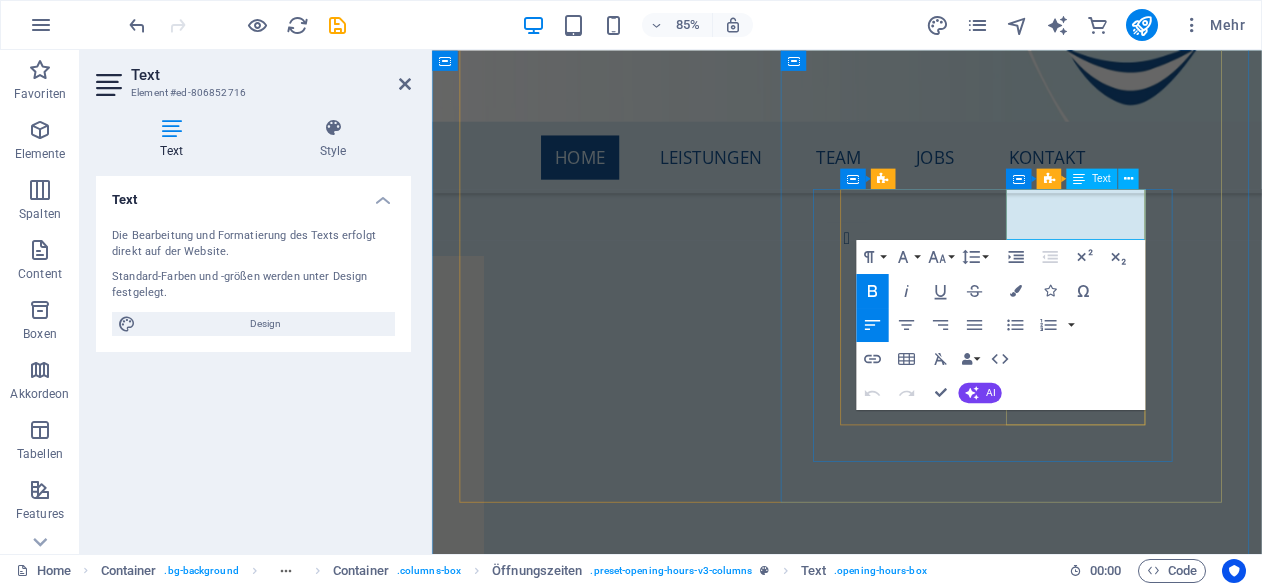 scroll, scrollTop: 7323, scrollLeft: 0, axis: vertical 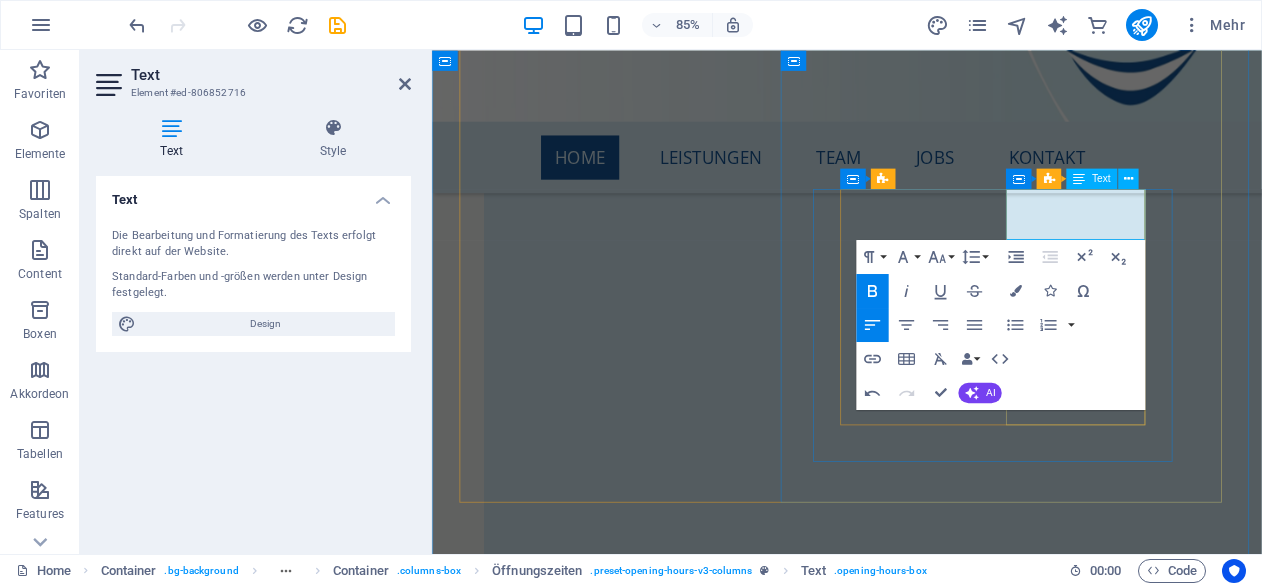 type 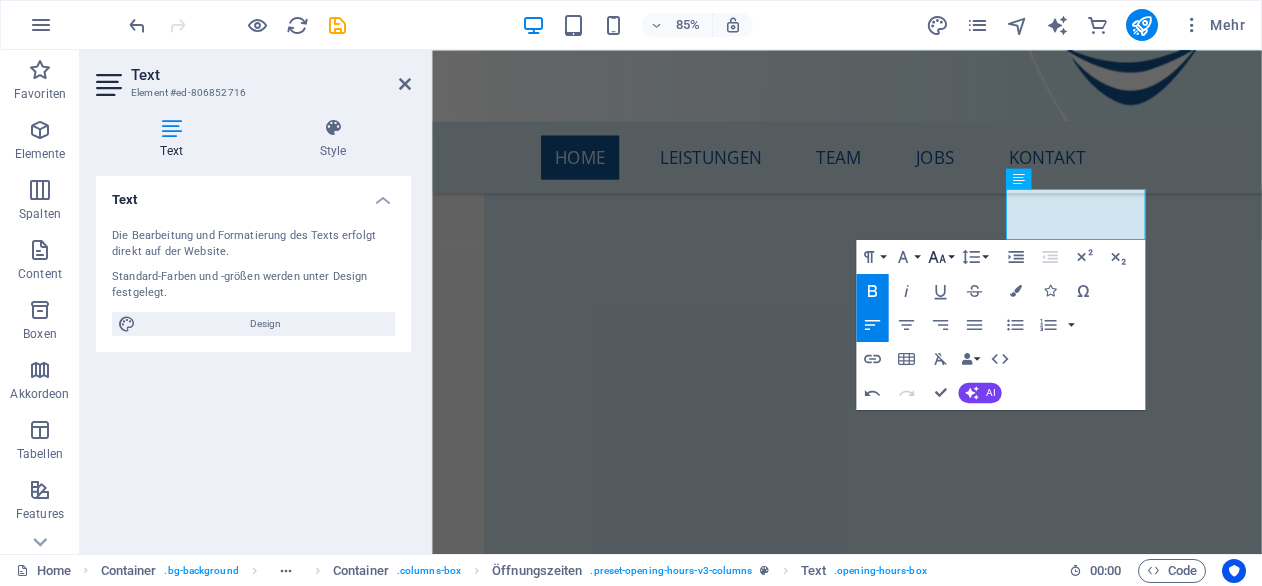 click 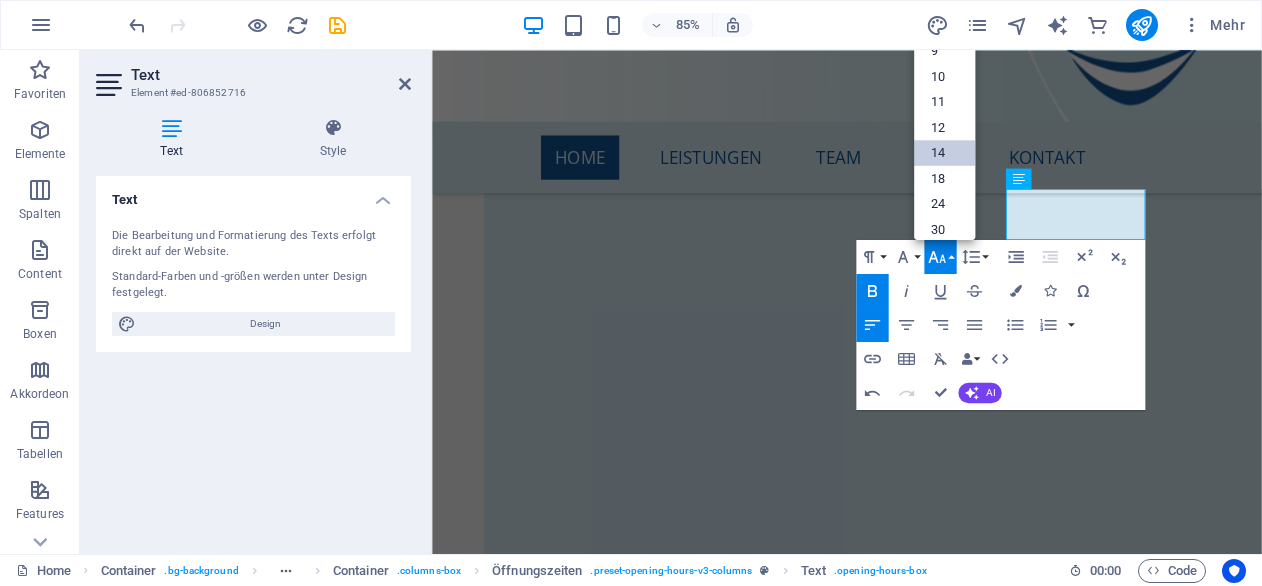 click on "14" at bounding box center [944, 153] 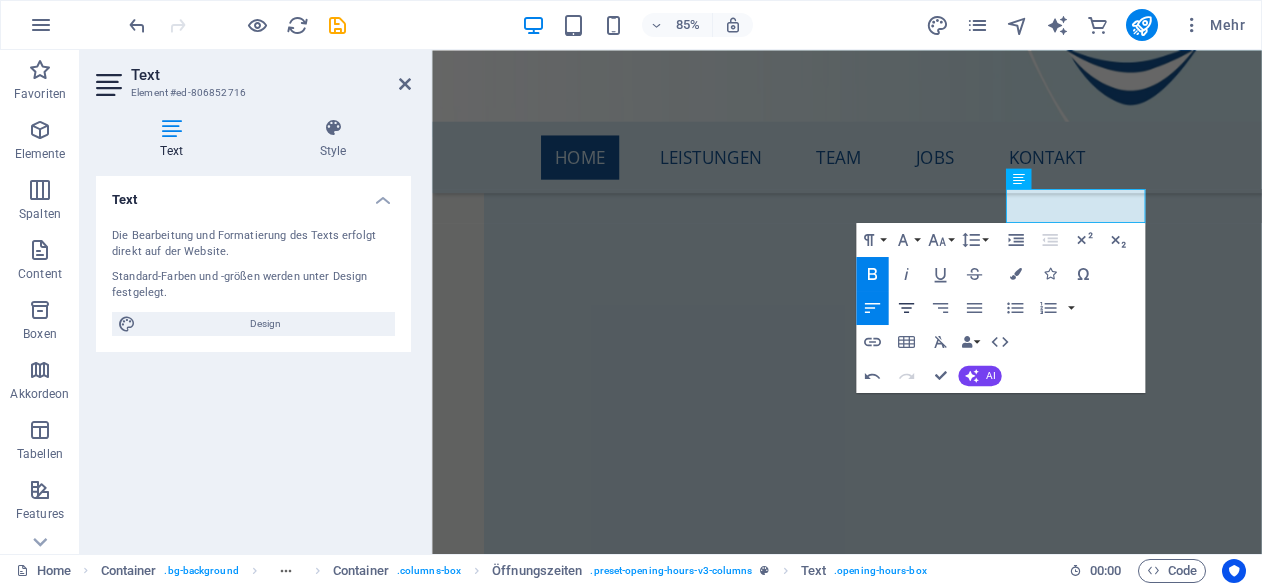 click 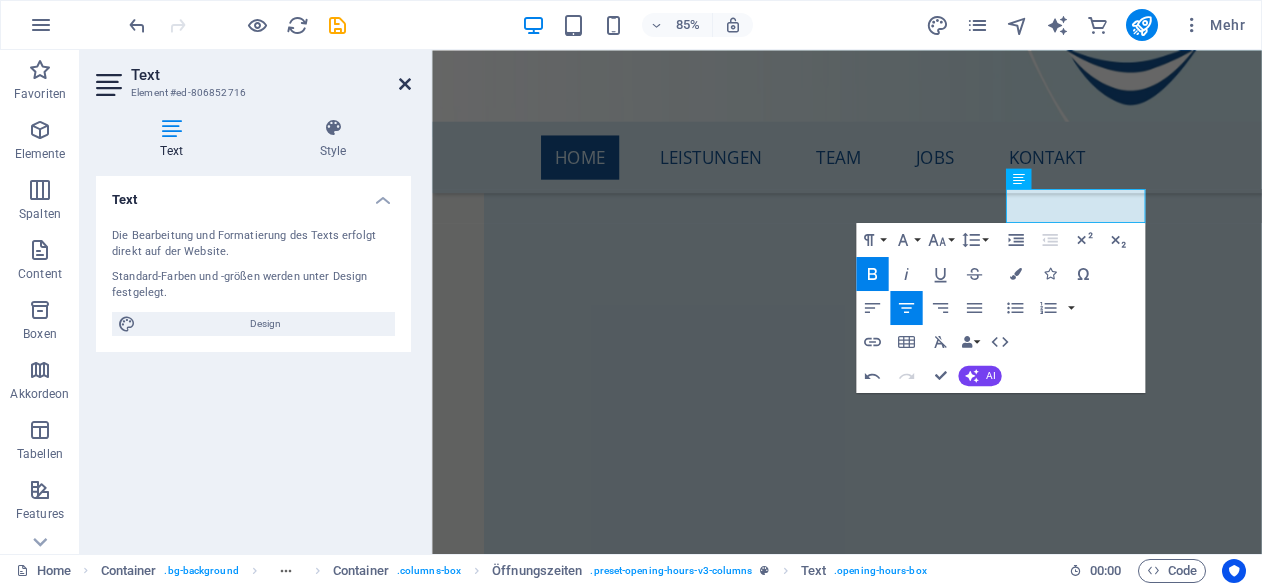 click at bounding box center (405, 84) 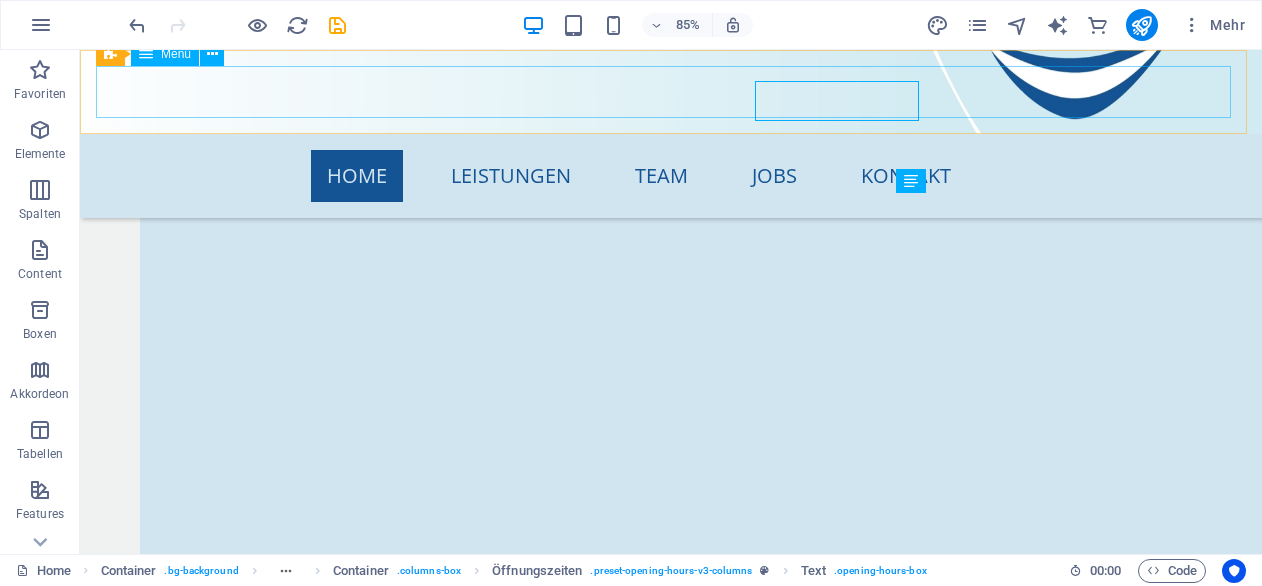 scroll, scrollTop: 7315, scrollLeft: 0, axis: vertical 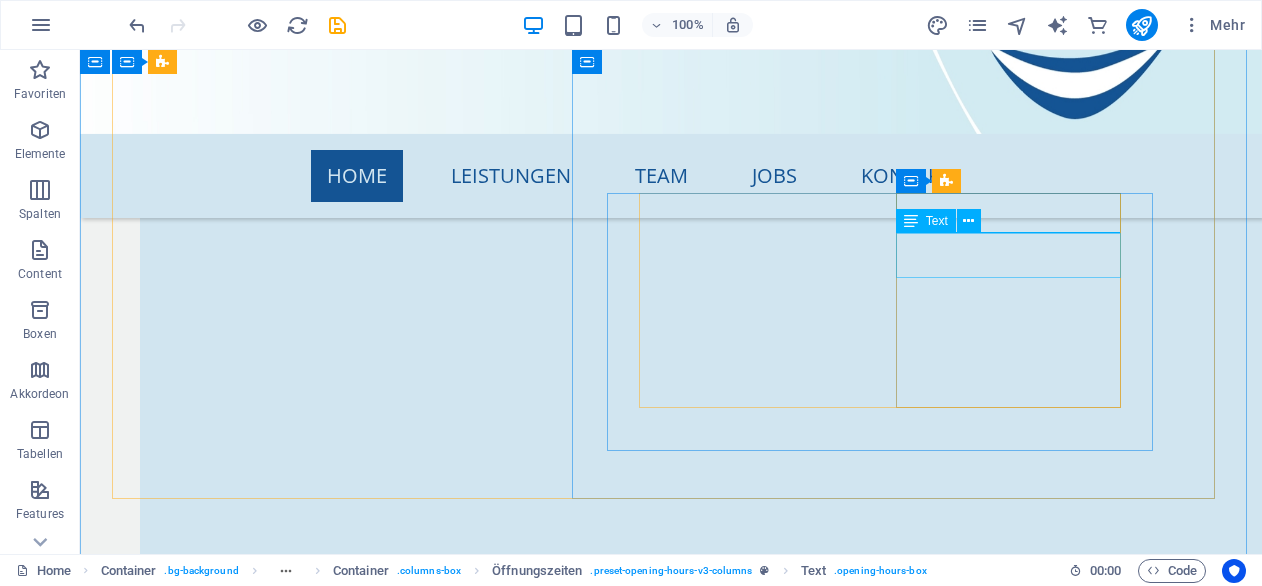 click on "DIENSTAG 7:30-11:30 14:00-18:00" at bounding box center [410, 7559] 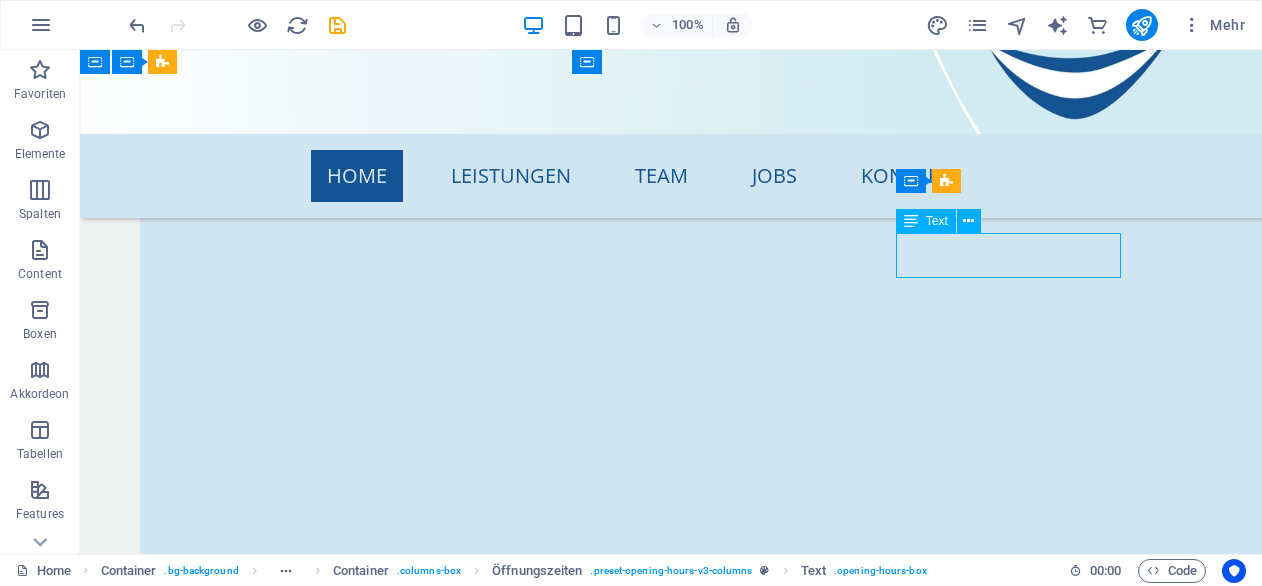 click on "DIENSTAG 7:30-11:30 14:00-18:00" at bounding box center [410, 7559] 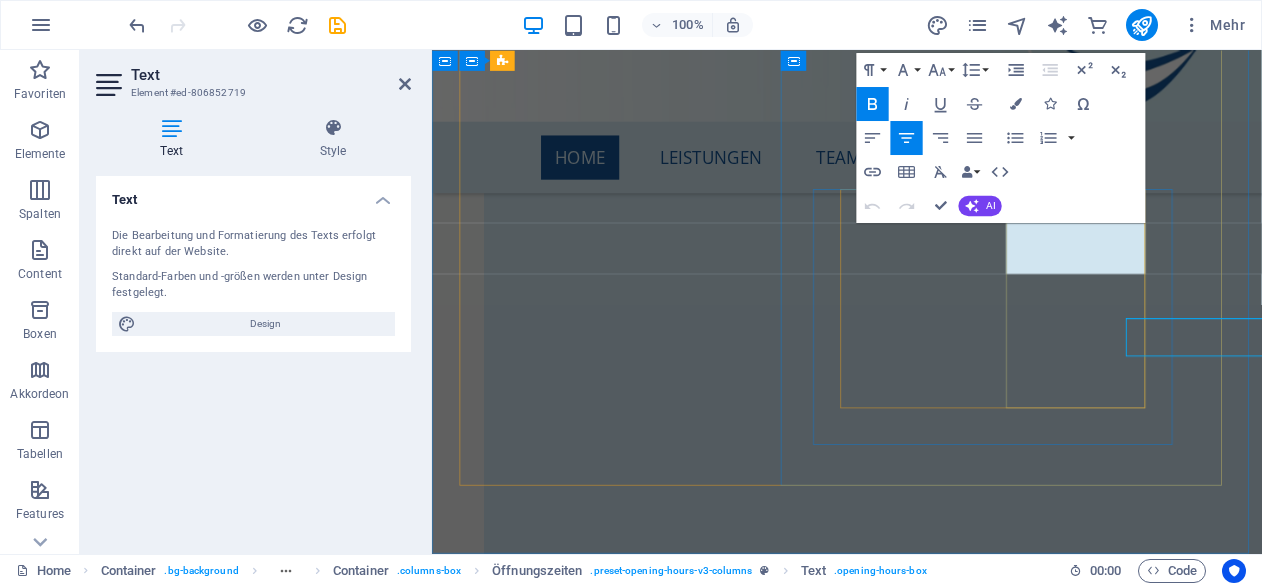 scroll, scrollTop: 7323, scrollLeft: 0, axis: vertical 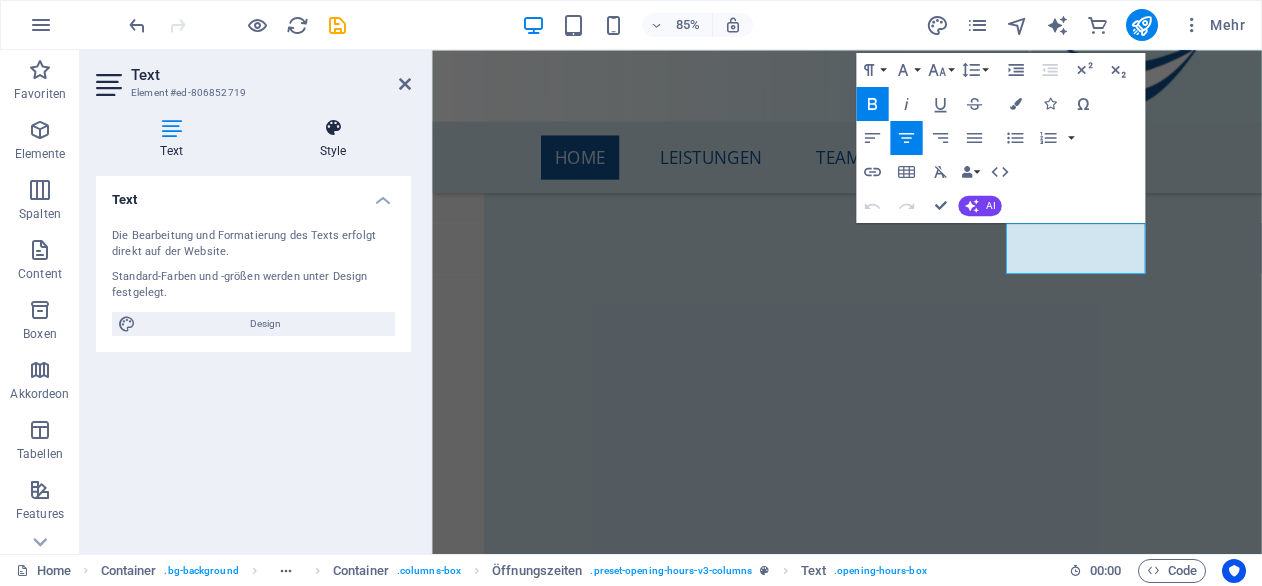 click at bounding box center (333, 128) 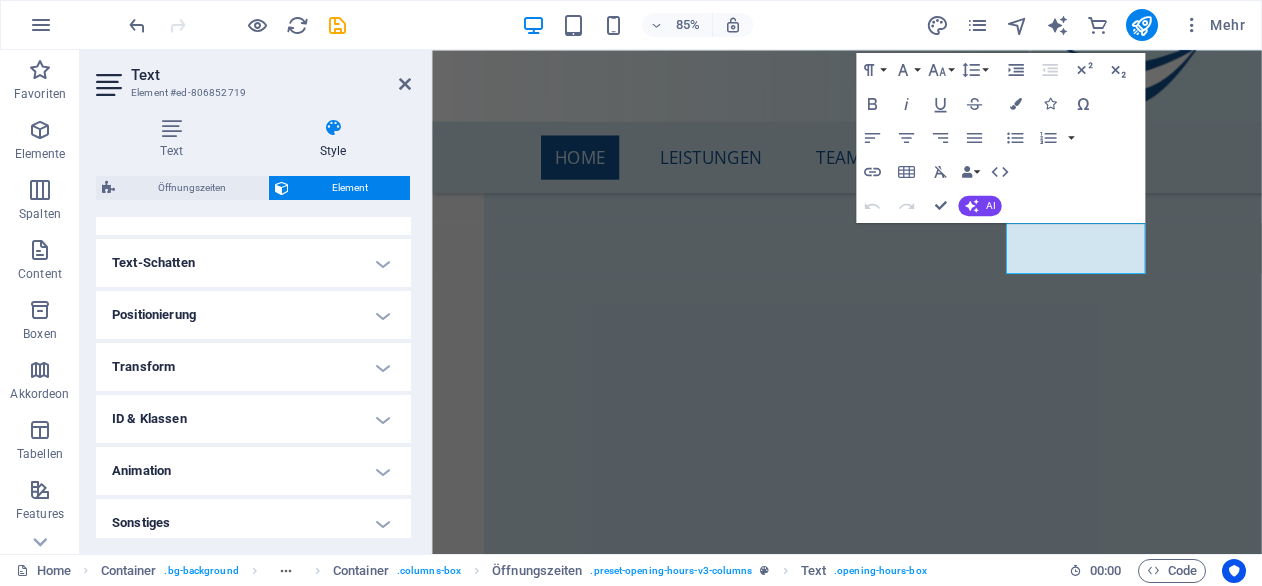 scroll, scrollTop: 535, scrollLeft: 0, axis: vertical 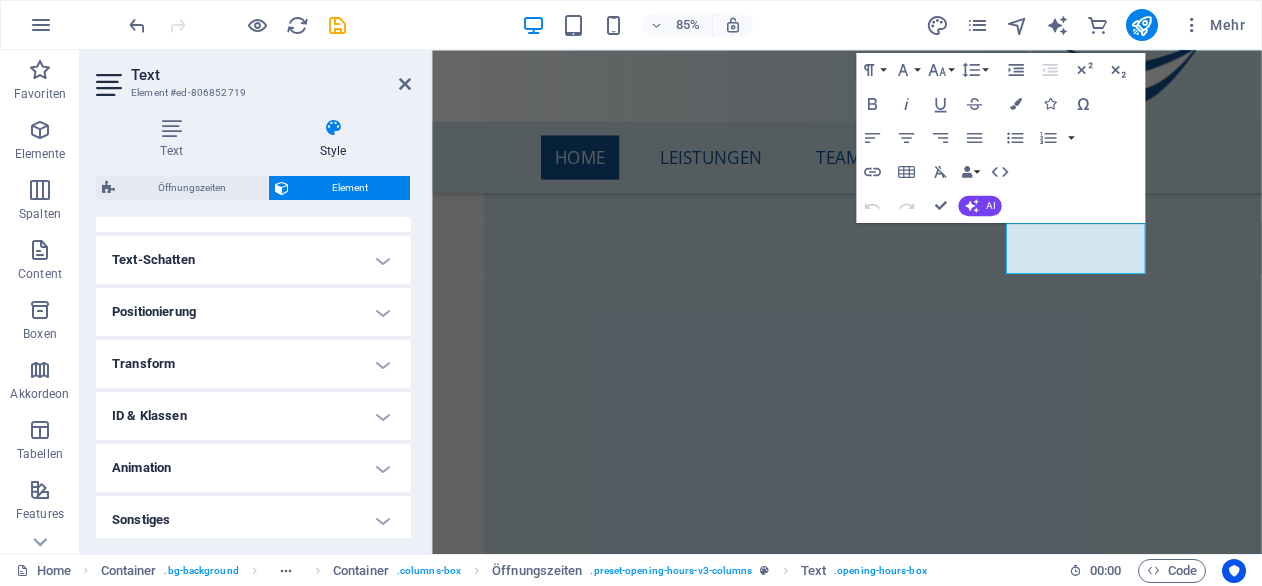 click on "ID & Klassen" at bounding box center (253, 416) 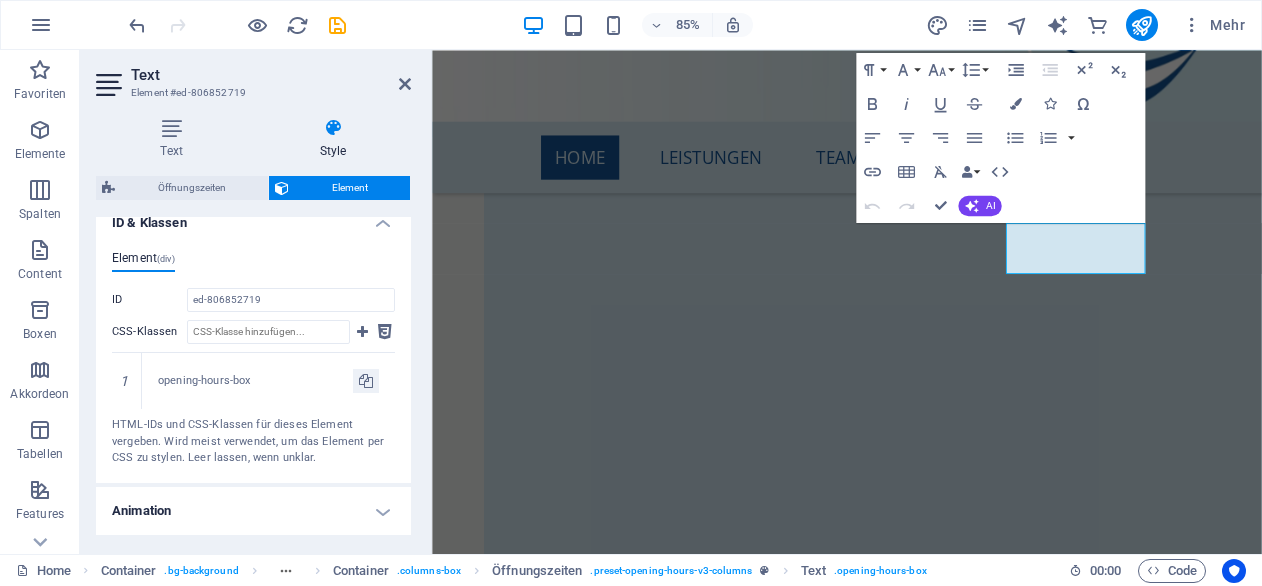 scroll, scrollTop: 729, scrollLeft: 0, axis: vertical 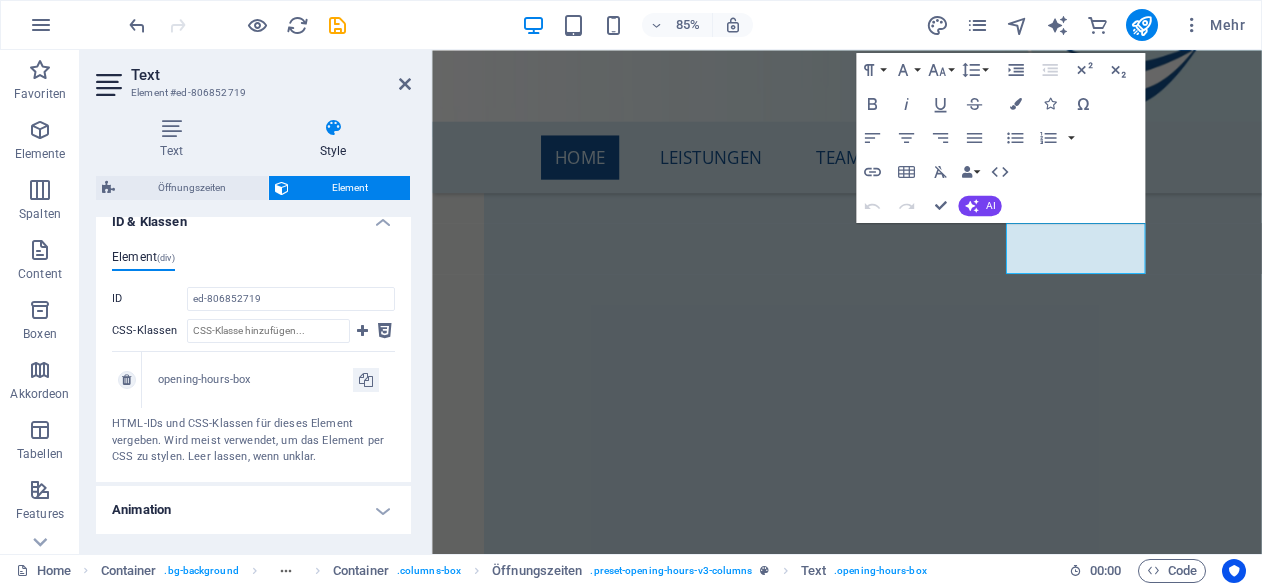 click on "1" at bounding box center [127, 380] 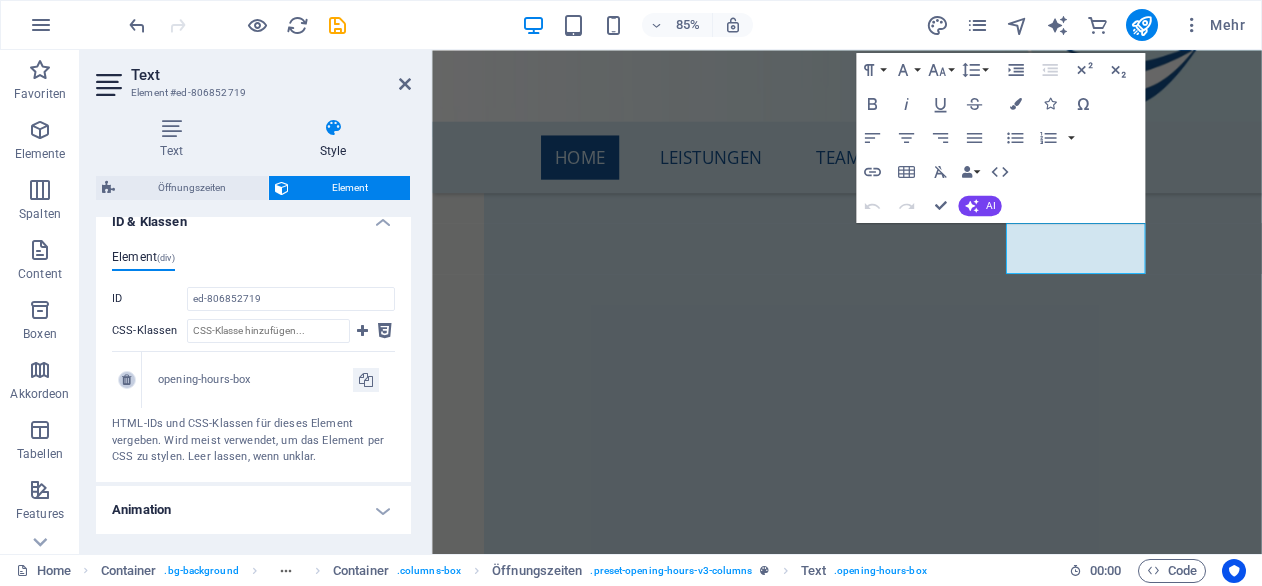 click at bounding box center [126, 380] 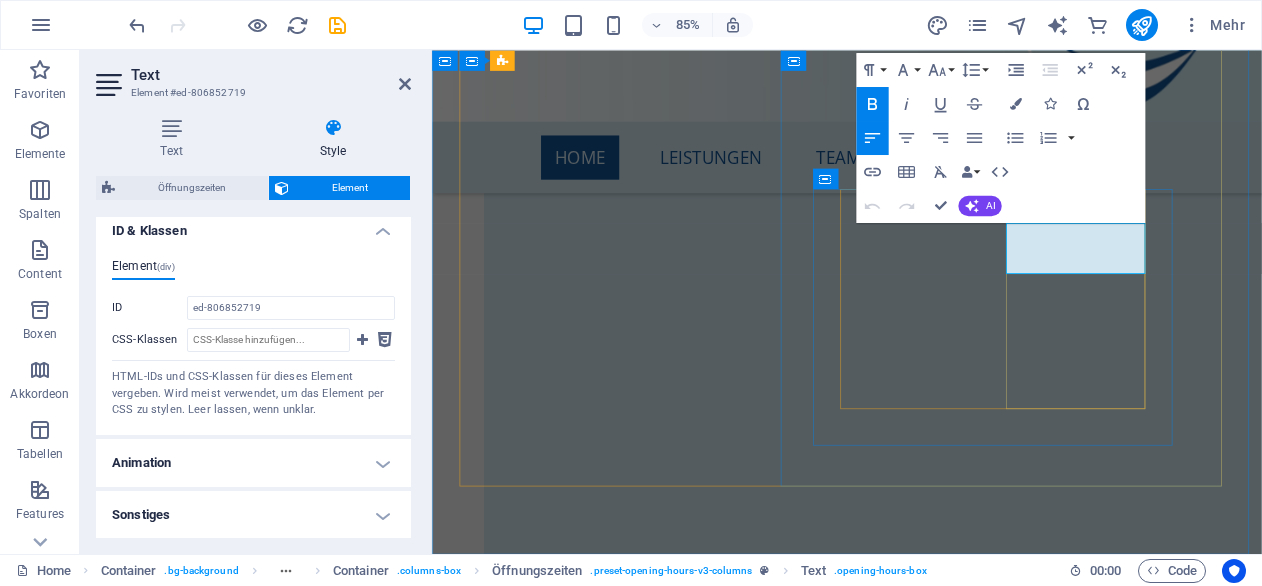 click on "DIENSTAG" at bounding box center [714, 7289] 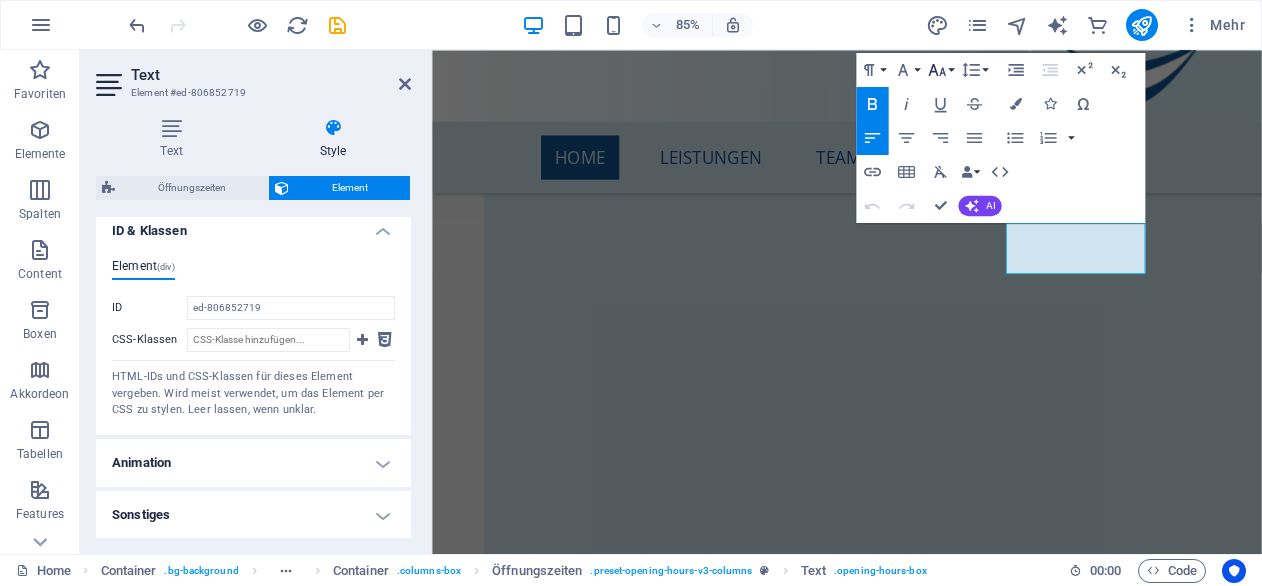 click 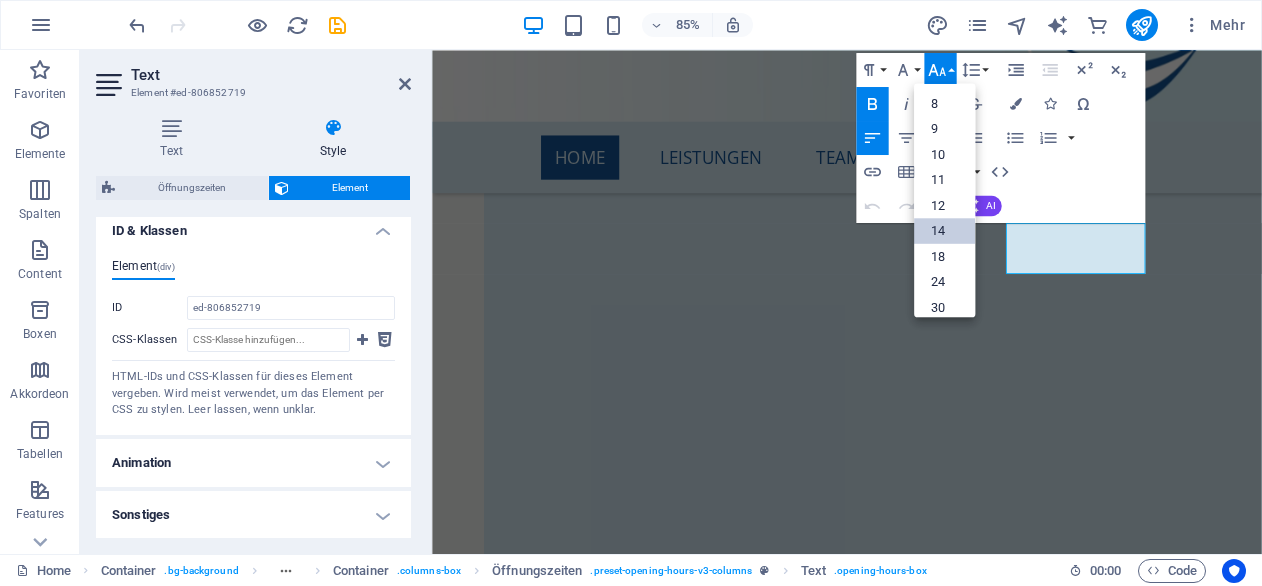 click on "14" at bounding box center (944, 231) 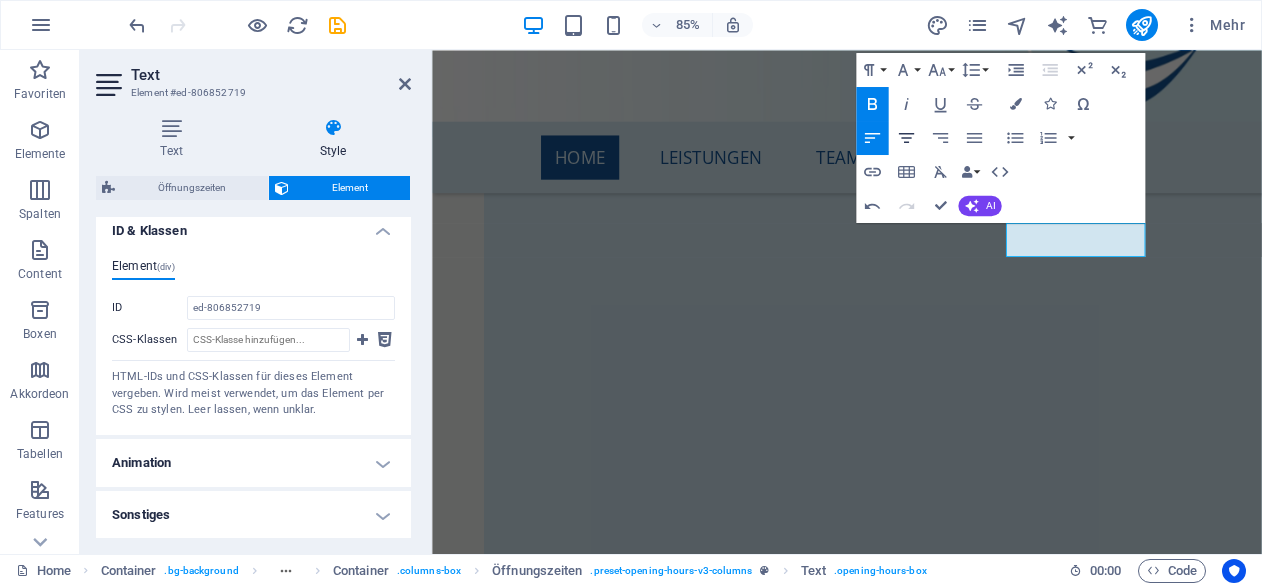 click 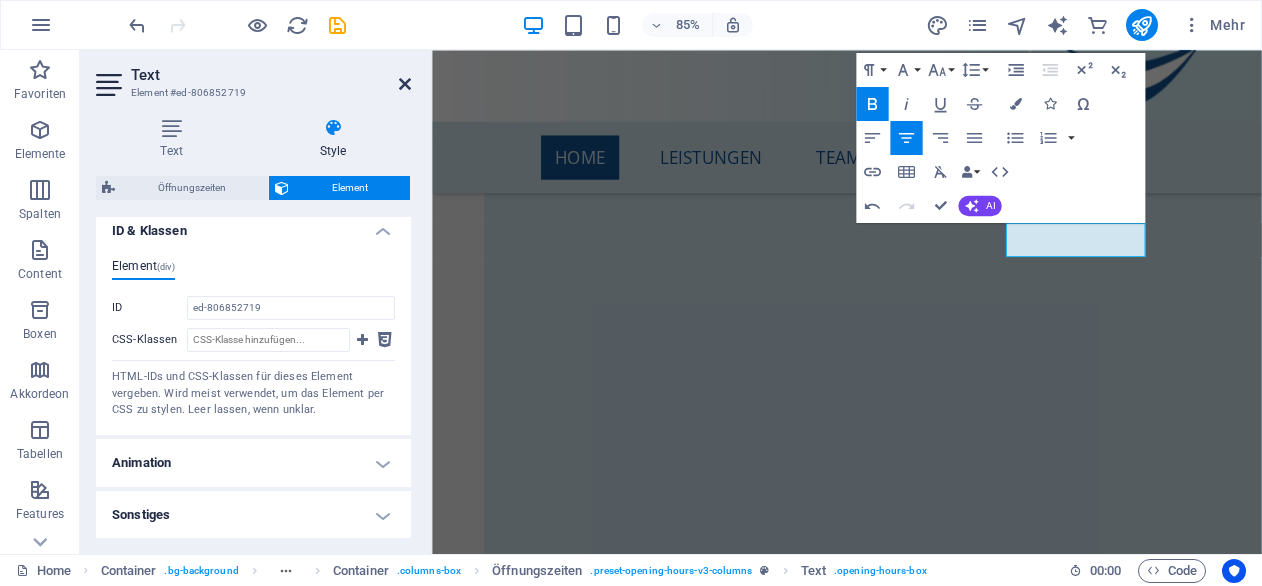 click at bounding box center [405, 84] 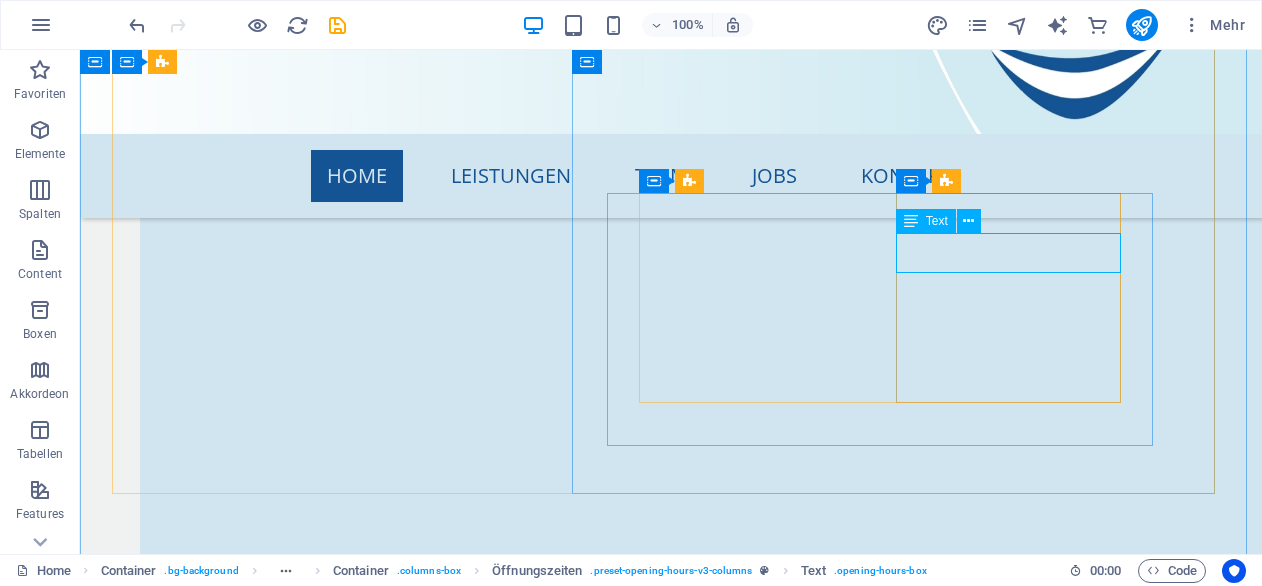 click on "D IENSTAG 7:30-11:30 14:00-18:00" at bounding box center [410, 7557] 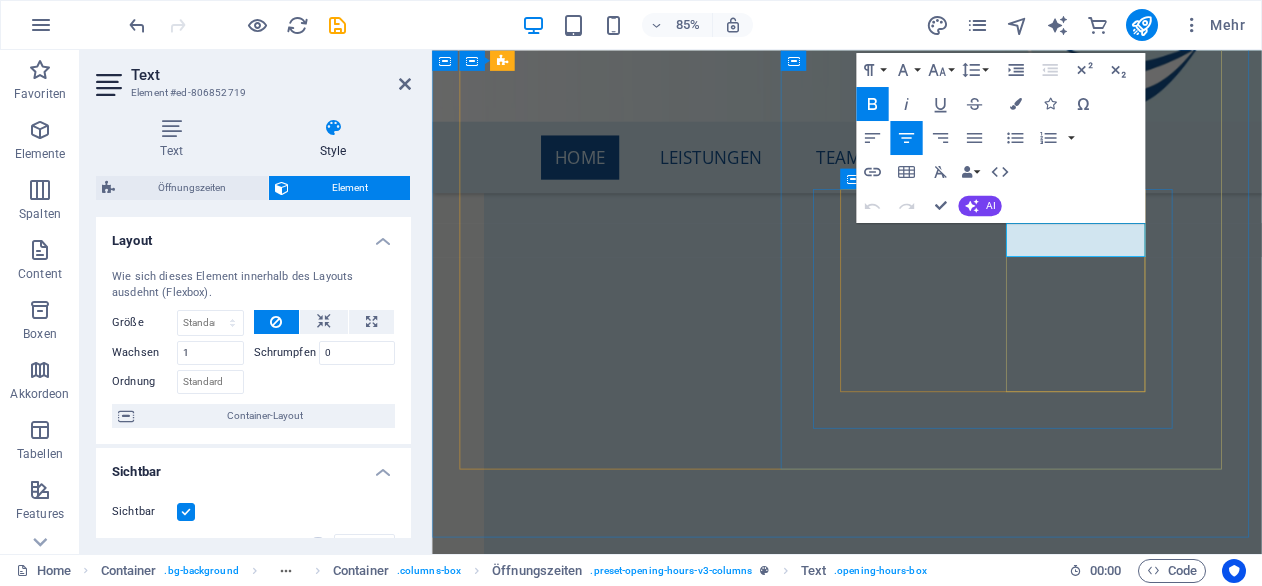 click on "D IENSTAG" at bounding box center [714, 7289] 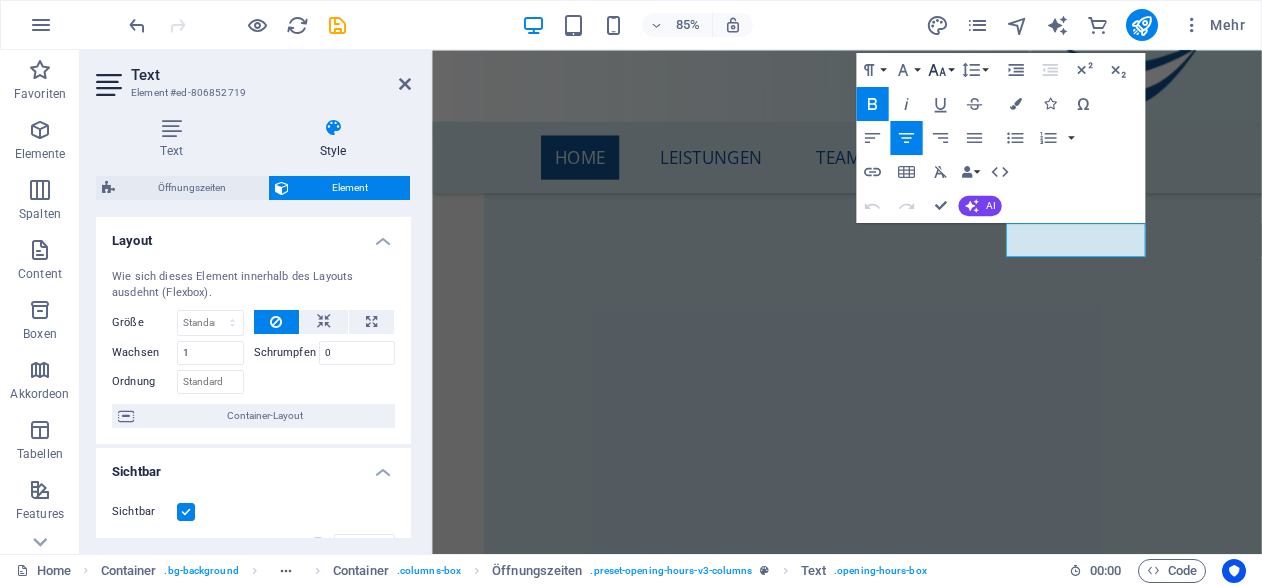 click 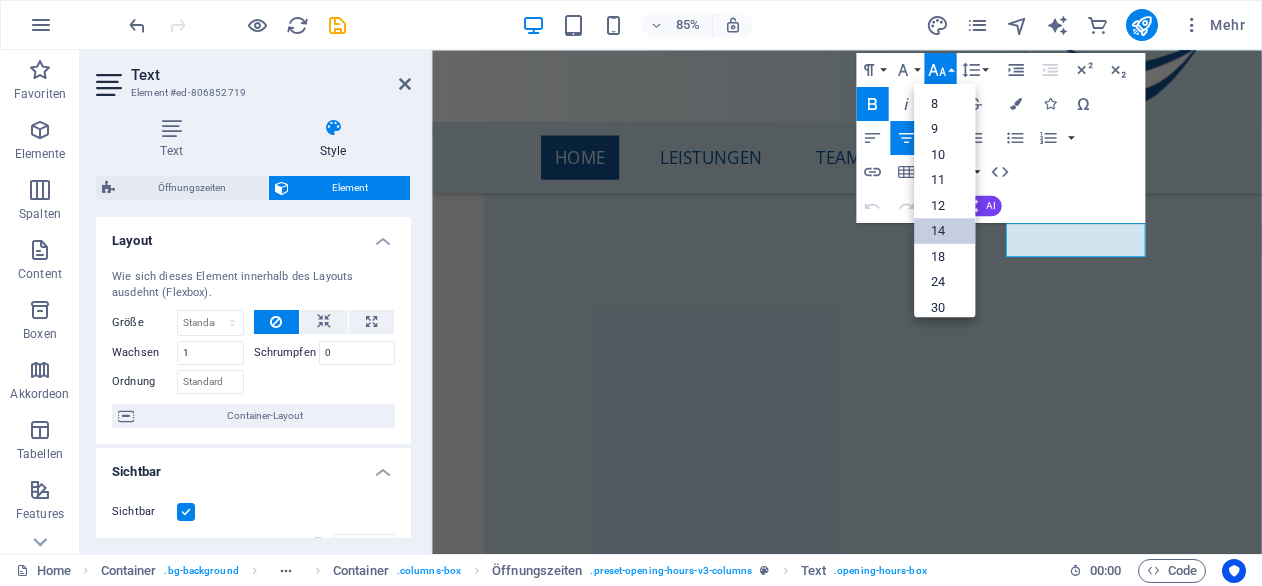click on "14" at bounding box center (944, 231) 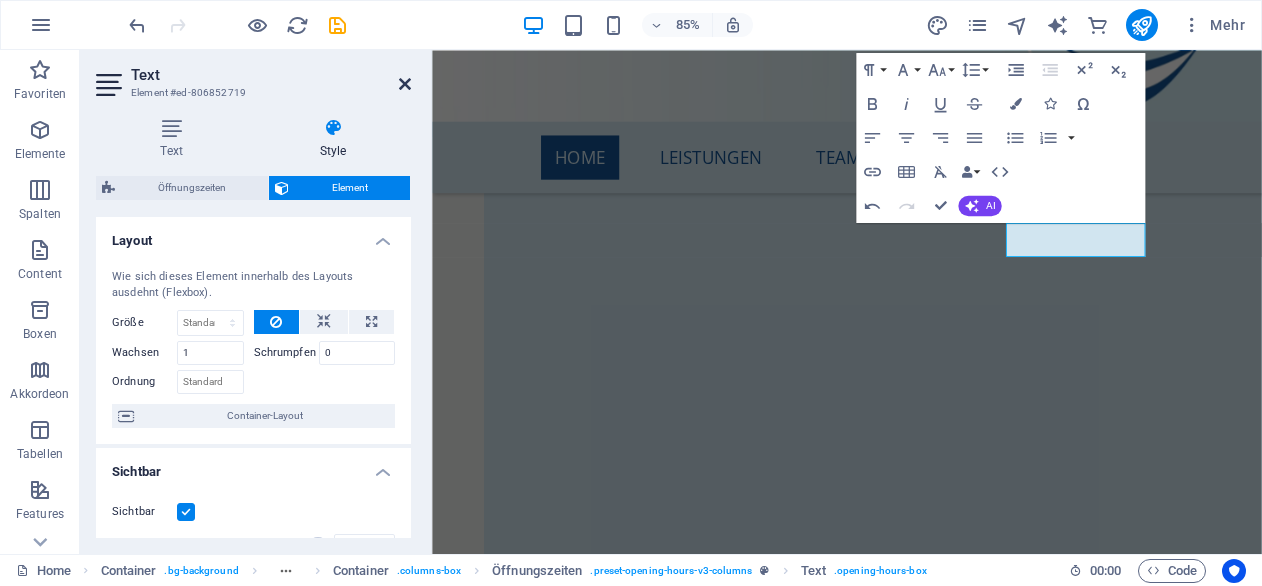 click at bounding box center [405, 84] 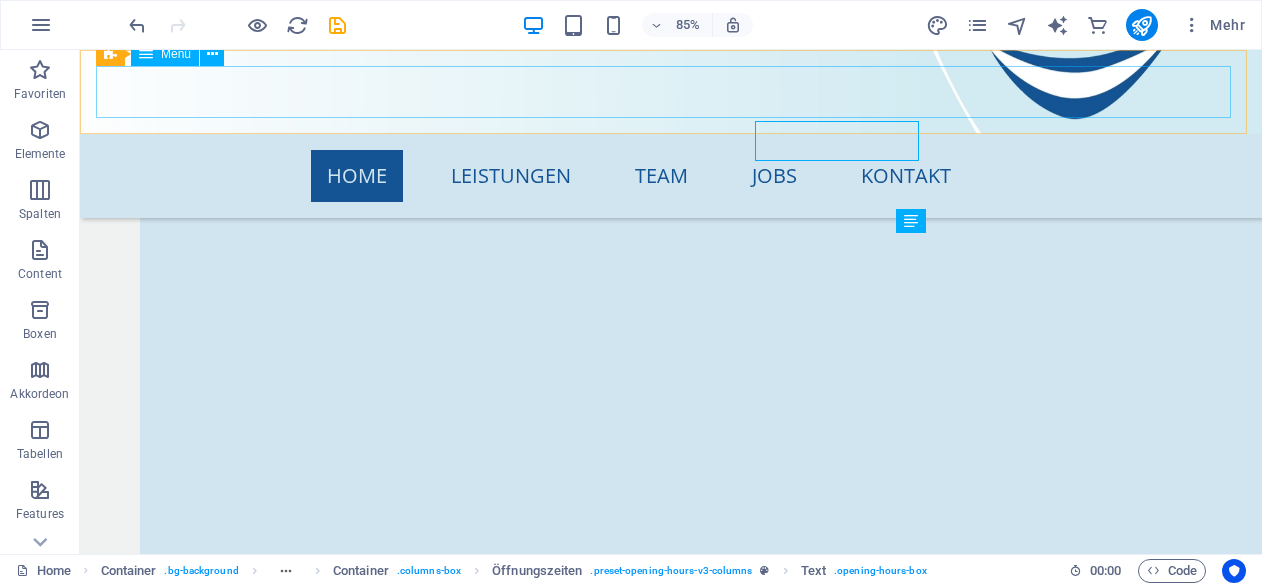 scroll, scrollTop: 7315, scrollLeft: 0, axis: vertical 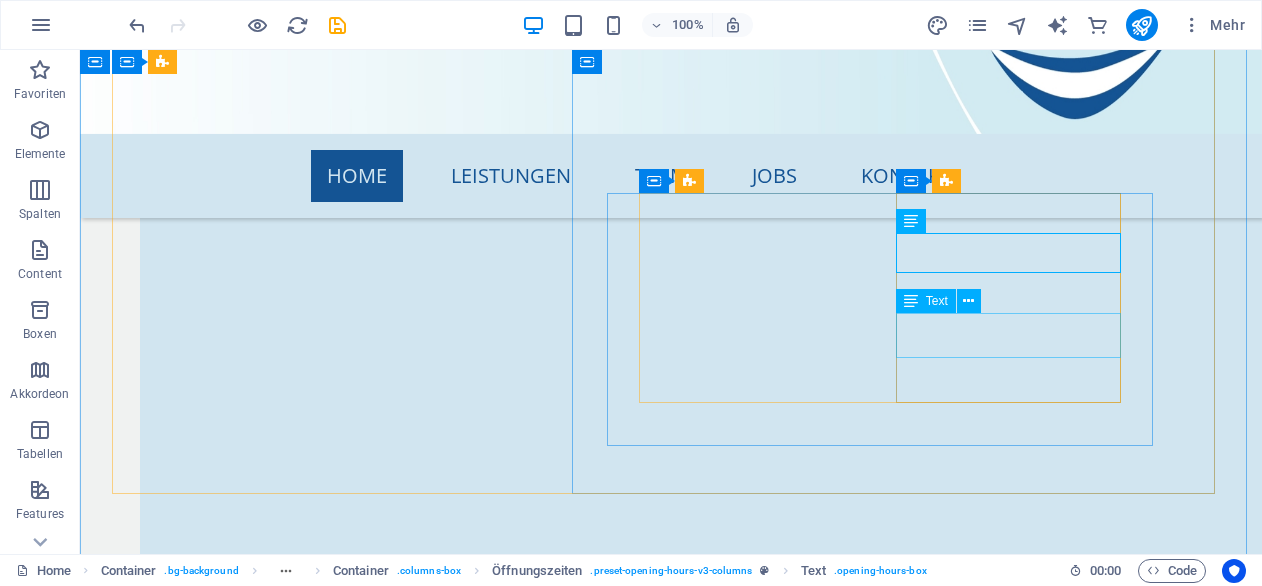 click on "Donnerstag 7:30-11:30 14:00-18:00" at bounding box center (410, 7639) 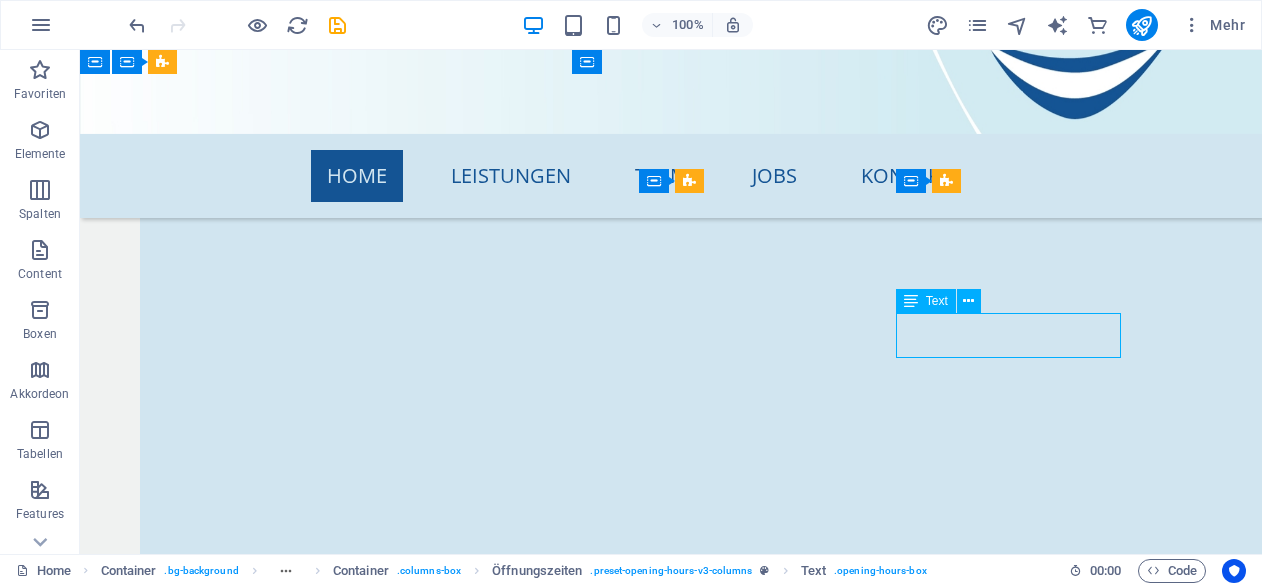 click on "Donnerstag 7:30-11:30 14:00-18:00" at bounding box center [410, 7639] 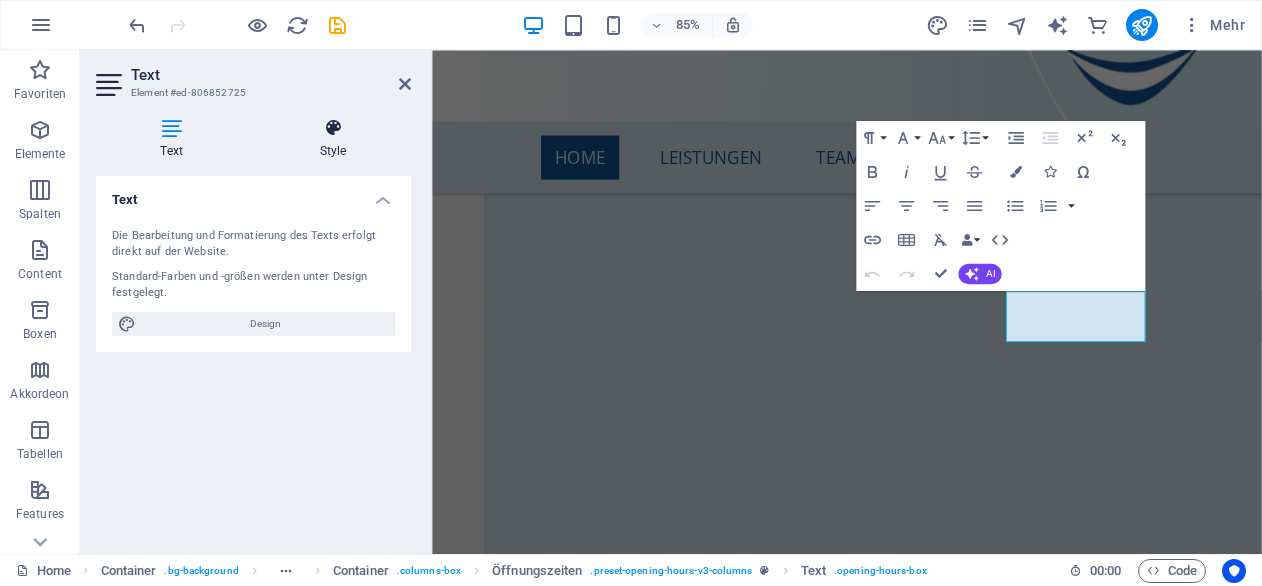 click at bounding box center [333, 128] 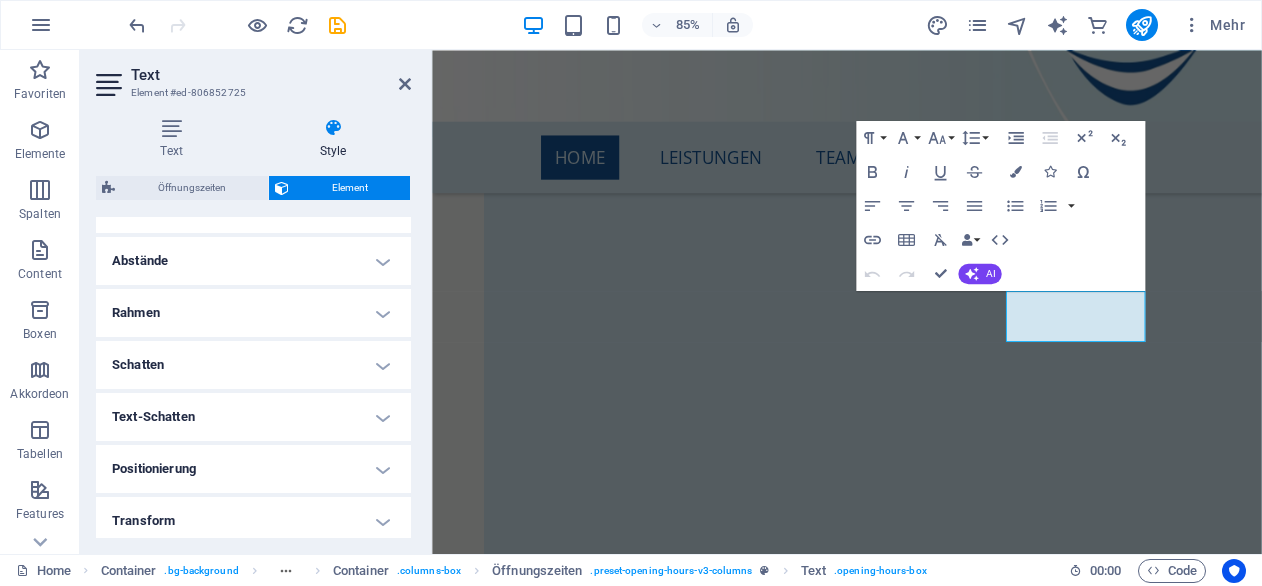 scroll, scrollTop: 540, scrollLeft: 0, axis: vertical 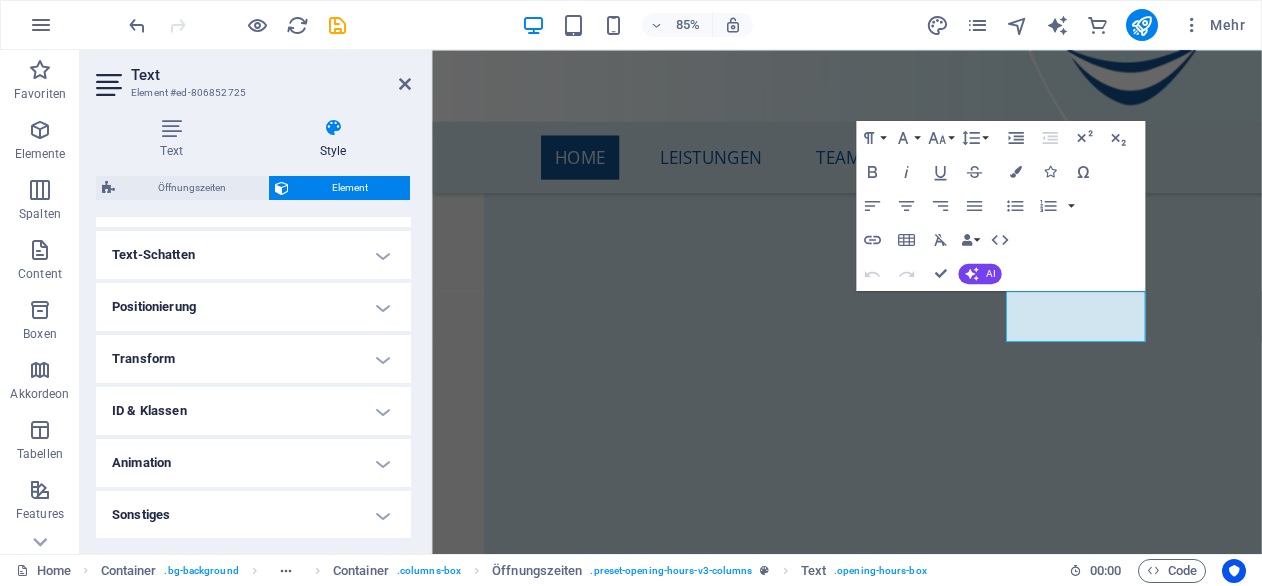 click on "ID & Klassen" at bounding box center (253, 411) 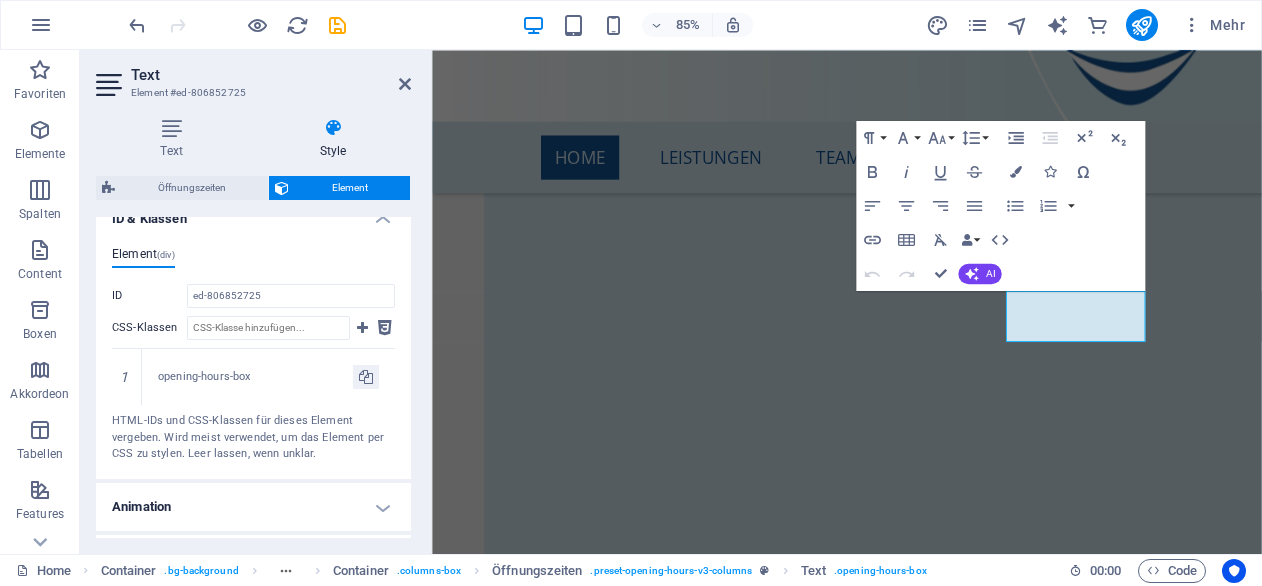 scroll, scrollTop: 733, scrollLeft: 0, axis: vertical 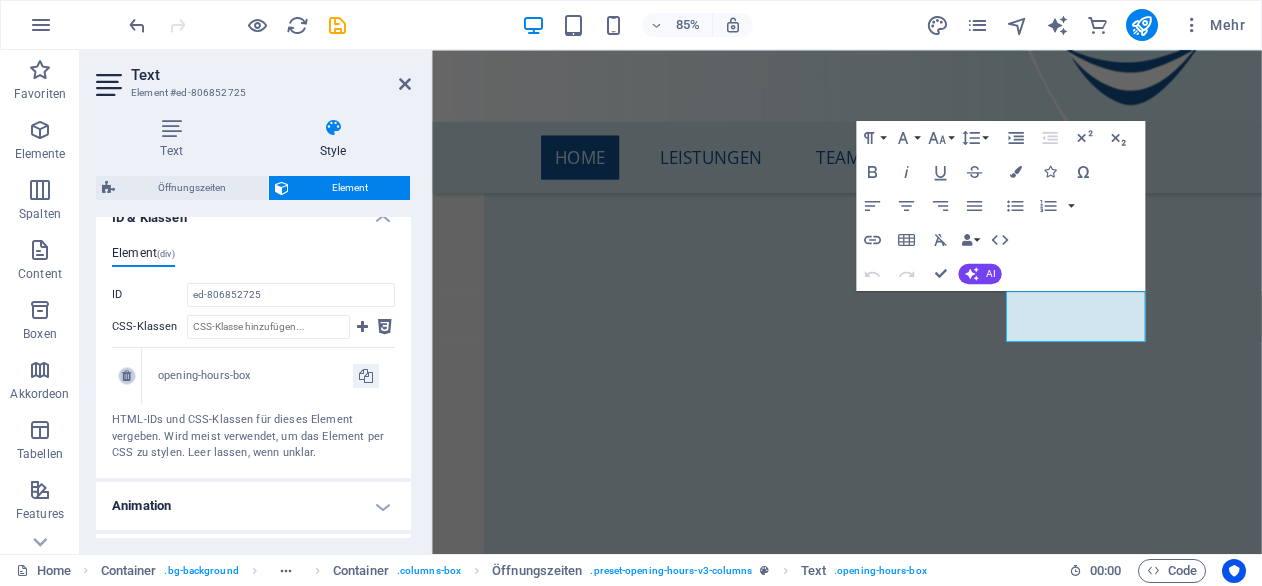 click at bounding box center [126, 376] 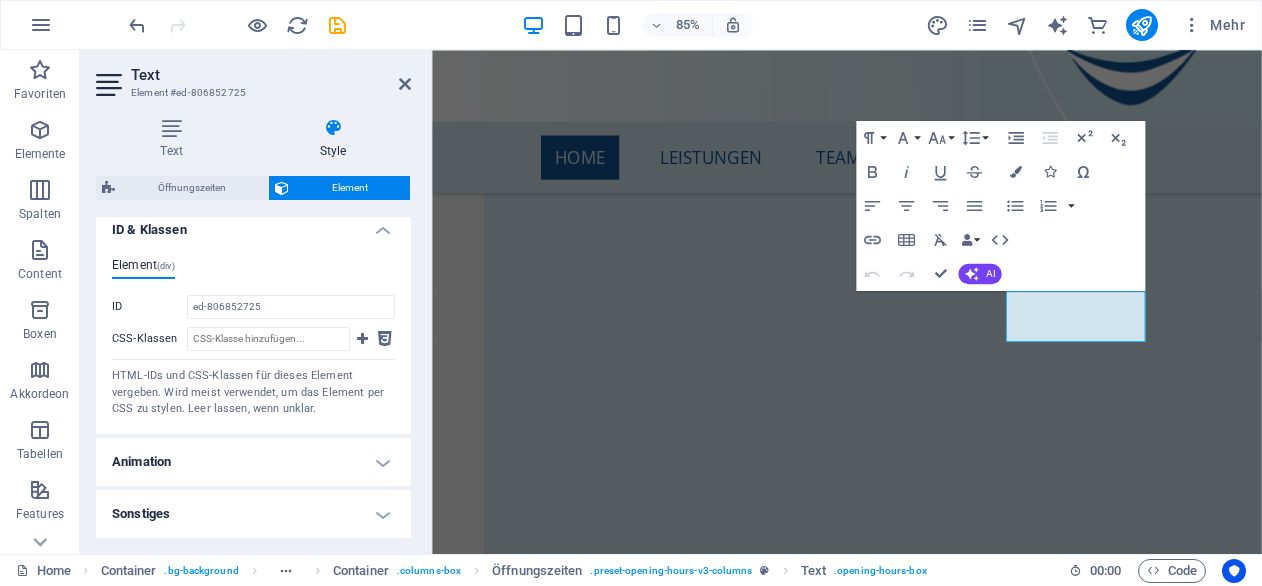 scroll, scrollTop: 720, scrollLeft: 0, axis: vertical 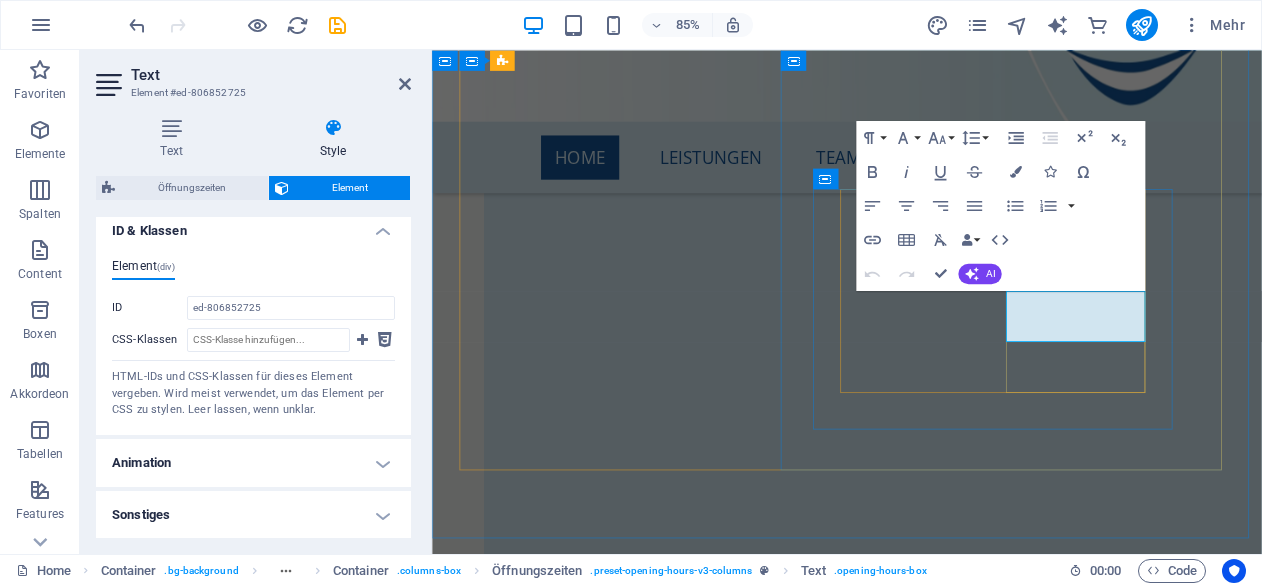 click on "Donnerstag" at bounding box center [714, 7369] 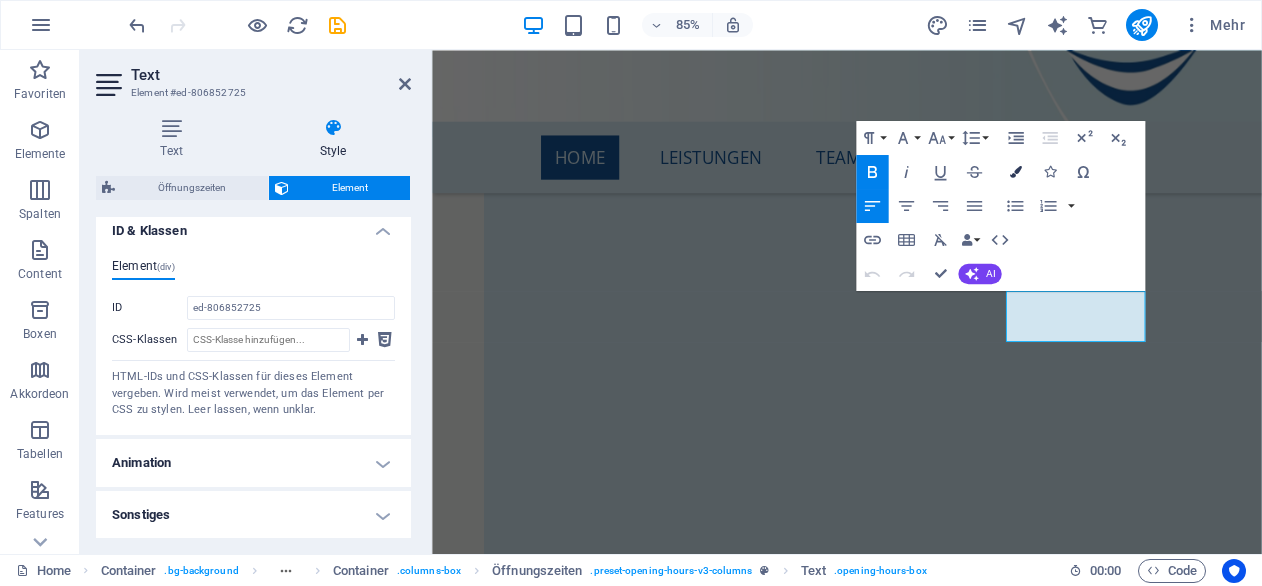 click at bounding box center (1015, 172) 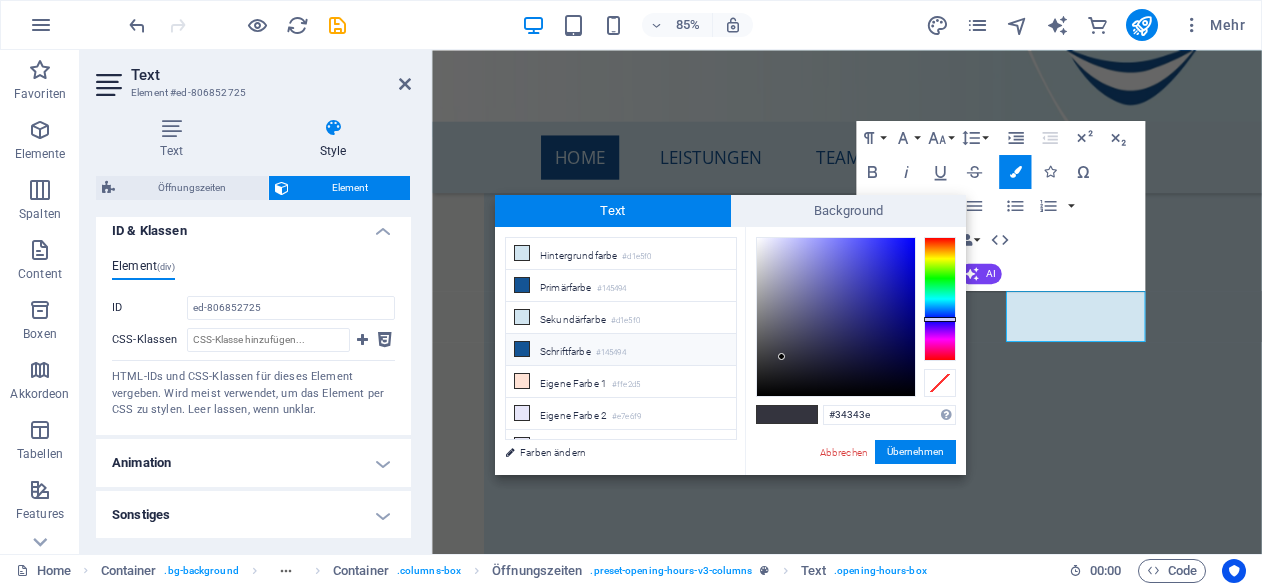 click on "Schriftfarbe
#145494" at bounding box center (621, 350) 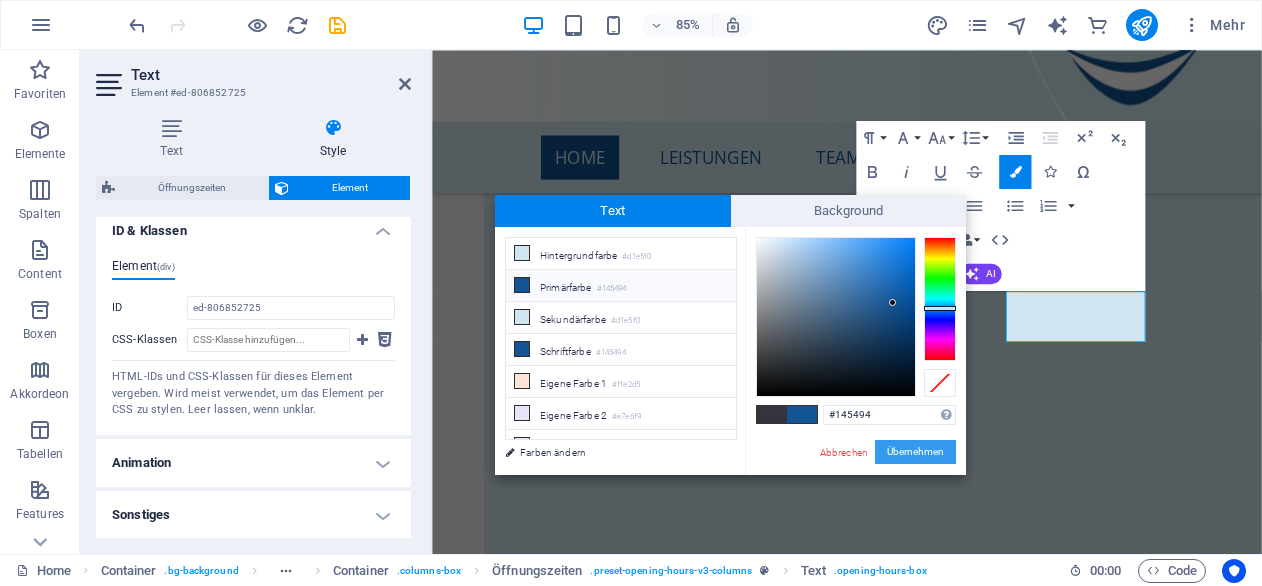 click on "Übernehmen" at bounding box center (915, 452) 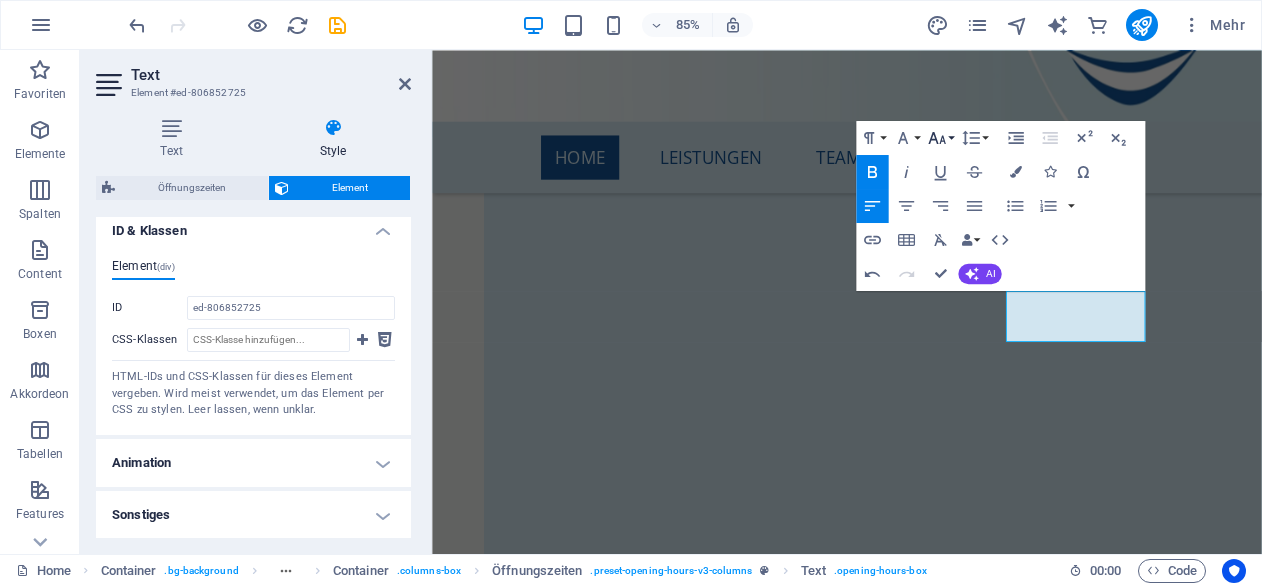 click 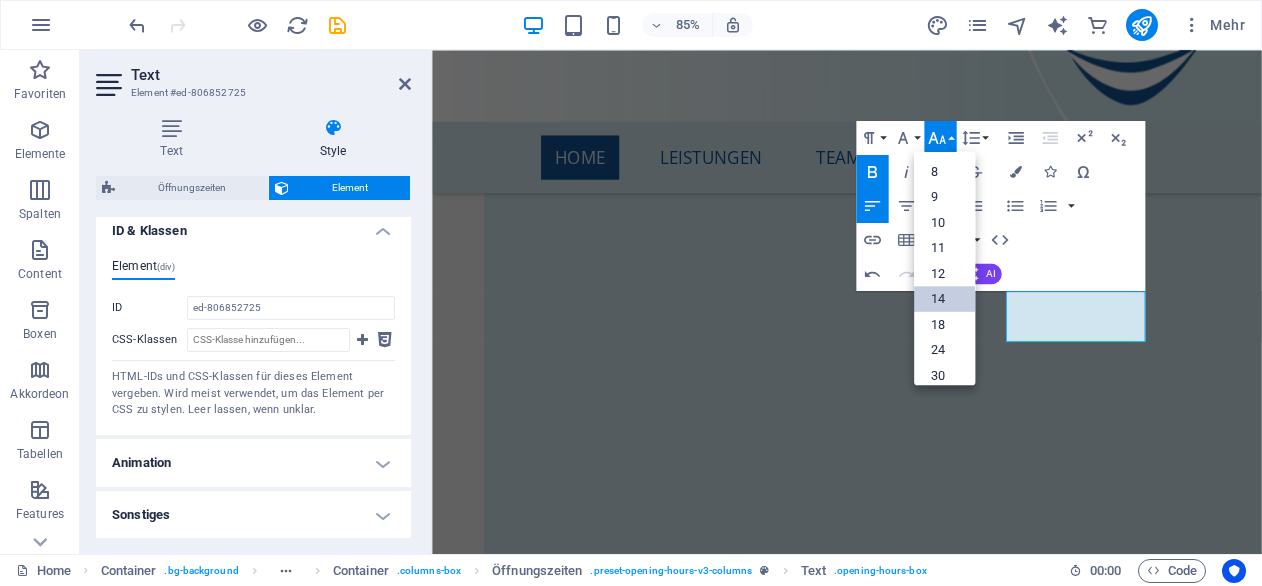 click on "14" at bounding box center [944, 299] 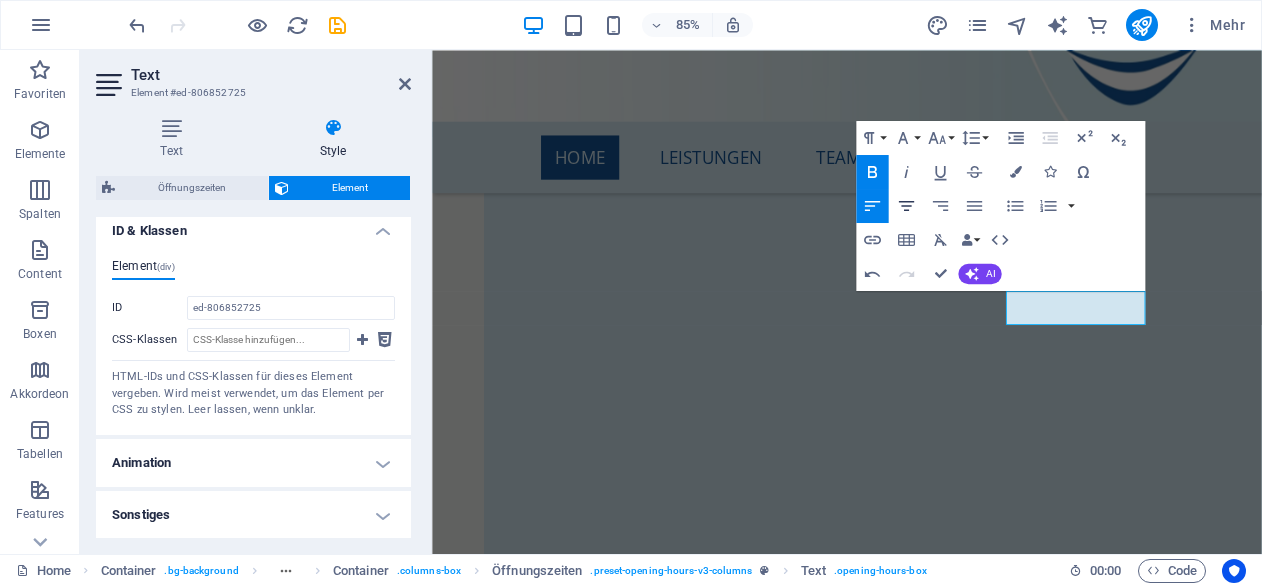 click 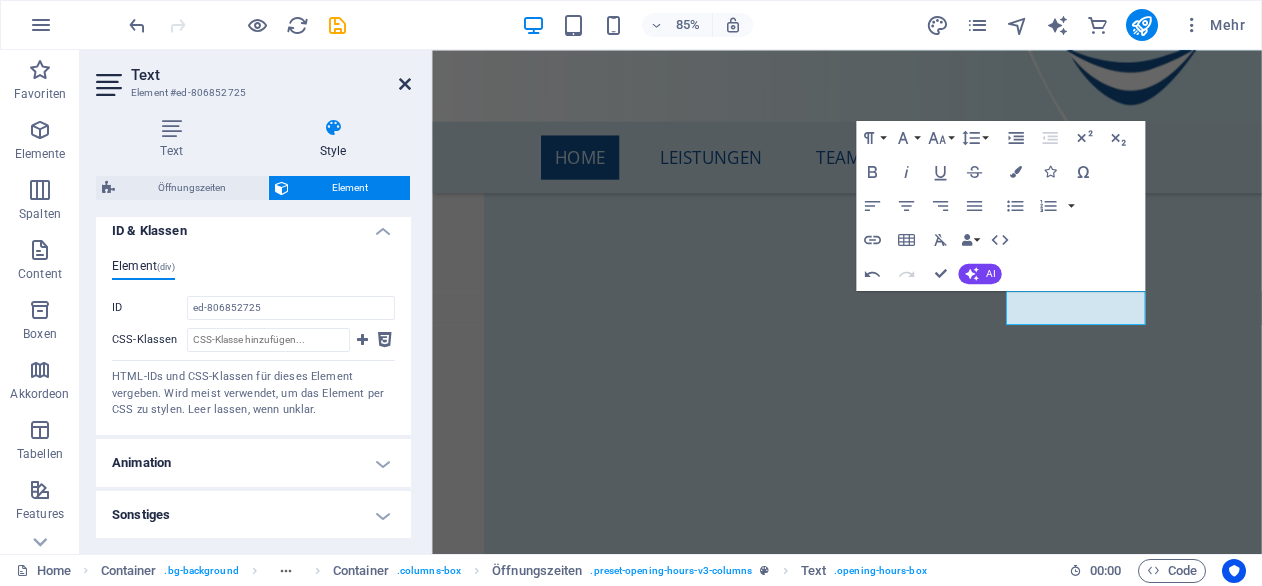 click at bounding box center [405, 84] 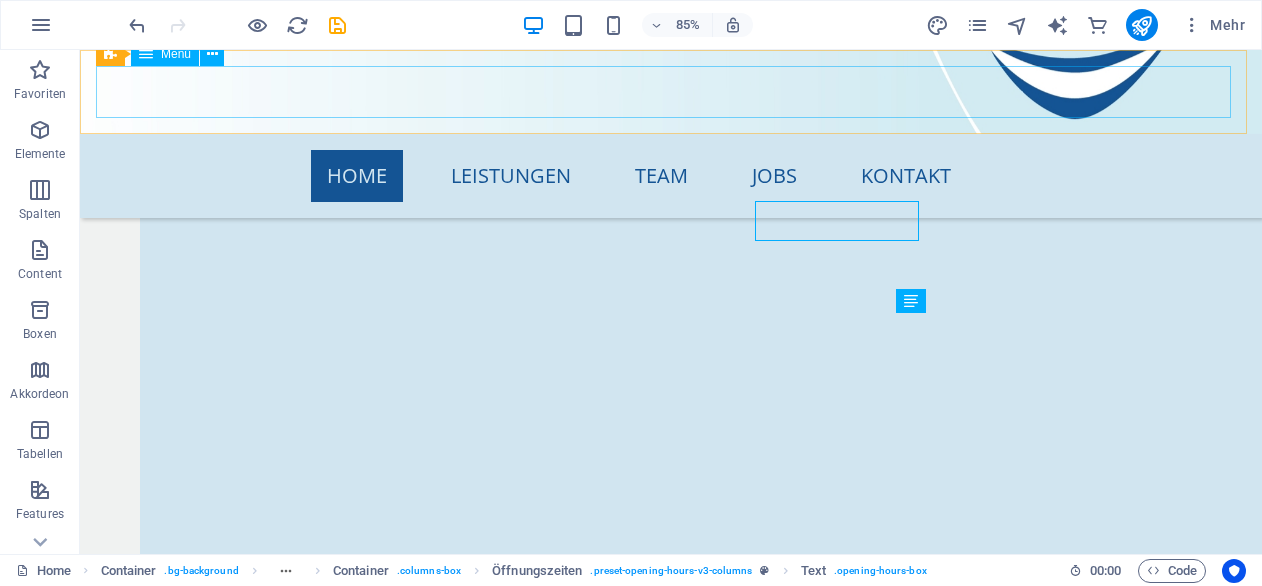 scroll, scrollTop: 7315, scrollLeft: 0, axis: vertical 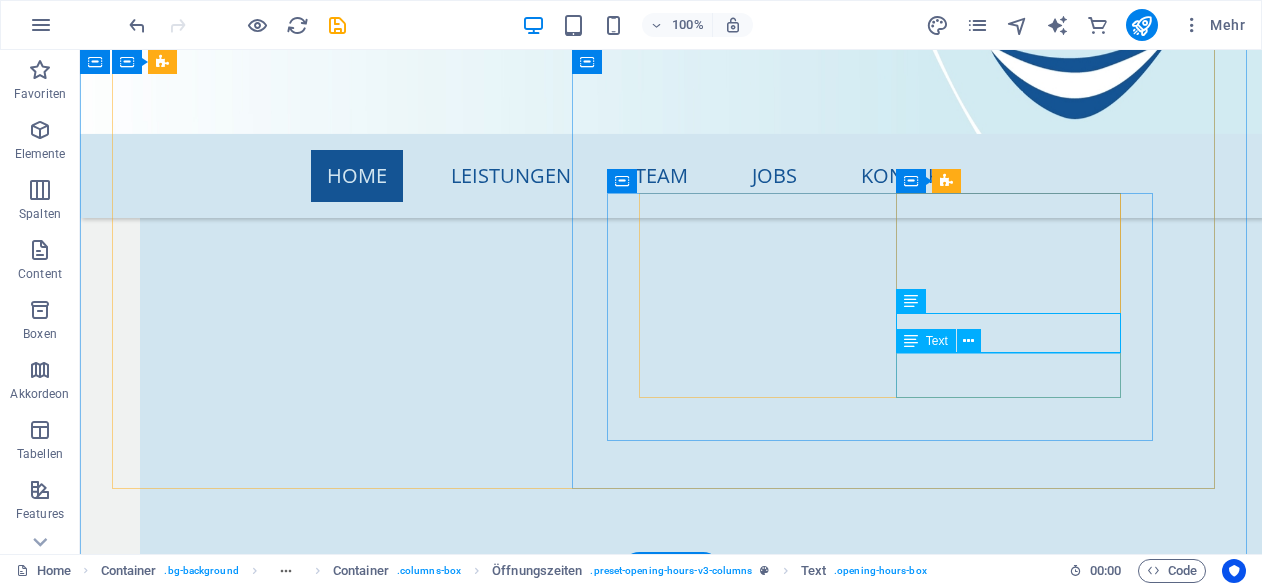 click on "Freitag 7:30-11:30 14.00-17:00" at bounding box center (410, 7679) 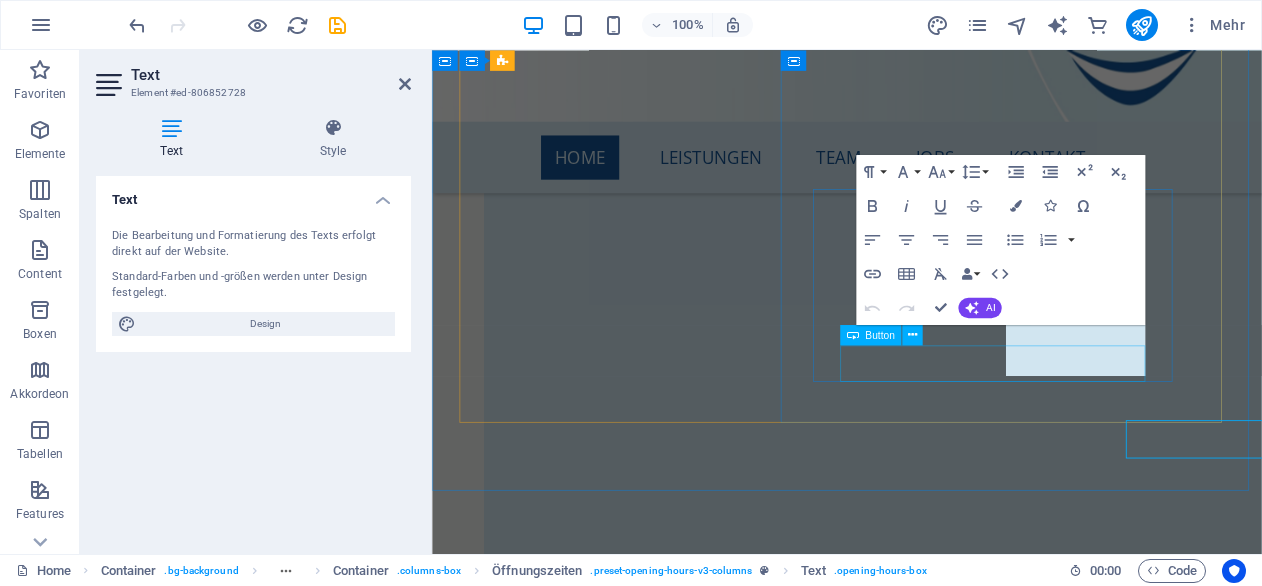 scroll, scrollTop: 7323, scrollLeft: 0, axis: vertical 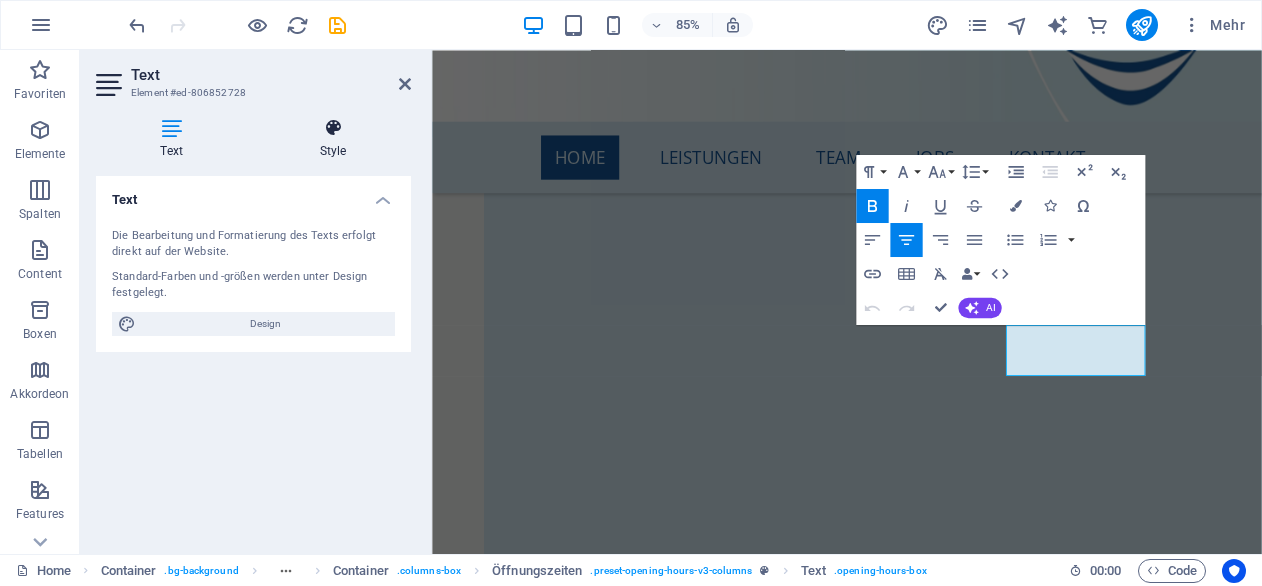 click at bounding box center [333, 128] 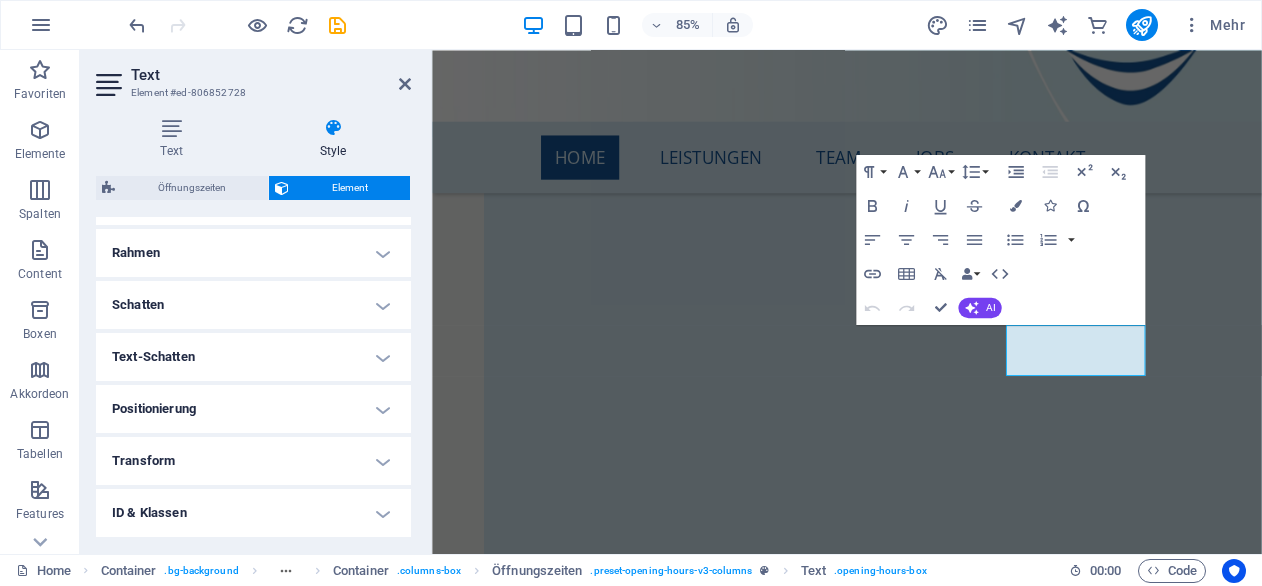 scroll, scrollTop: 439, scrollLeft: 0, axis: vertical 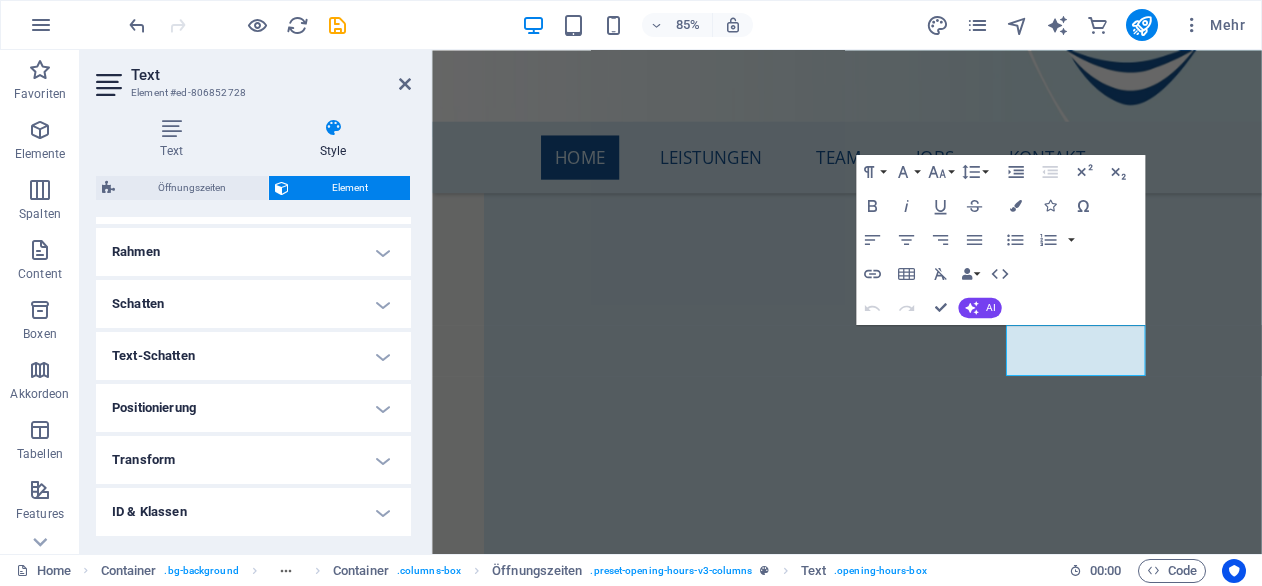 click on "ID & Klassen" at bounding box center [253, 512] 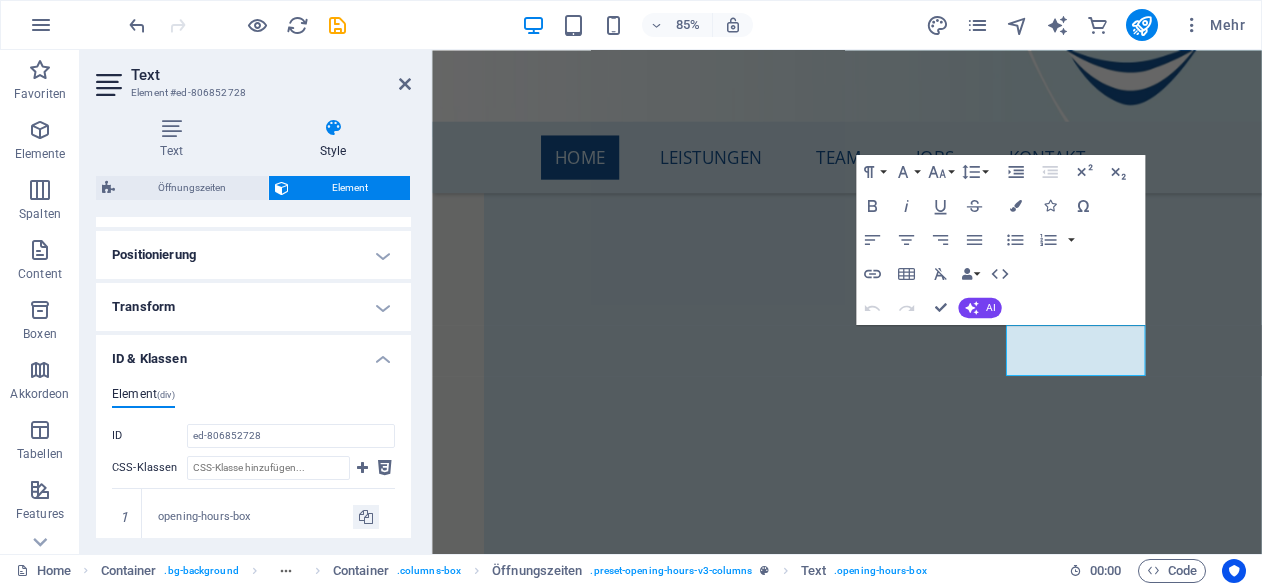 scroll, scrollTop: 601, scrollLeft: 0, axis: vertical 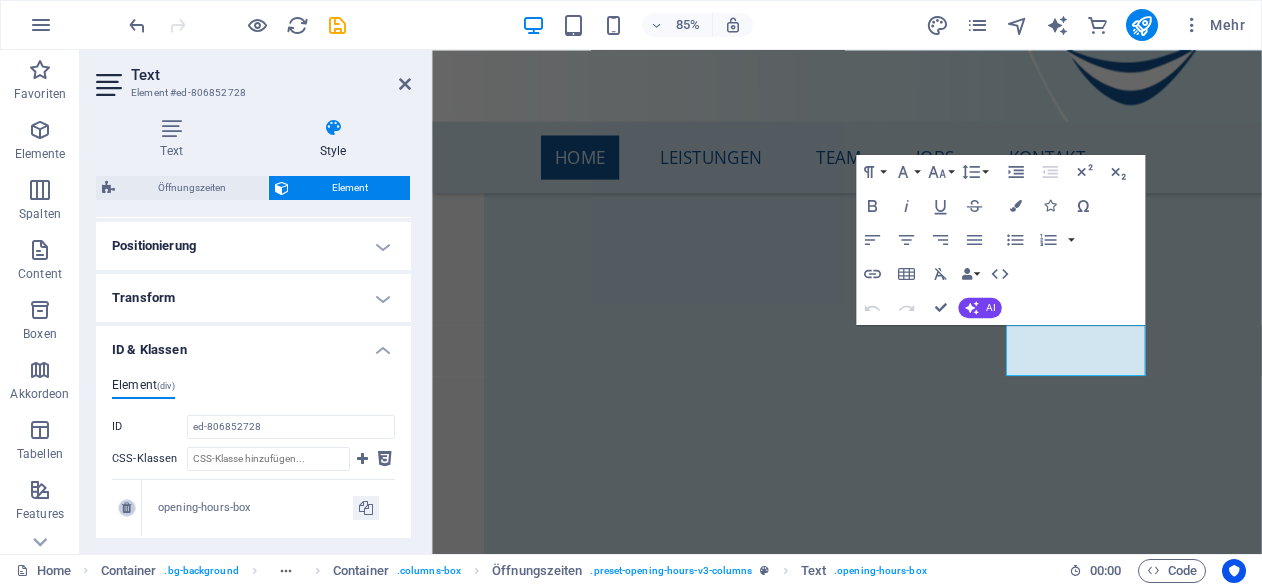 click at bounding box center [126, 508] 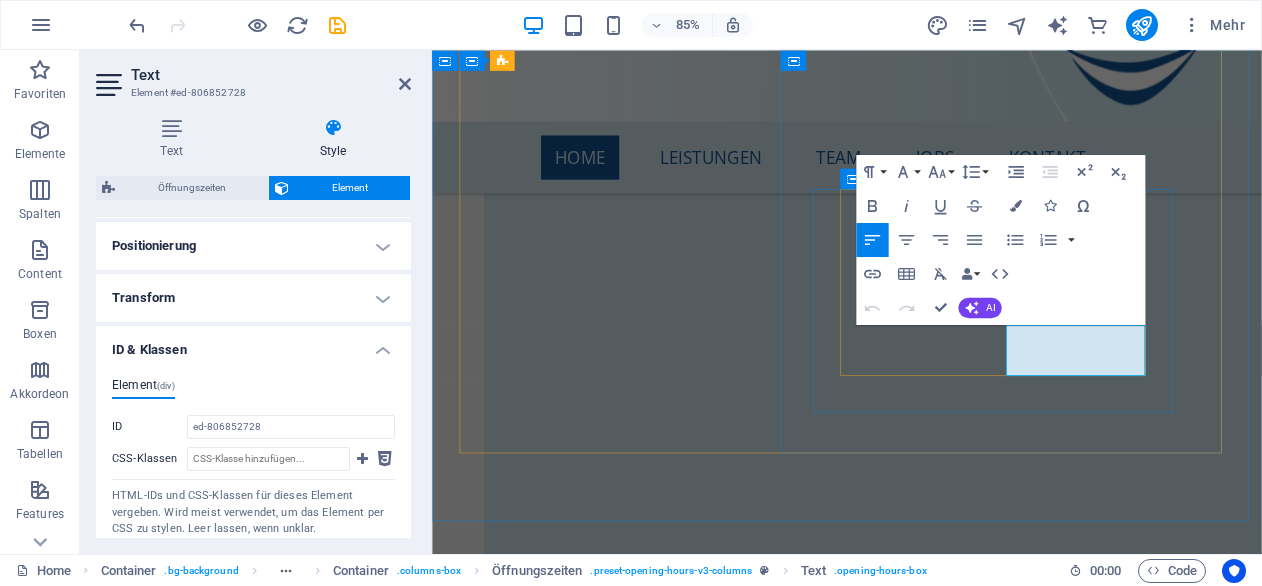 click on "7:30-11:30 14.00-17:00" at bounding box center [714, 7429] 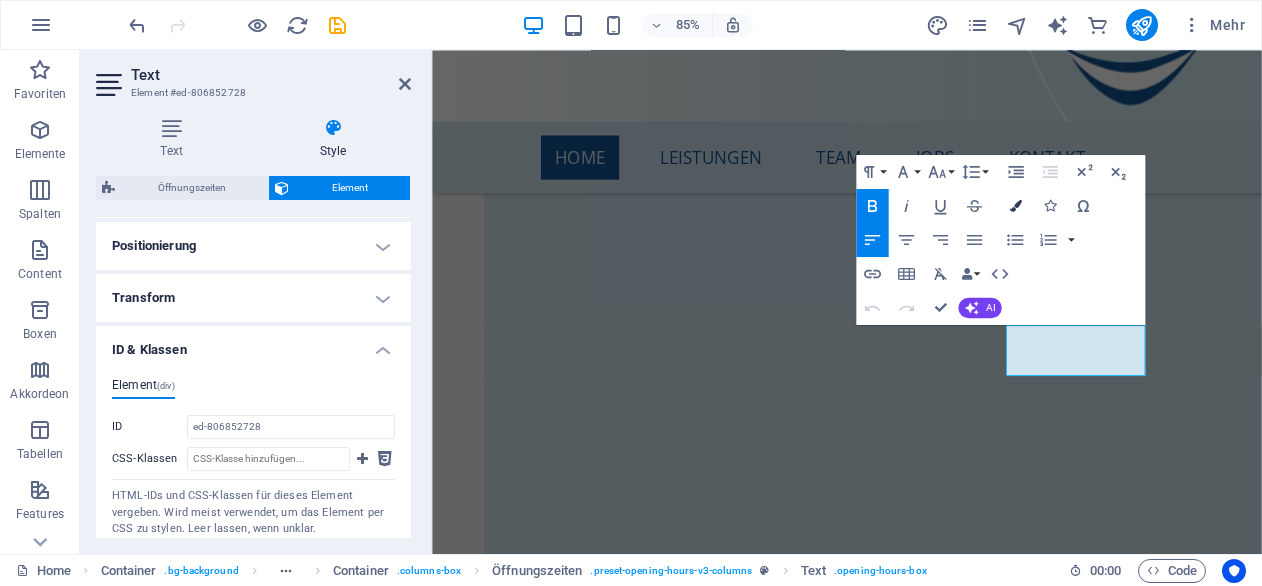 click at bounding box center [1015, 206] 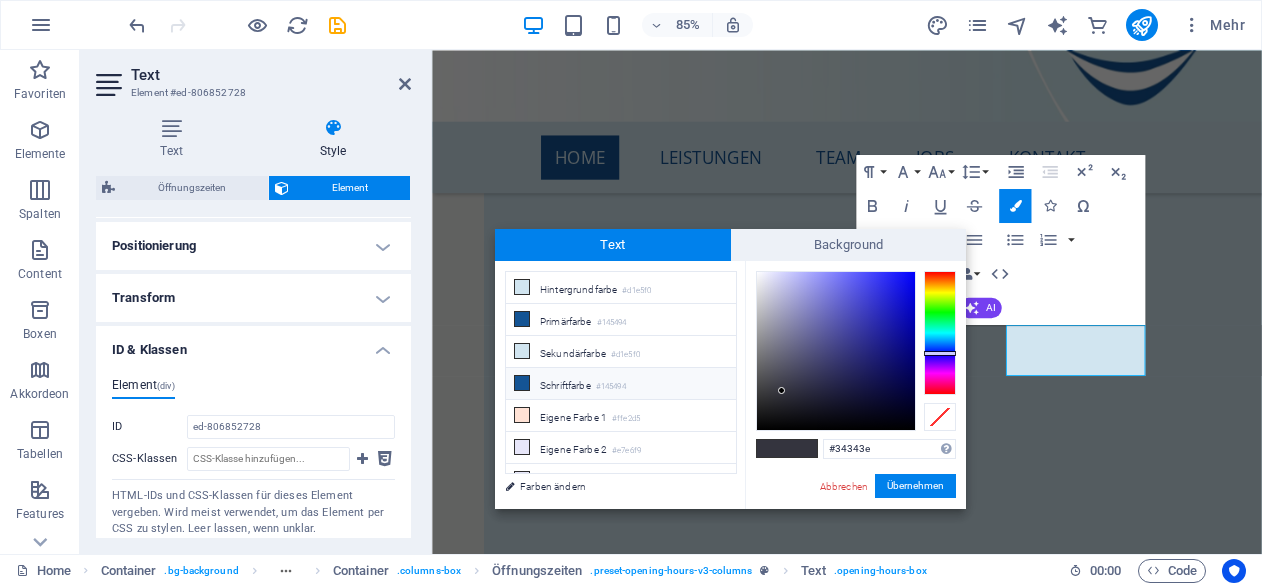 click on "#145494" at bounding box center [611, 387] 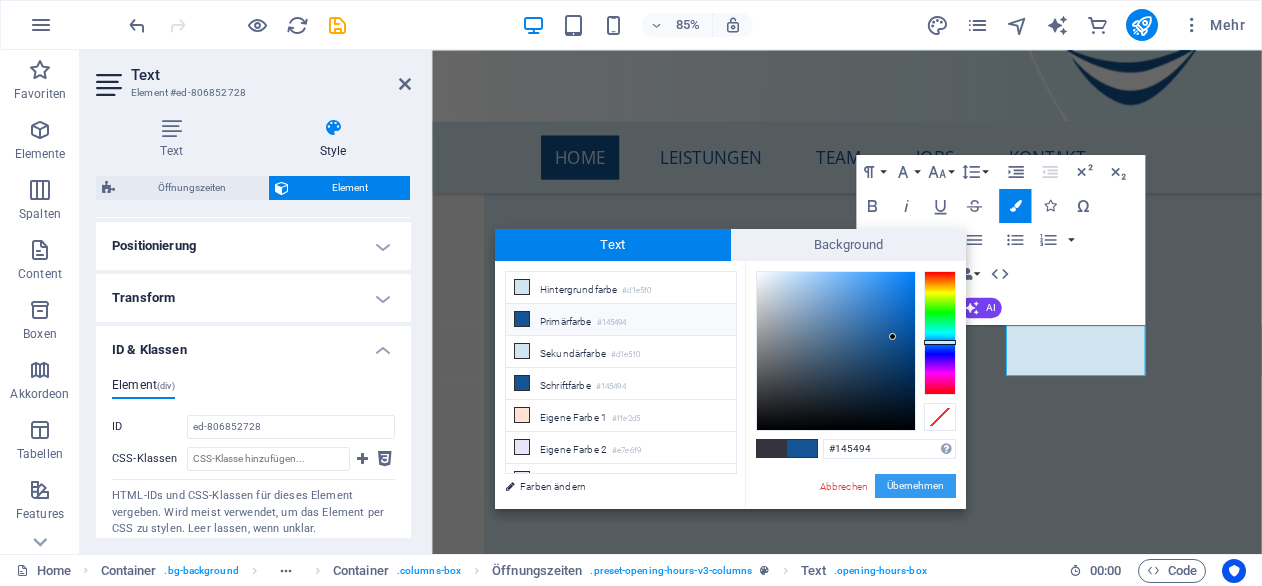 click on "Übernehmen" at bounding box center [915, 486] 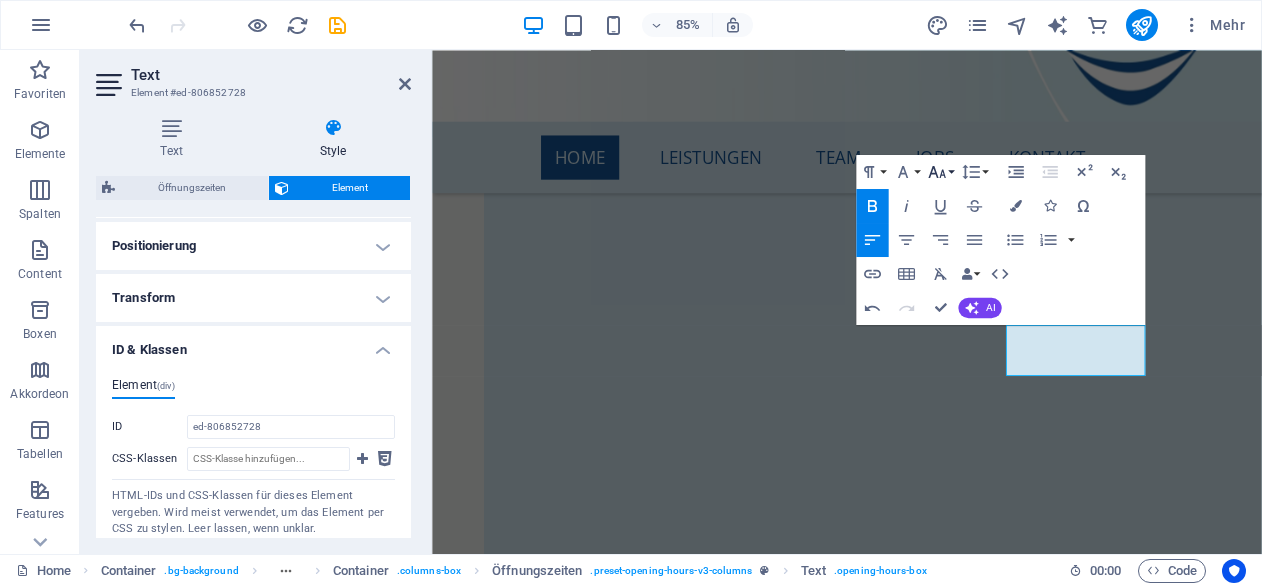 click 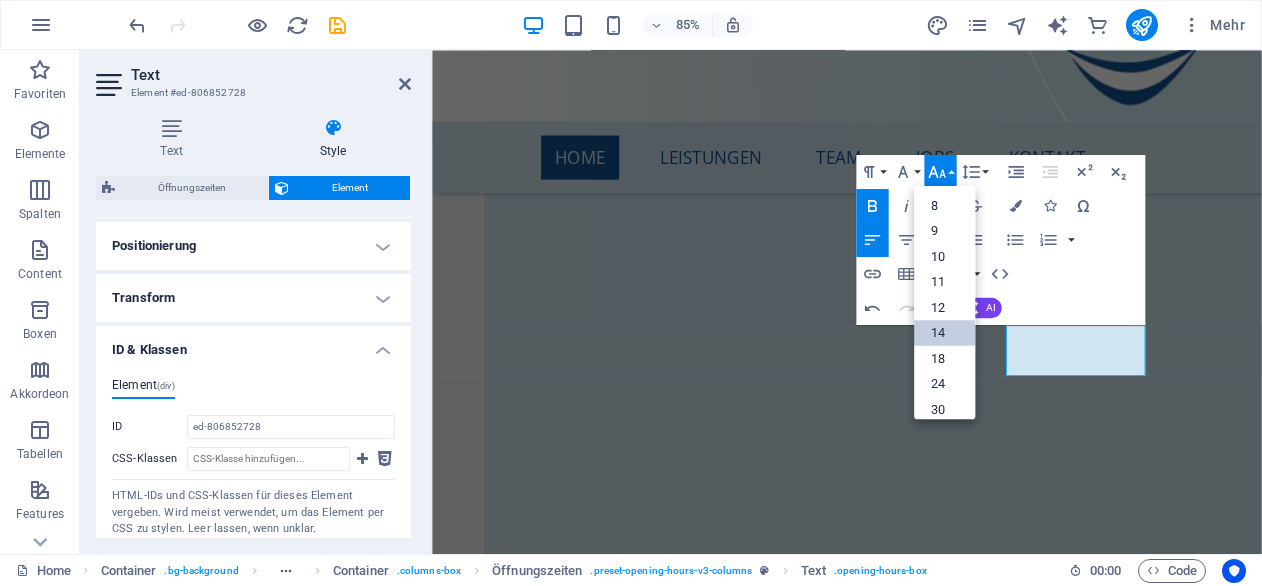 click on "14" at bounding box center (944, 333) 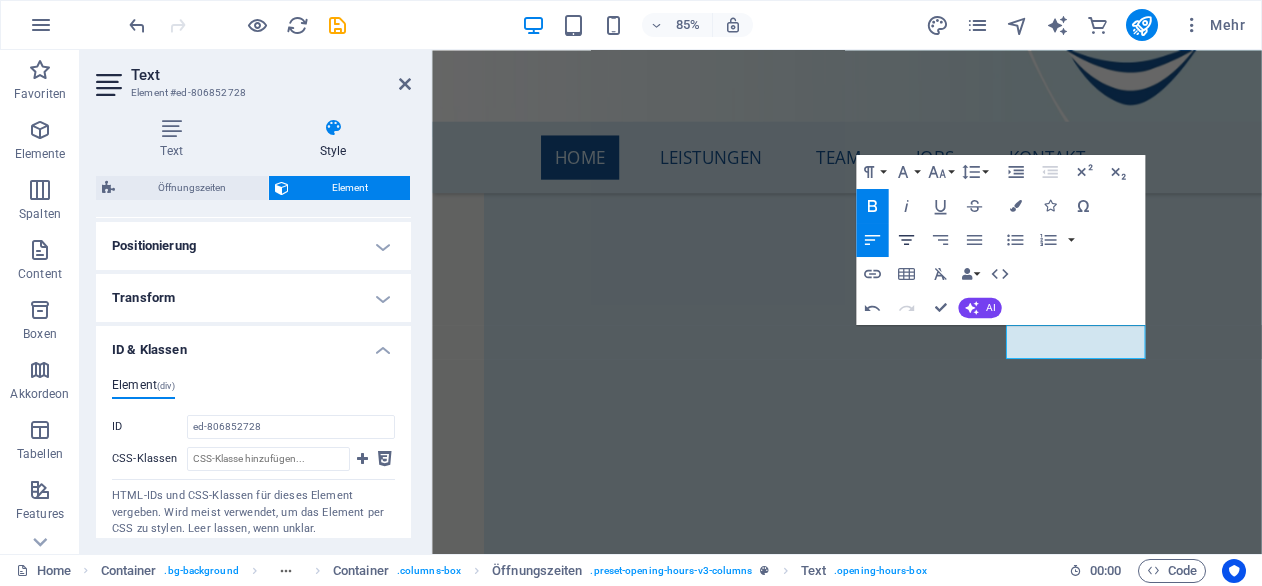 click 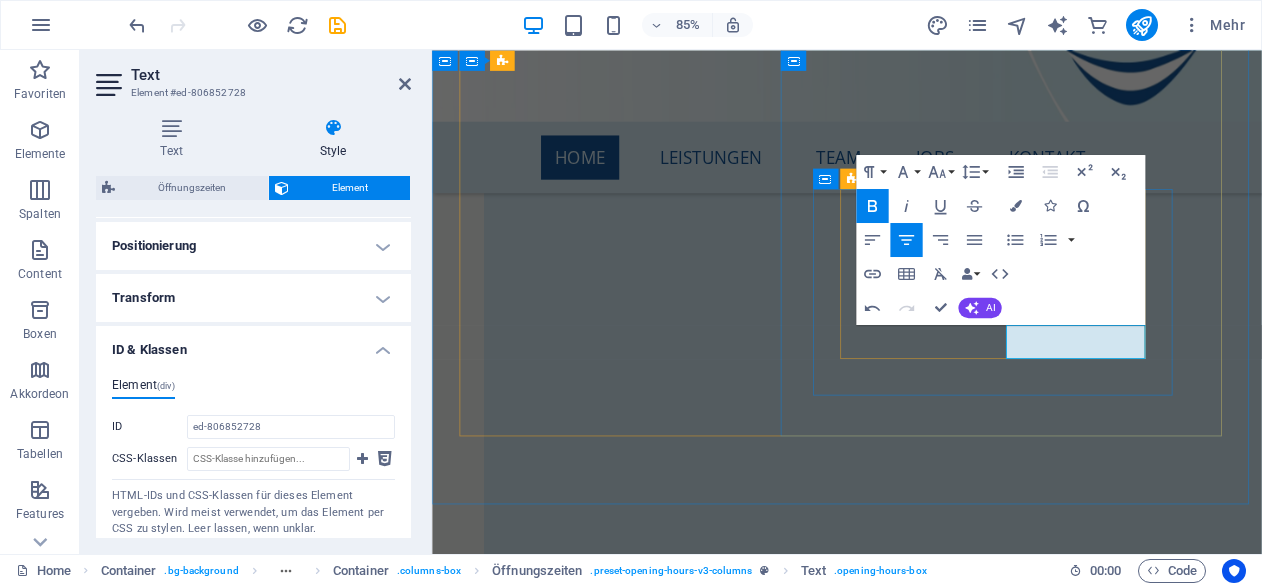 click on "7:30-11:30 14.00-17:00" at bounding box center (714, 7430) 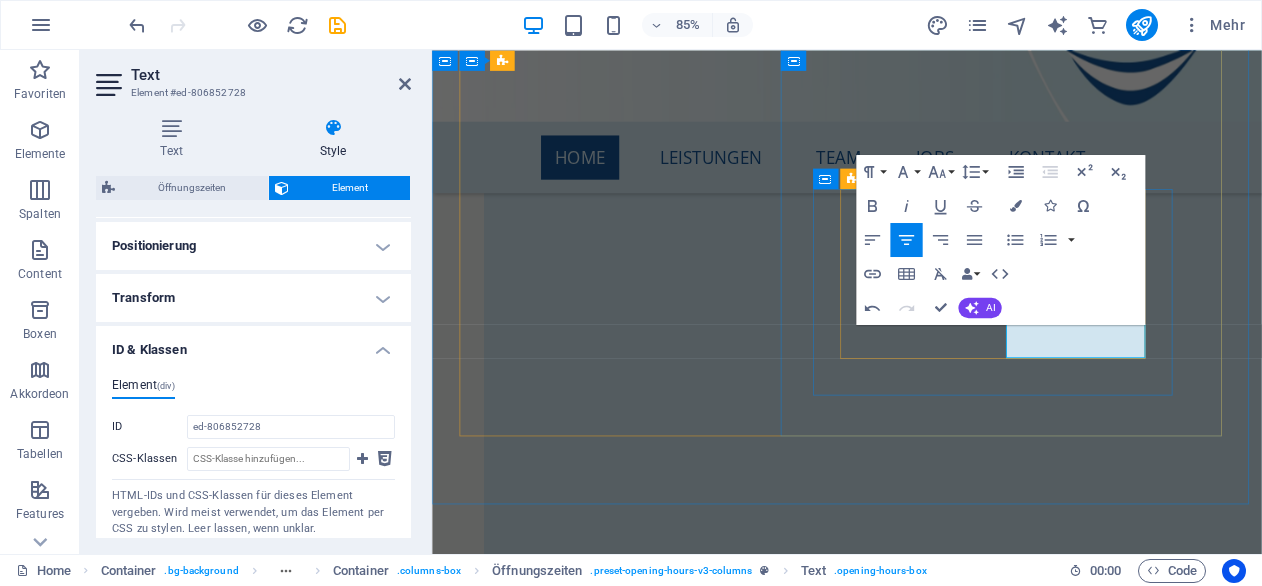 scroll, scrollTop: 1, scrollLeft: 0, axis: vertical 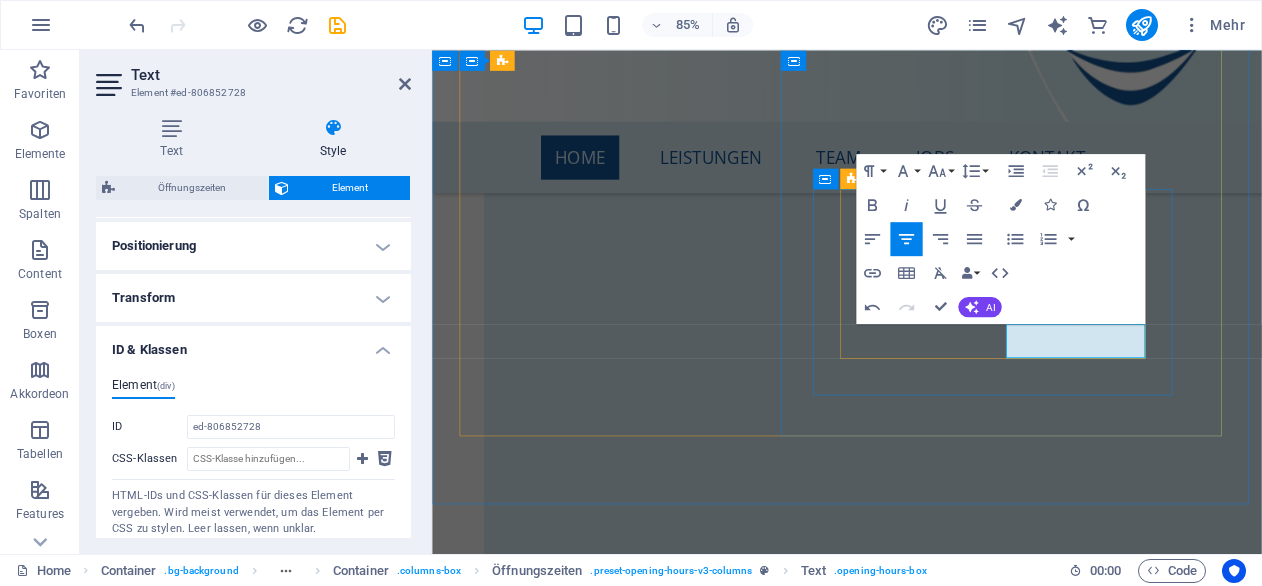 type 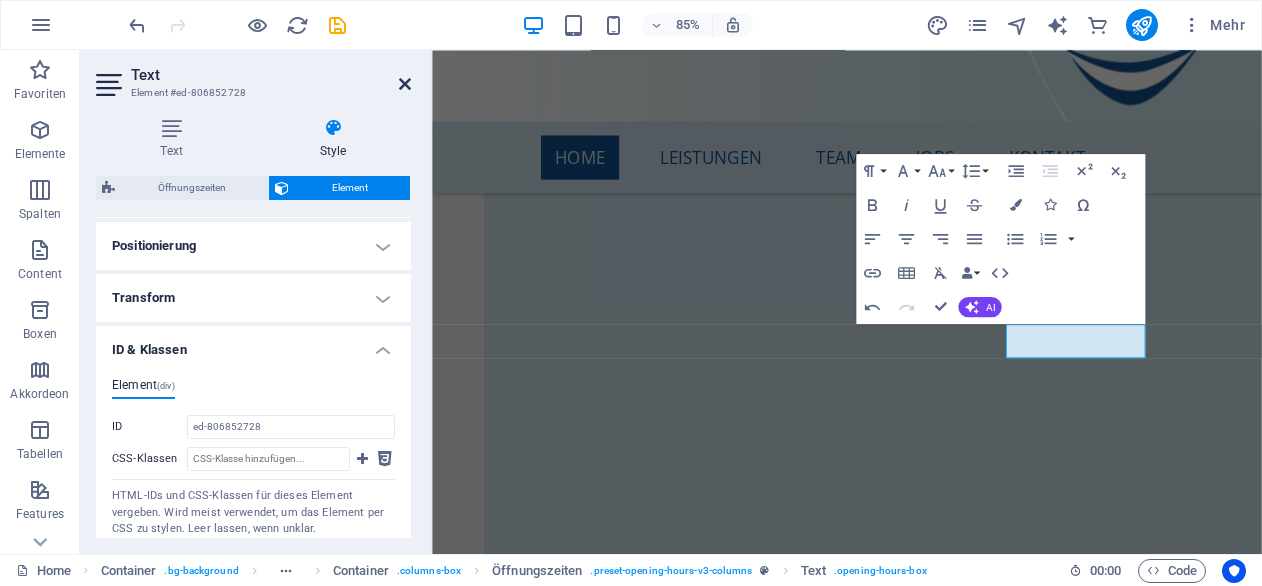 click at bounding box center (405, 84) 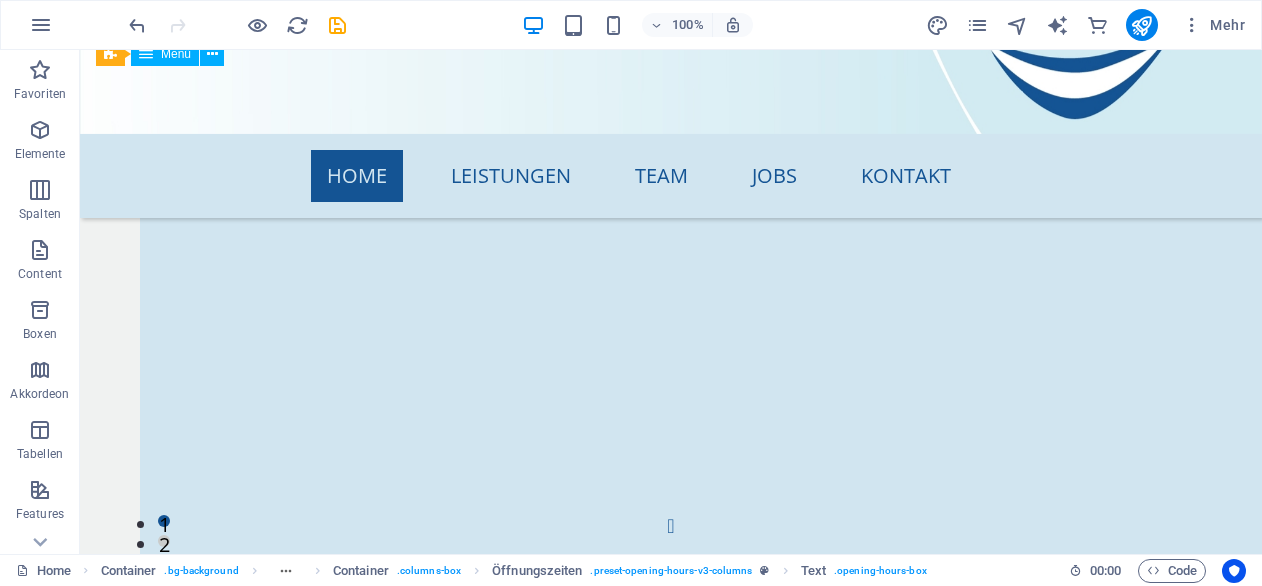 scroll, scrollTop: 7719, scrollLeft: 0, axis: vertical 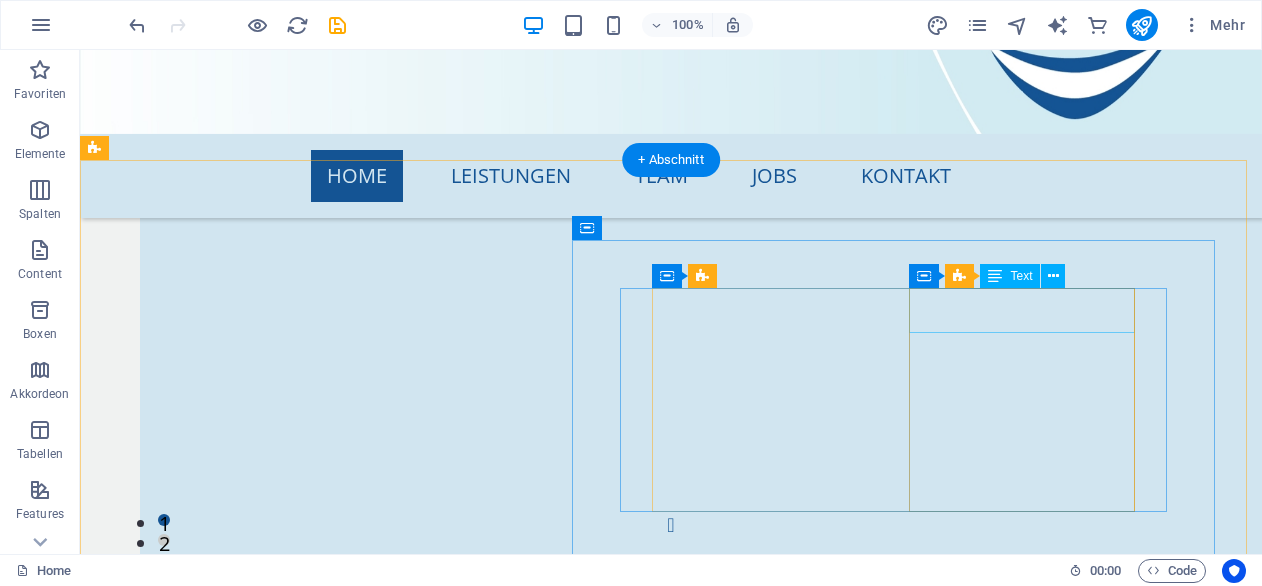 click on "MoNTAG geschlossen" at bounding box center (410, 8825) 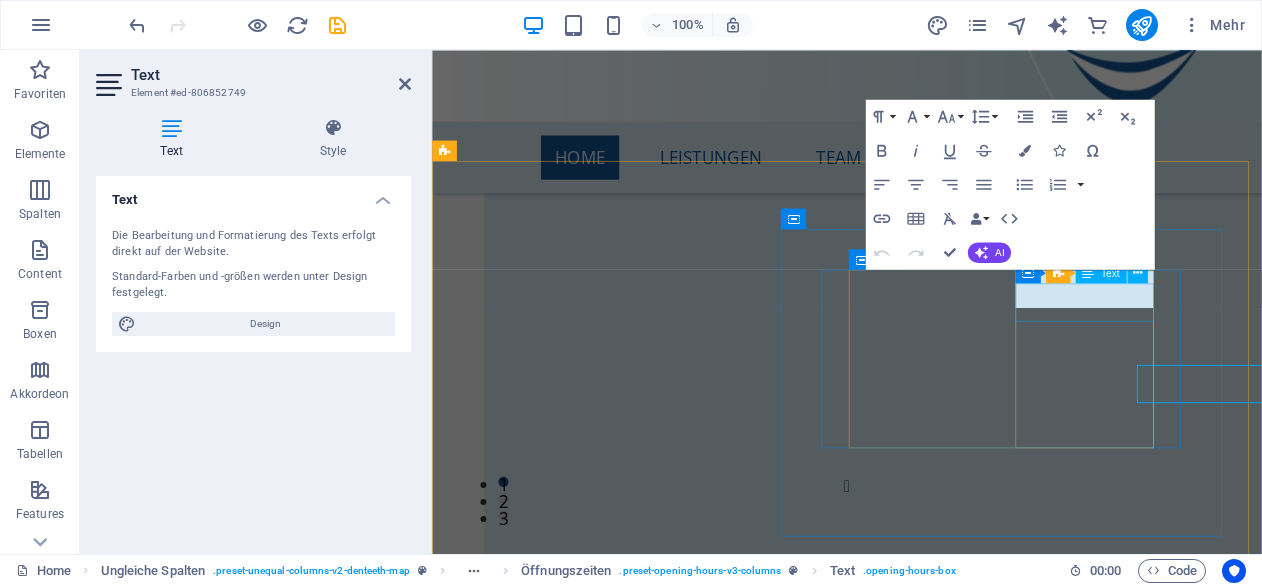 scroll, scrollTop: 7727, scrollLeft: 0, axis: vertical 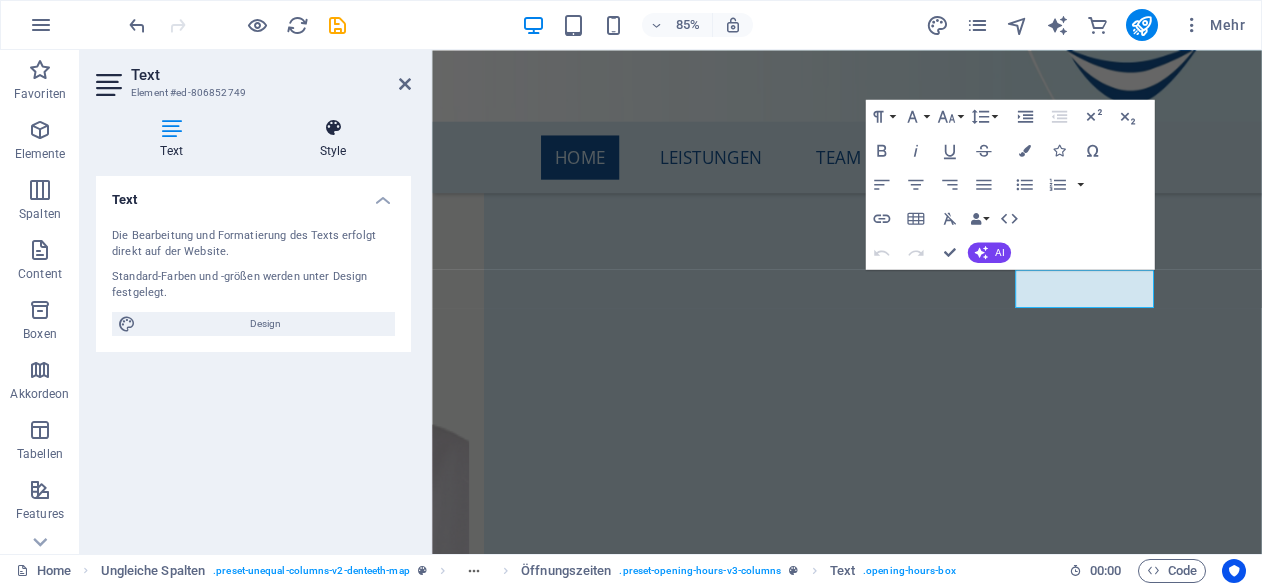 click at bounding box center [333, 128] 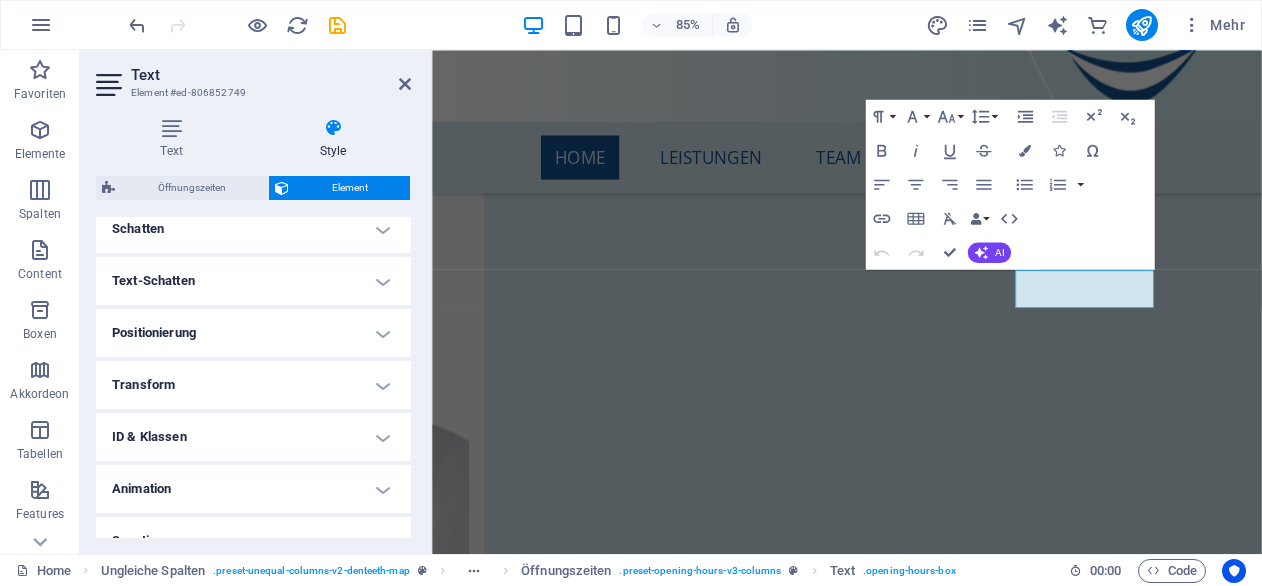 scroll, scrollTop: 540, scrollLeft: 0, axis: vertical 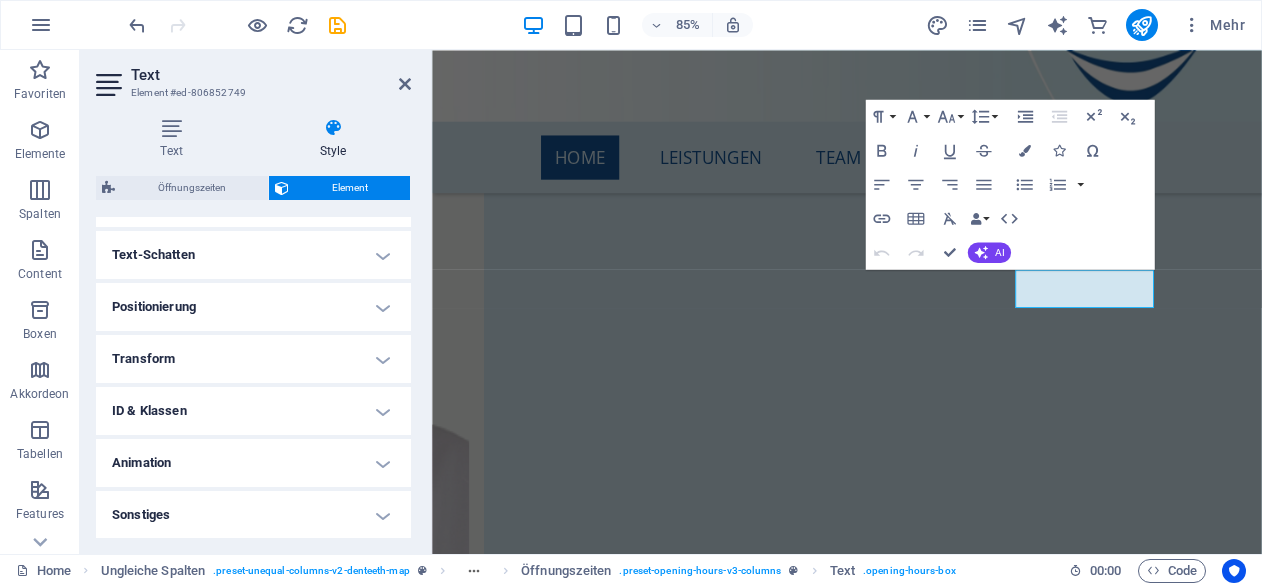 click on "ID & Klassen" at bounding box center (253, 411) 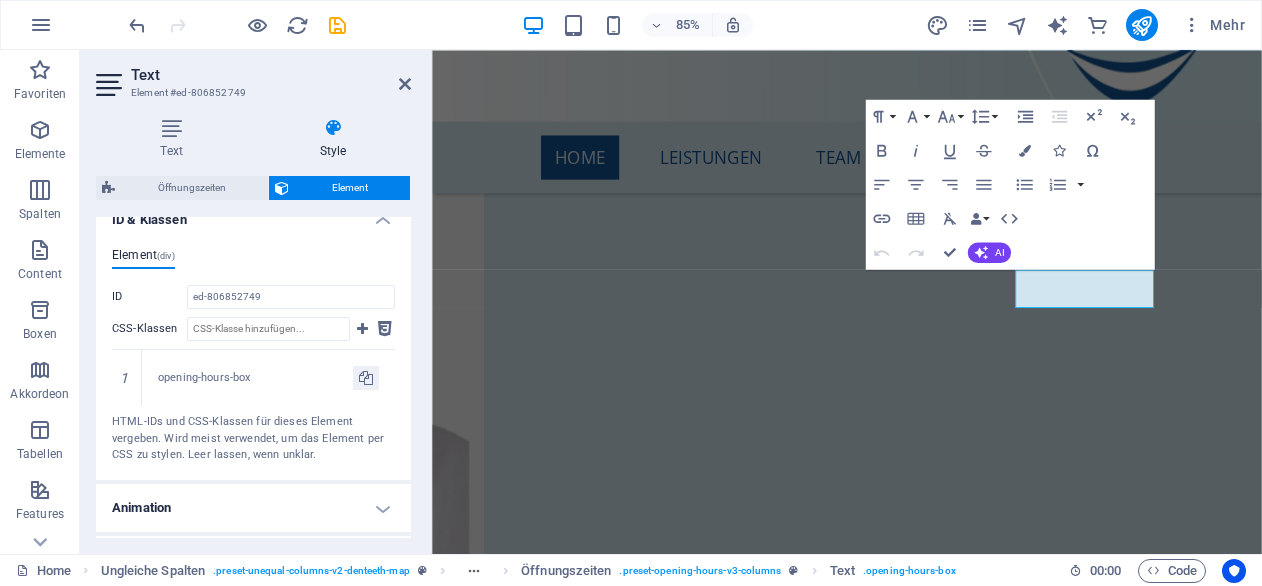 scroll, scrollTop: 736, scrollLeft: 0, axis: vertical 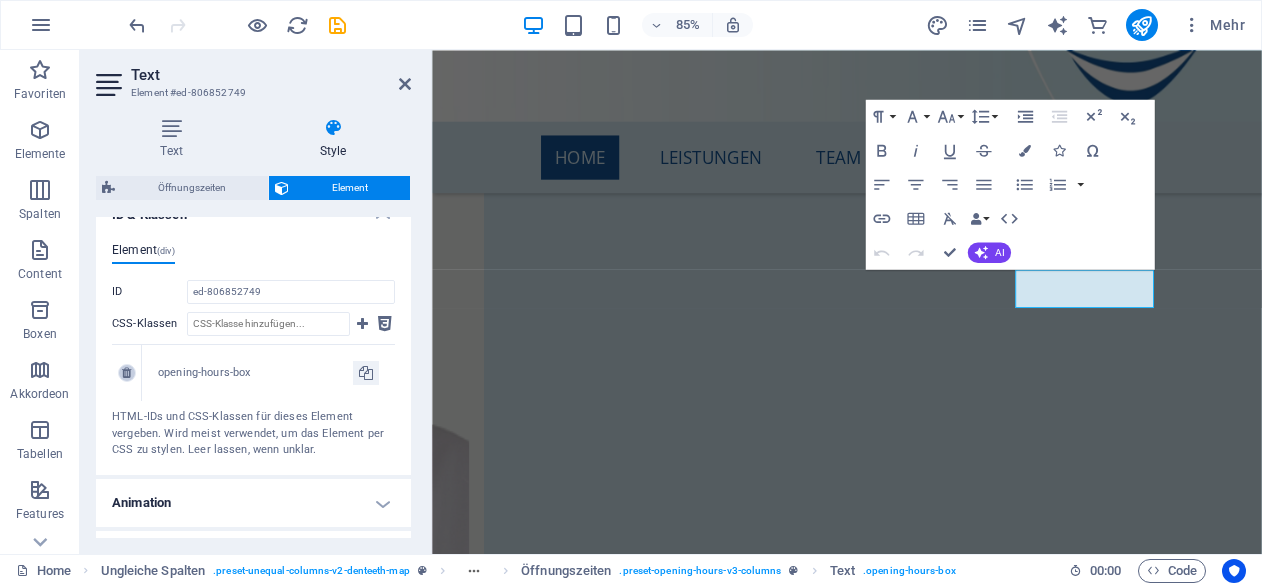 click at bounding box center (127, 373) 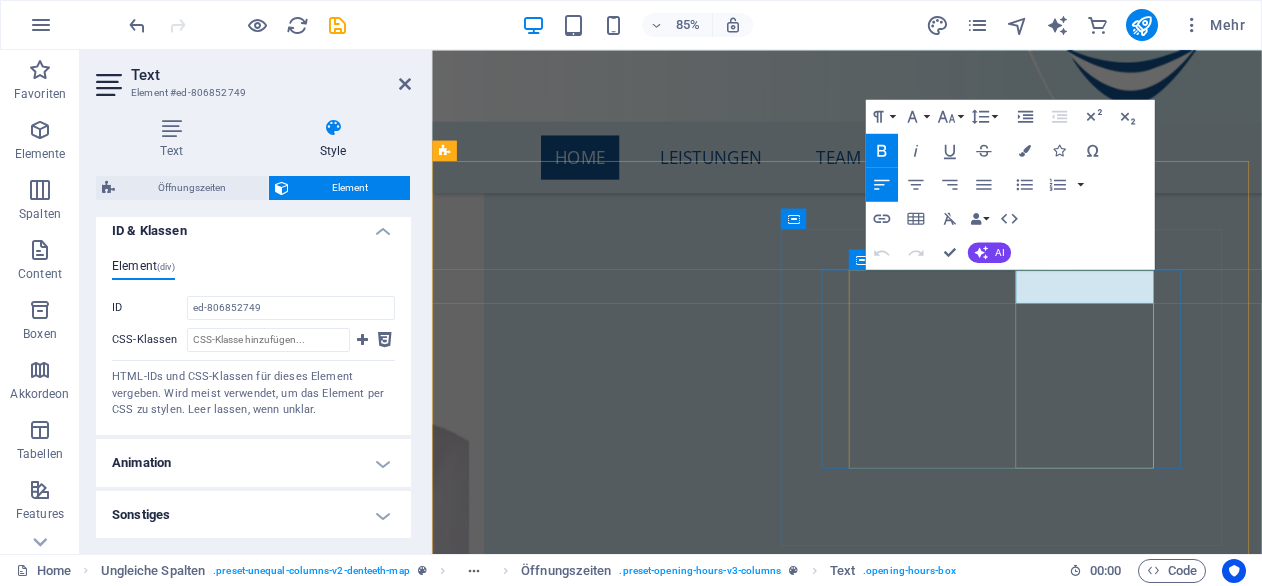 click on "MoNTAG" at bounding box center (714, 8417) 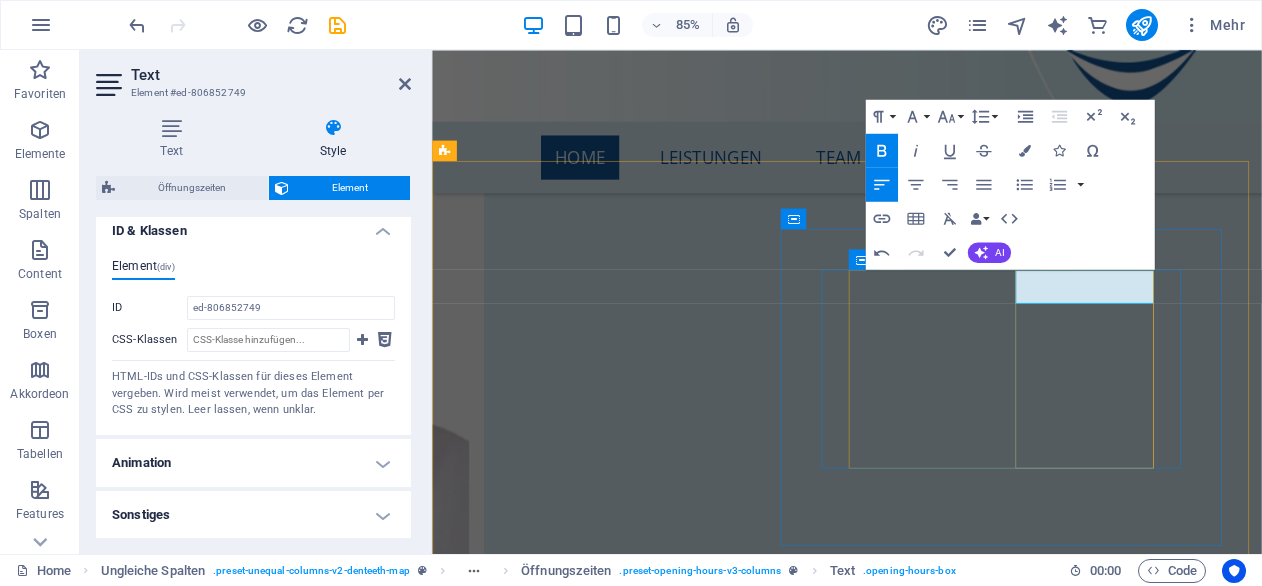 type 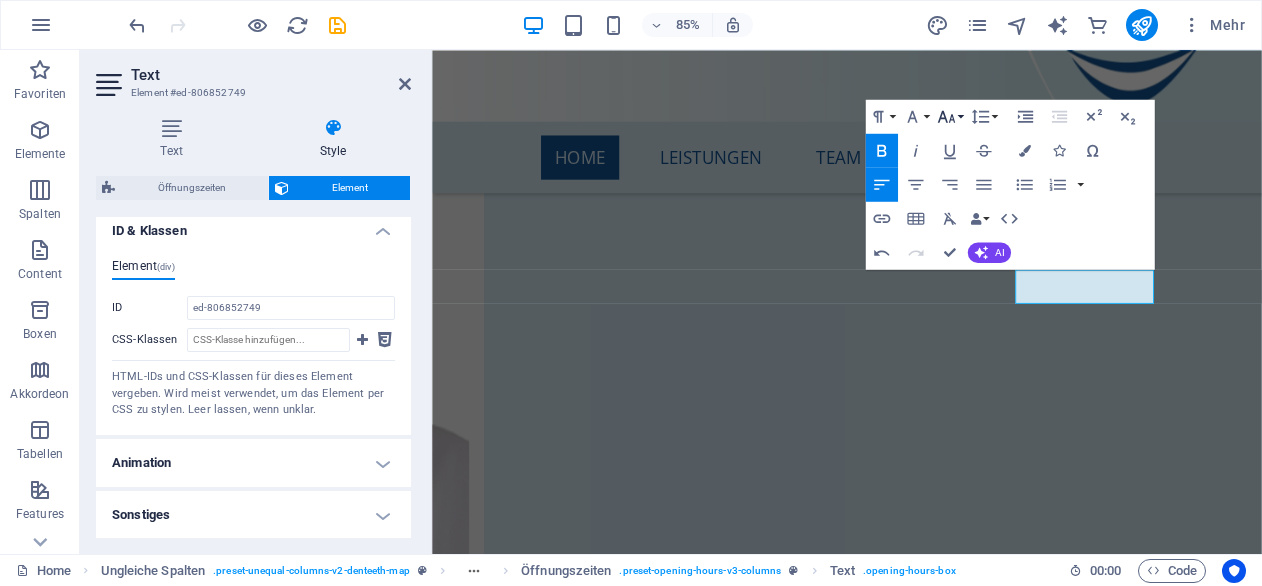click 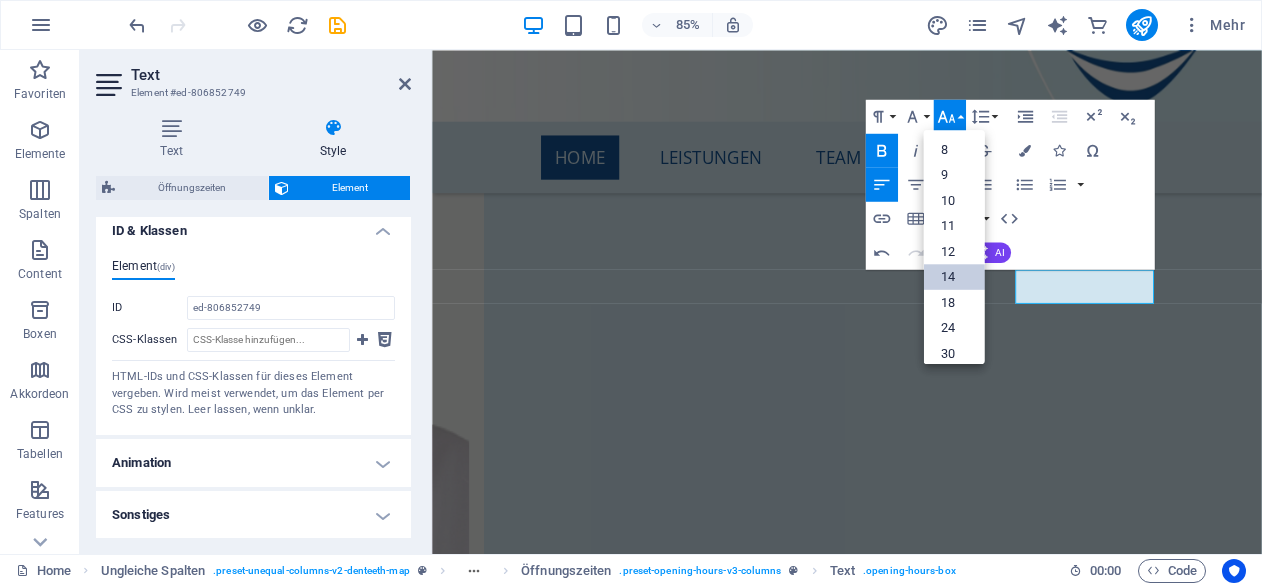 click on "14" at bounding box center (953, 278) 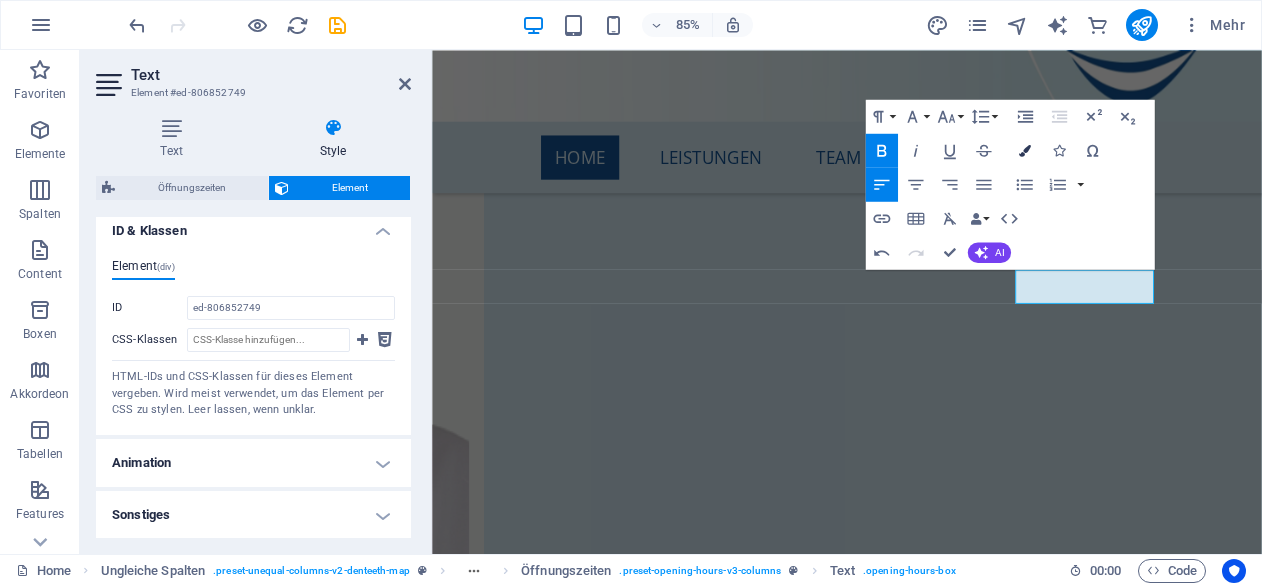 click at bounding box center [1024, 151] 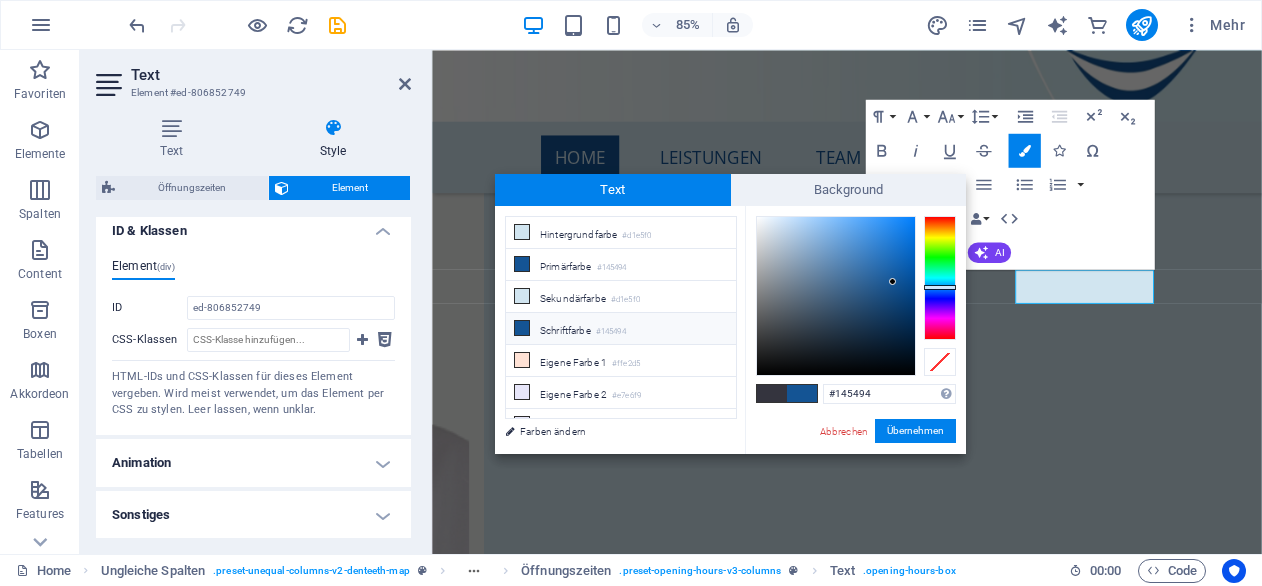 click on "Schriftfarbe
#145494" at bounding box center (621, 329) 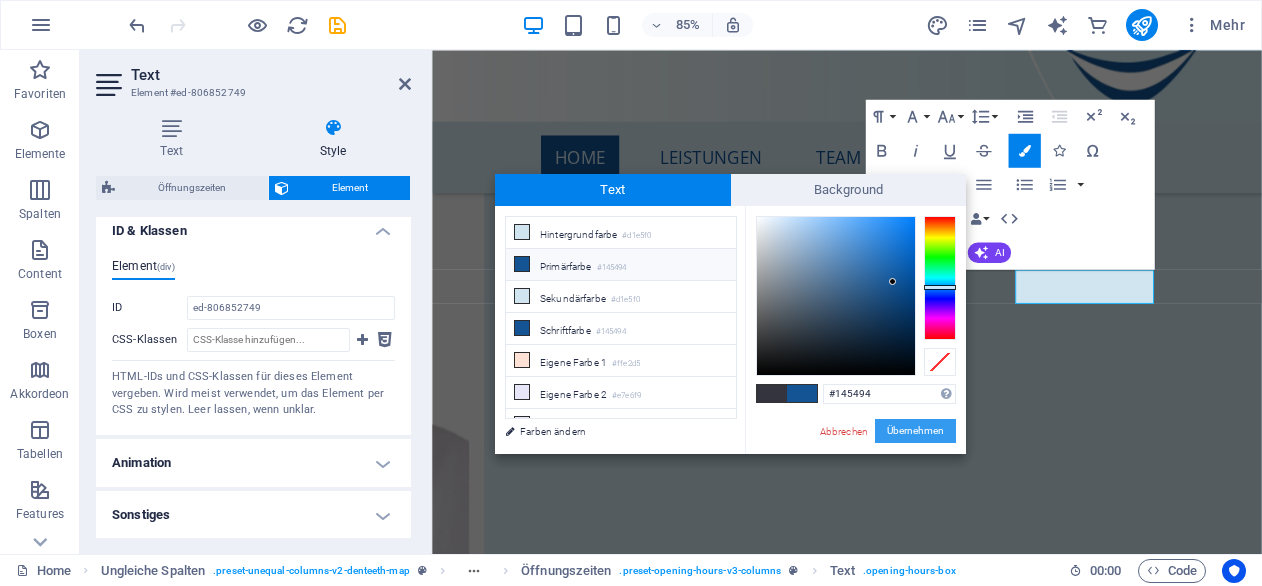 click on "Übernehmen" at bounding box center [915, 431] 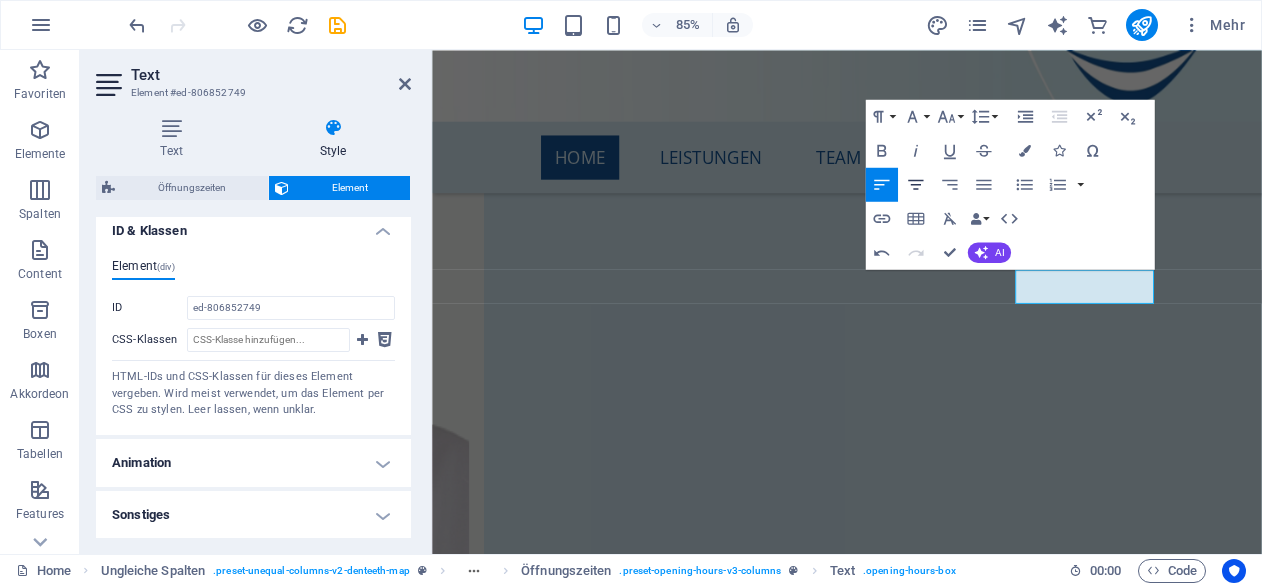 click 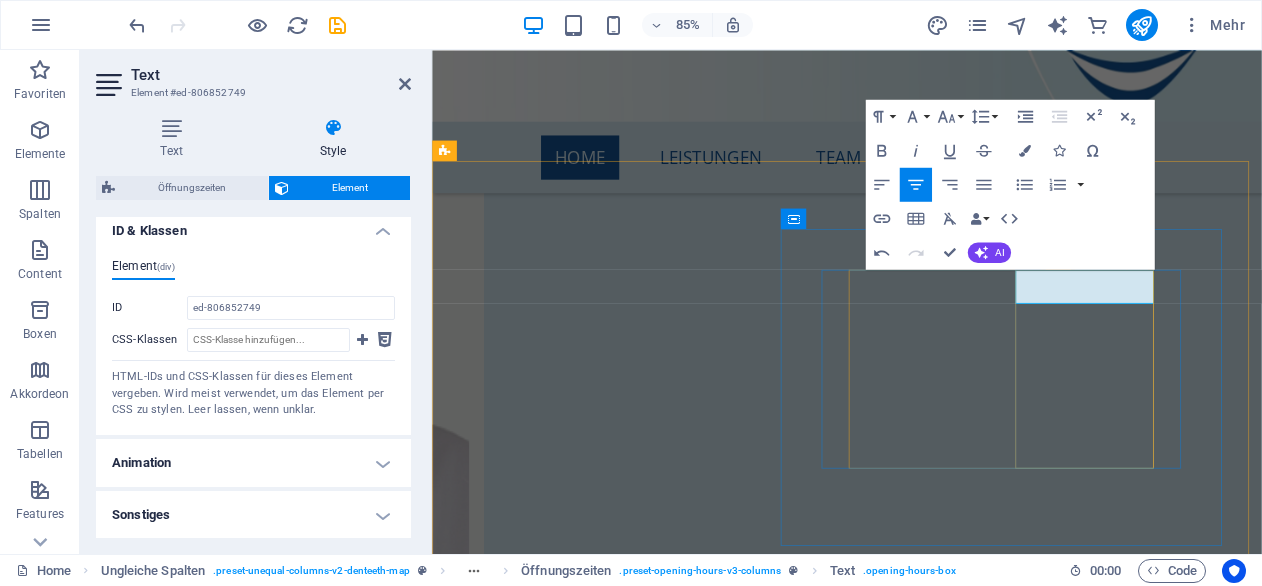 click on "​ ​ MONTAG" at bounding box center (714, 8417) 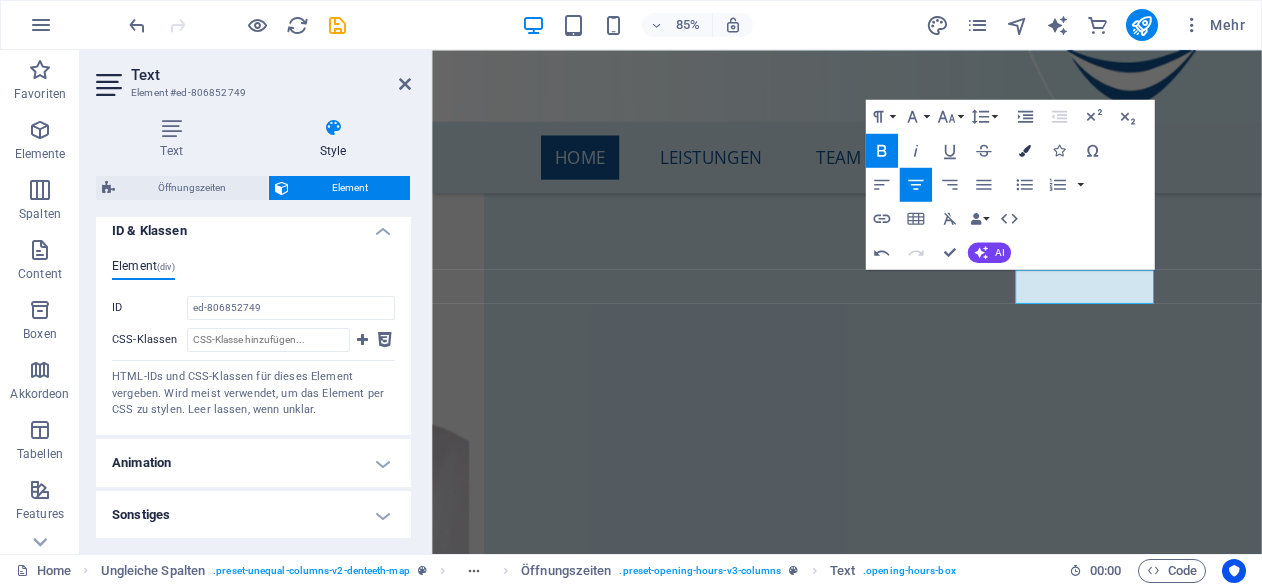 click at bounding box center (1024, 151) 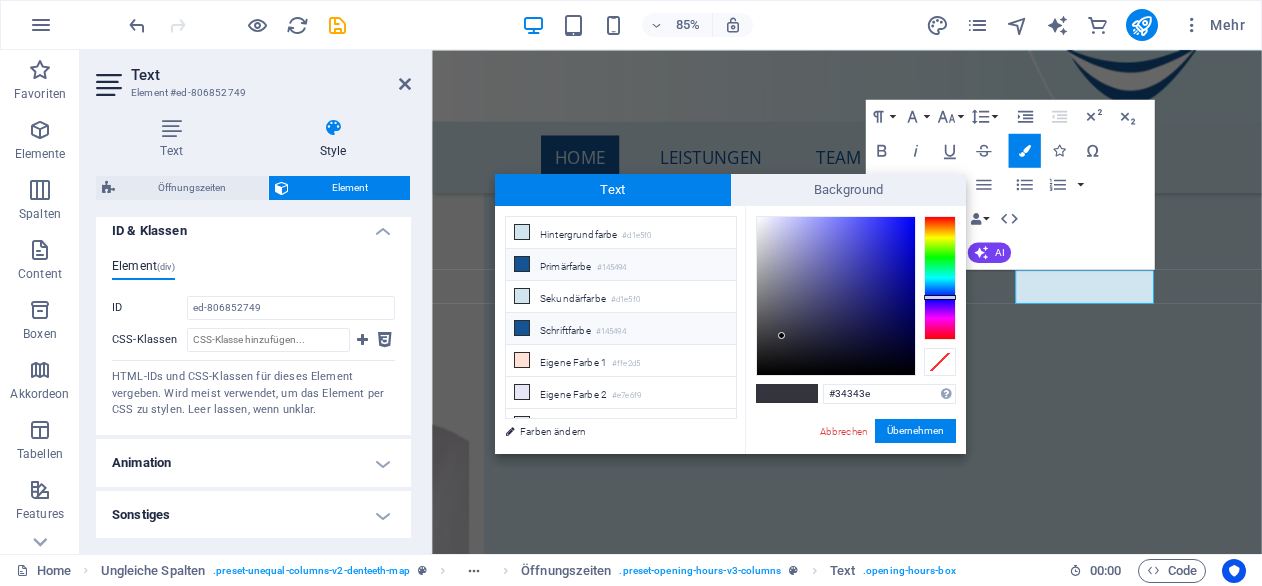 click on "Schriftfarbe
#145494" at bounding box center [621, 329] 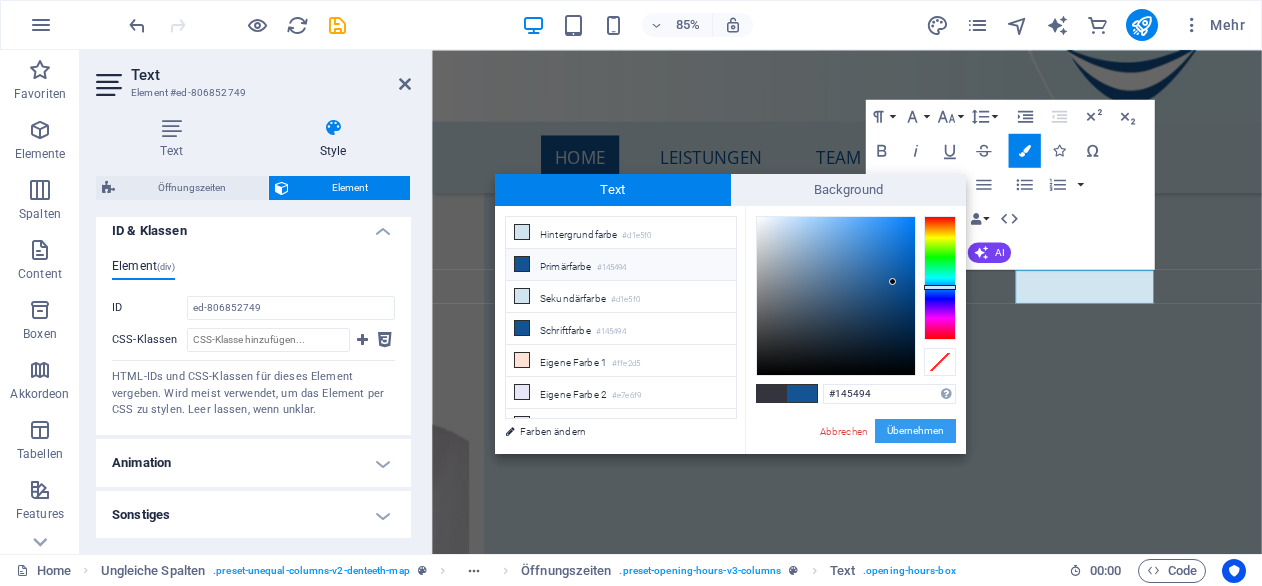 click on "Übernehmen" at bounding box center [915, 431] 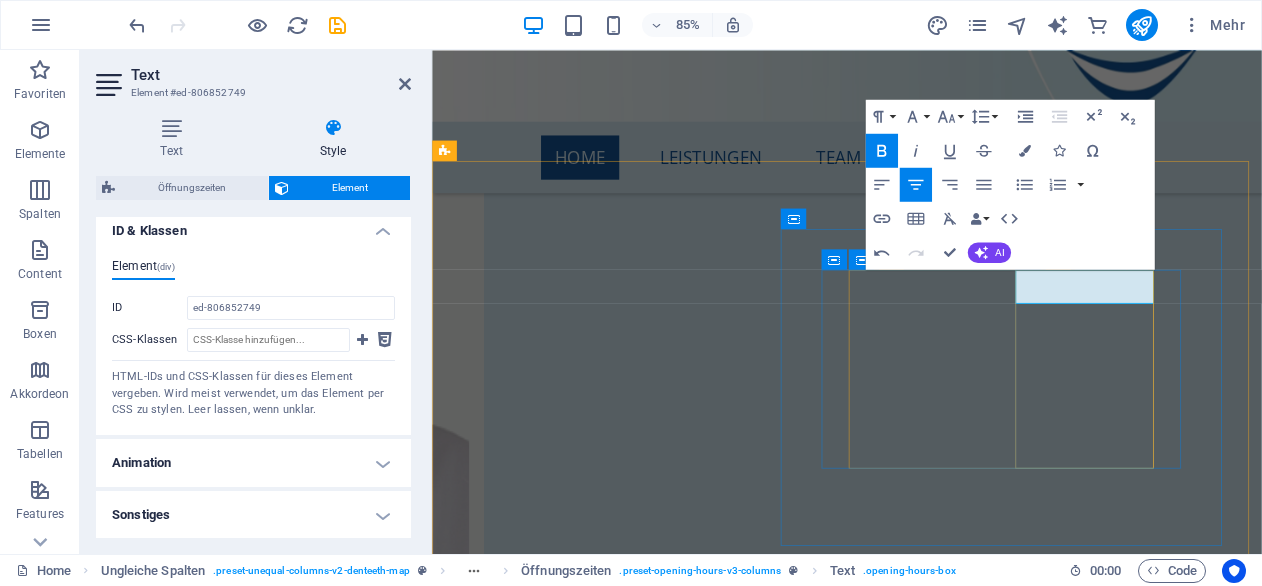 click on "geschlossen ​" at bounding box center (714, 8437) 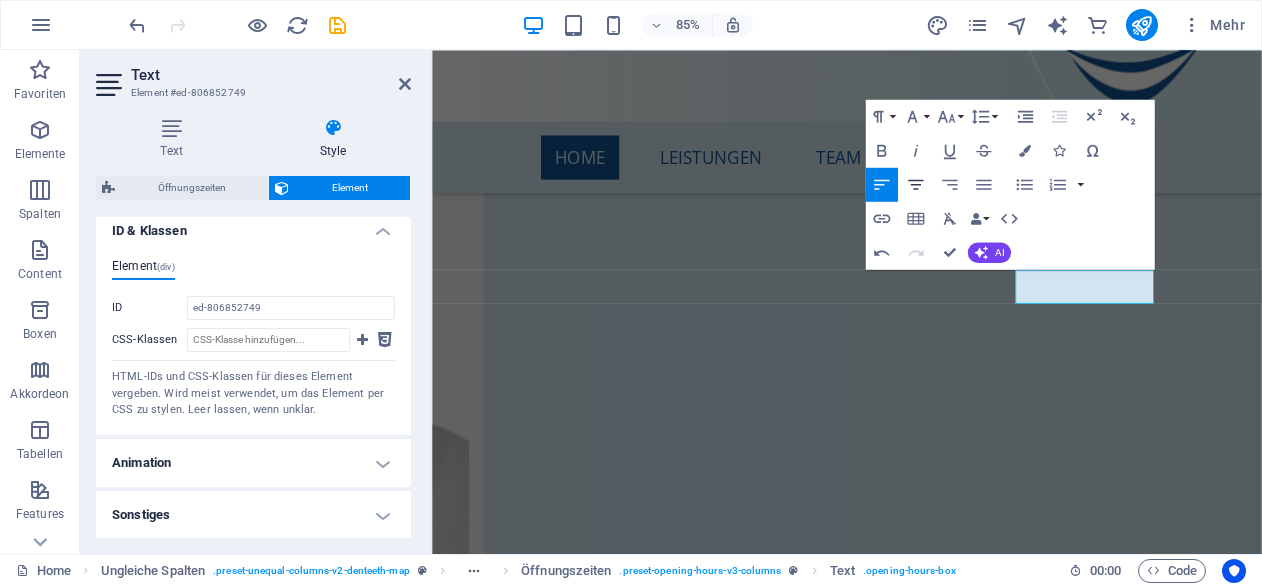 click 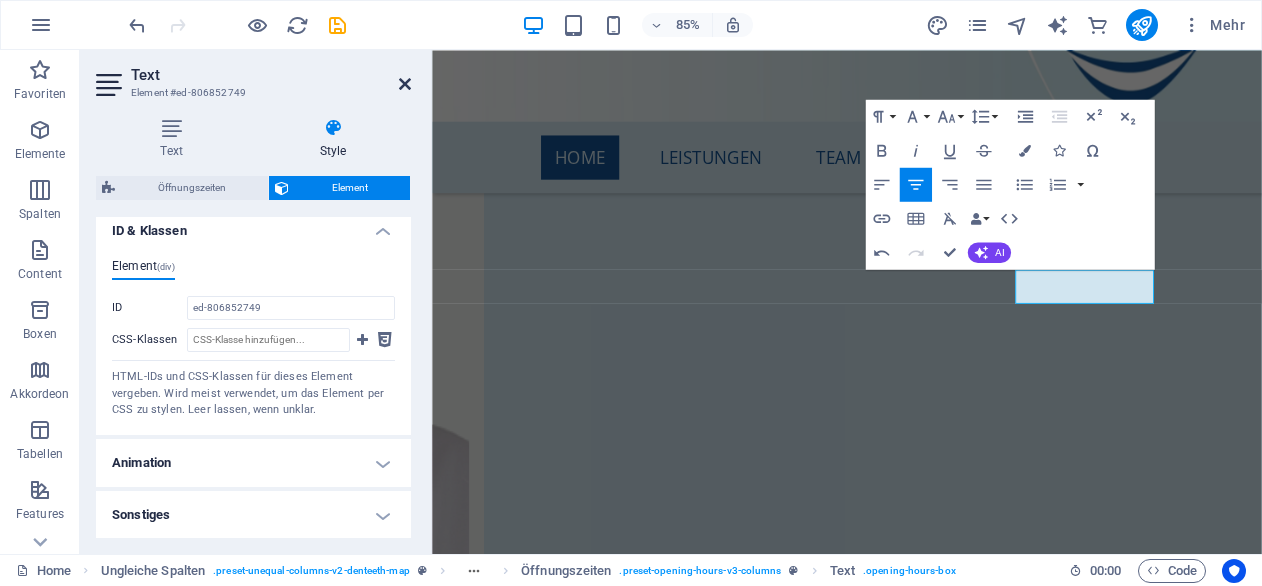 click at bounding box center (405, 84) 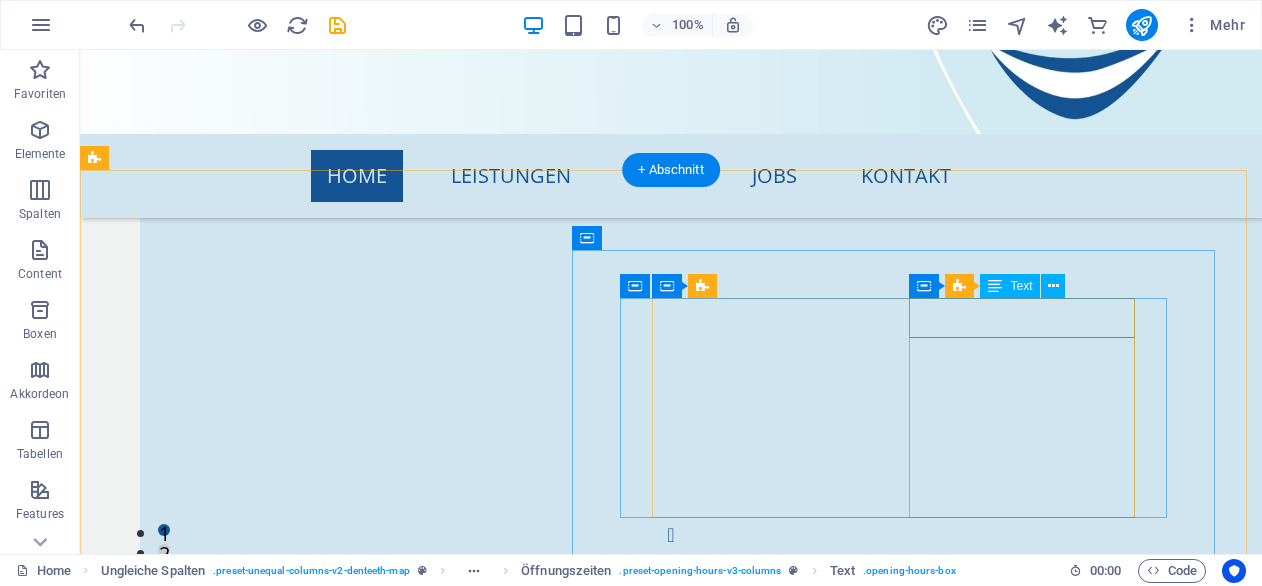 click on "MONTAG geschlossen" at bounding box center [410, 8833] 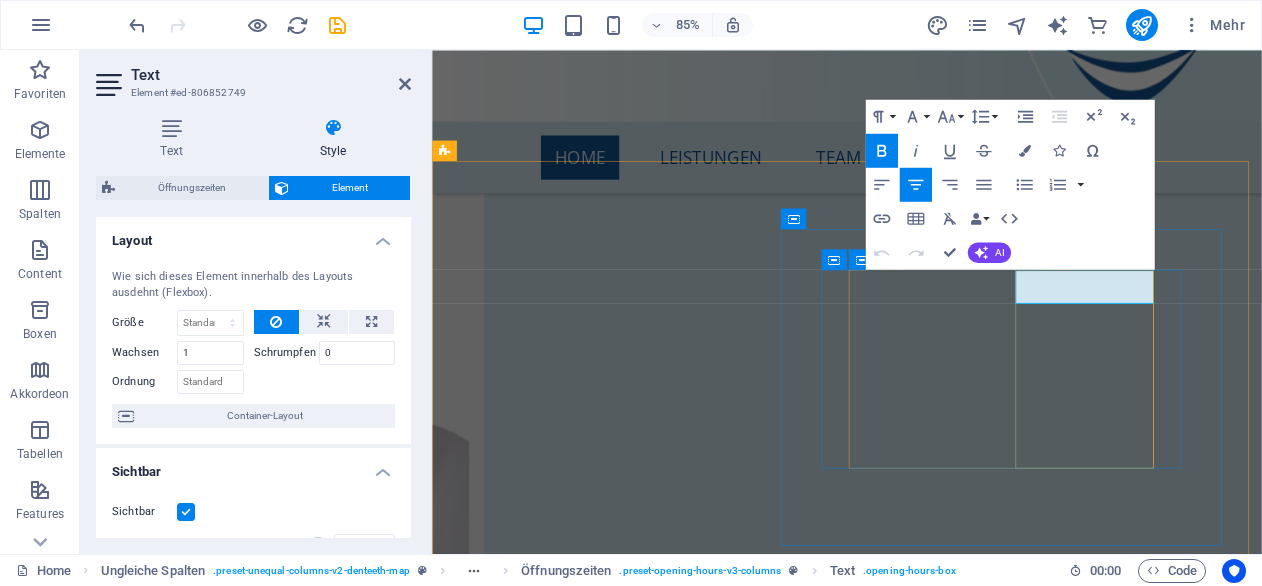 click on "geschlossen" at bounding box center (714, 8437) 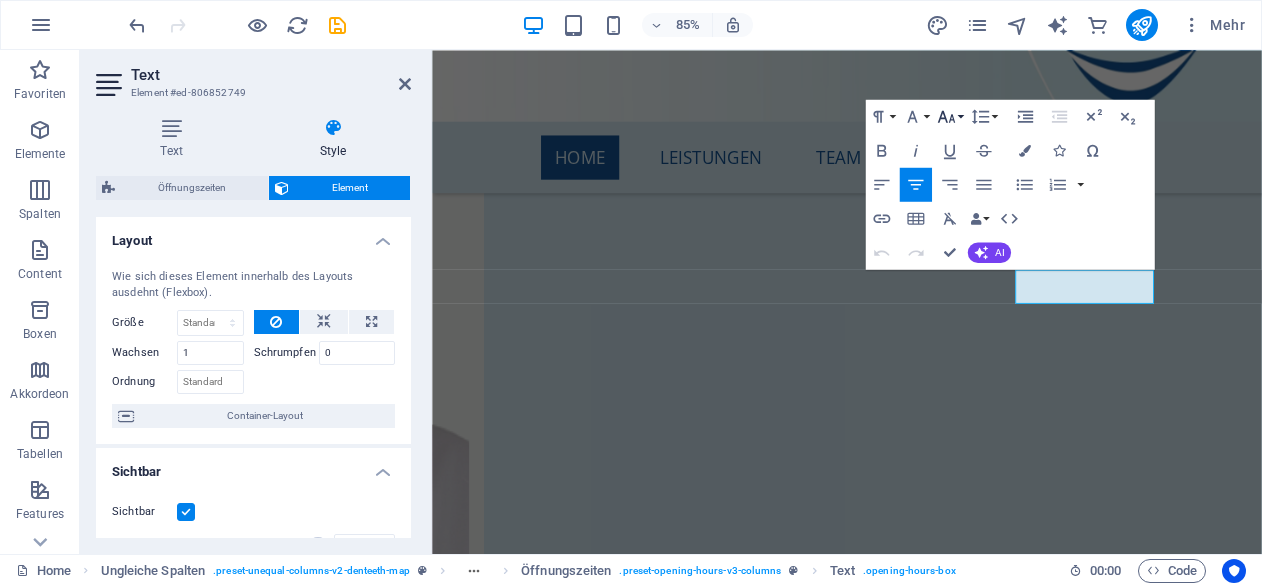 click on "Font Size" at bounding box center [949, 117] 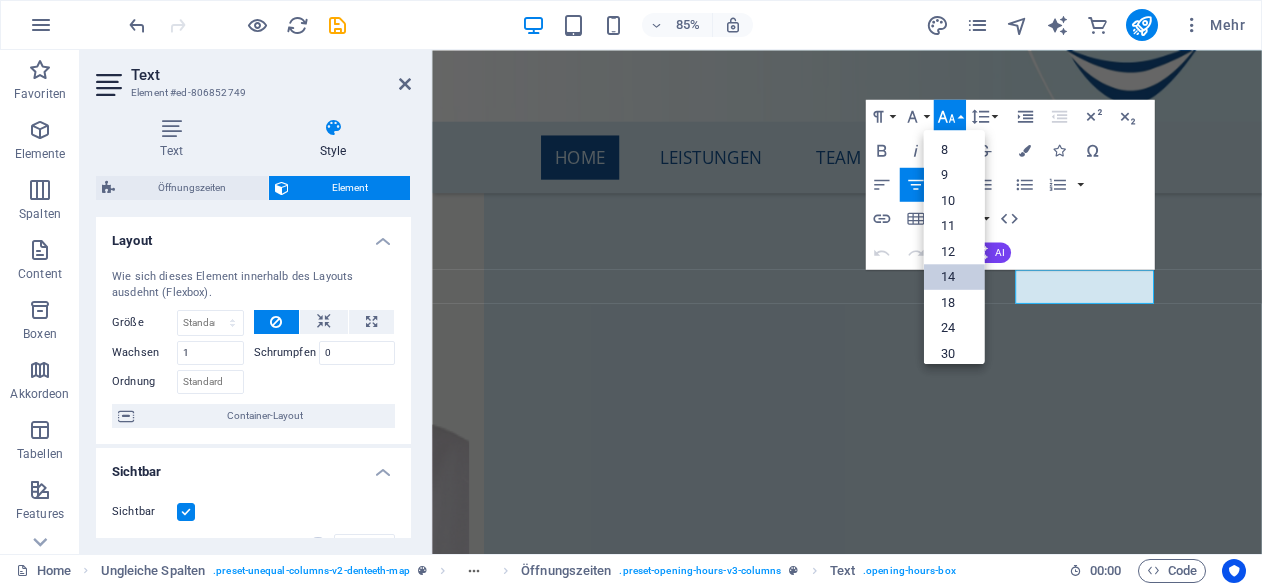 click on "14" at bounding box center [953, 278] 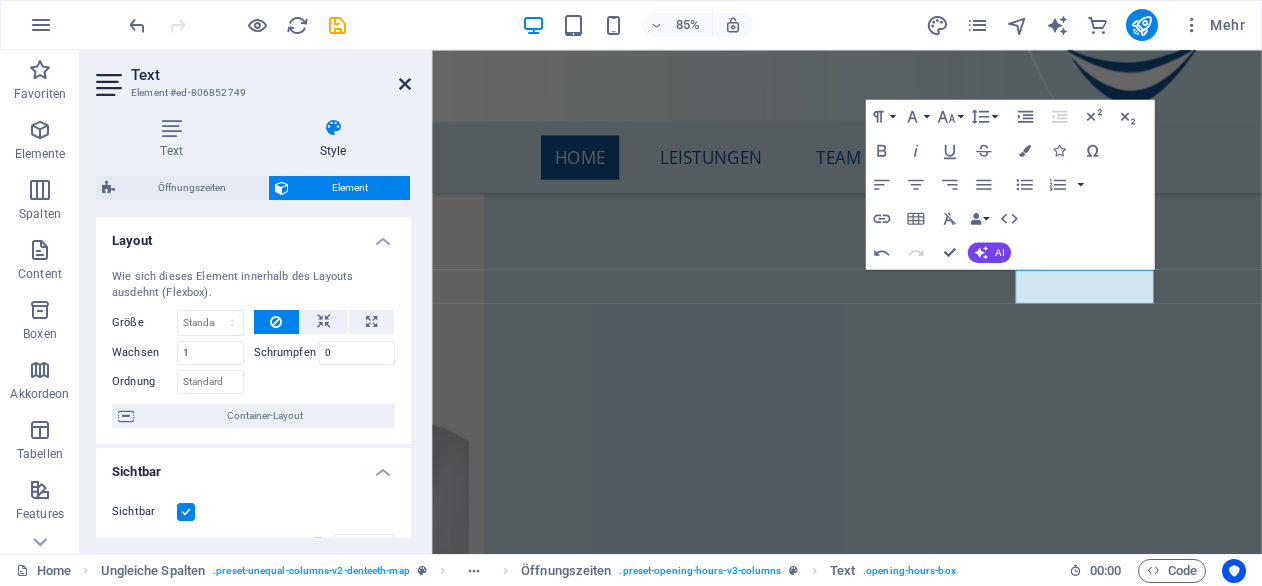click at bounding box center [405, 84] 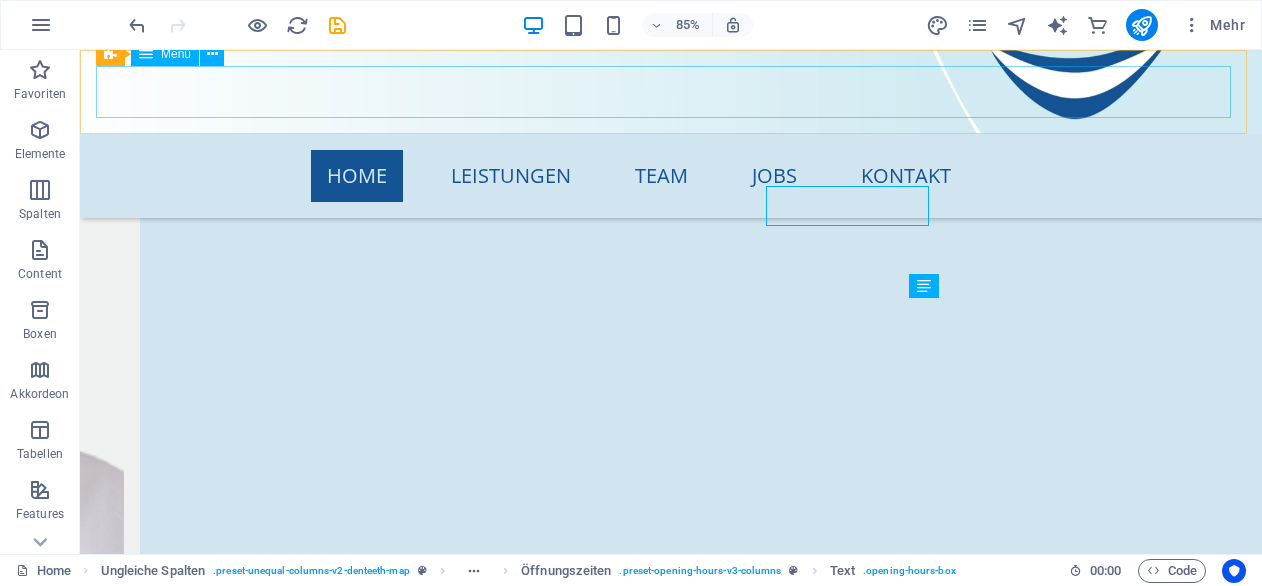 scroll, scrollTop: 7709, scrollLeft: 0, axis: vertical 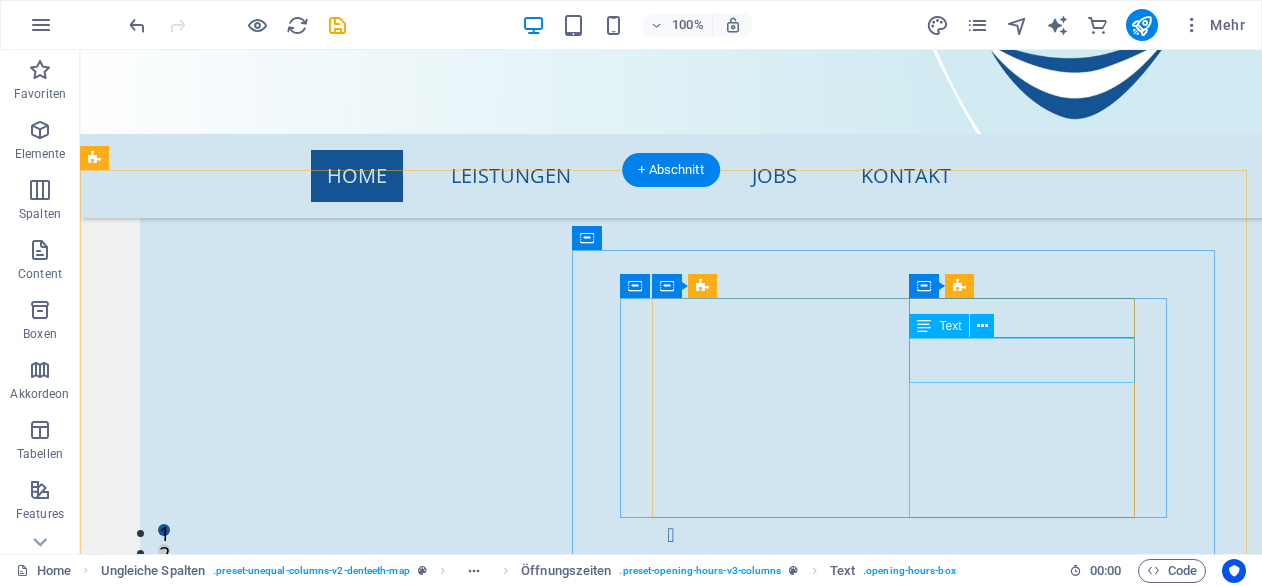 click on "DIENSTAG 14:00-18:00" at bounding box center [410, 8875] 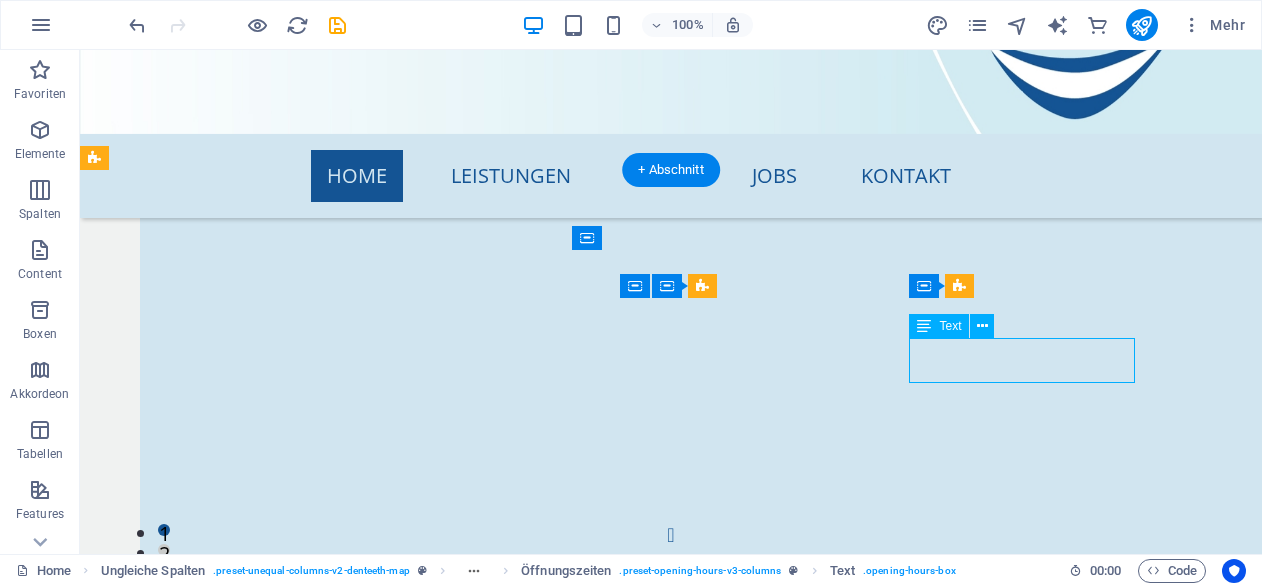 click on "DIENSTAG 14:00-18:00" at bounding box center [410, 8875] 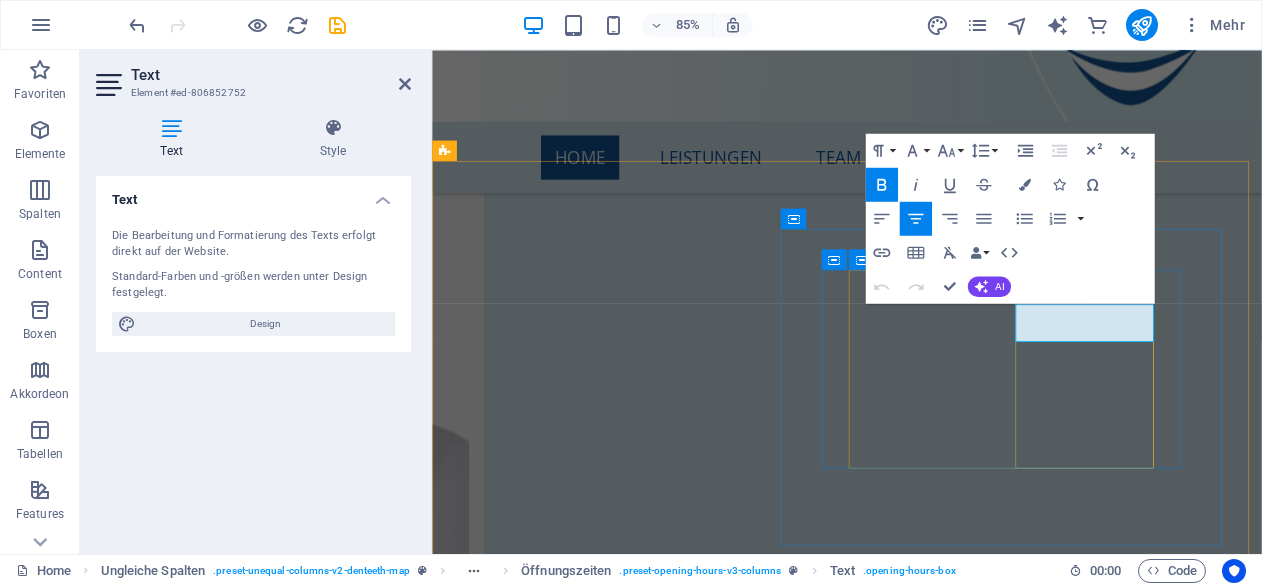 click on "14:00-18:00" at bounding box center [714, 8476] 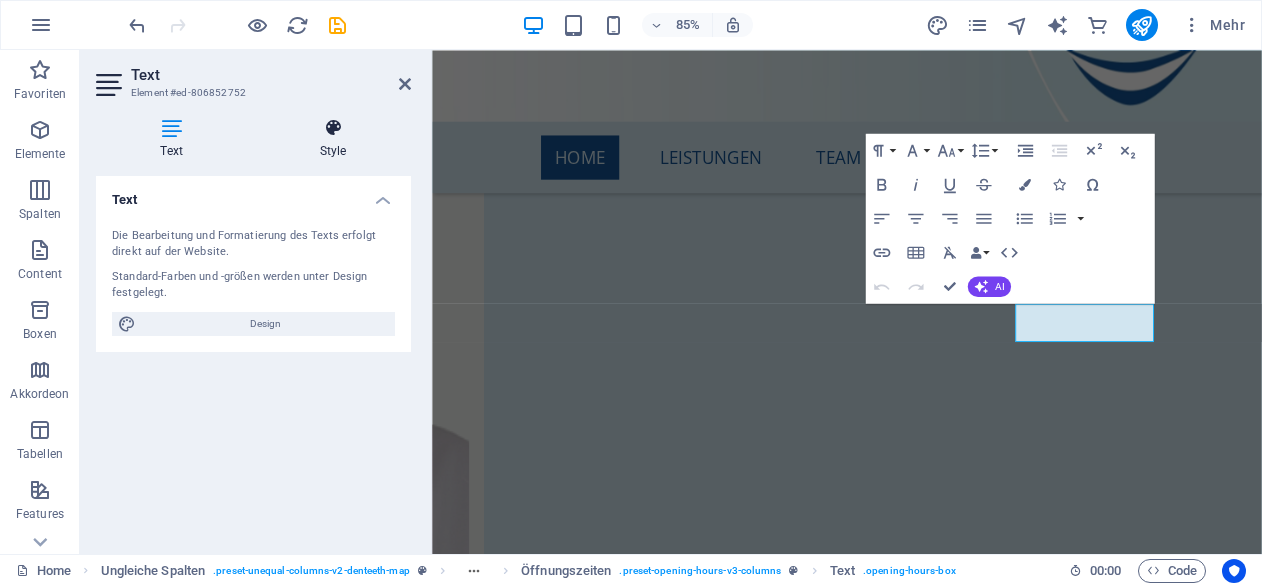click on "Style" at bounding box center (333, 139) 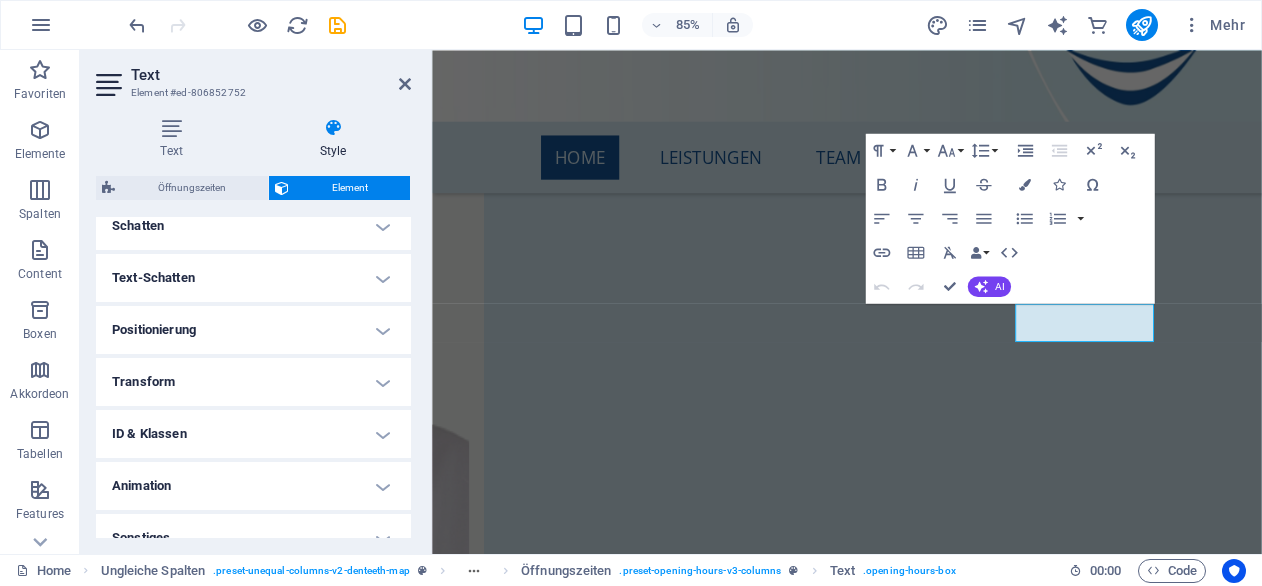 scroll, scrollTop: 540, scrollLeft: 0, axis: vertical 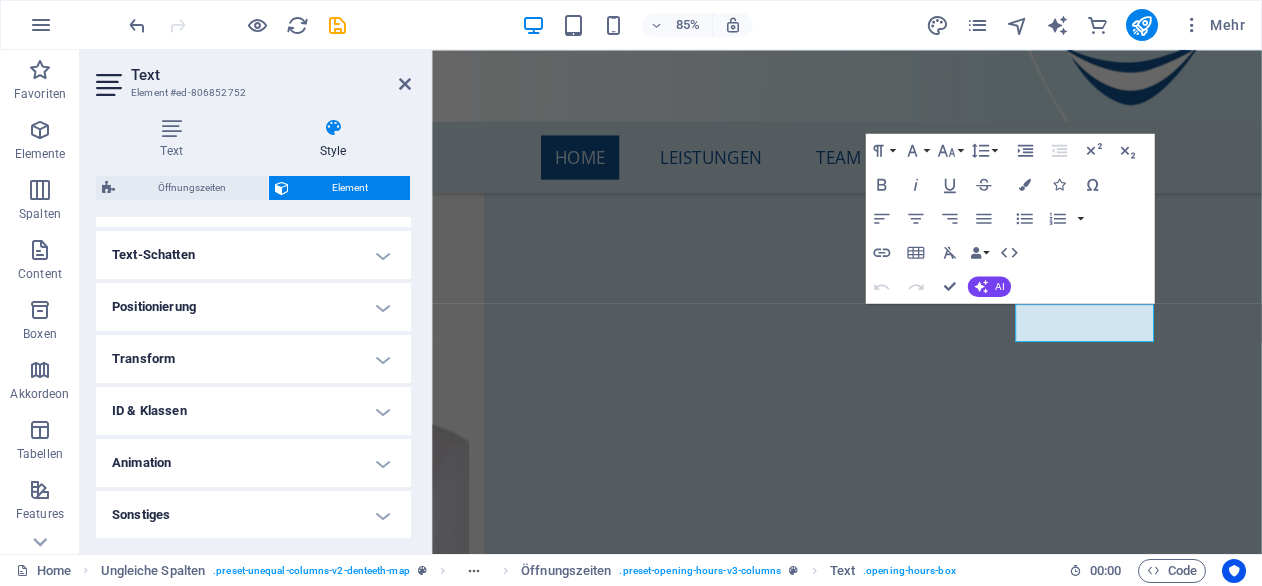 click on "ID & Klassen" at bounding box center (253, 411) 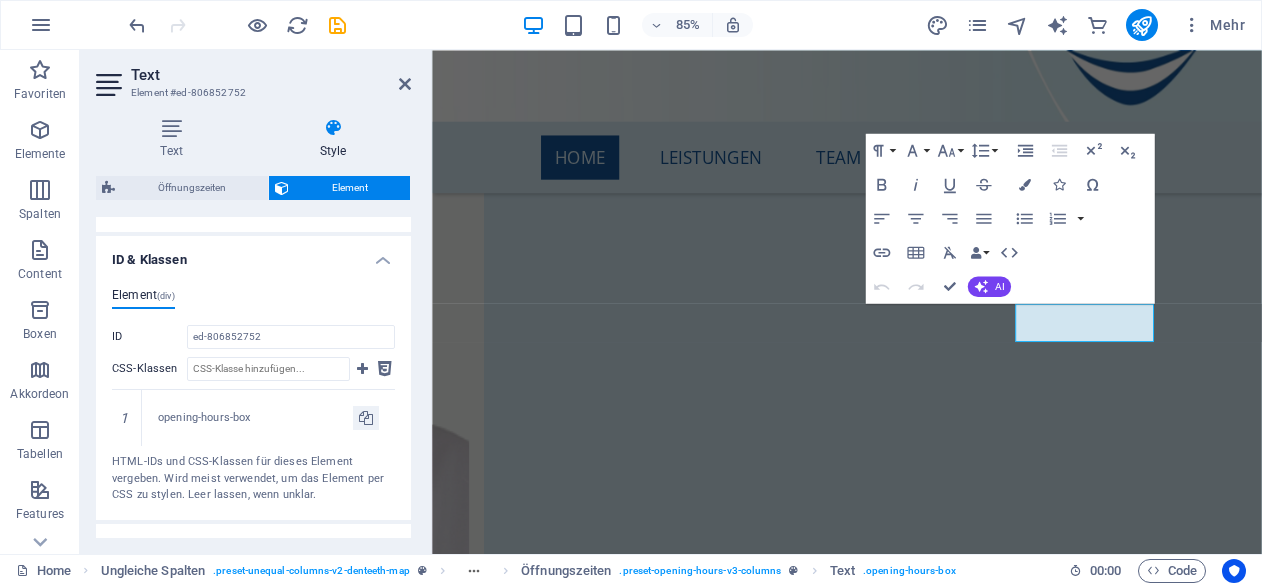 scroll, scrollTop: 696, scrollLeft: 0, axis: vertical 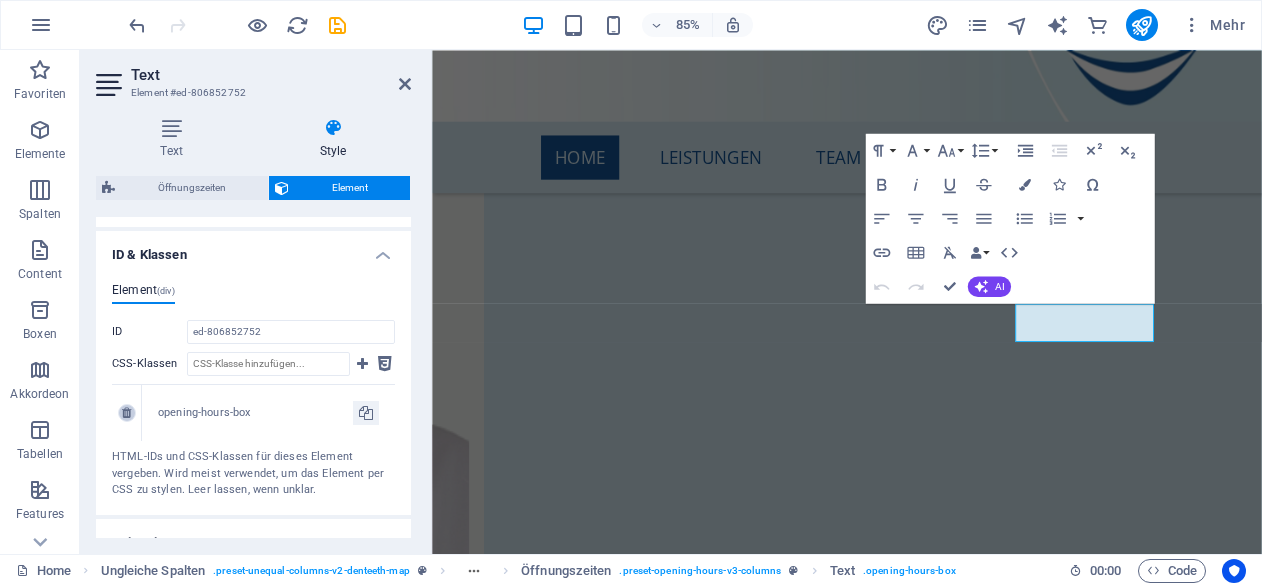 click at bounding box center [126, 413] 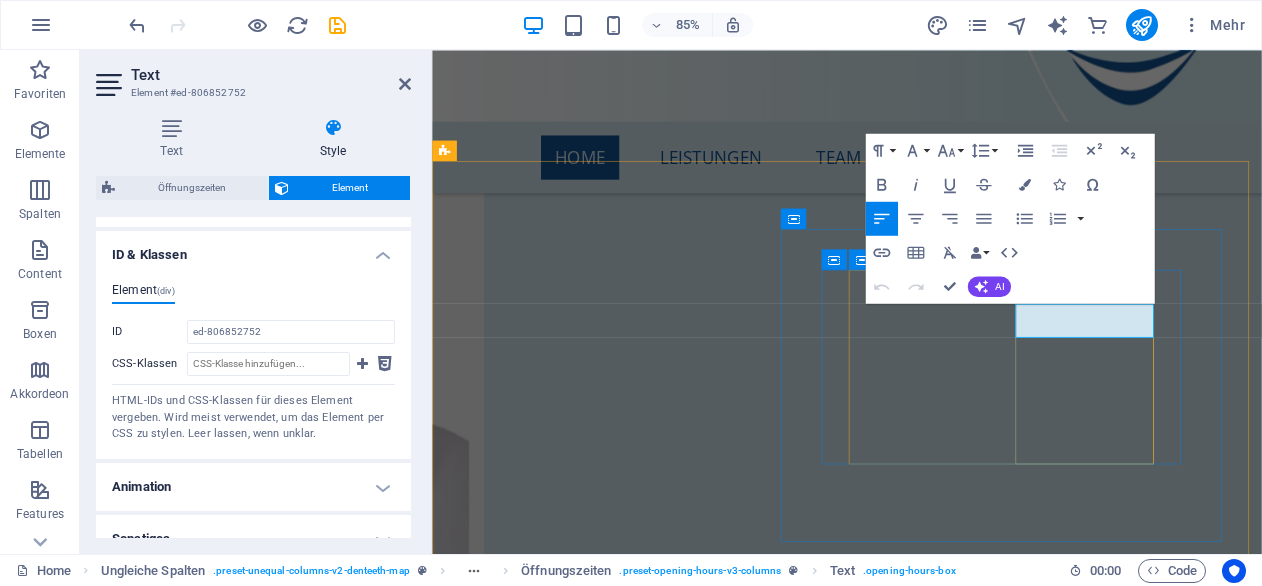 click on "14:00-18:00" at bounding box center (714, 8477) 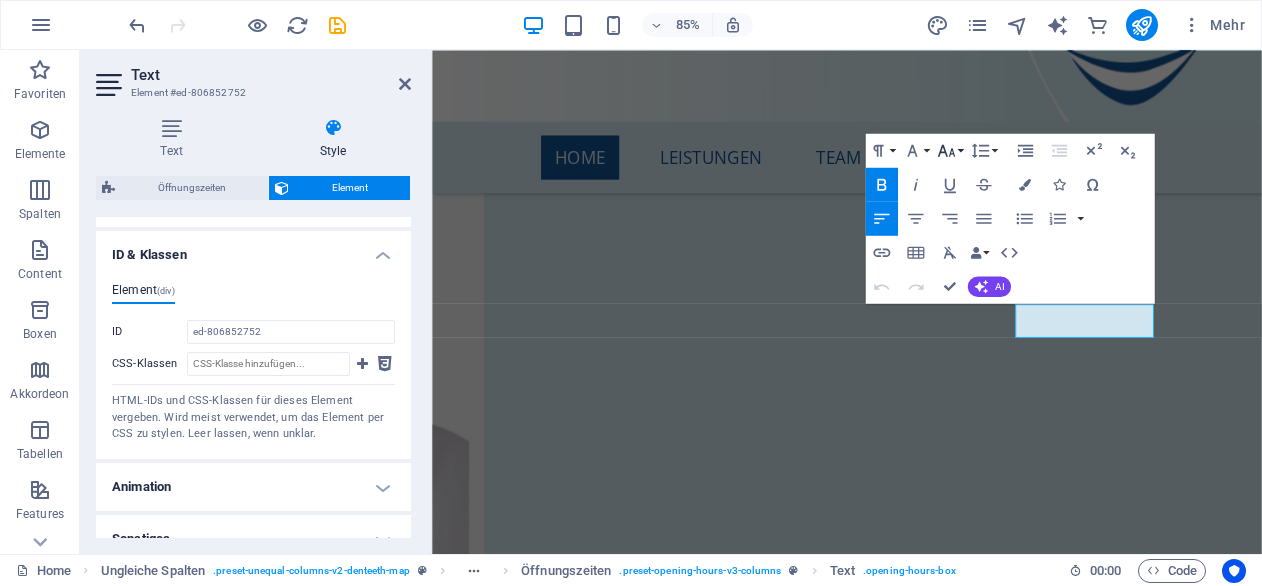 click 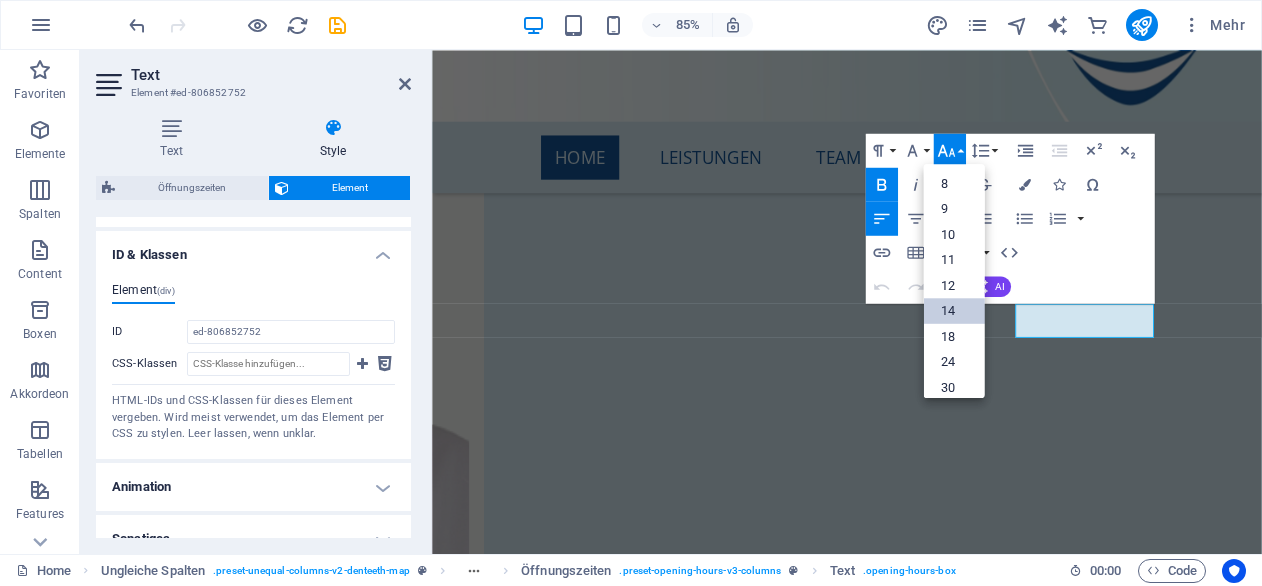 click on "14" at bounding box center [953, 312] 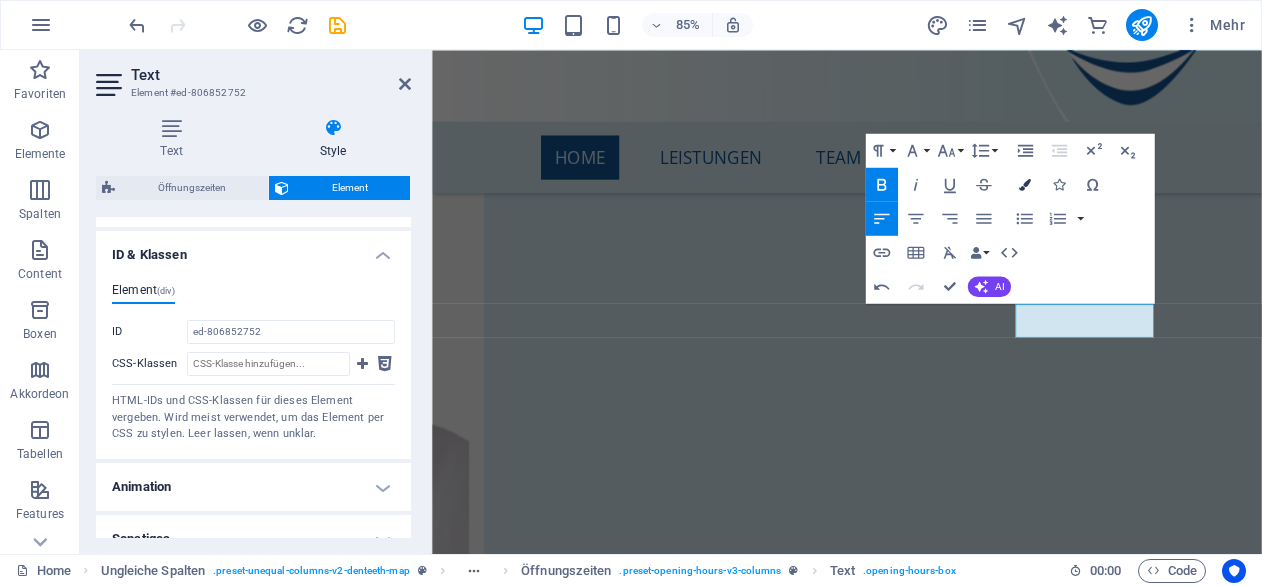 click at bounding box center (1024, 185) 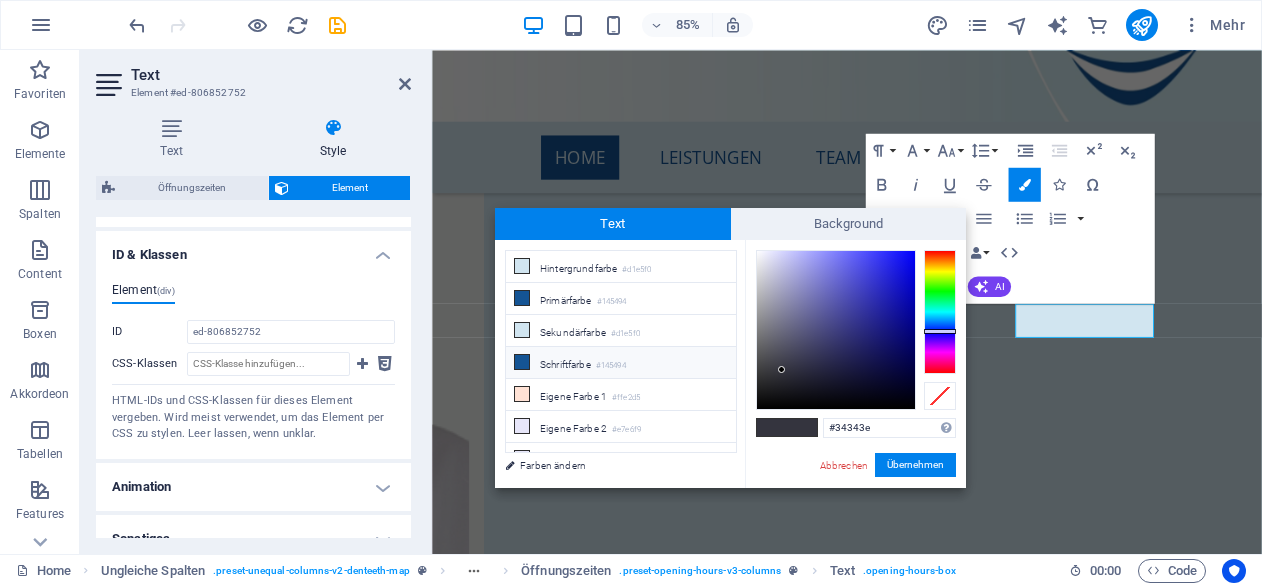 click on "Schriftfarbe
#145494" at bounding box center (621, 363) 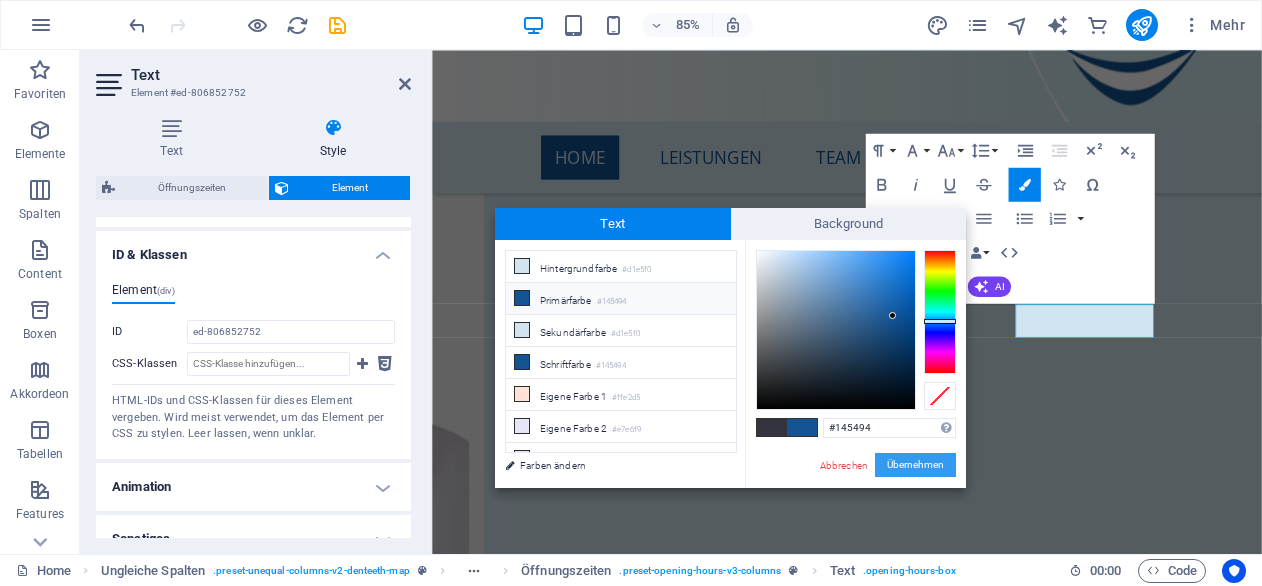 click on "Übernehmen" at bounding box center (915, 465) 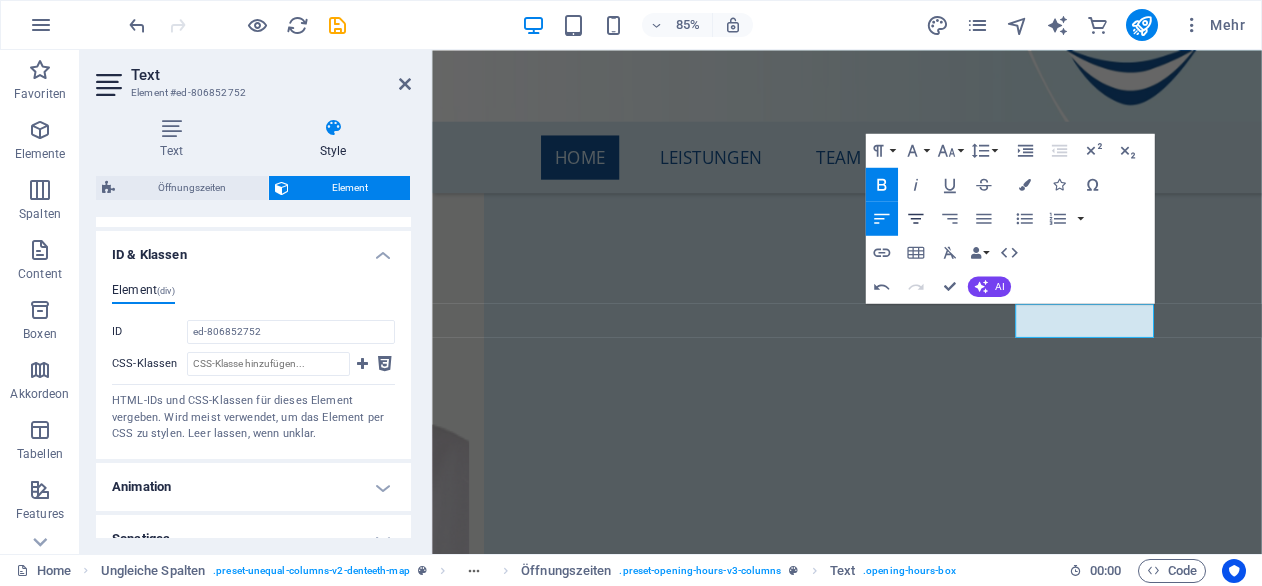 click 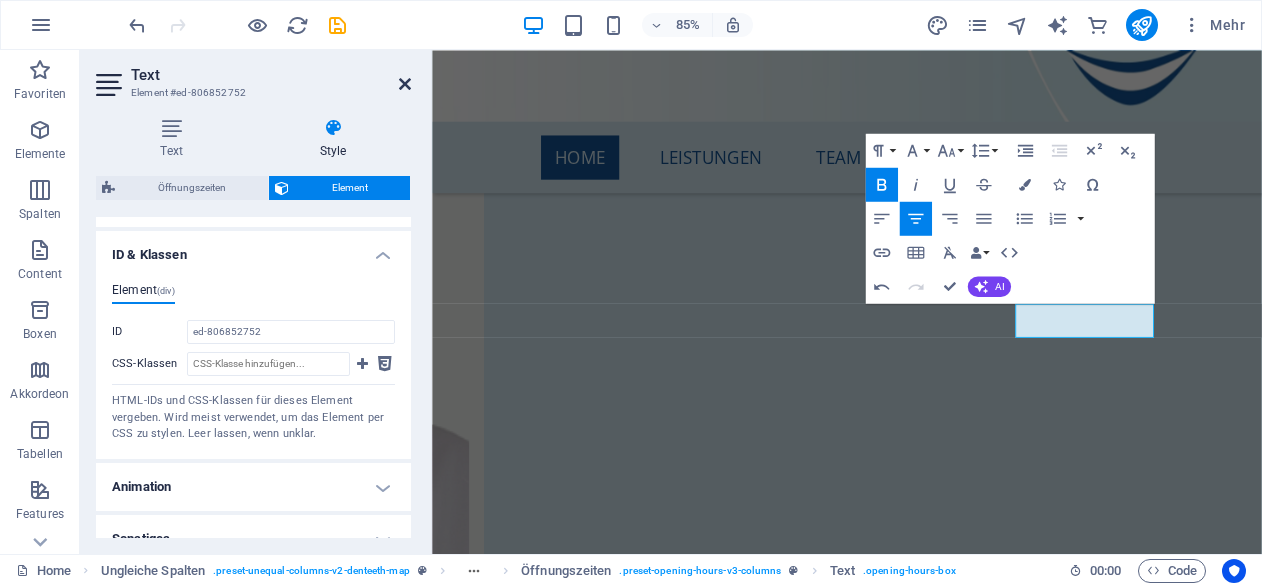 click at bounding box center [405, 84] 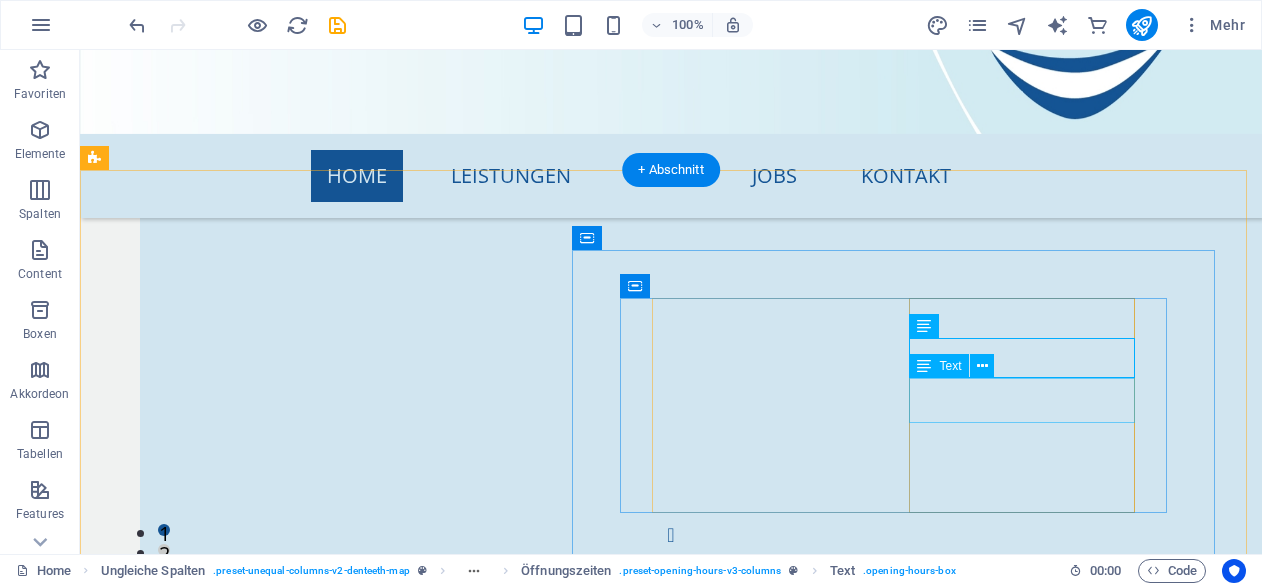 click on "Mittwoch 15:00-18:00" at bounding box center [410, 8915] 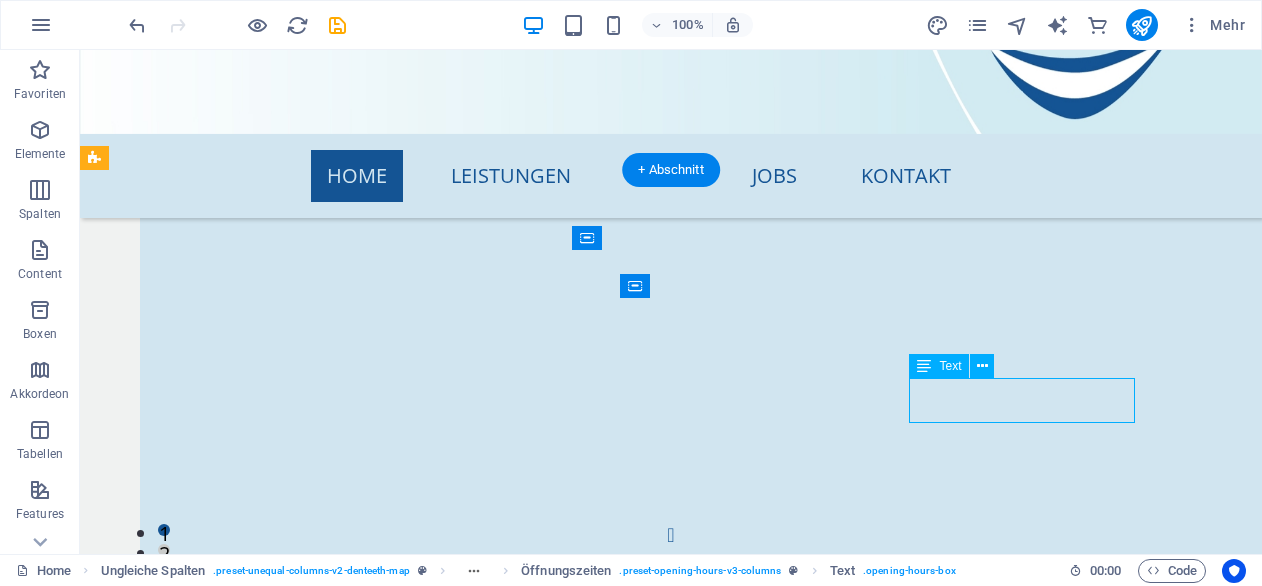 click on "Mittwoch 15:00-18:00" at bounding box center [410, 8915] 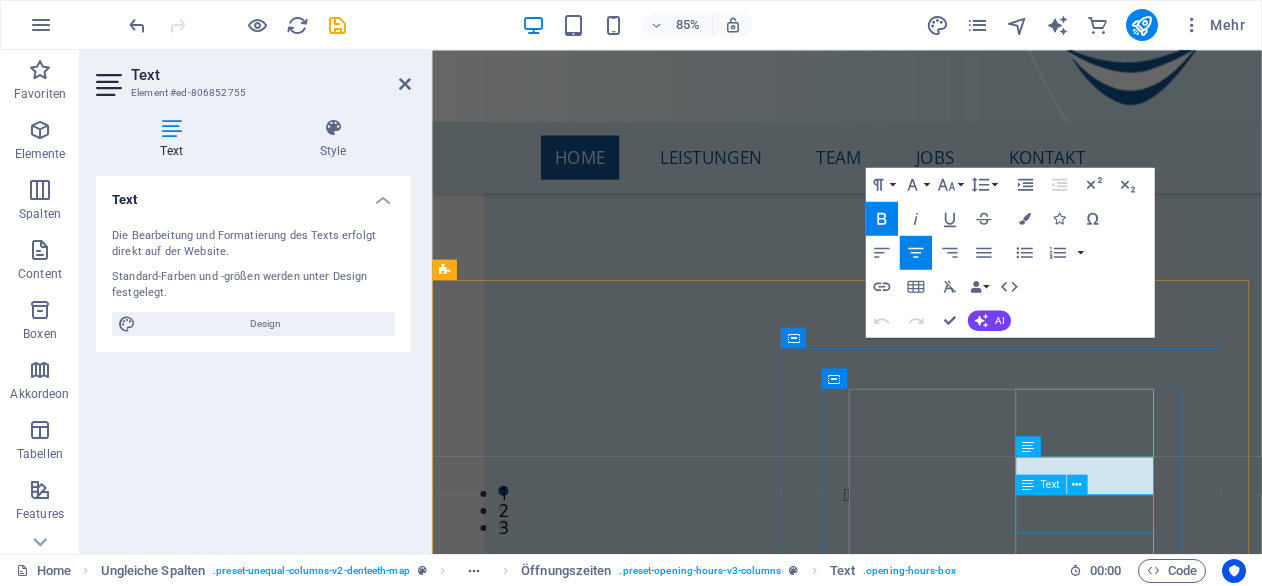 scroll, scrollTop: 7727, scrollLeft: 0, axis: vertical 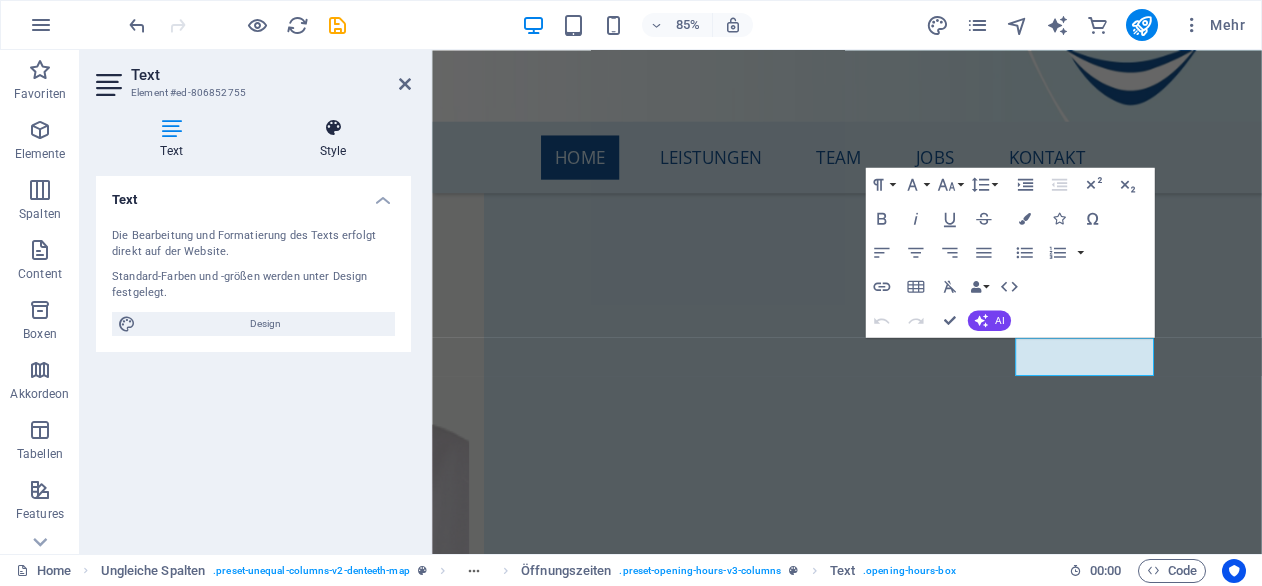 click on "Style" at bounding box center (333, 139) 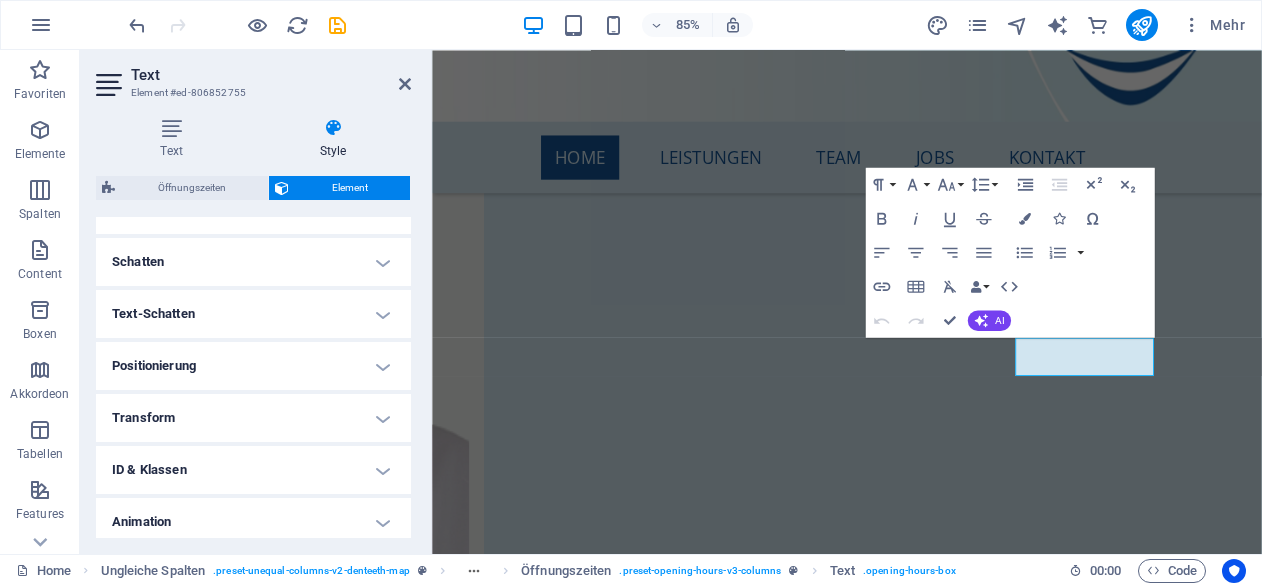 scroll, scrollTop: 485, scrollLeft: 0, axis: vertical 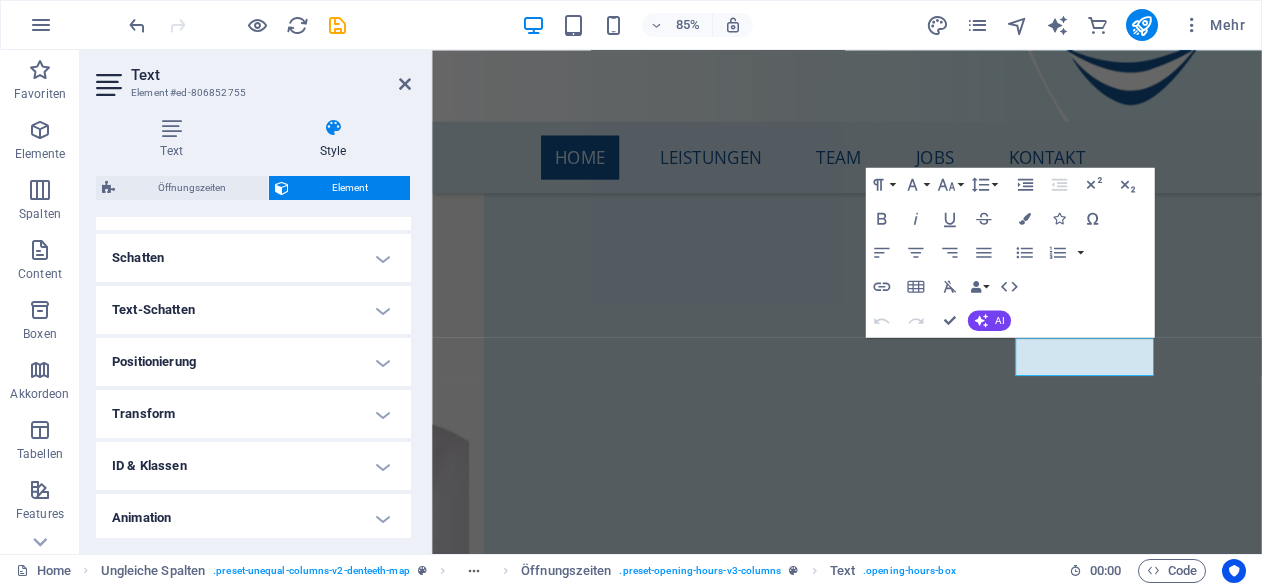 click on "ID & Klassen" at bounding box center (253, 466) 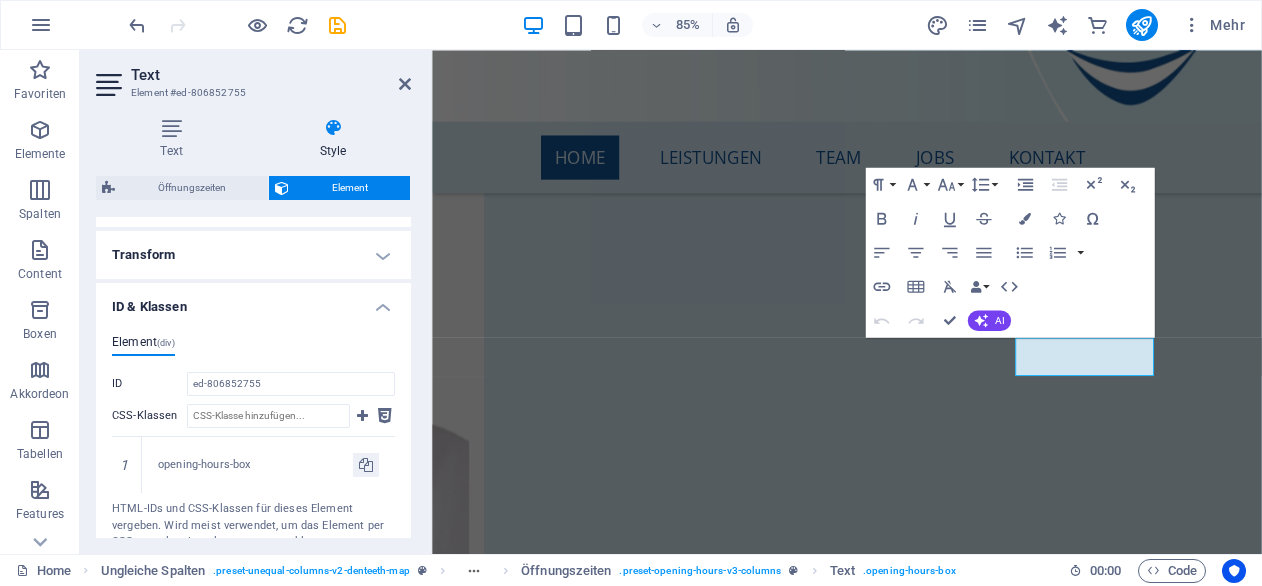 scroll, scrollTop: 646, scrollLeft: 0, axis: vertical 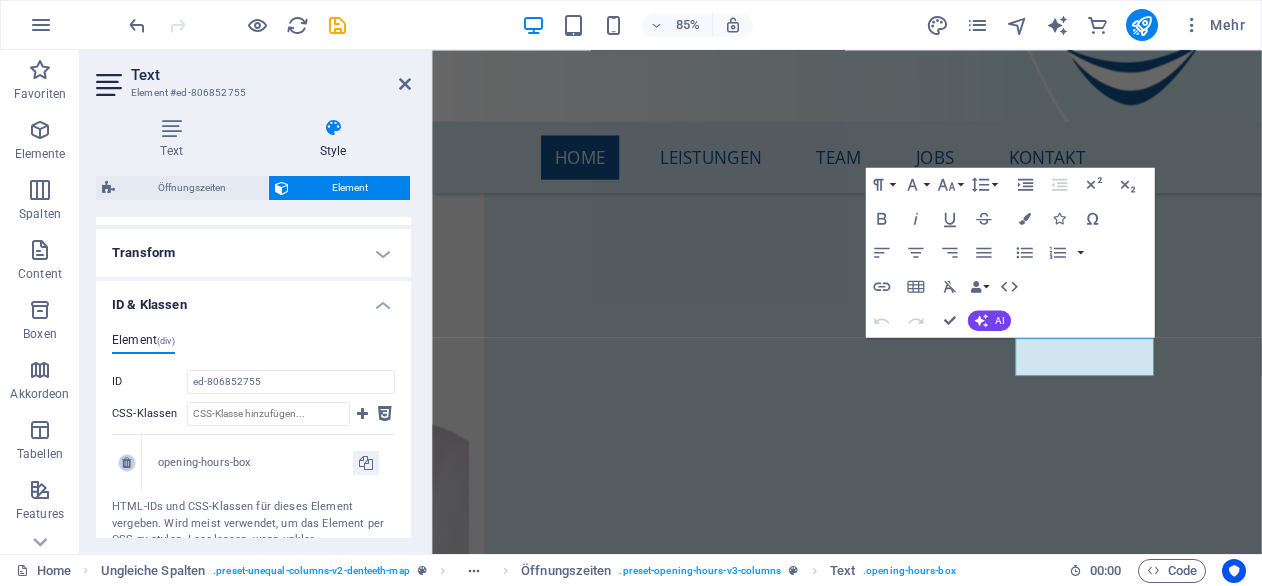 click at bounding box center (126, 463) 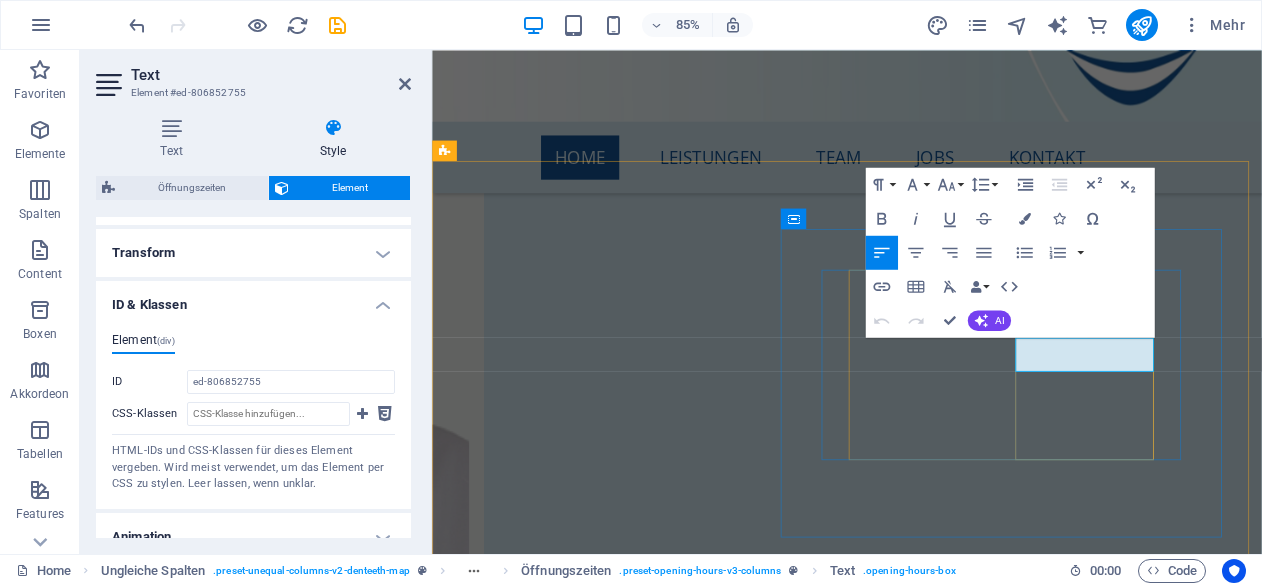 click on "15:00-18:00" at bounding box center (714, 8517) 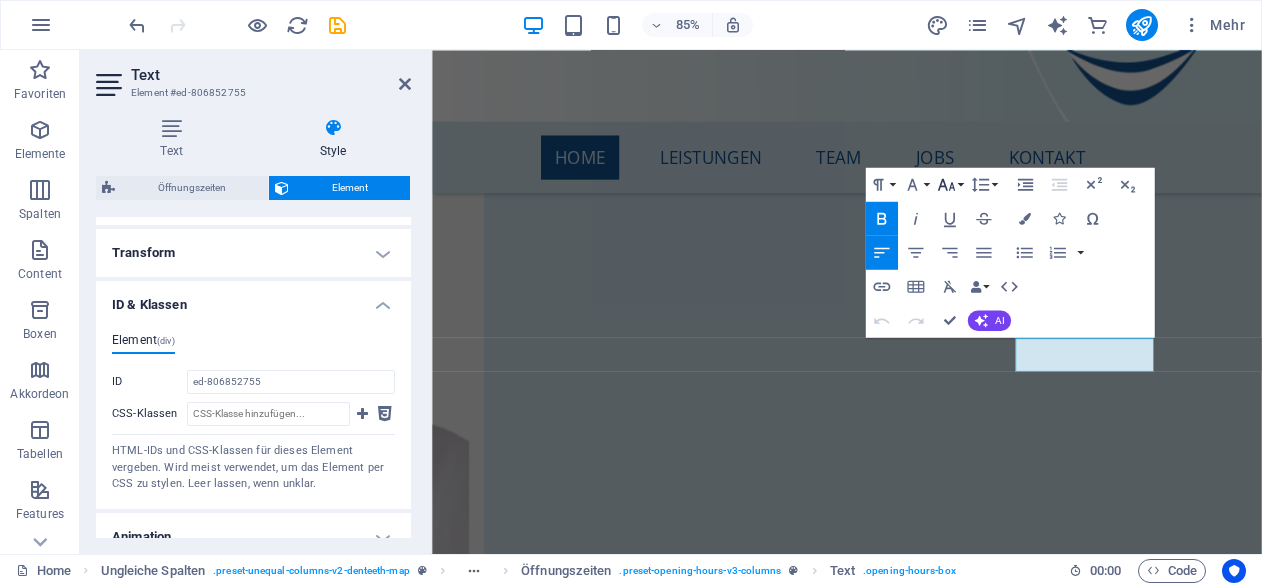 click 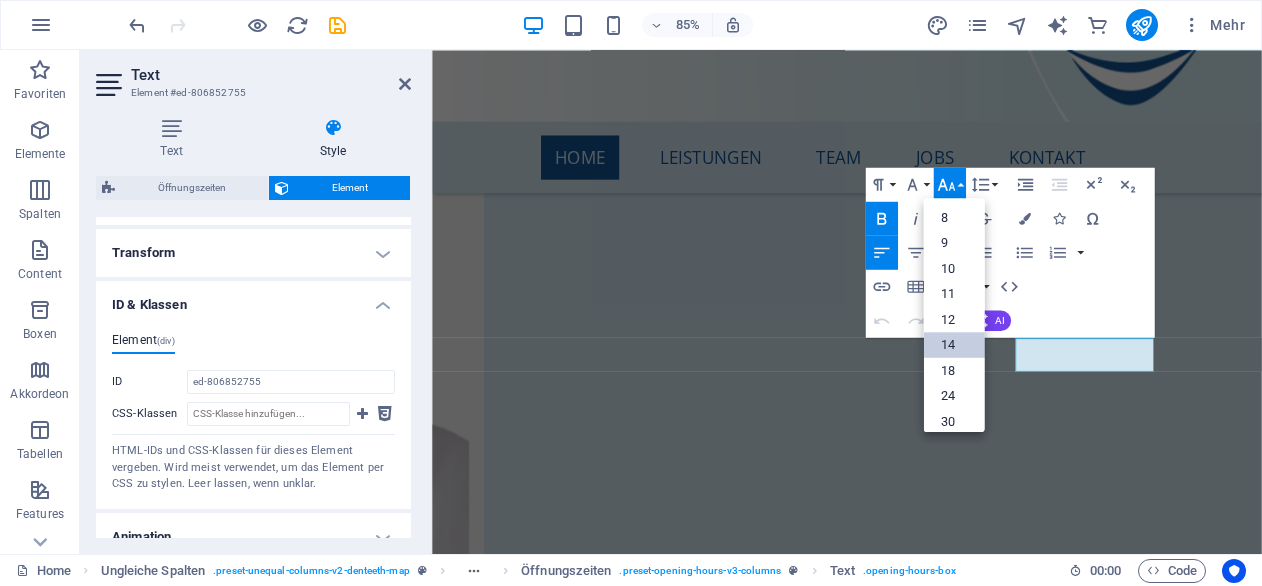 click on "14" at bounding box center [953, 346] 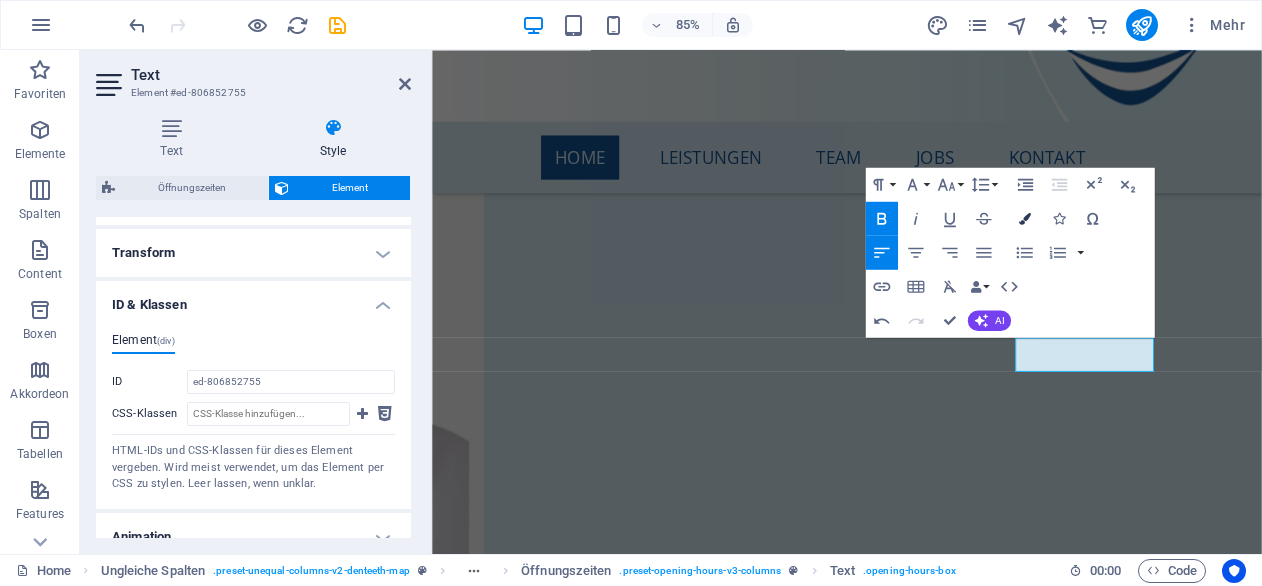click at bounding box center [1024, 219] 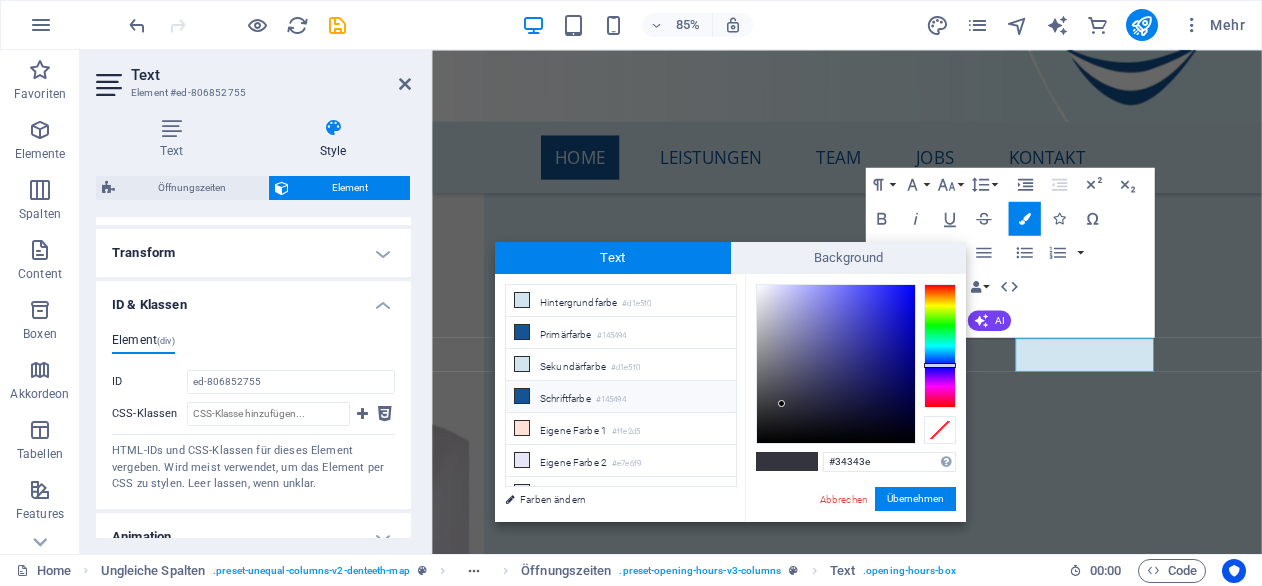 click on "Schriftfarbe
#145494" at bounding box center [621, 397] 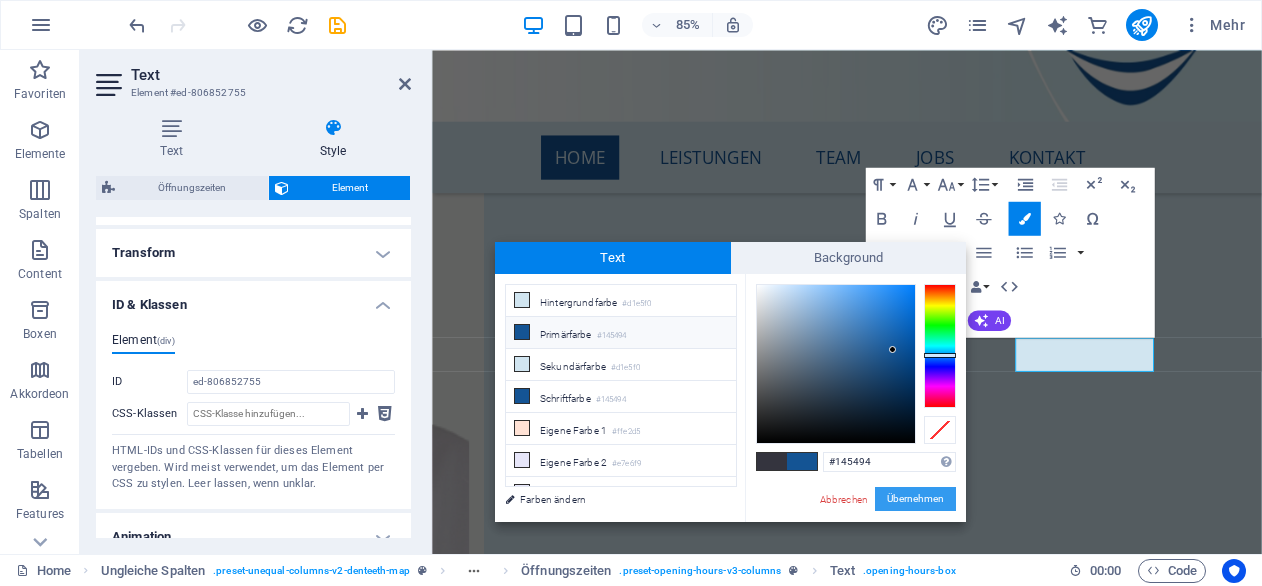 click on "Übernehmen" at bounding box center (915, 499) 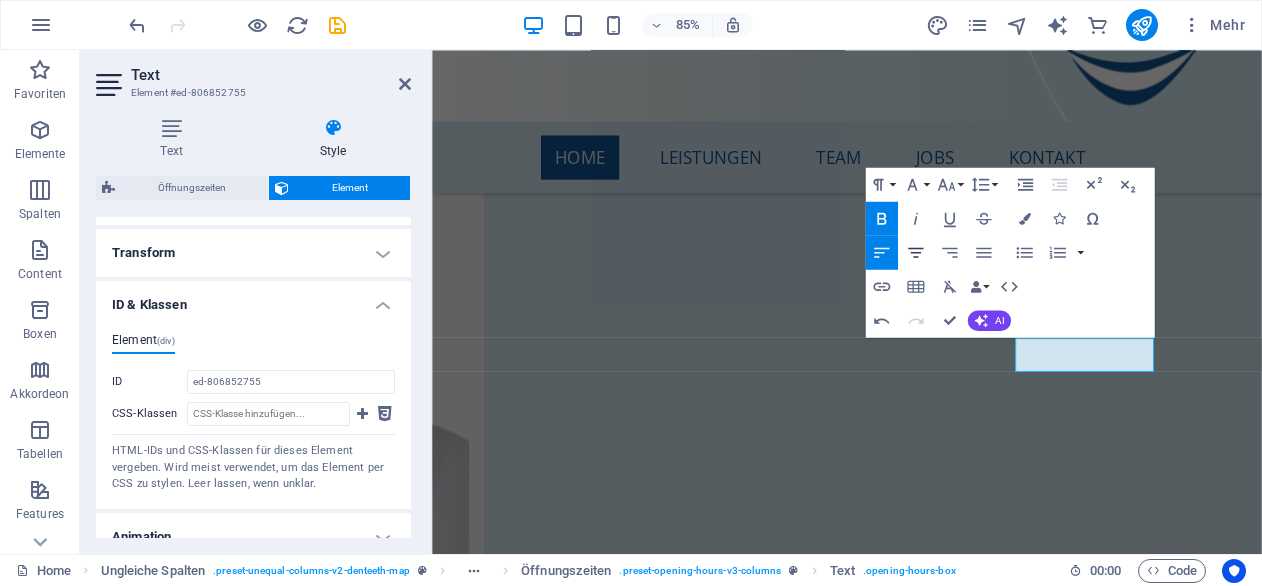 click 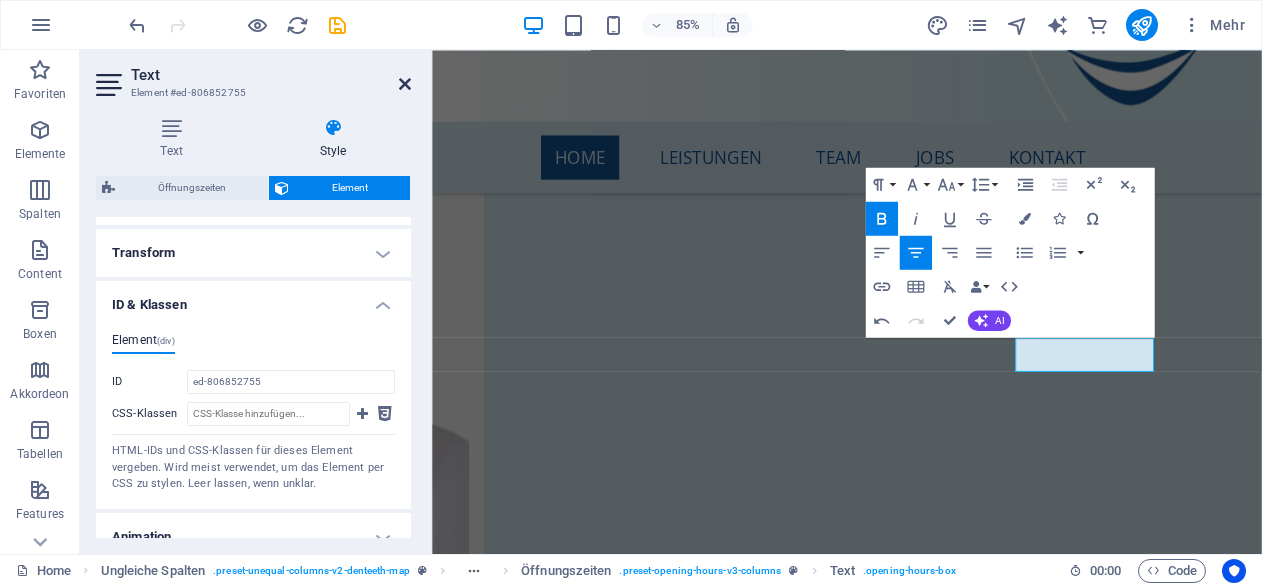 click at bounding box center [405, 84] 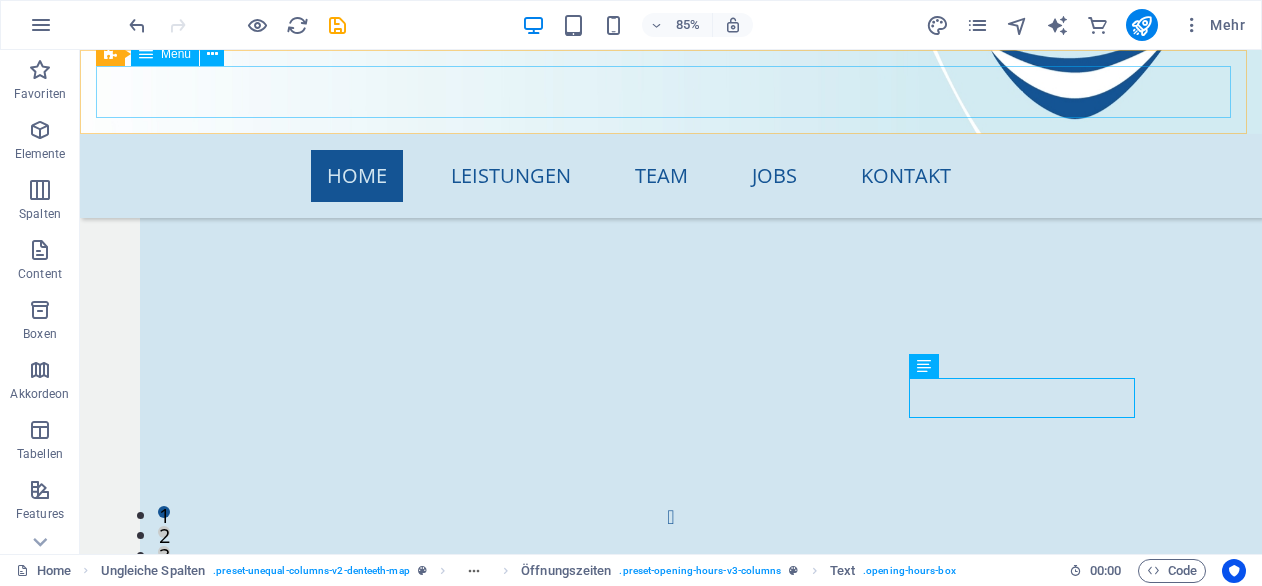 scroll, scrollTop: 7709, scrollLeft: 0, axis: vertical 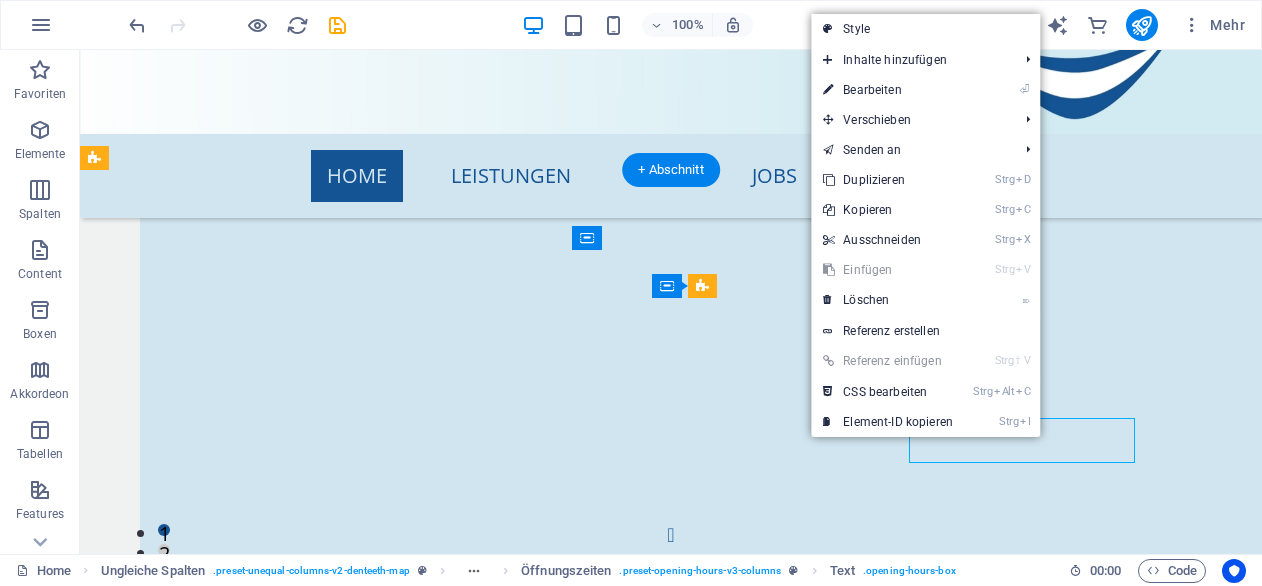 click on "Donnerstag geschlossen" at bounding box center (410, 8955) 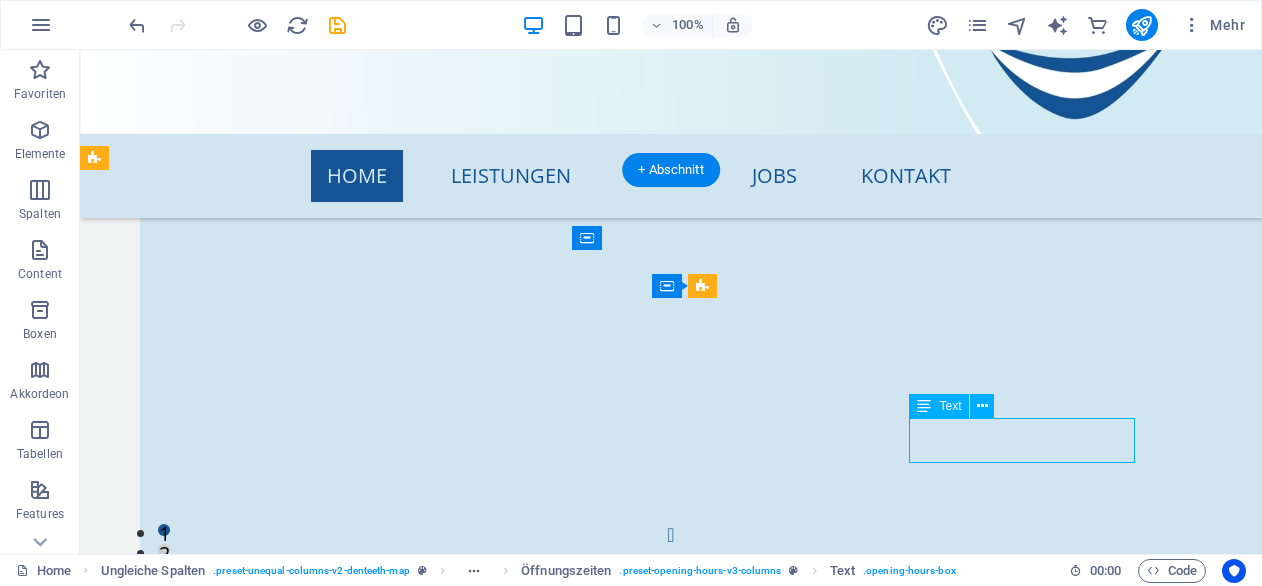 click on "Donnerstag geschlossen" at bounding box center (410, 8955) 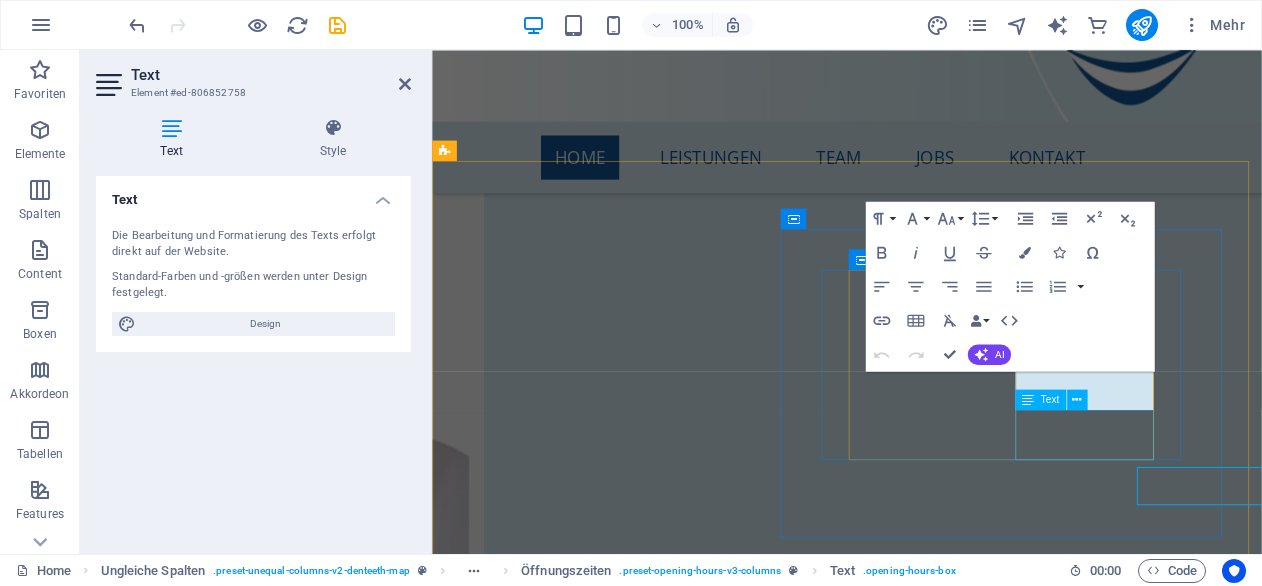 scroll, scrollTop: 7727, scrollLeft: 0, axis: vertical 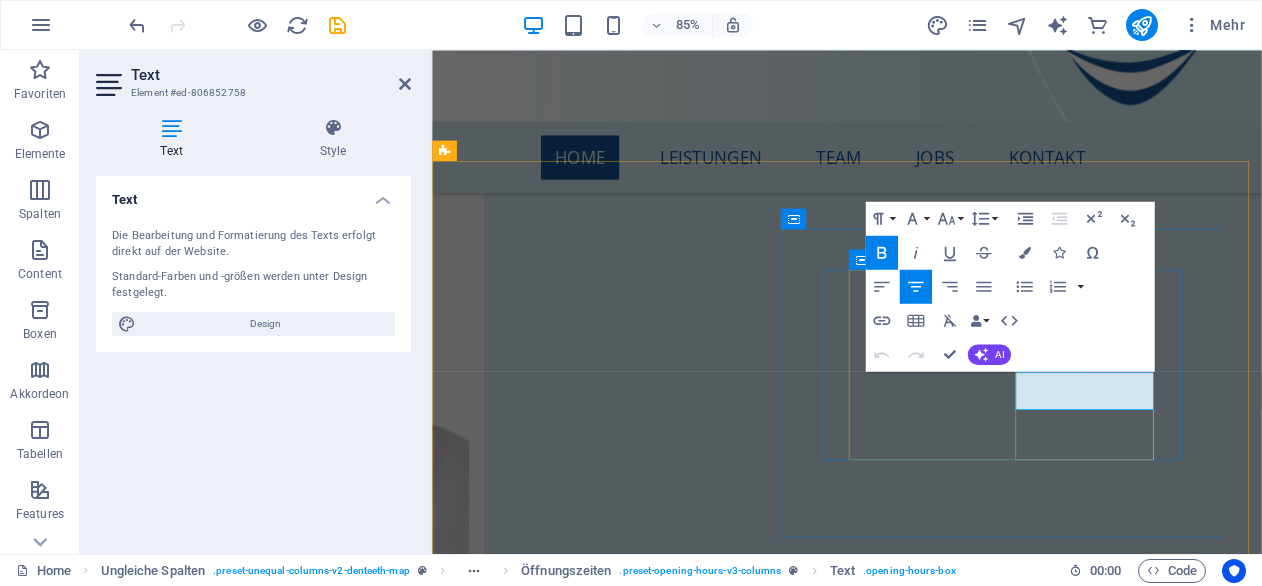 click on "geschlossen" at bounding box center (714, 8556) 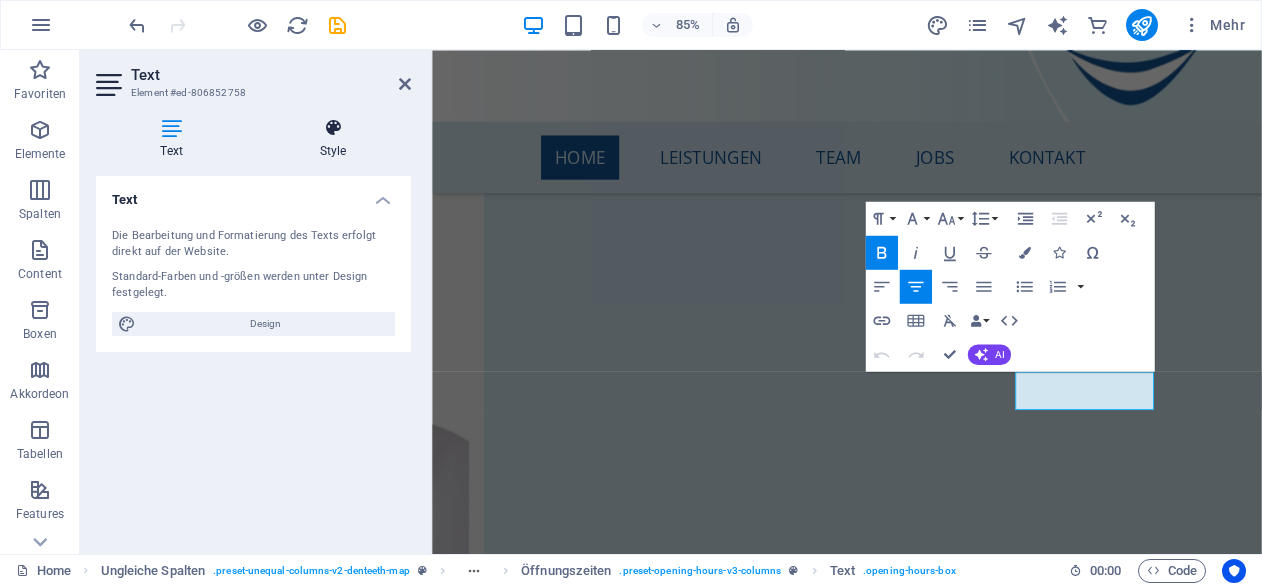 click at bounding box center [333, 128] 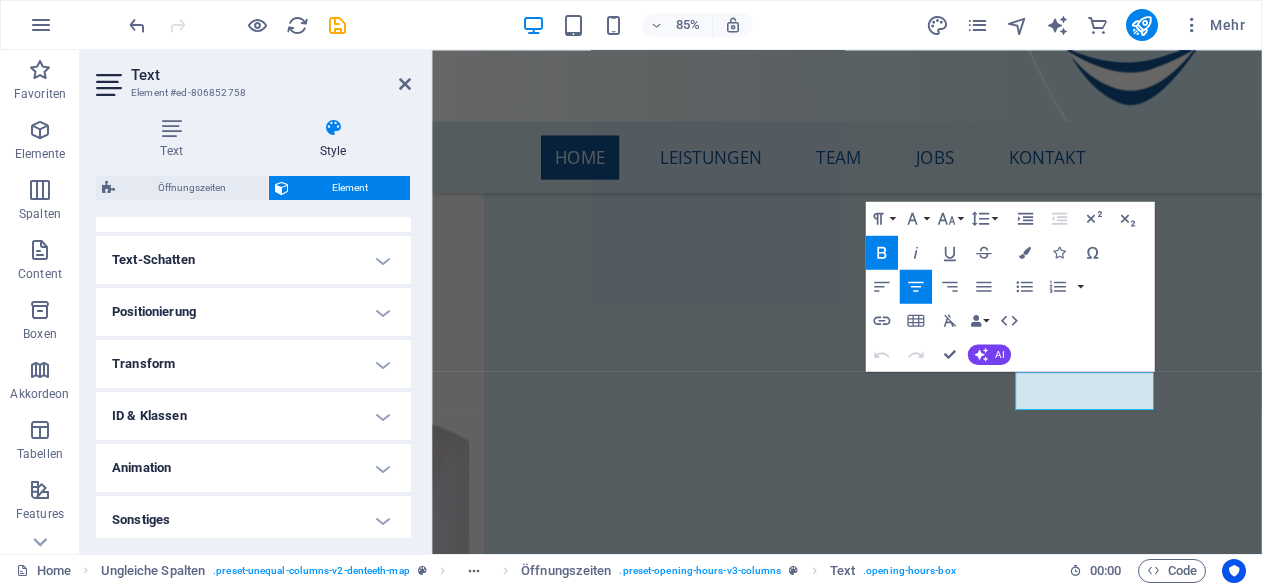scroll, scrollTop: 540, scrollLeft: 0, axis: vertical 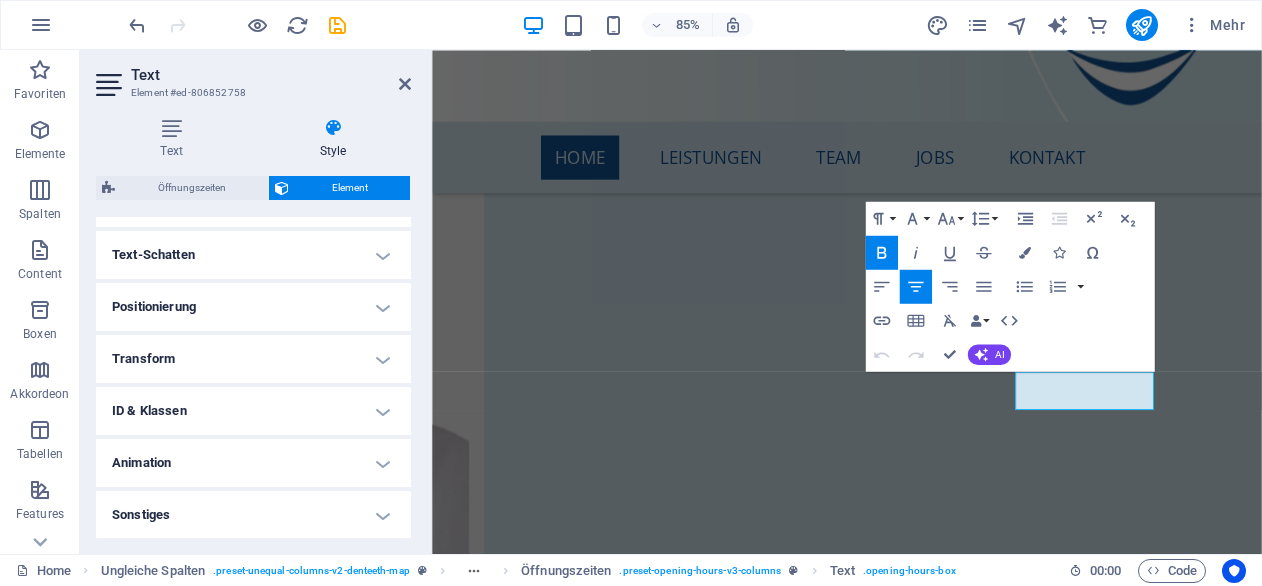 click on "ID & Klassen" at bounding box center (253, 411) 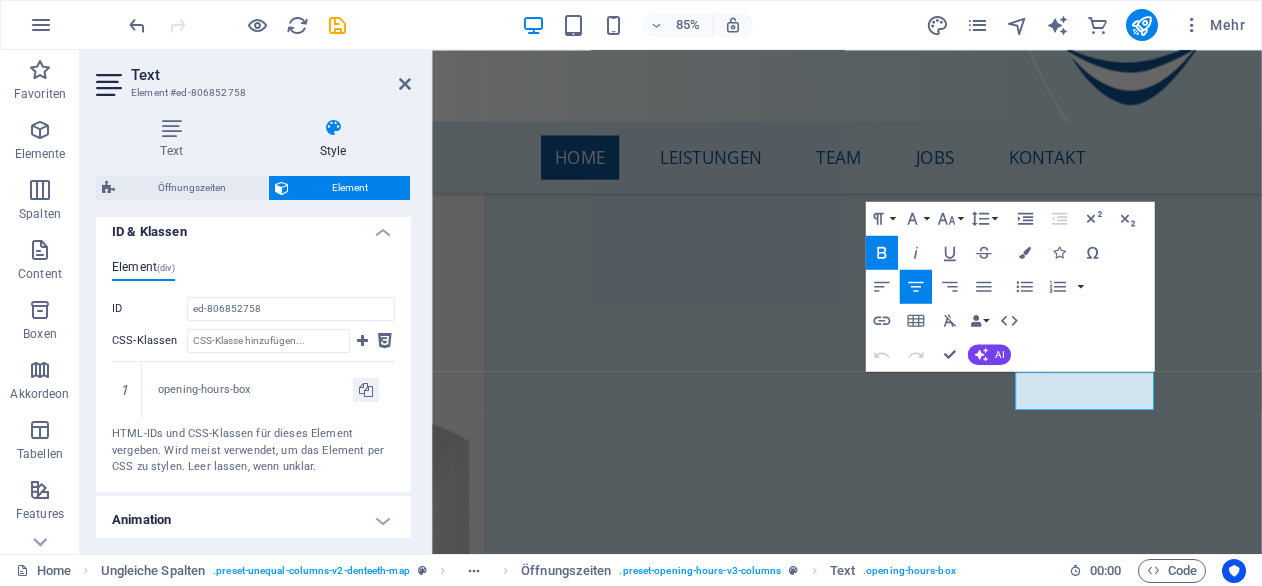 scroll, scrollTop: 720, scrollLeft: 0, axis: vertical 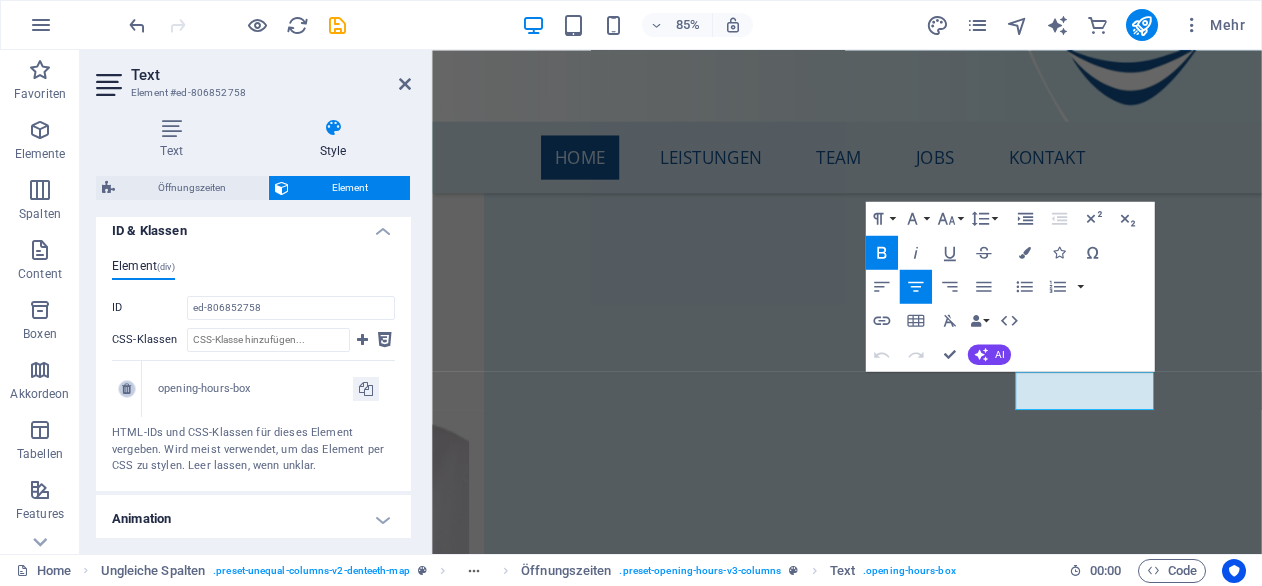 click at bounding box center (126, 389) 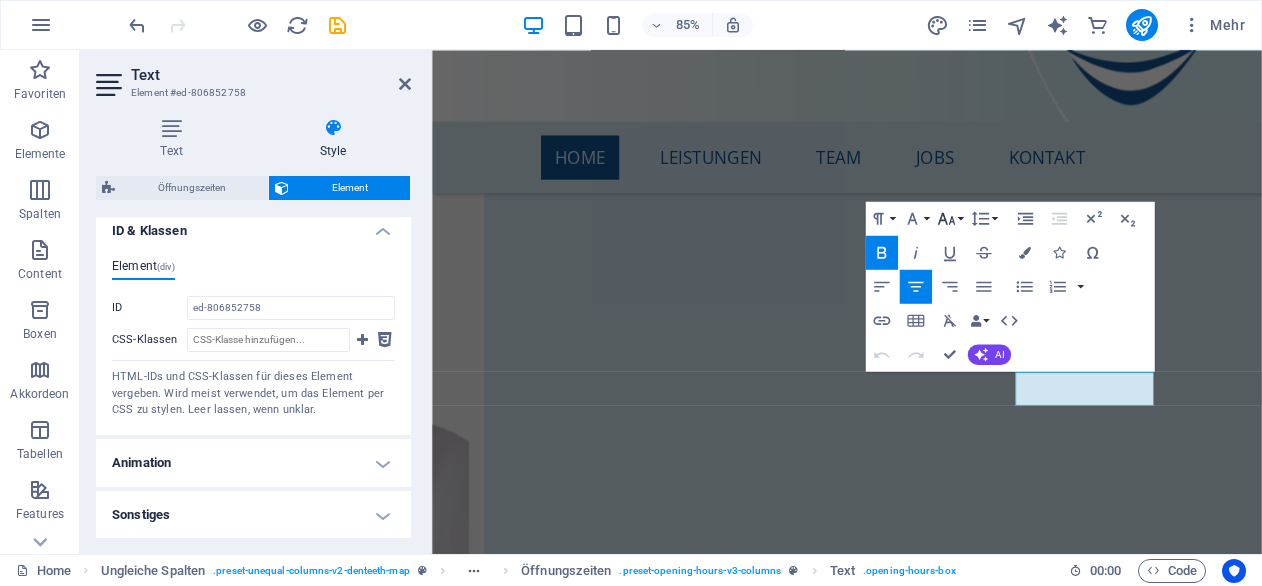 click 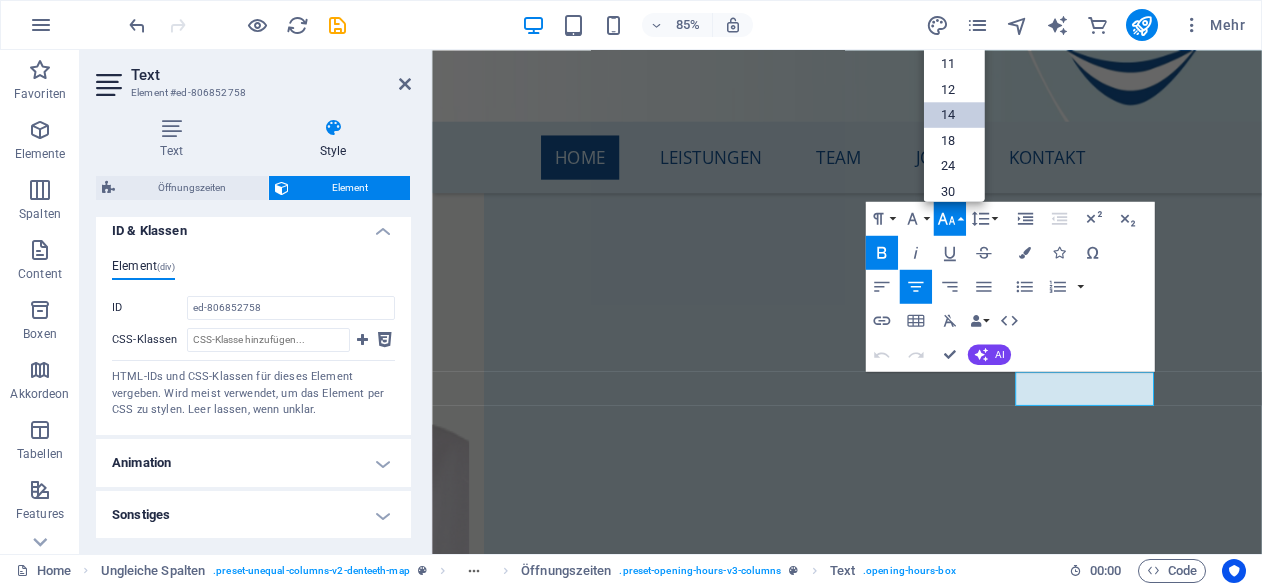 click on "14" at bounding box center [953, 115] 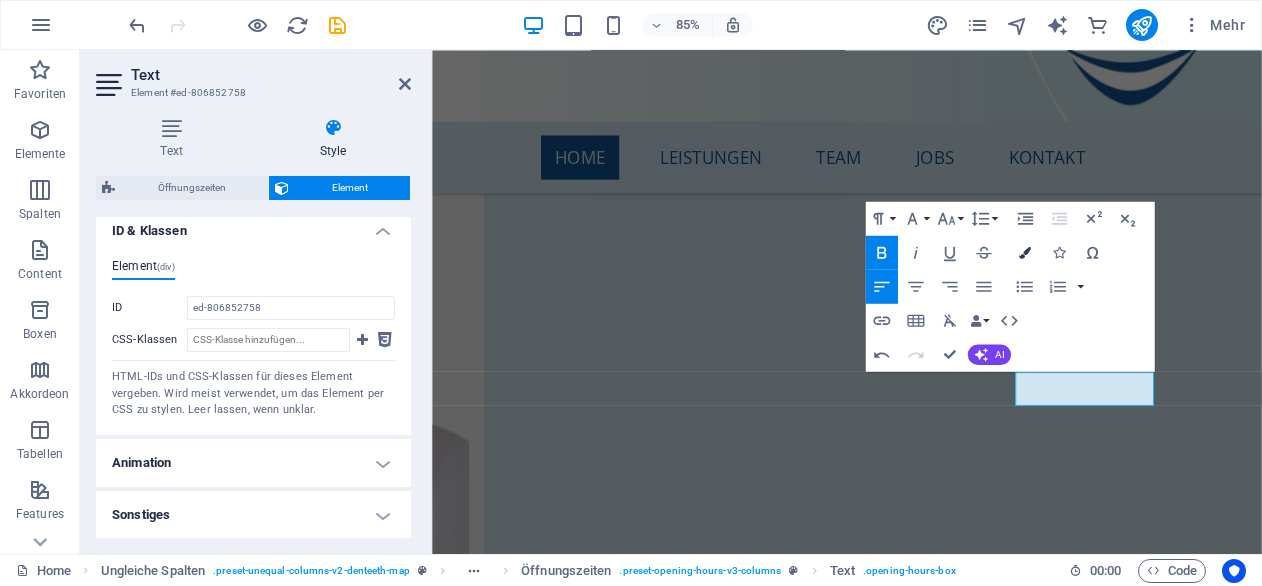 click on "Colors" at bounding box center (1024, 253) 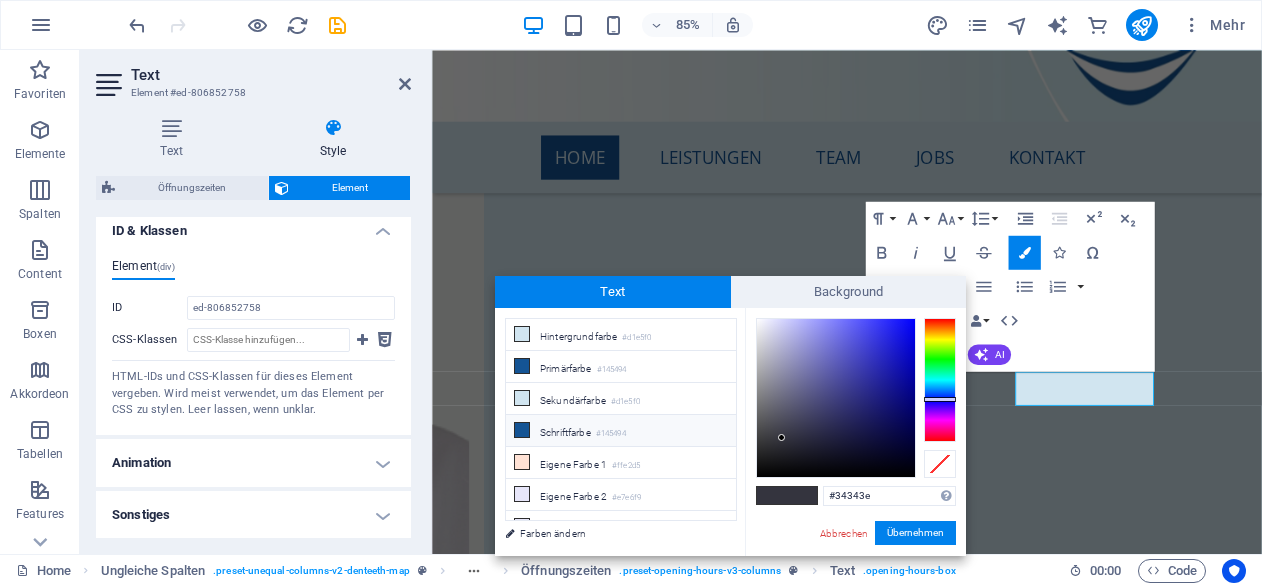 click on "#145494" at bounding box center (611, 434) 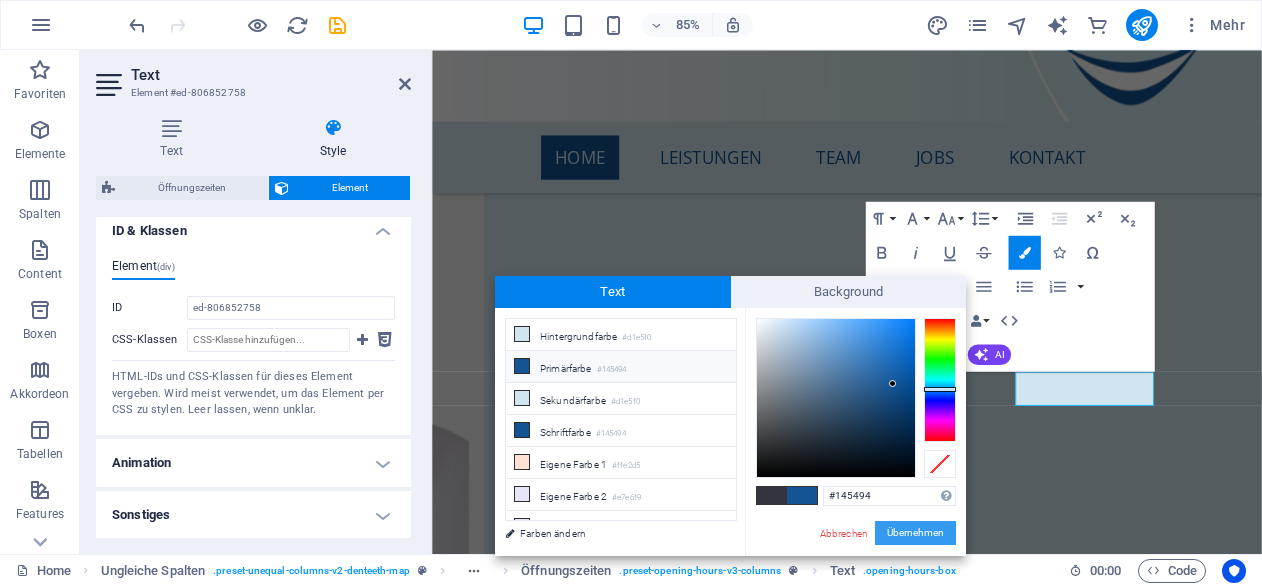 click on "Übernehmen" at bounding box center (915, 533) 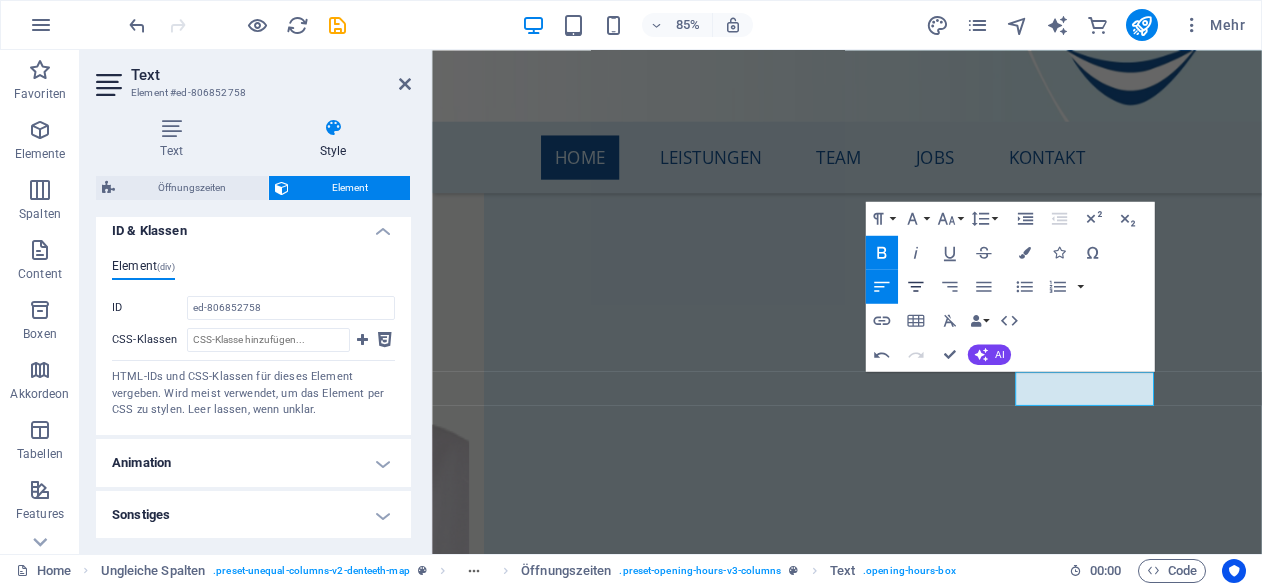 click 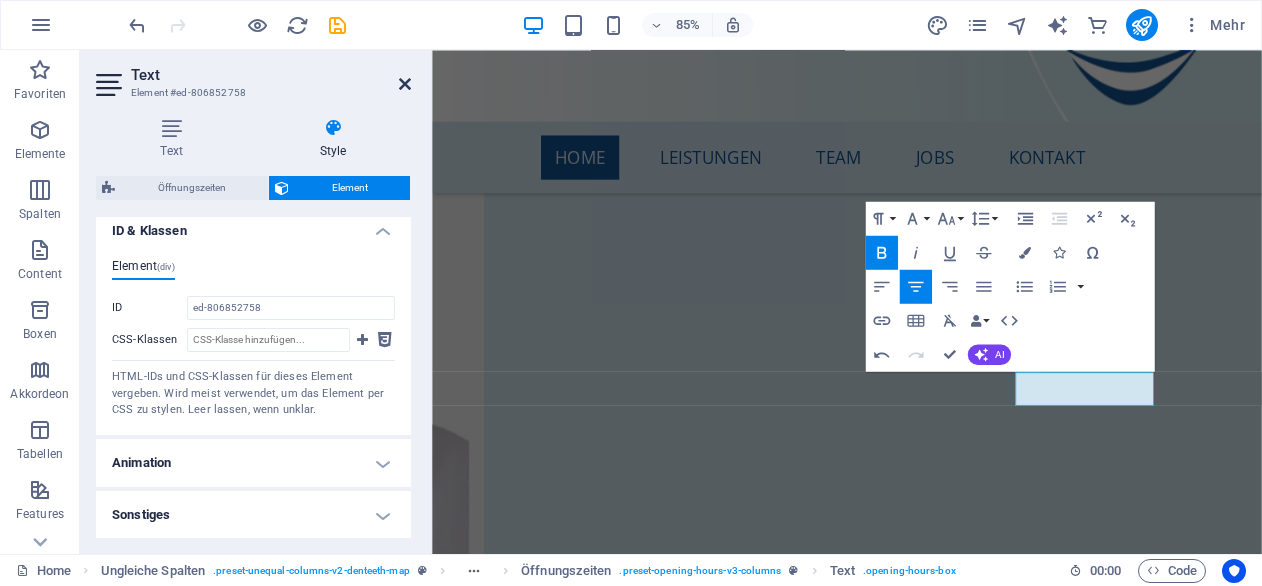 click at bounding box center [405, 84] 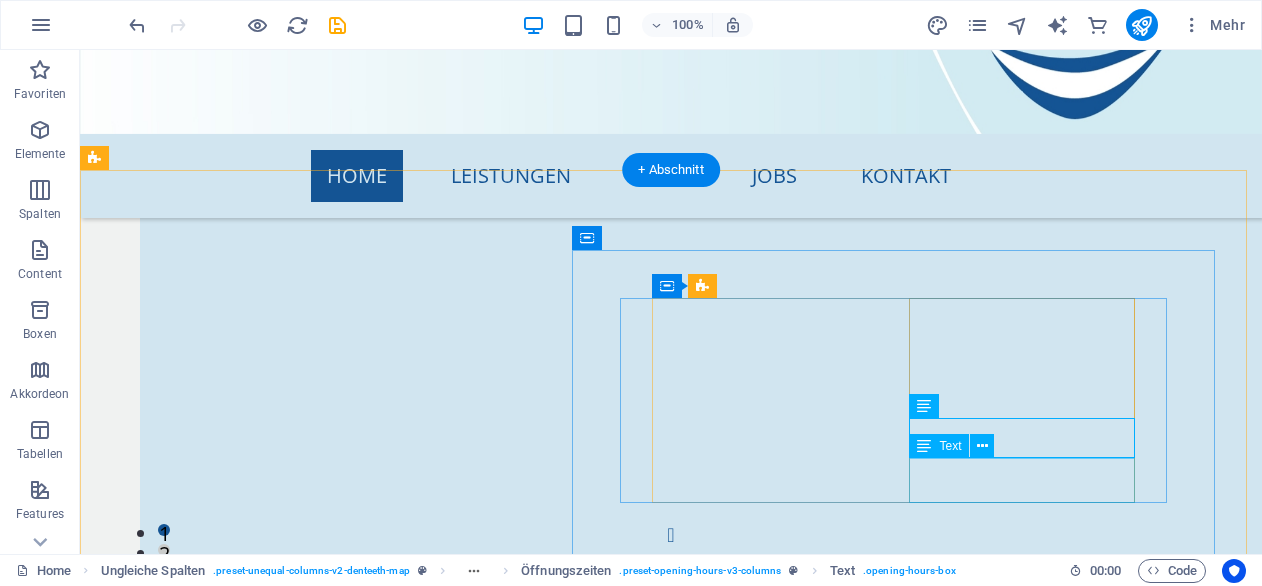 click on "Freitag 7:30-12:00 14.00-17:00" at bounding box center (410, 8995) 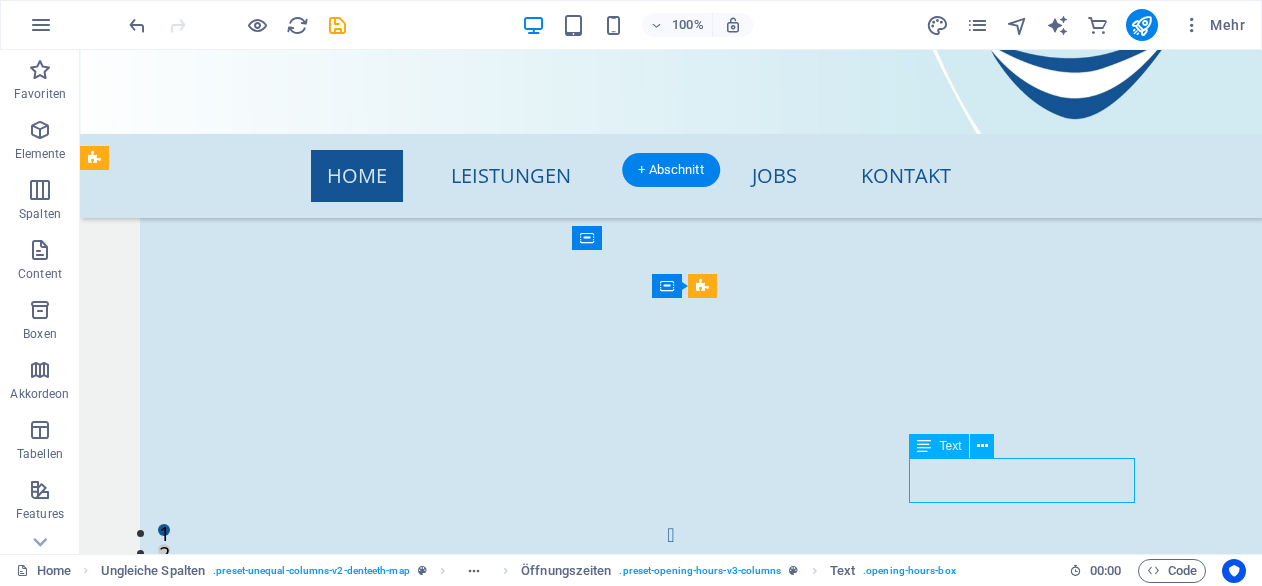 click on "Freitag 7:30-12:00 14.00-17:00" at bounding box center (410, 8995) 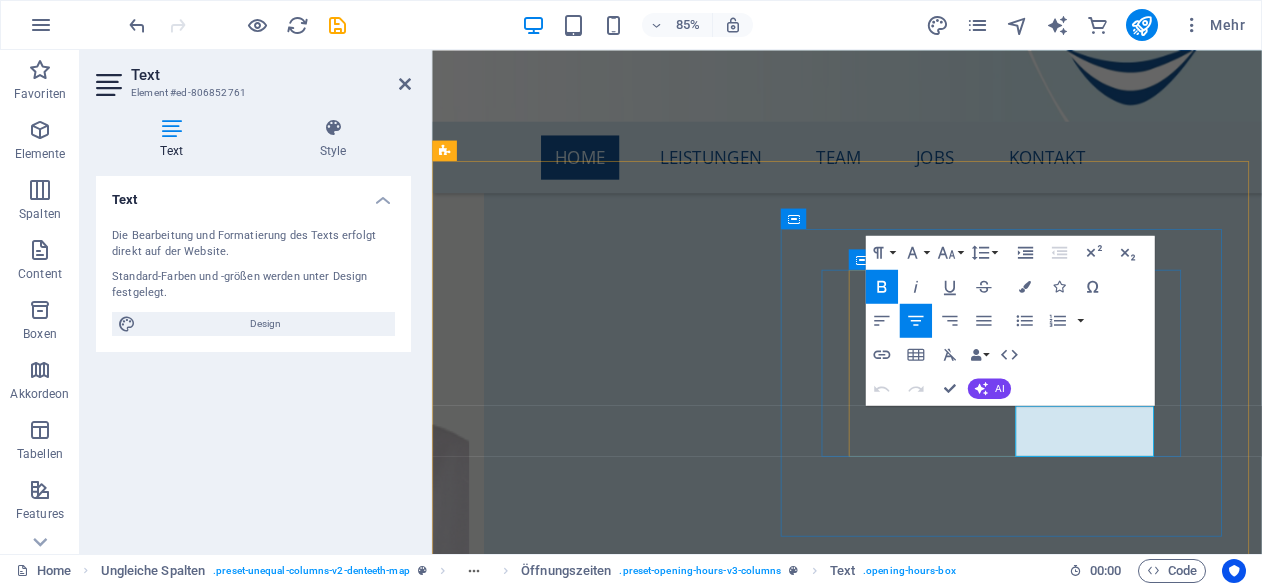 click on "7:30-12:00 14.00-17:00" at bounding box center (714, 8596) 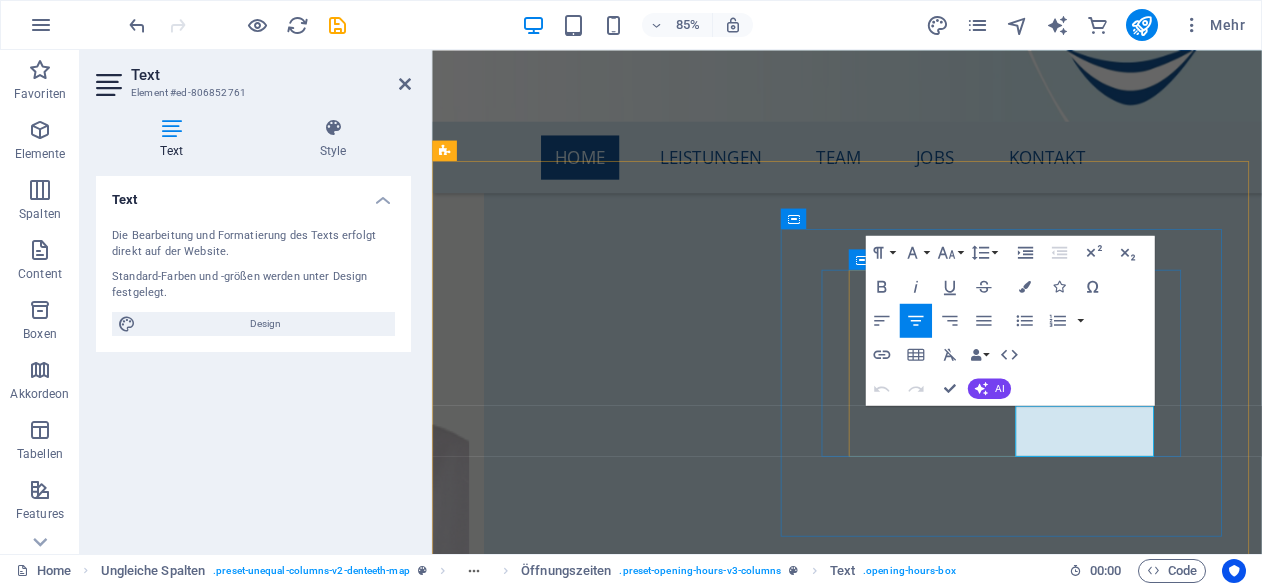 click on "7:30-12:00 14.00-17:00" at bounding box center (714, 8596) 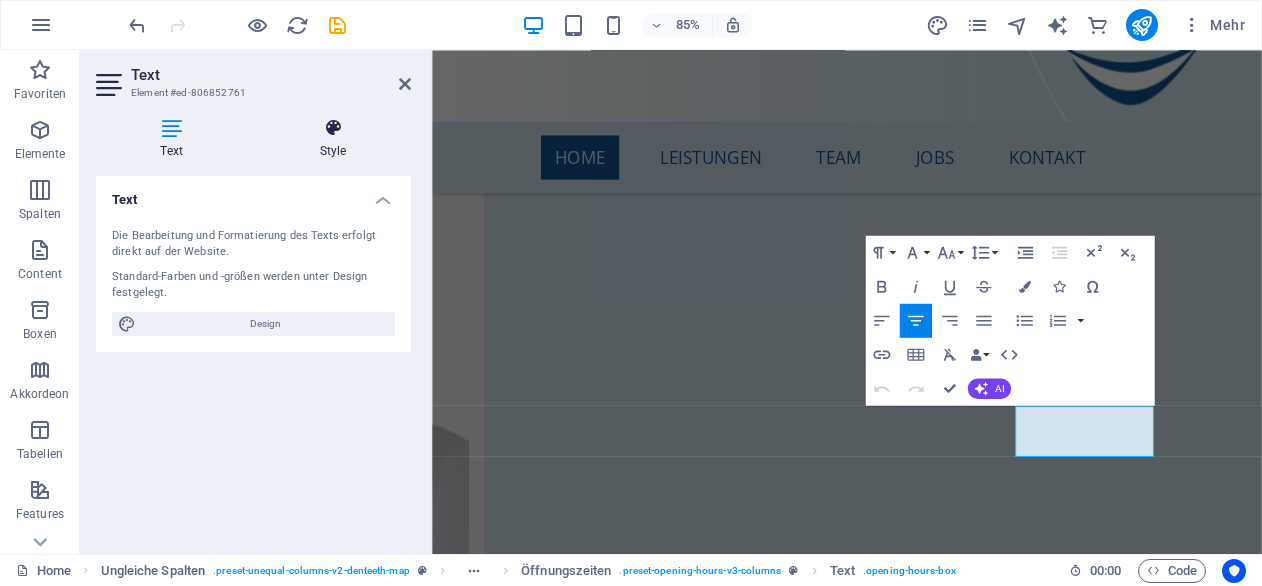 click at bounding box center (333, 128) 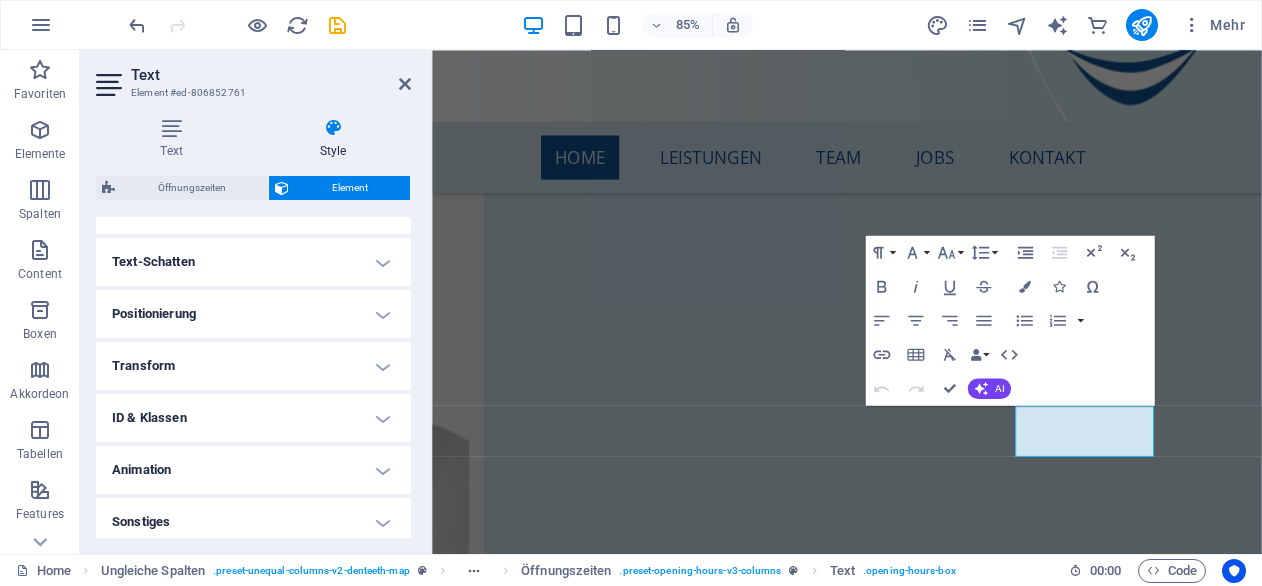 scroll, scrollTop: 540, scrollLeft: 0, axis: vertical 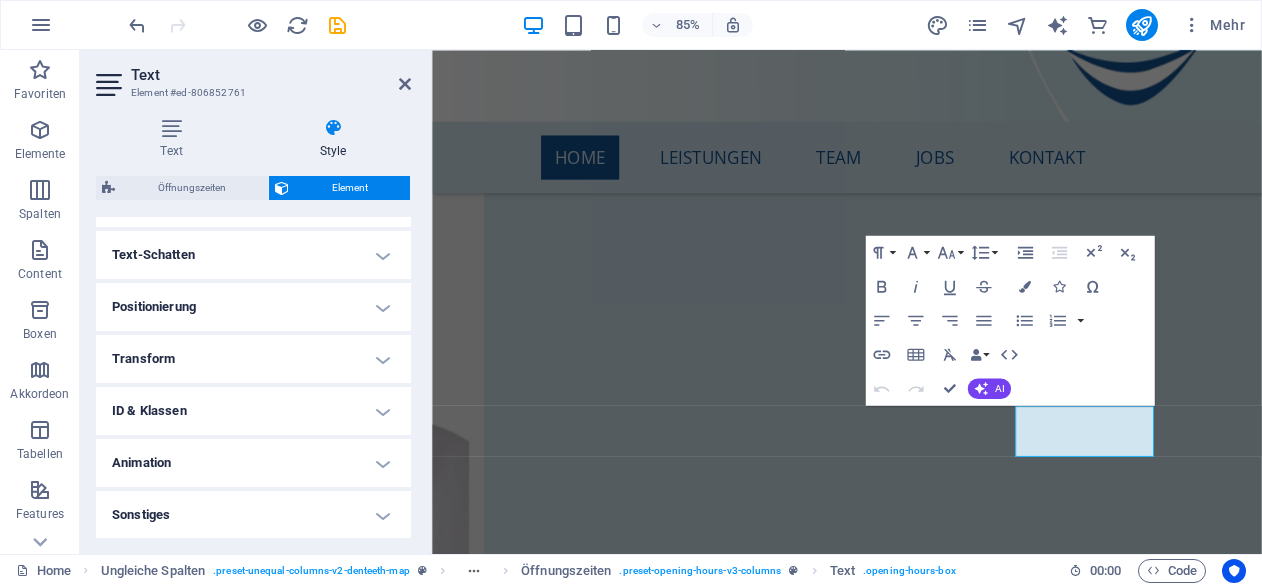 click on "ID & Klassen" at bounding box center (253, 411) 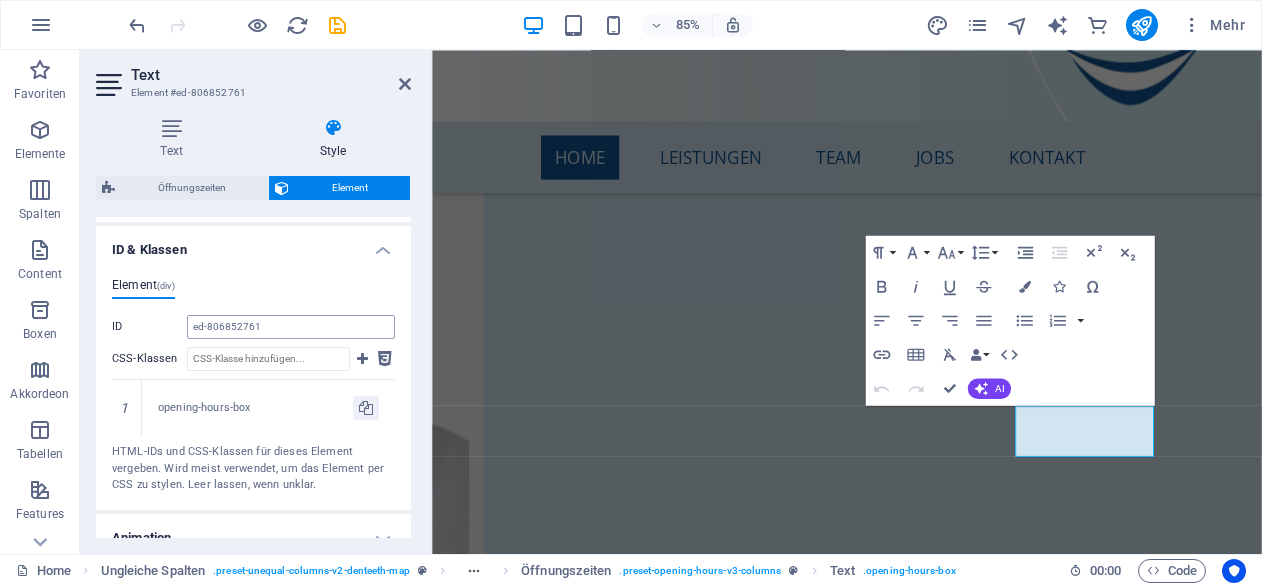 scroll, scrollTop: 702, scrollLeft: 0, axis: vertical 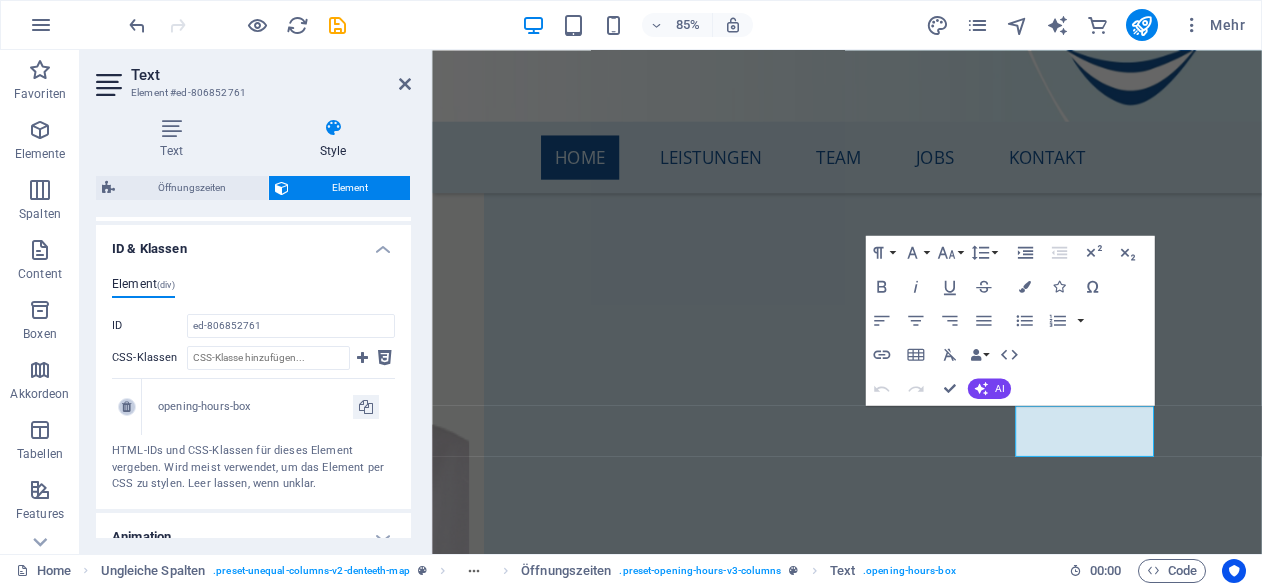 click at bounding box center (126, 407) 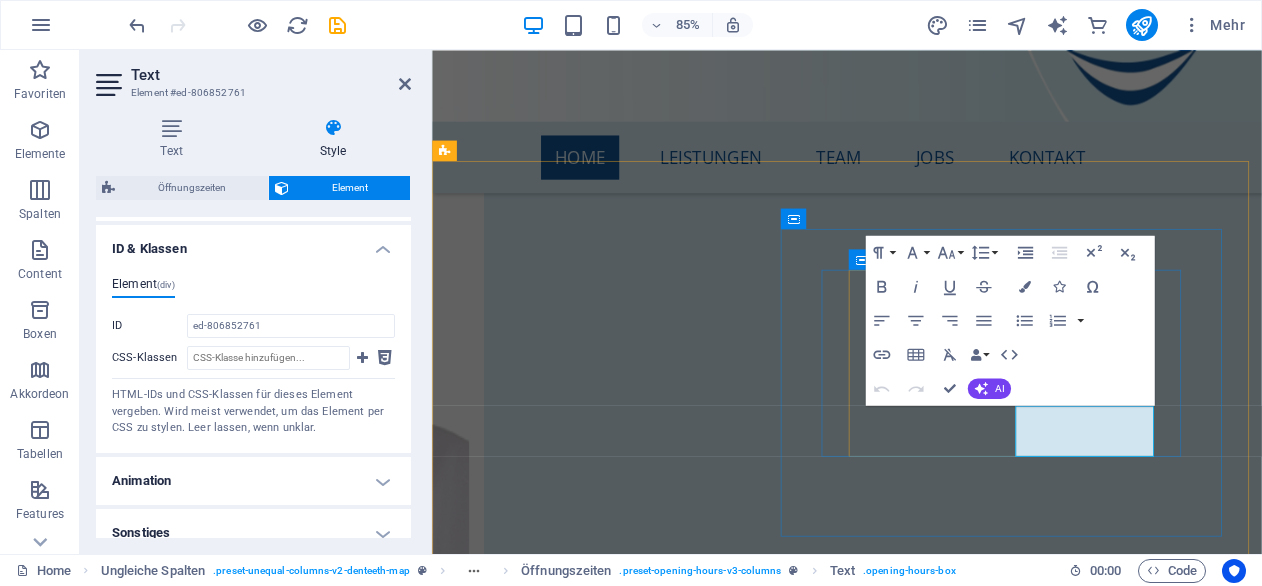 click on "7:30-12:00 14.00-17:00" at bounding box center [714, 8597] 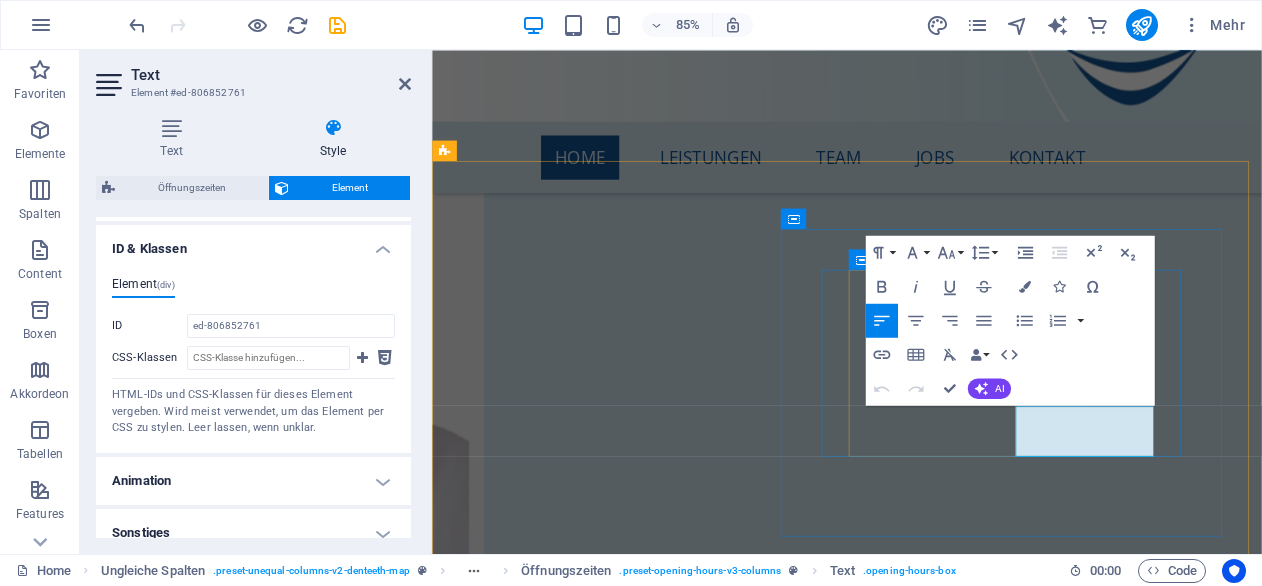 type 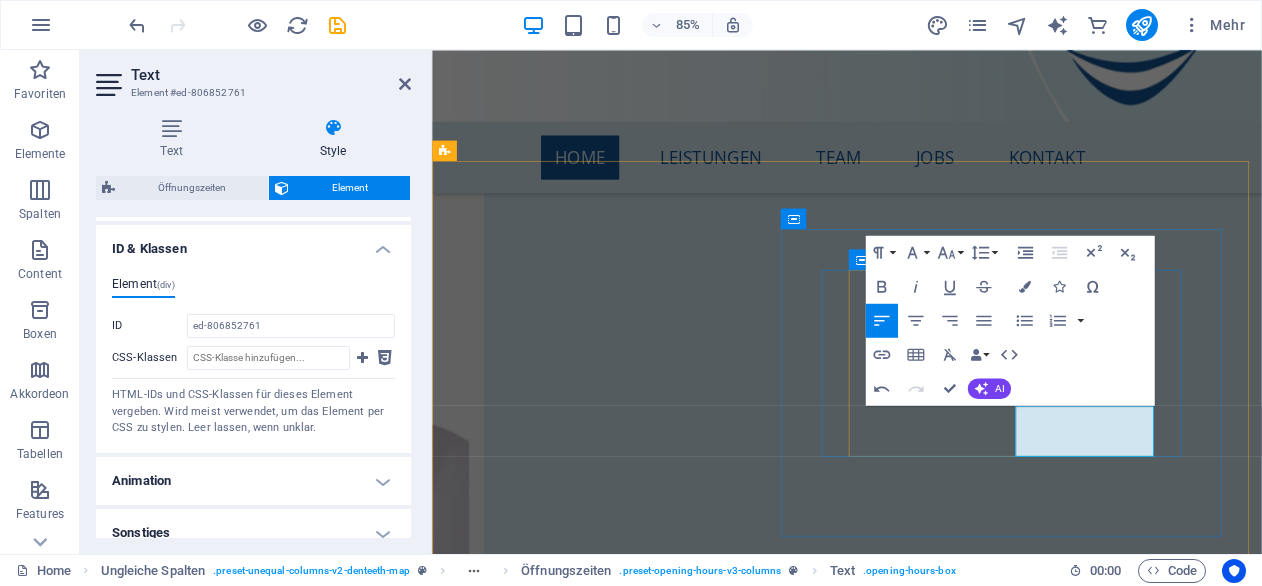 click on "7:30-12:00 14:00-17:00" at bounding box center [714, 8597] 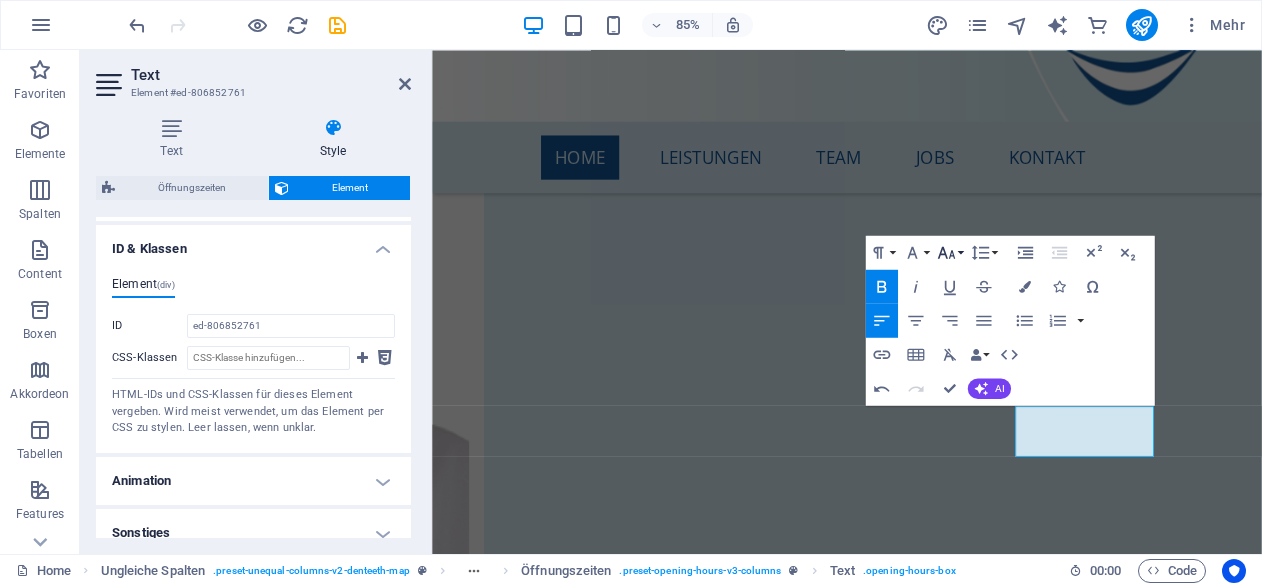 click 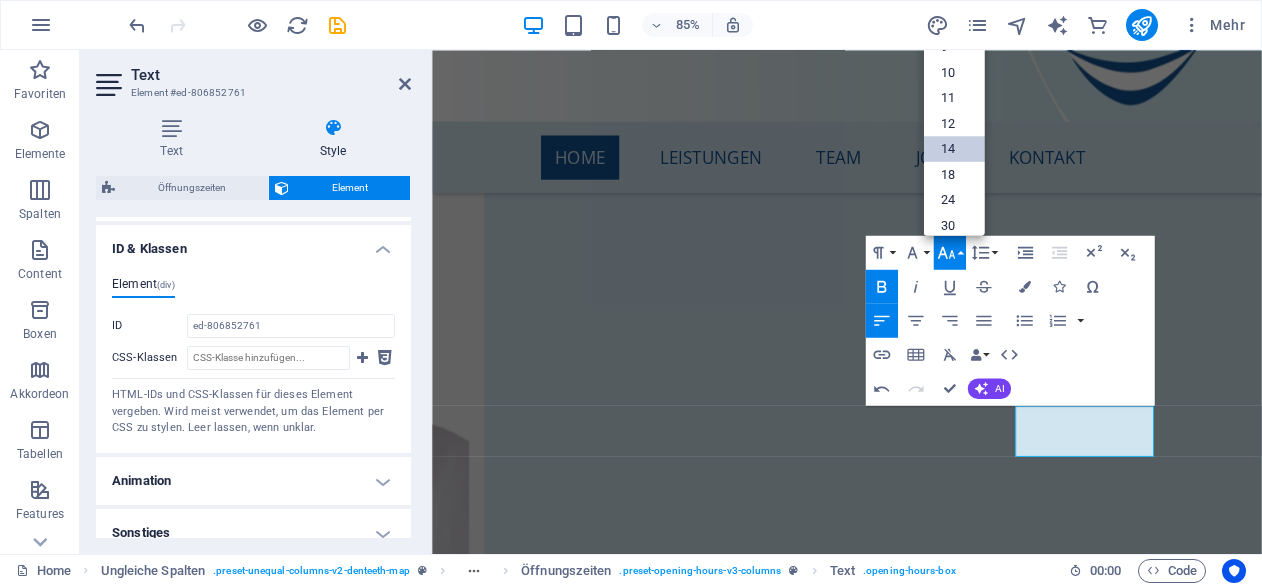 click on "14" at bounding box center [953, 149] 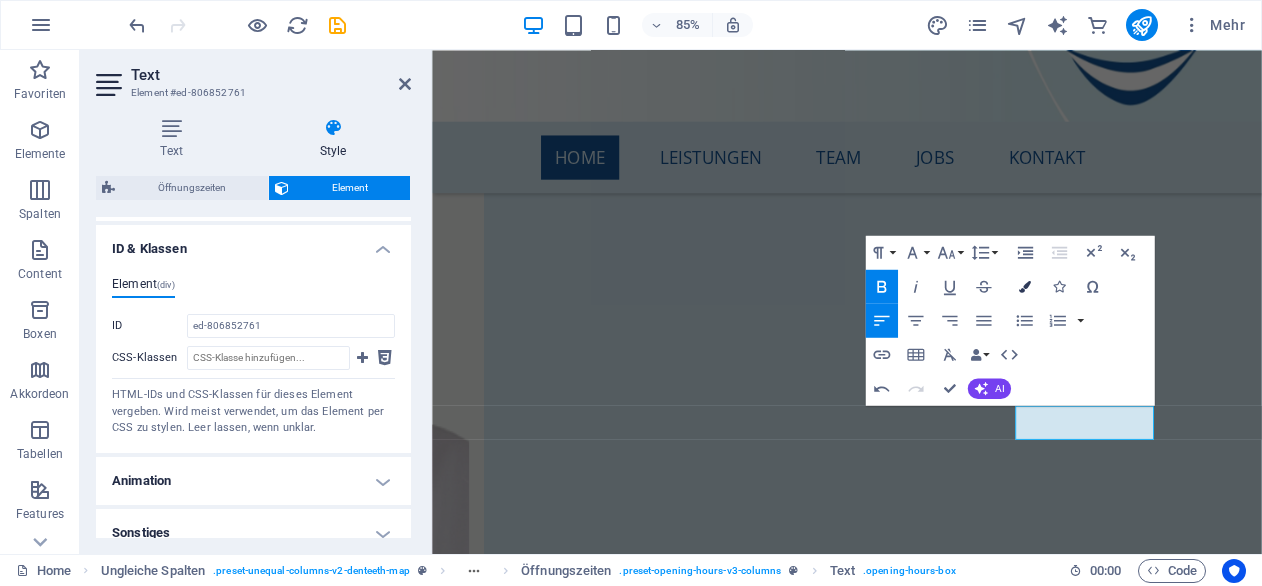click at bounding box center (1024, 287) 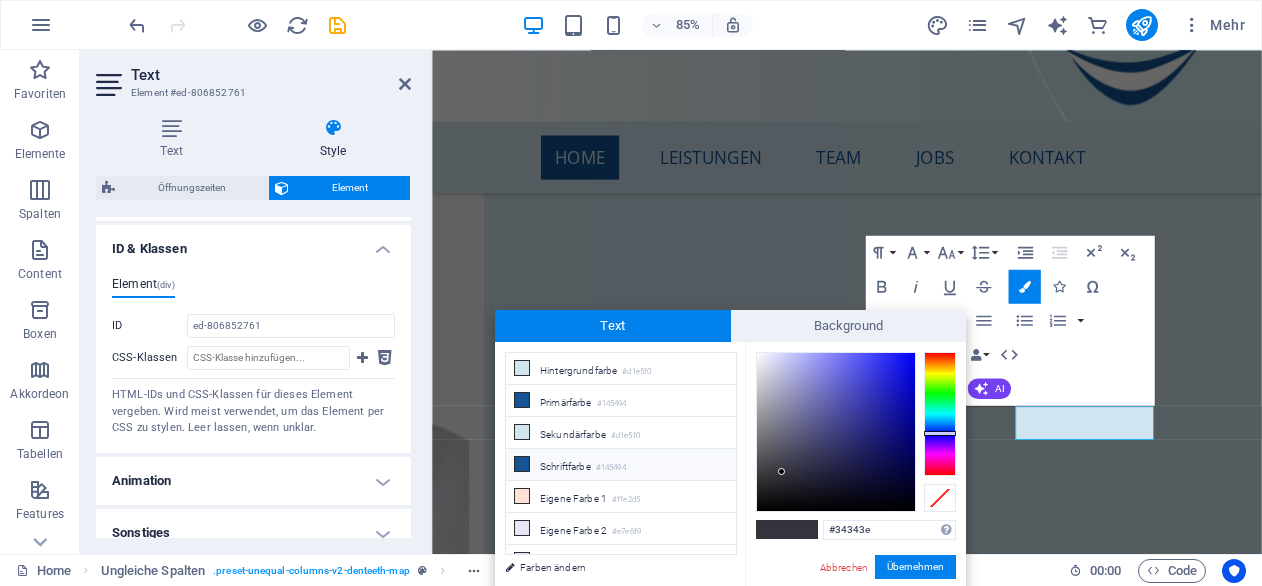 click on "Schriftfarbe
#145494" at bounding box center [621, 465] 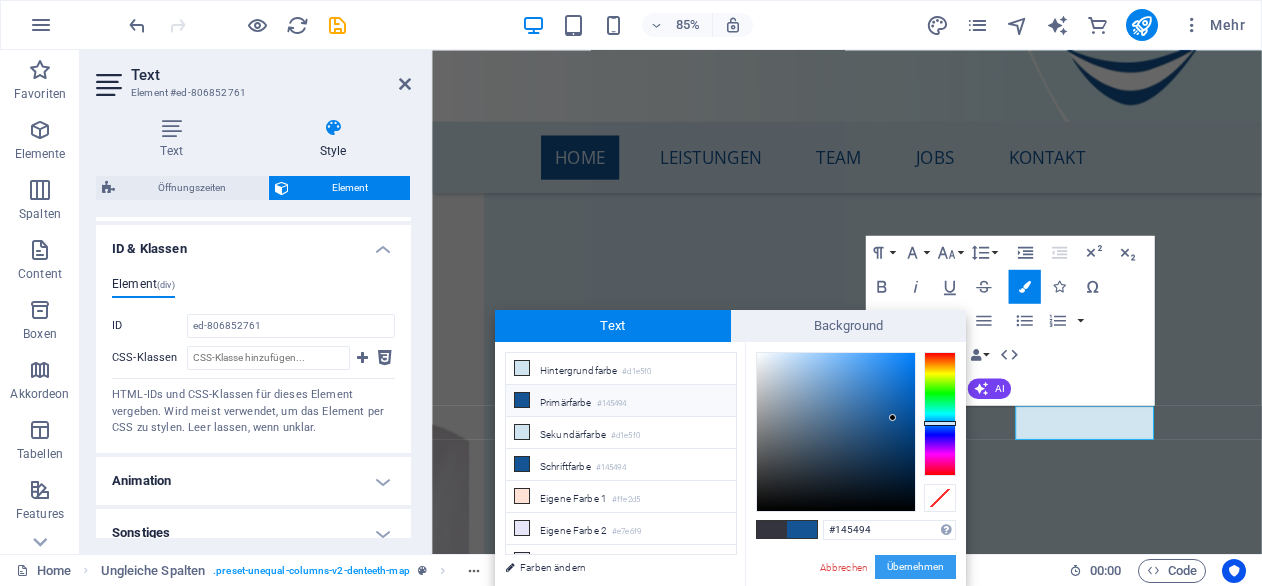 click on "Übernehmen" at bounding box center (915, 567) 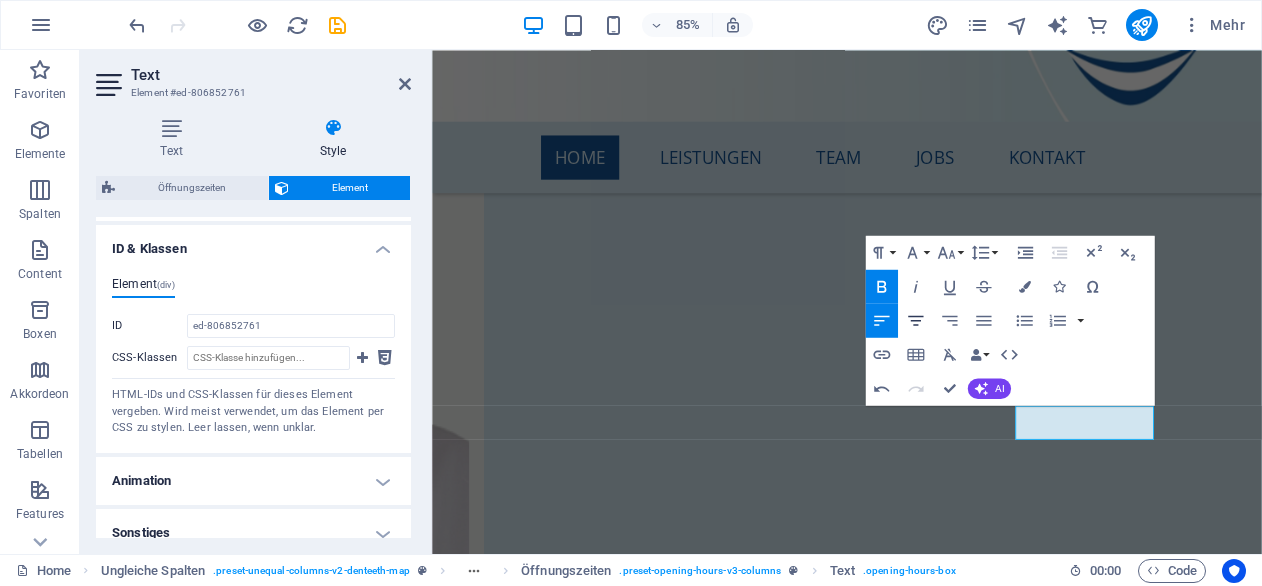 click 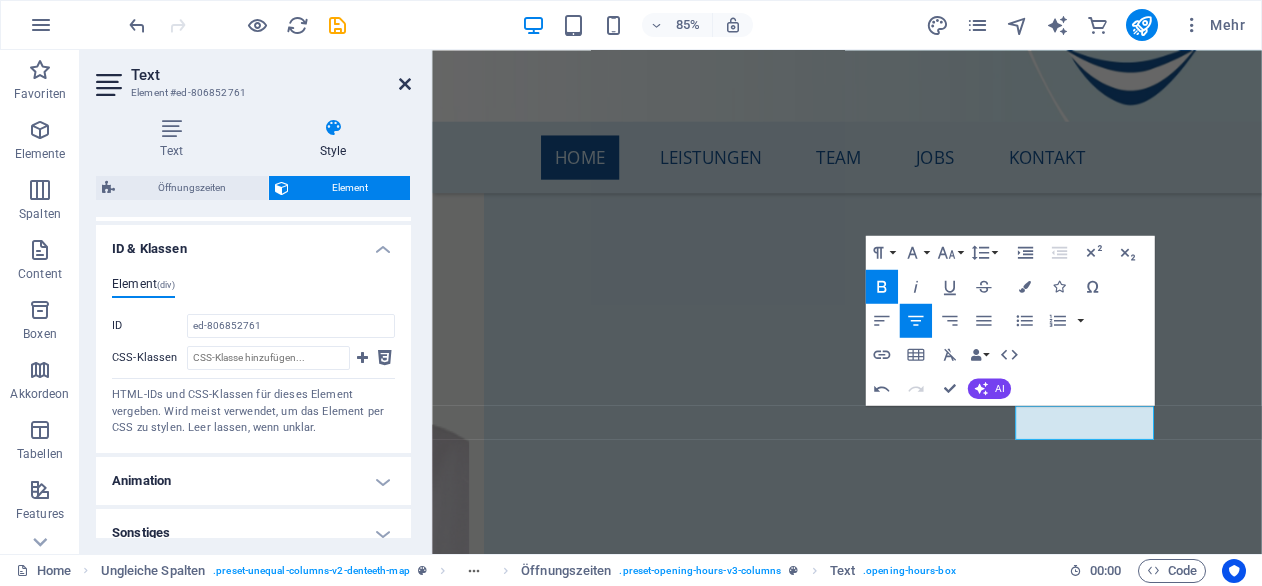click at bounding box center [405, 84] 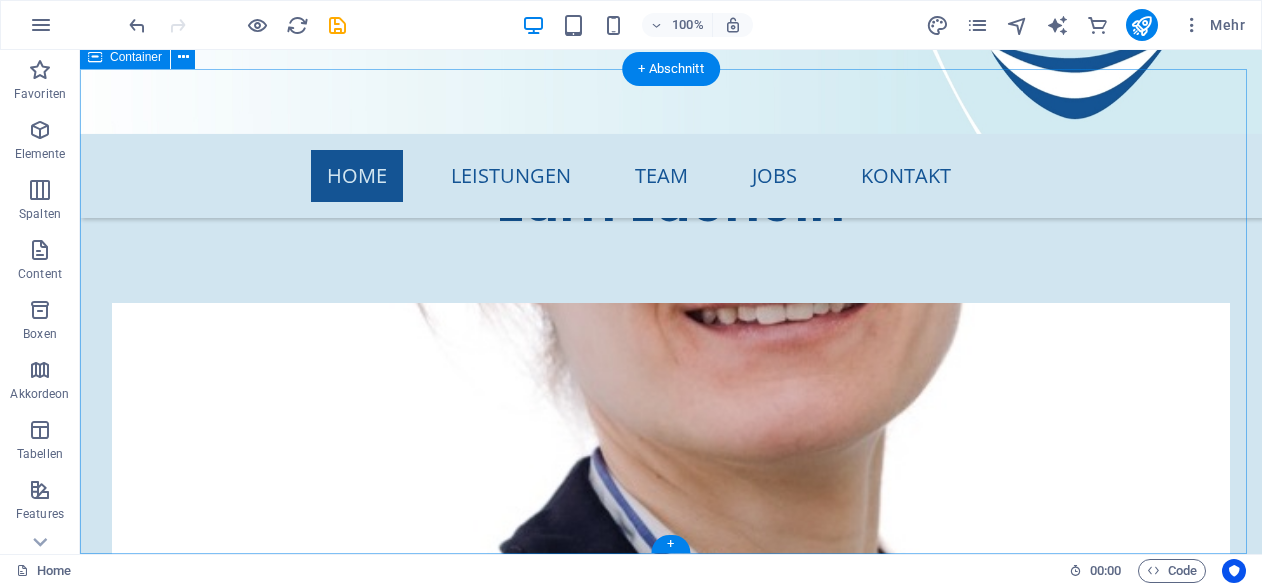 scroll, scrollTop: 8329, scrollLeft: 0, axis: vertical 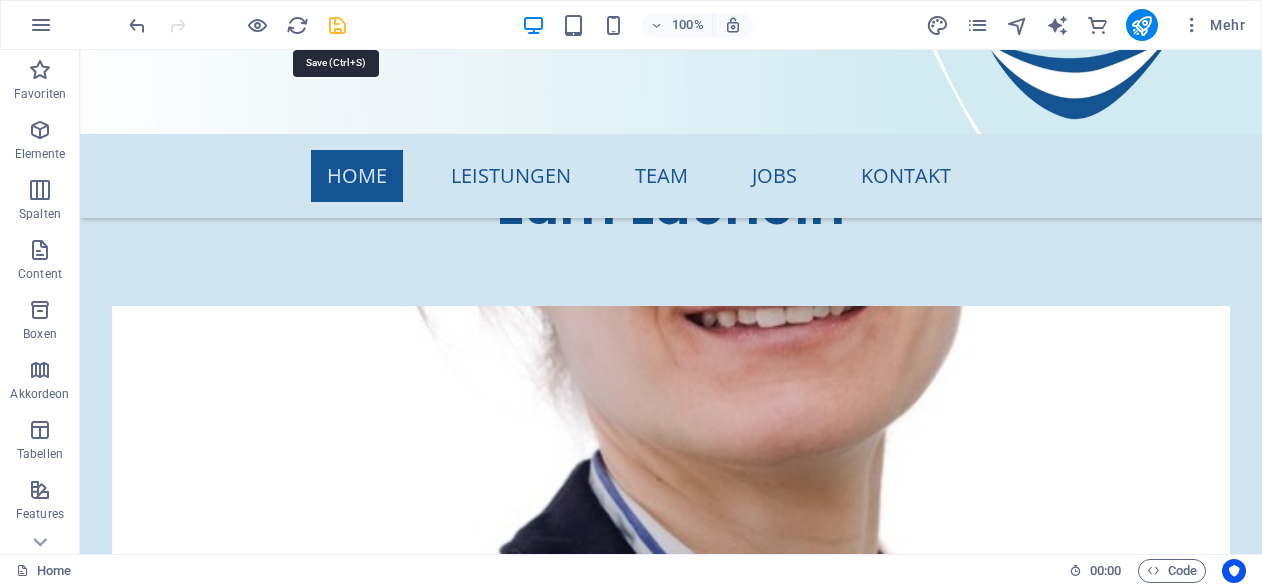 click at bounding box center [337, 25] 